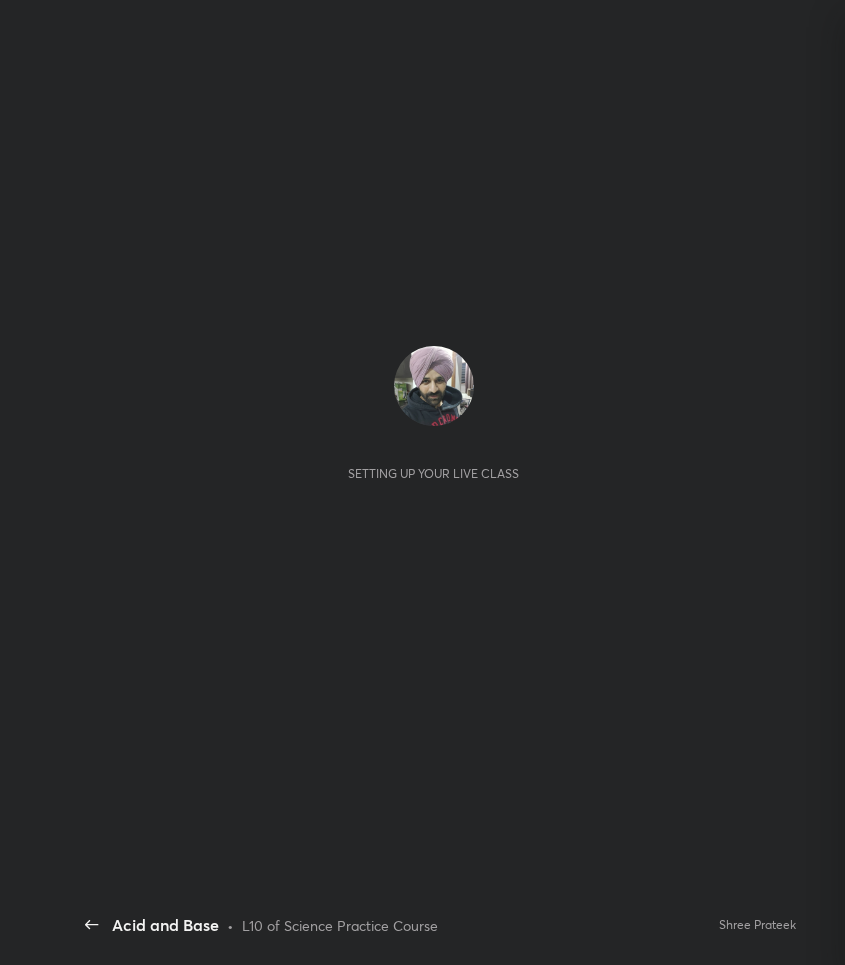 scroll, scrollTop: 0, scrollLeft: 0, axis: both 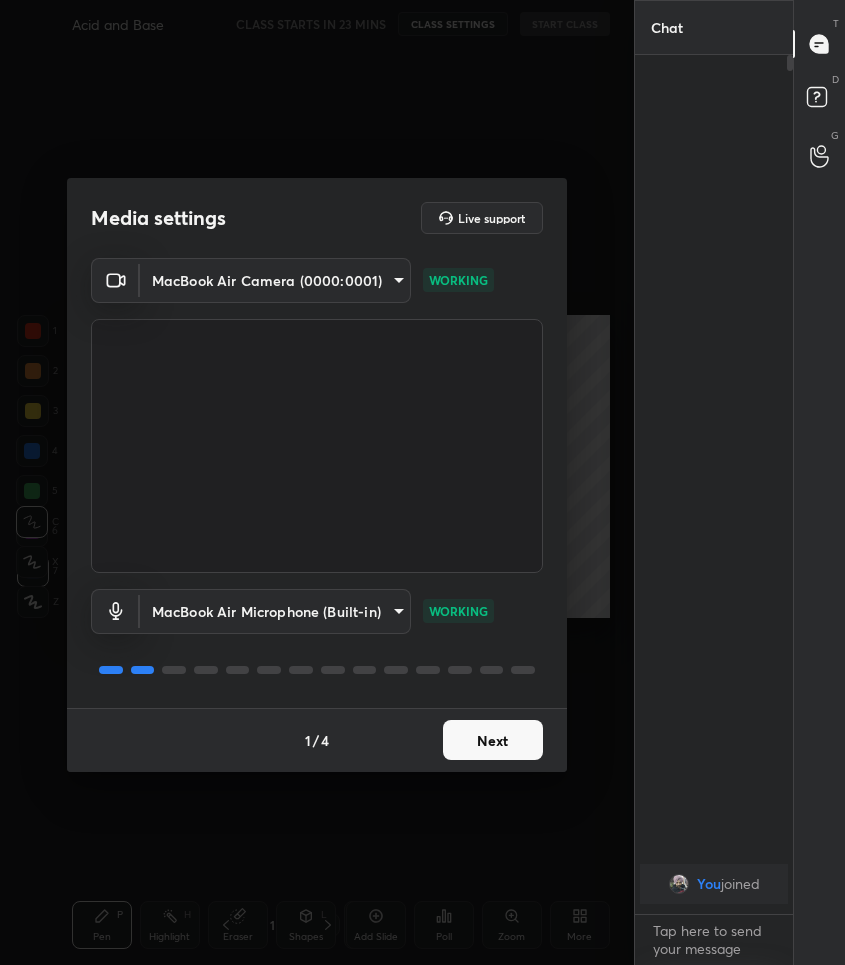 click on "Next" at bounding box center [493, 740] 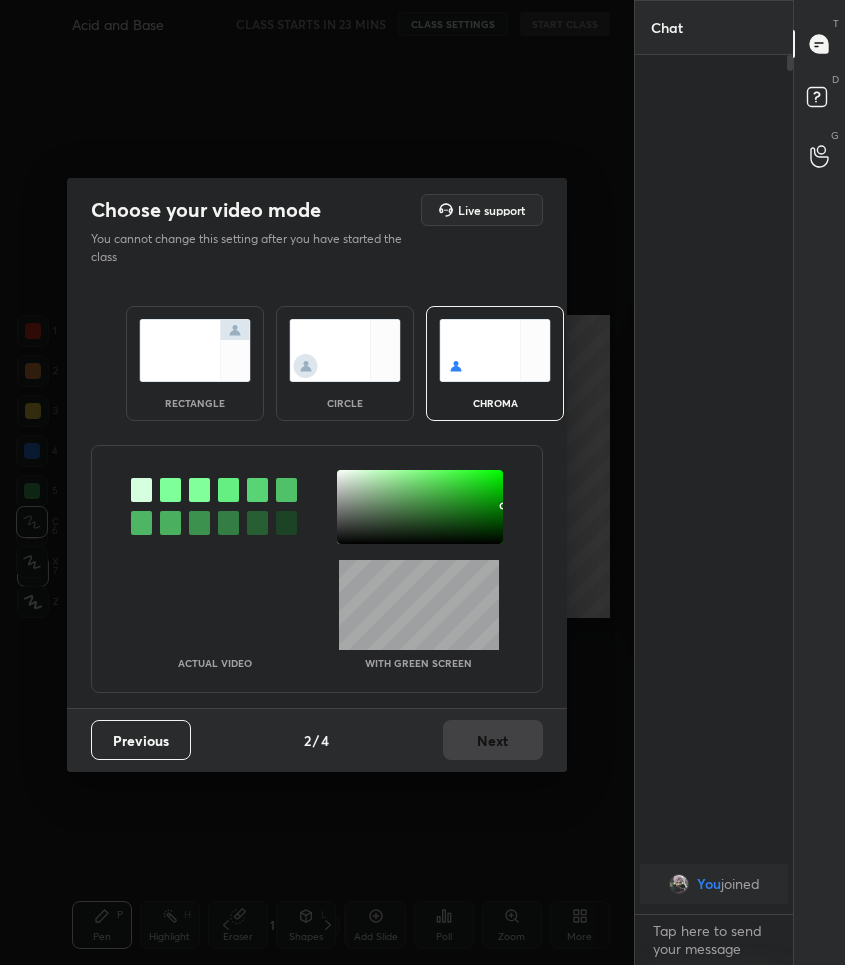 click at bounding box center [141, 490] 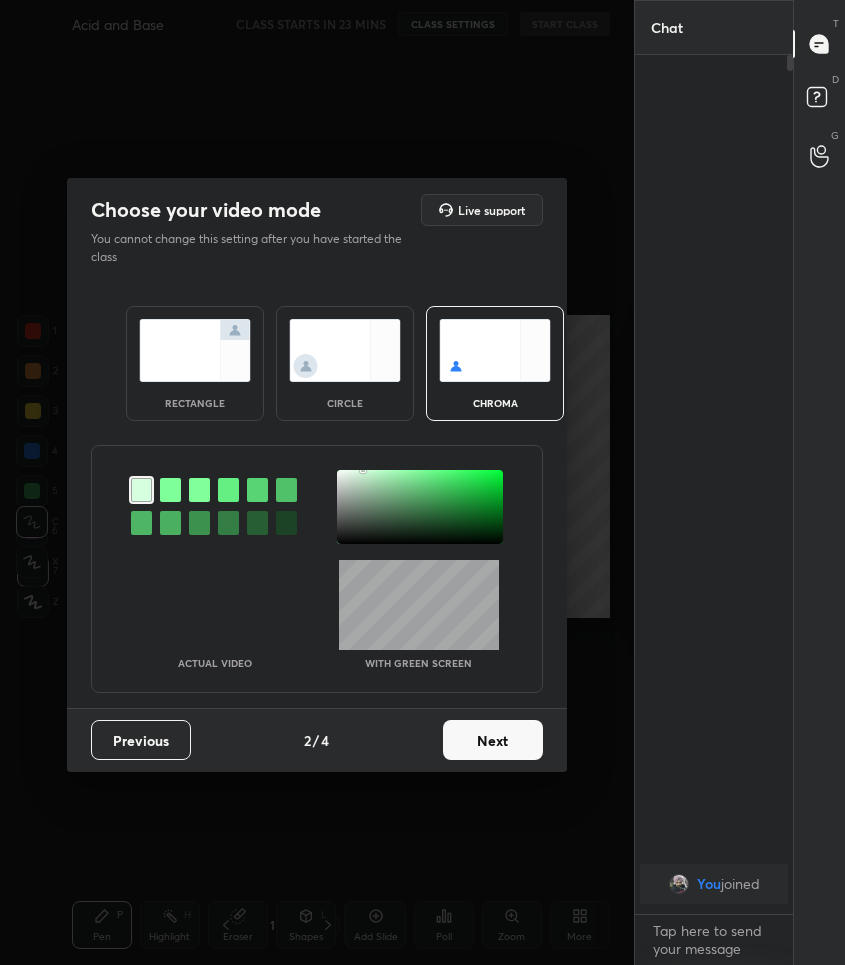 click at bounding box center (195, 350) 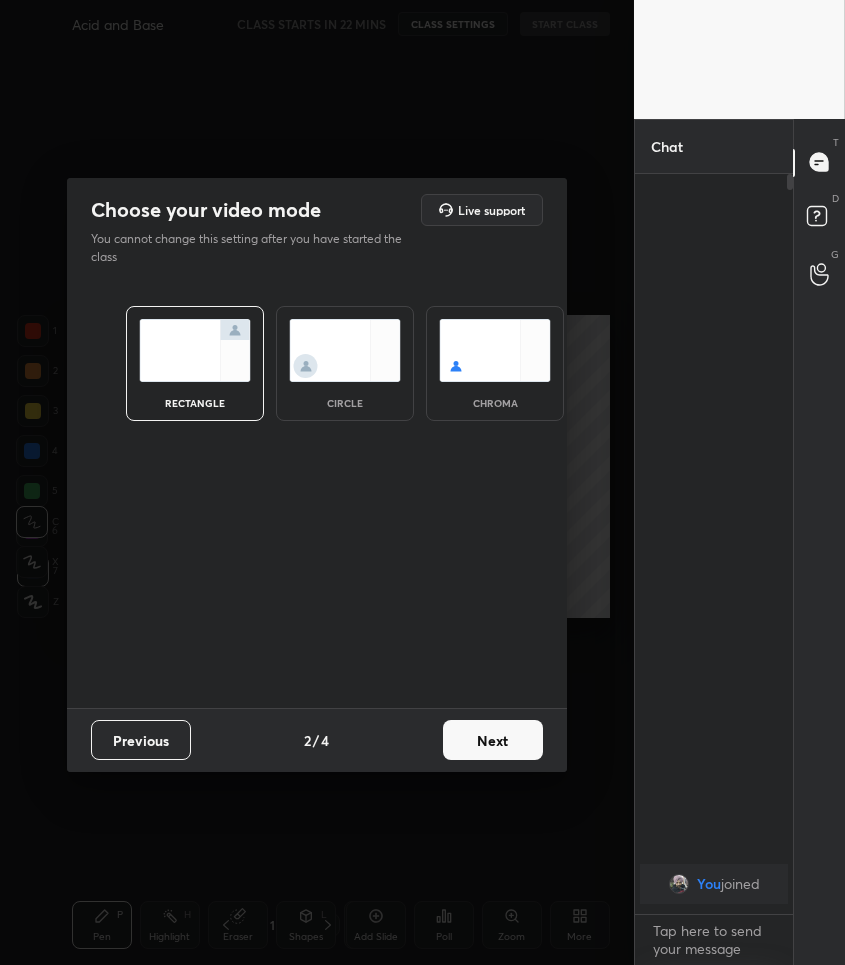 click on "Next" at bounding box center [493, 740] 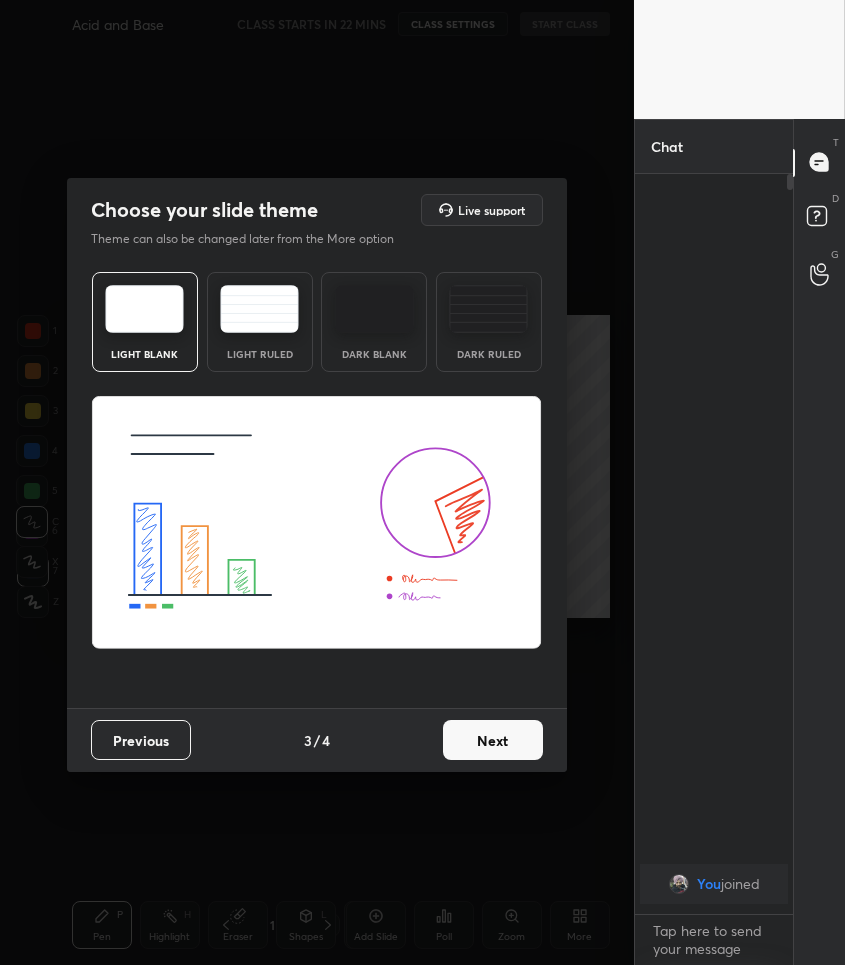 click on "Next" at bounding box center (493, 740) 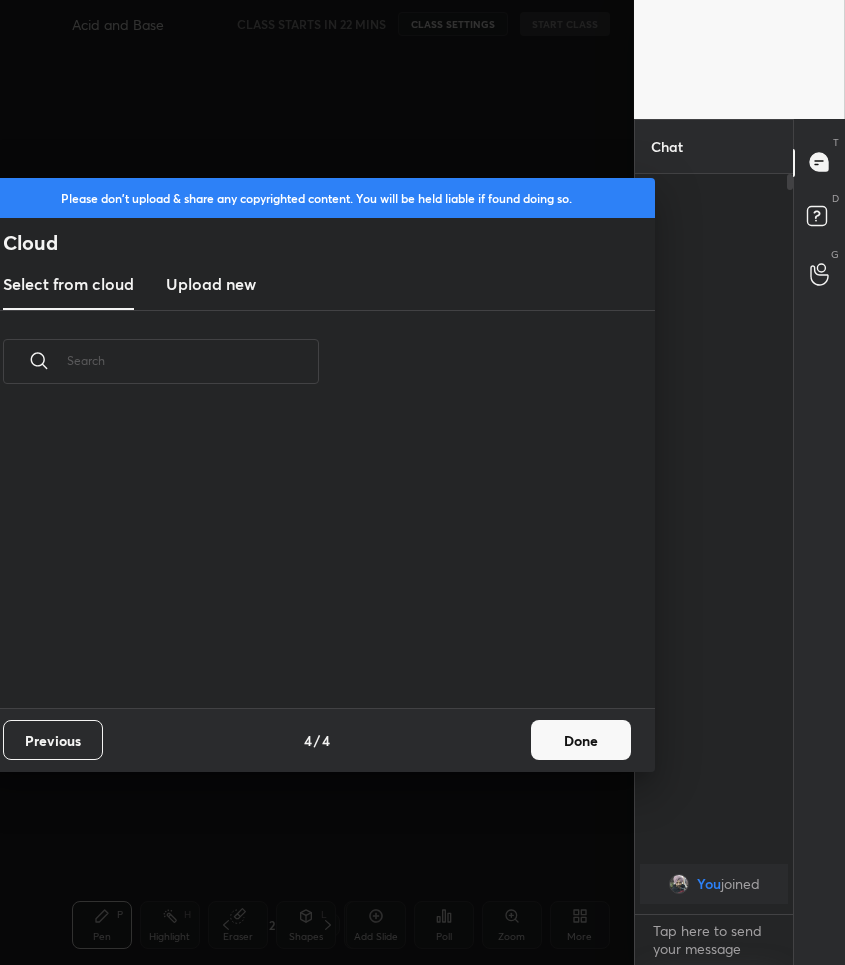 scroll, scrollTop: 7, scrollLeft: 11, axis: both 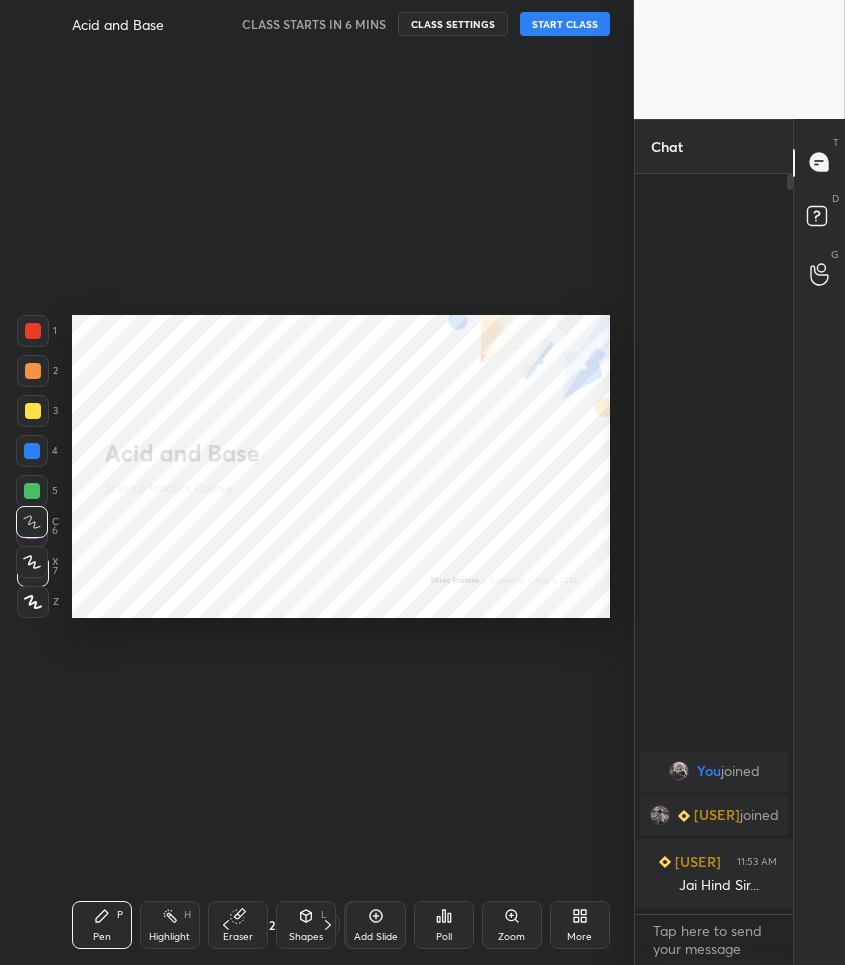 click on "Acid and Base CLASS STARTS IN 6 MINS CLASS SETTINGS START CLASS" at bounding box center (341, 24) 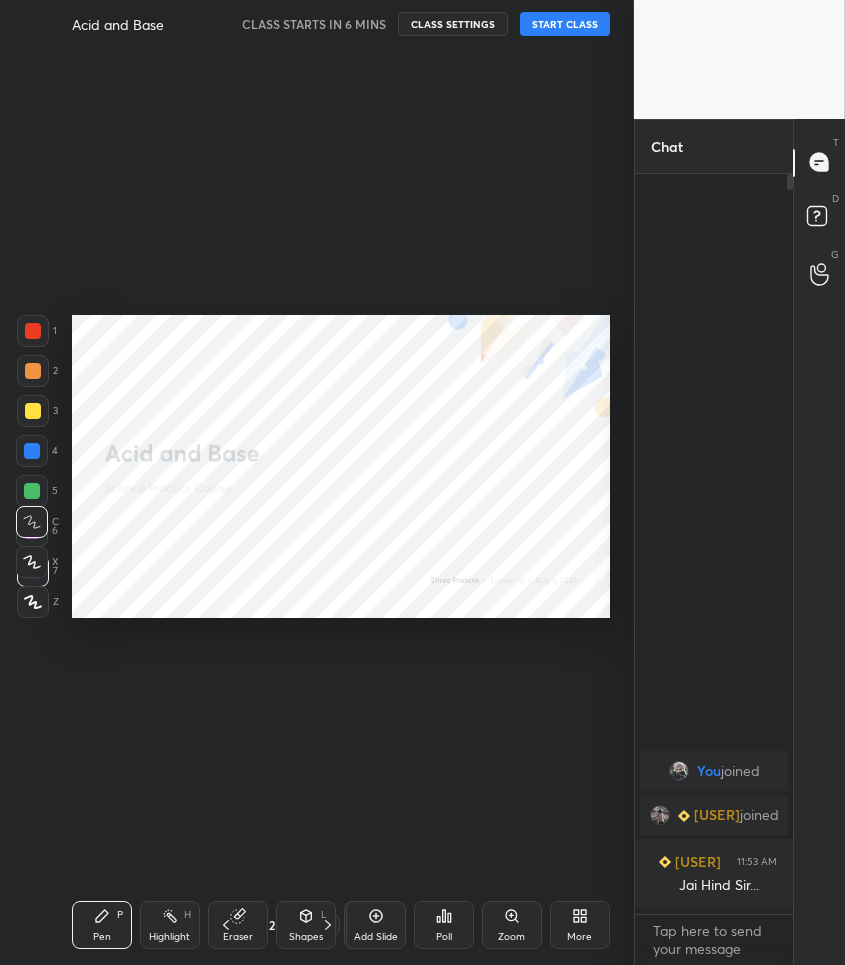click on "START CLASS" at bounding box center (565, 24) 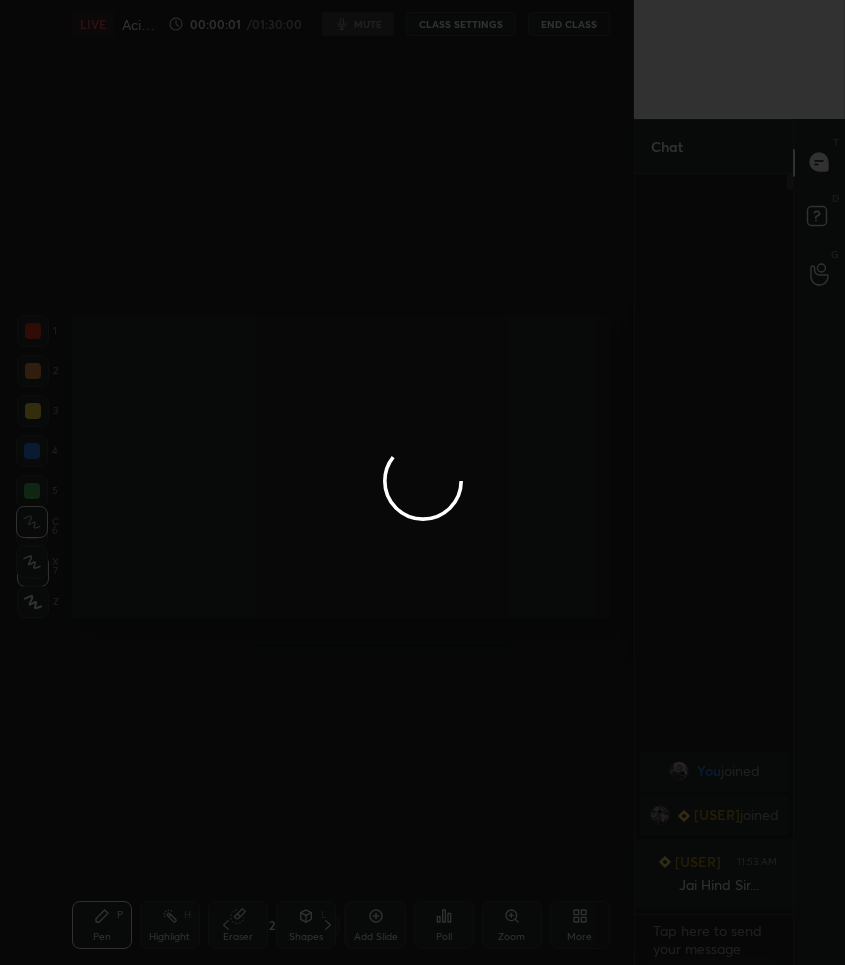 click at bounding box center [422, 482] 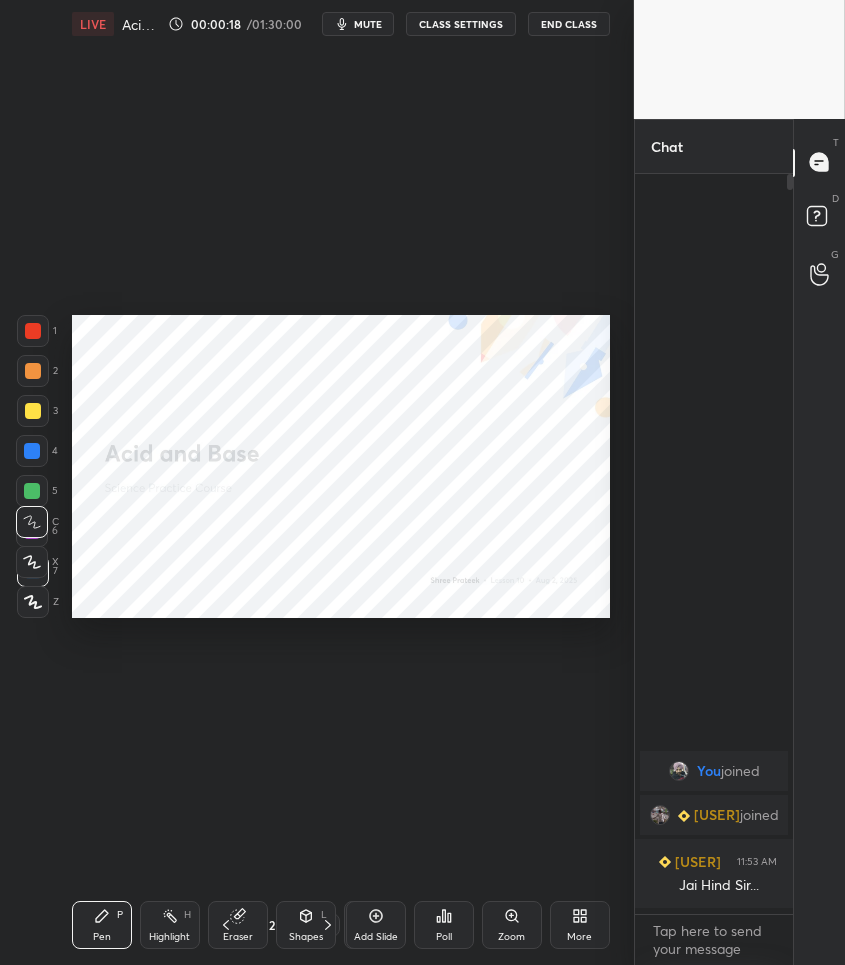 click on "mute" at bounding box center (368, 24) 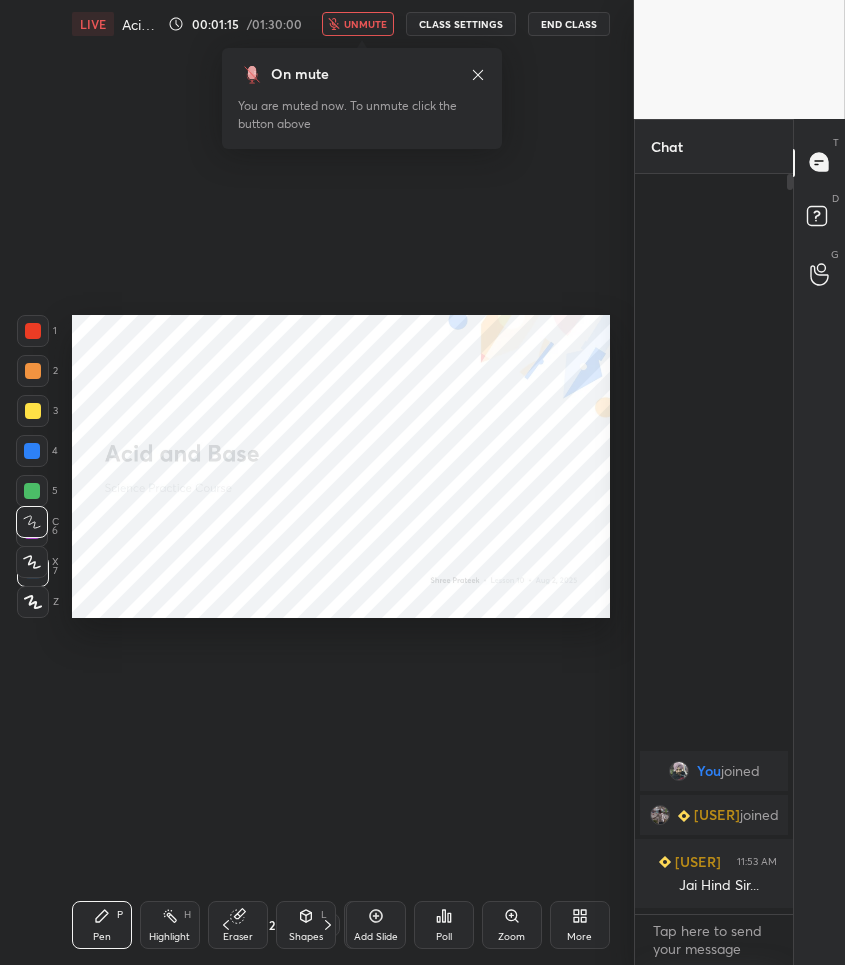 click 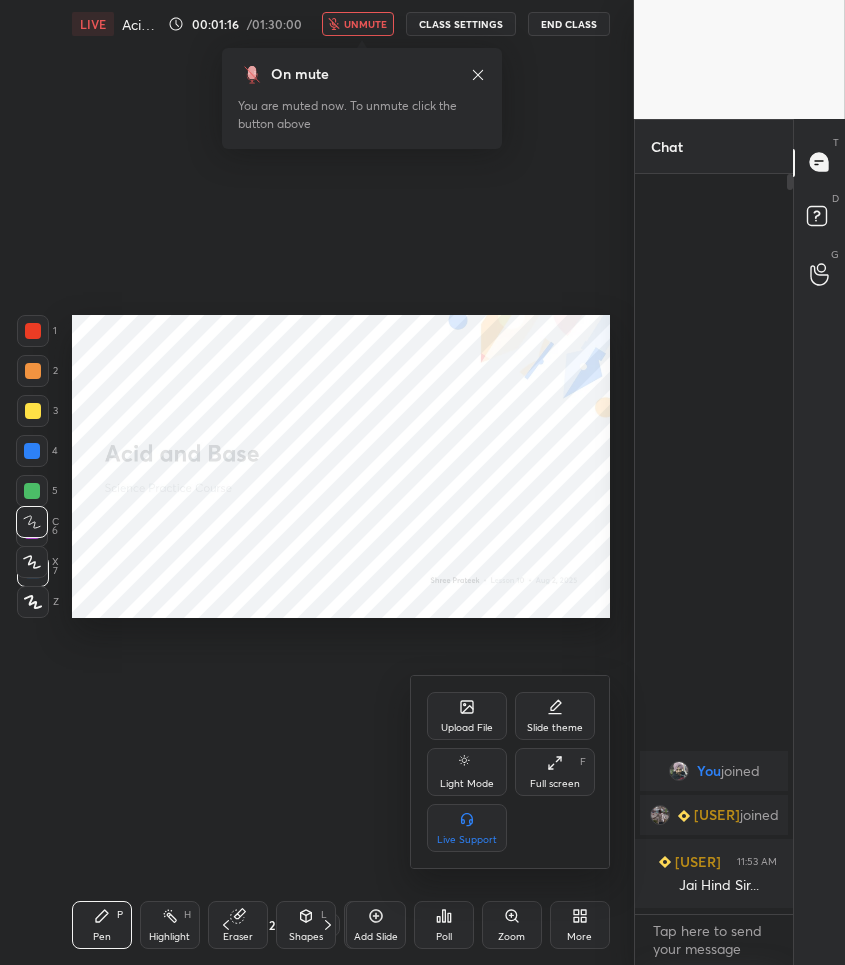 click on "Upload File" at bounding box center (467, 716) 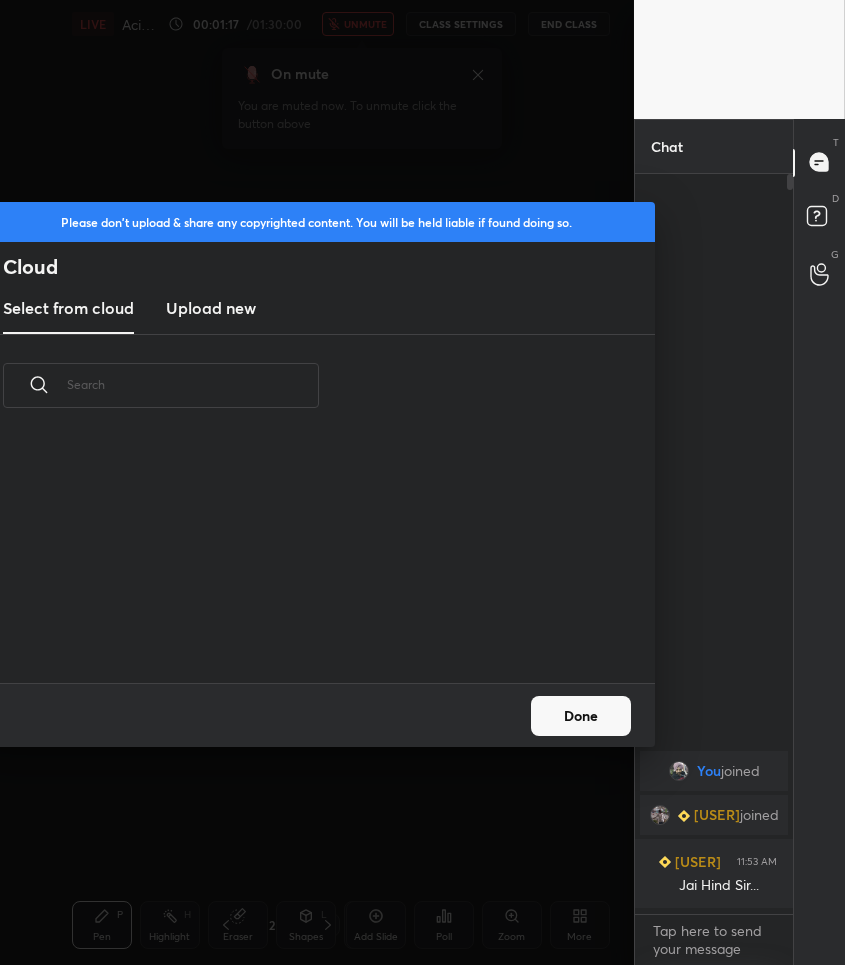 scroll, scrollTop: 7, scrollLeft: 11, axis: both 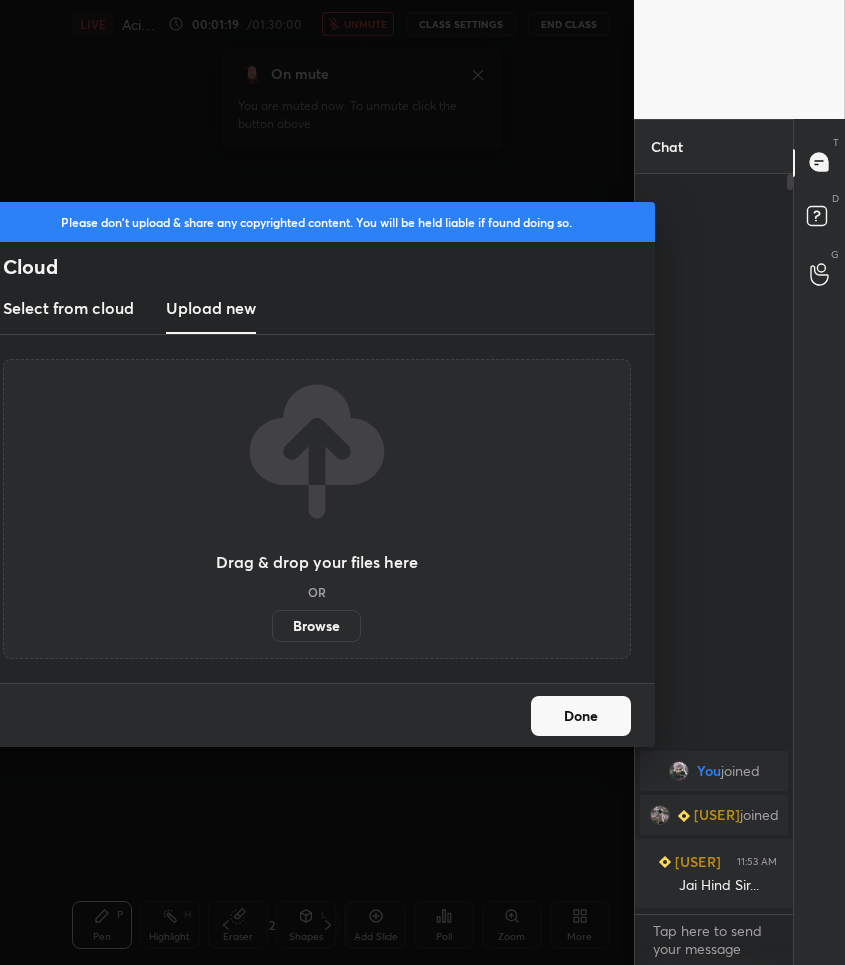 click on "Browse" at bounding box center (316, 626) 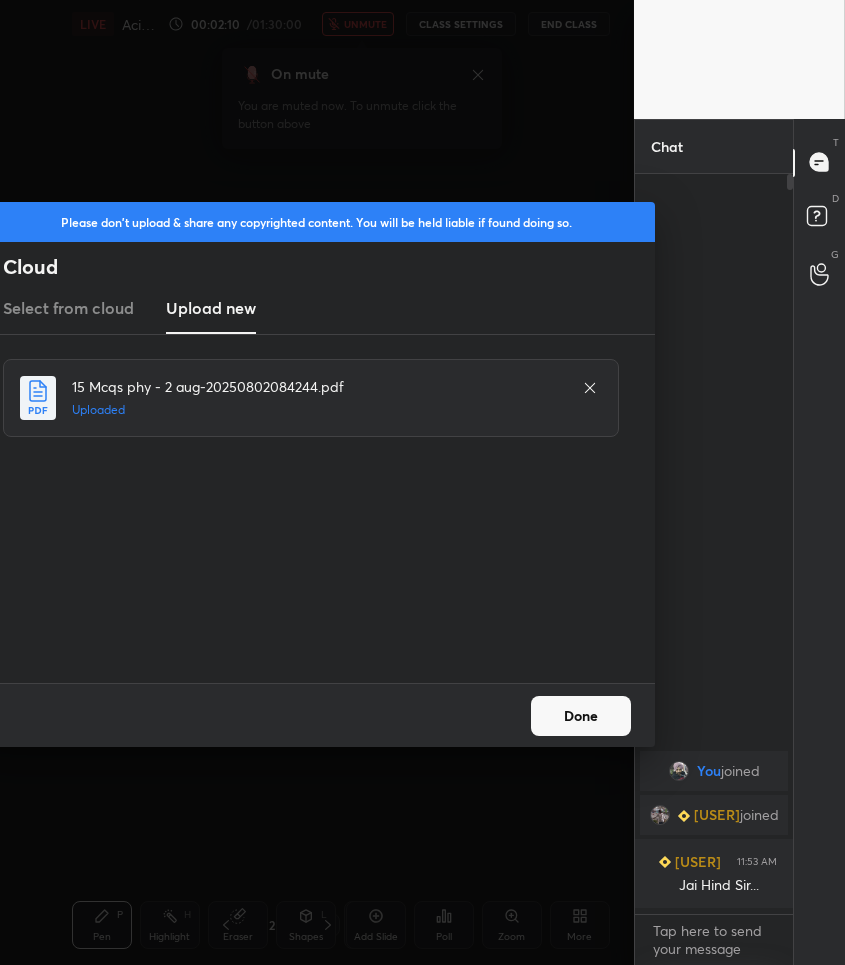 click on "Done" at bounding box center [581, 716] 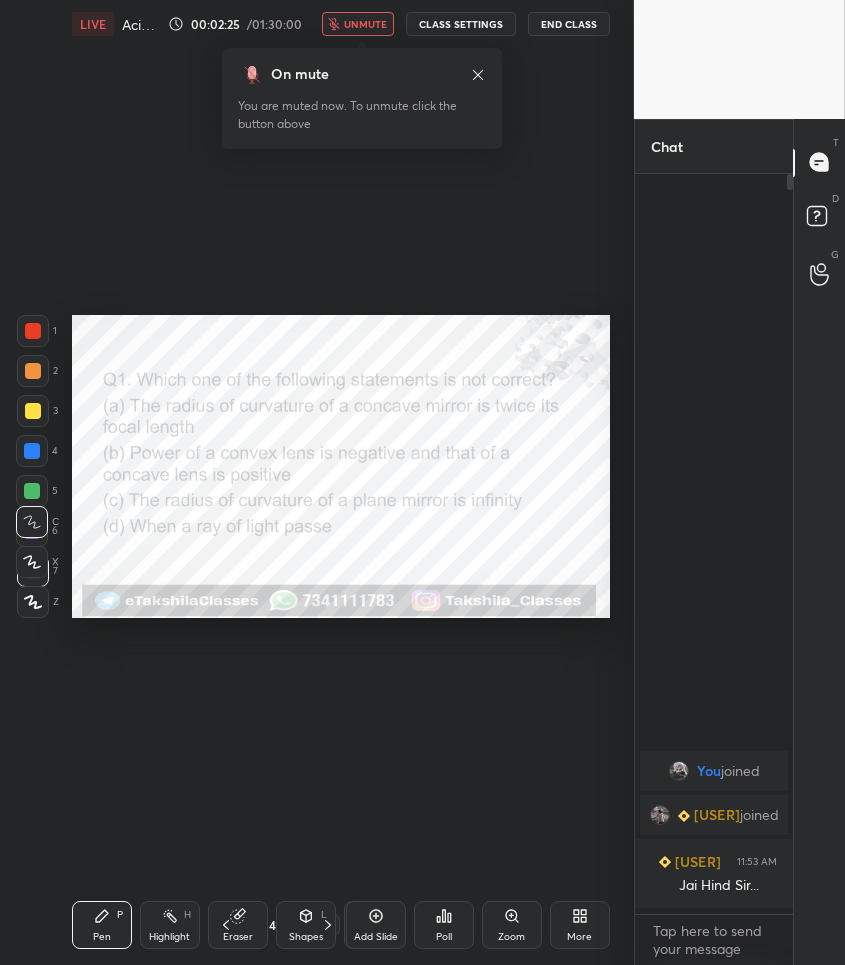 click on "Poll" at bounding box center [444, 925] 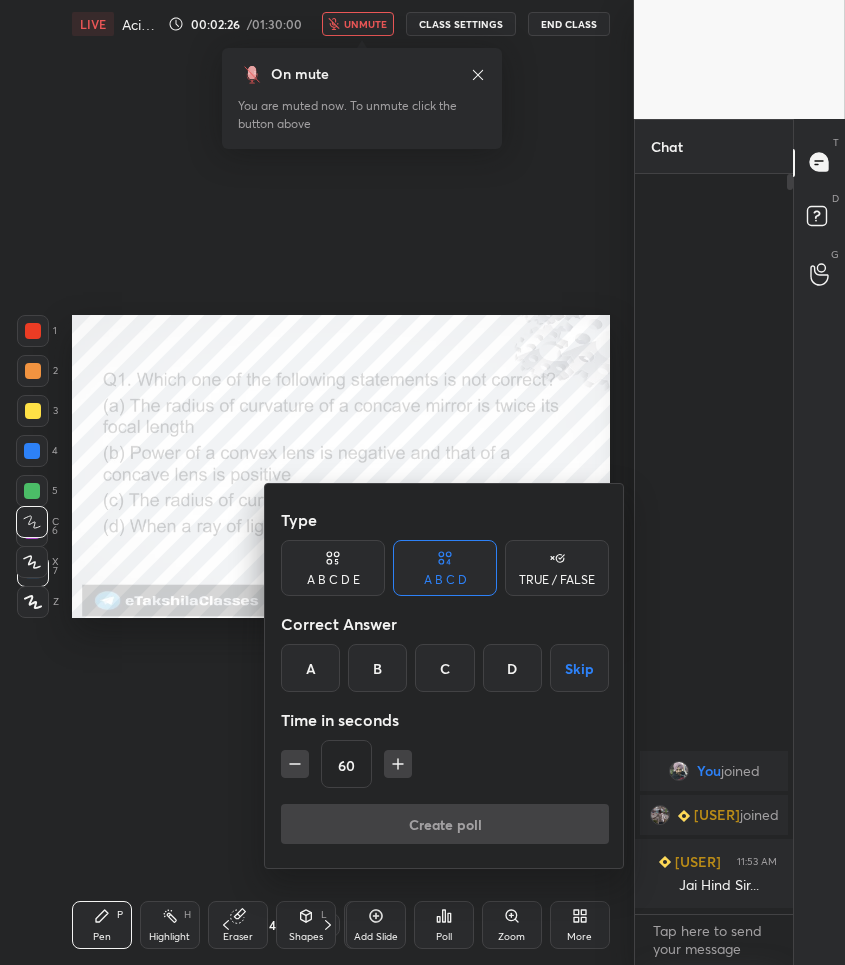 click on "B" at bounding box center [377, 668] 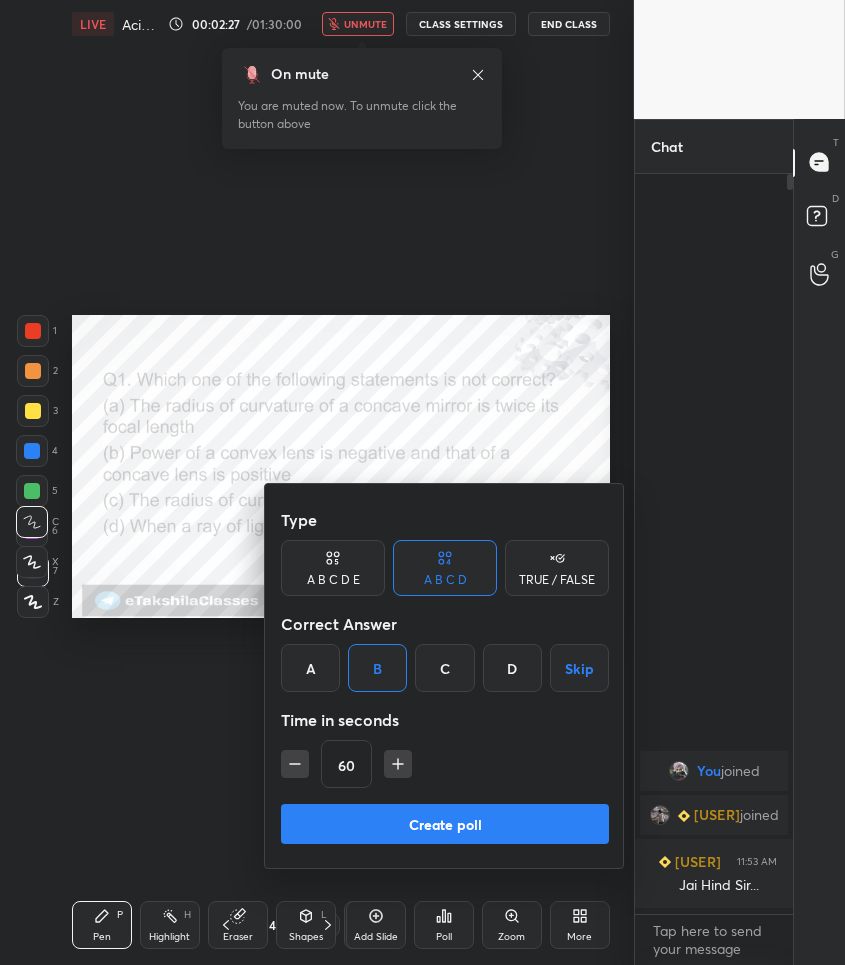click on "Create poll" at bounding box center [445, 824] 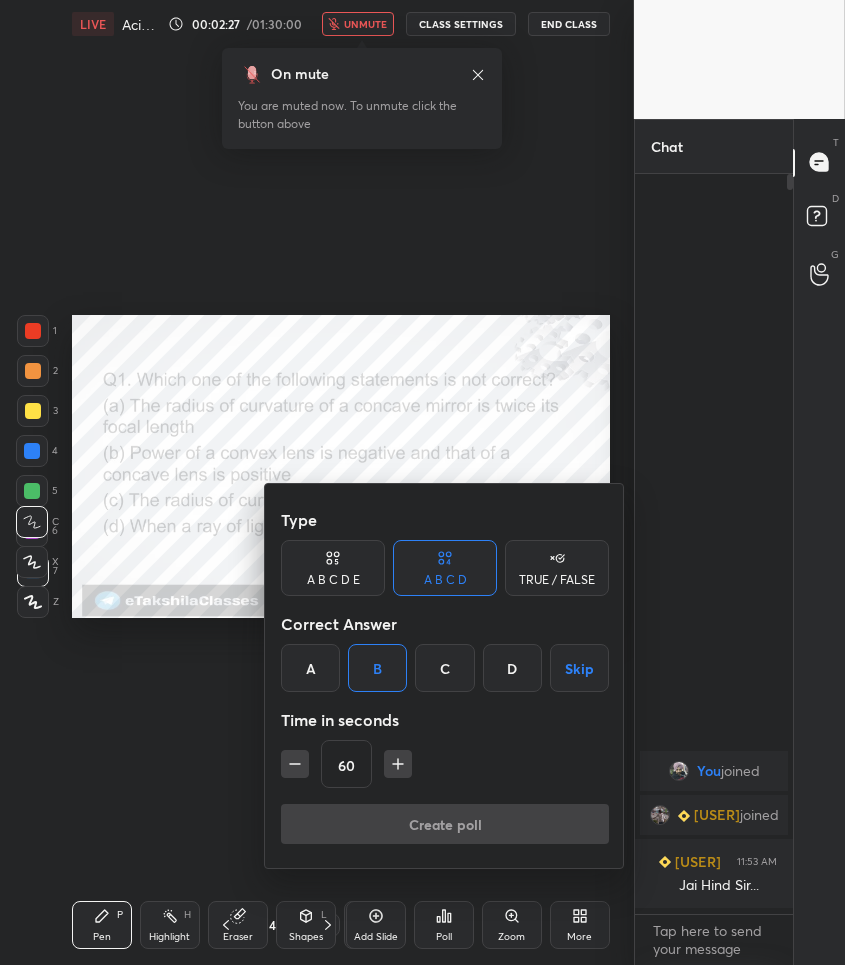scroll, scrollTop: 686, scrollLeft: 152, axis: both 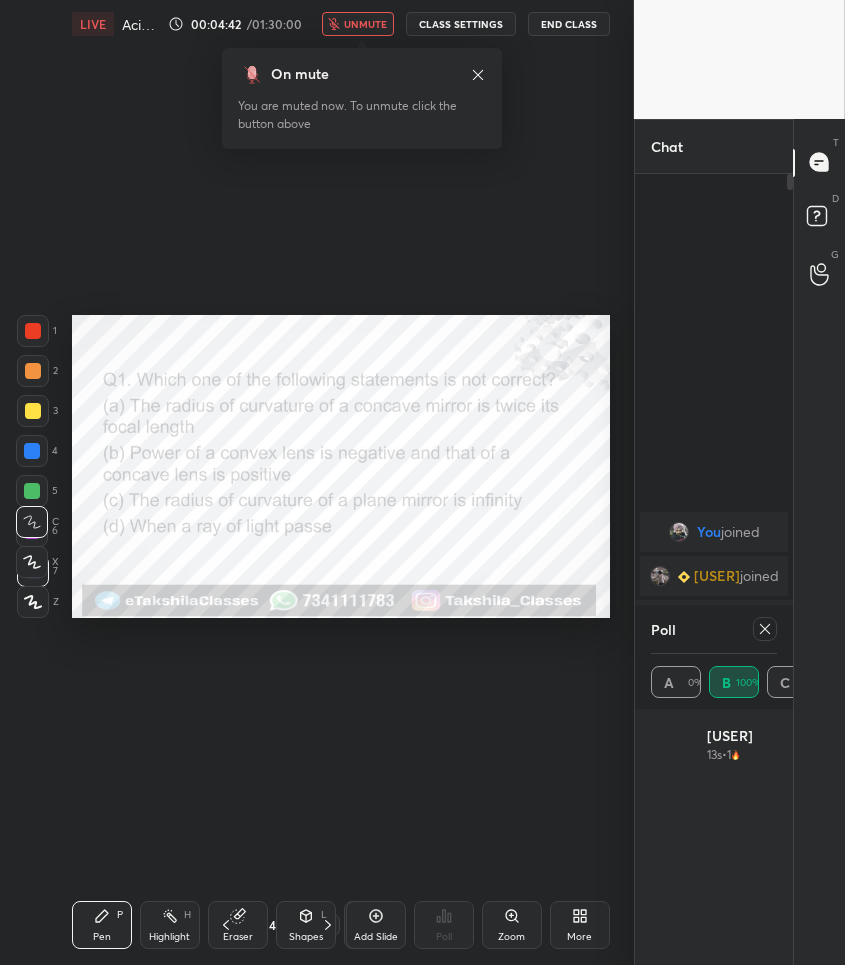 click 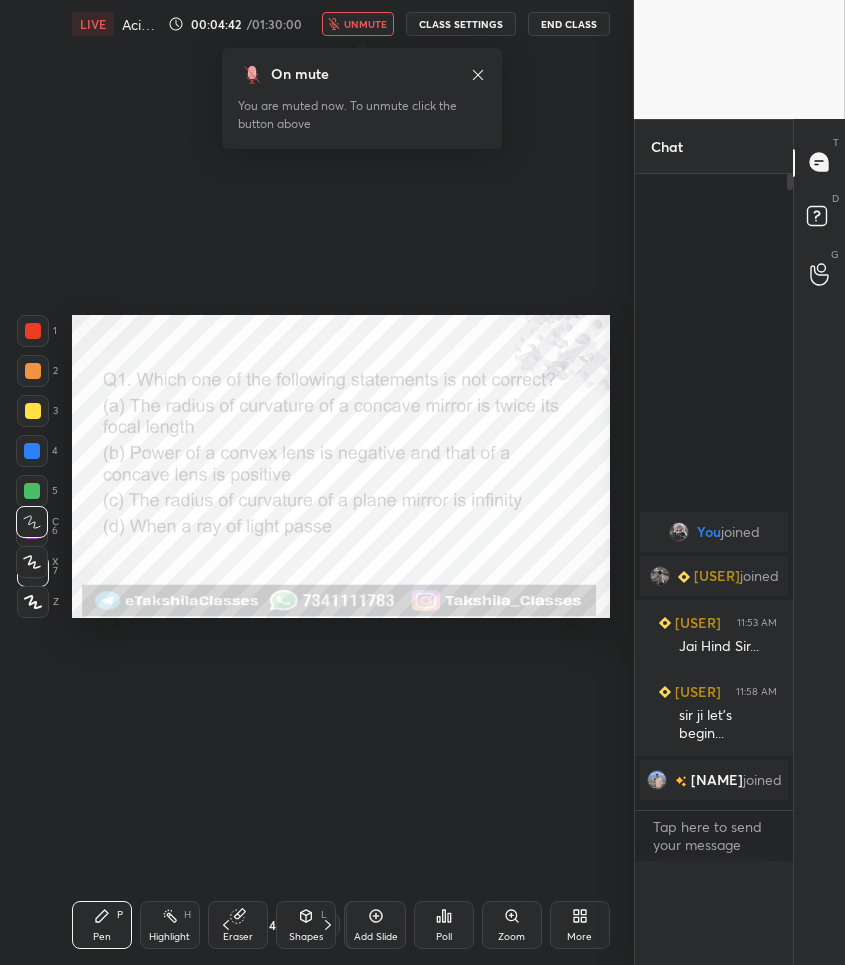 scroll, scrollTop: 0, scrollLeft: 0, axis: both 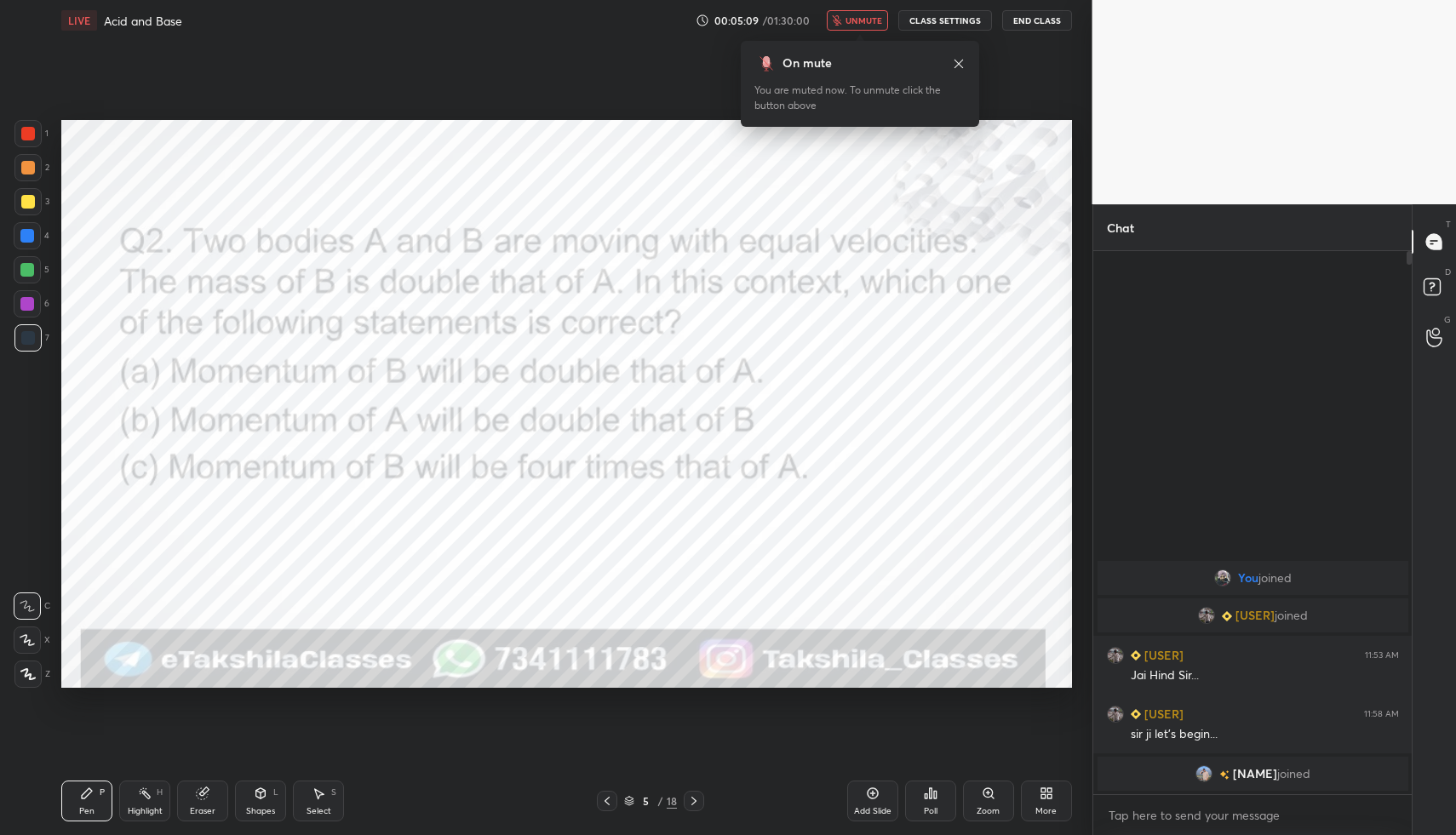 click on "Poll" at bounding box center (931, 801) 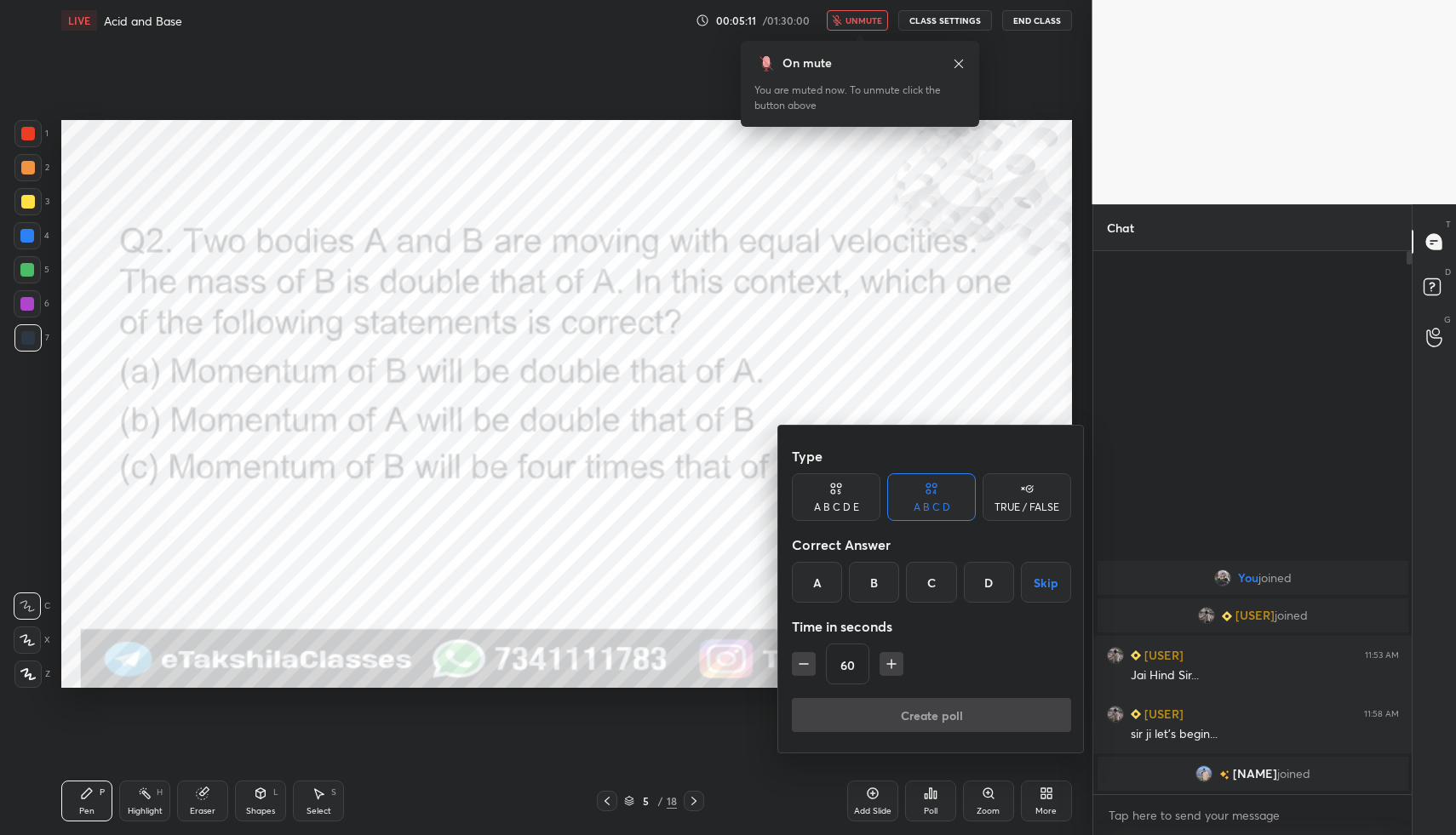 click on "A" at bounding box center (817, 582) 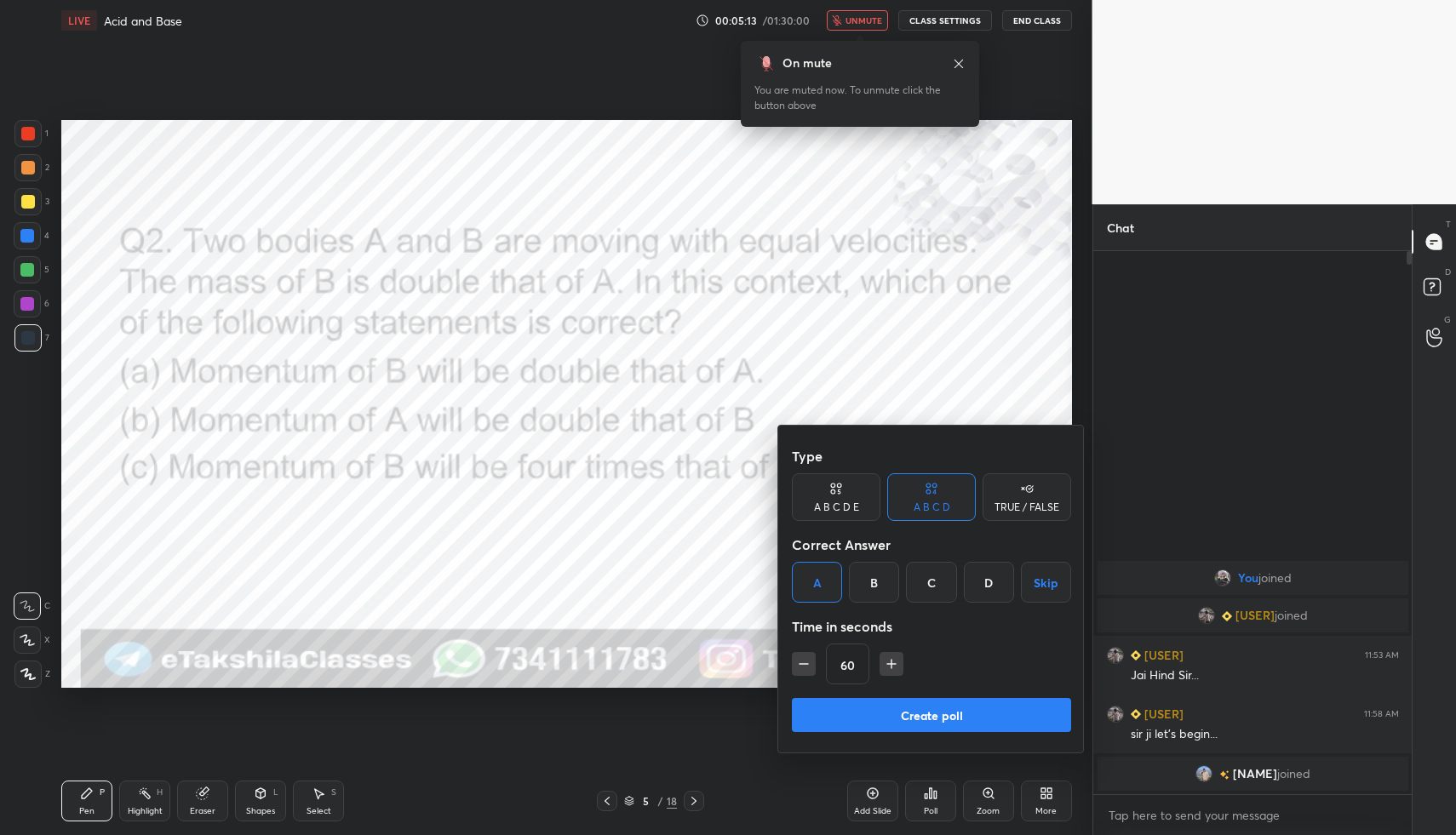 click on "Create poll" at bounding box center [931, 715] 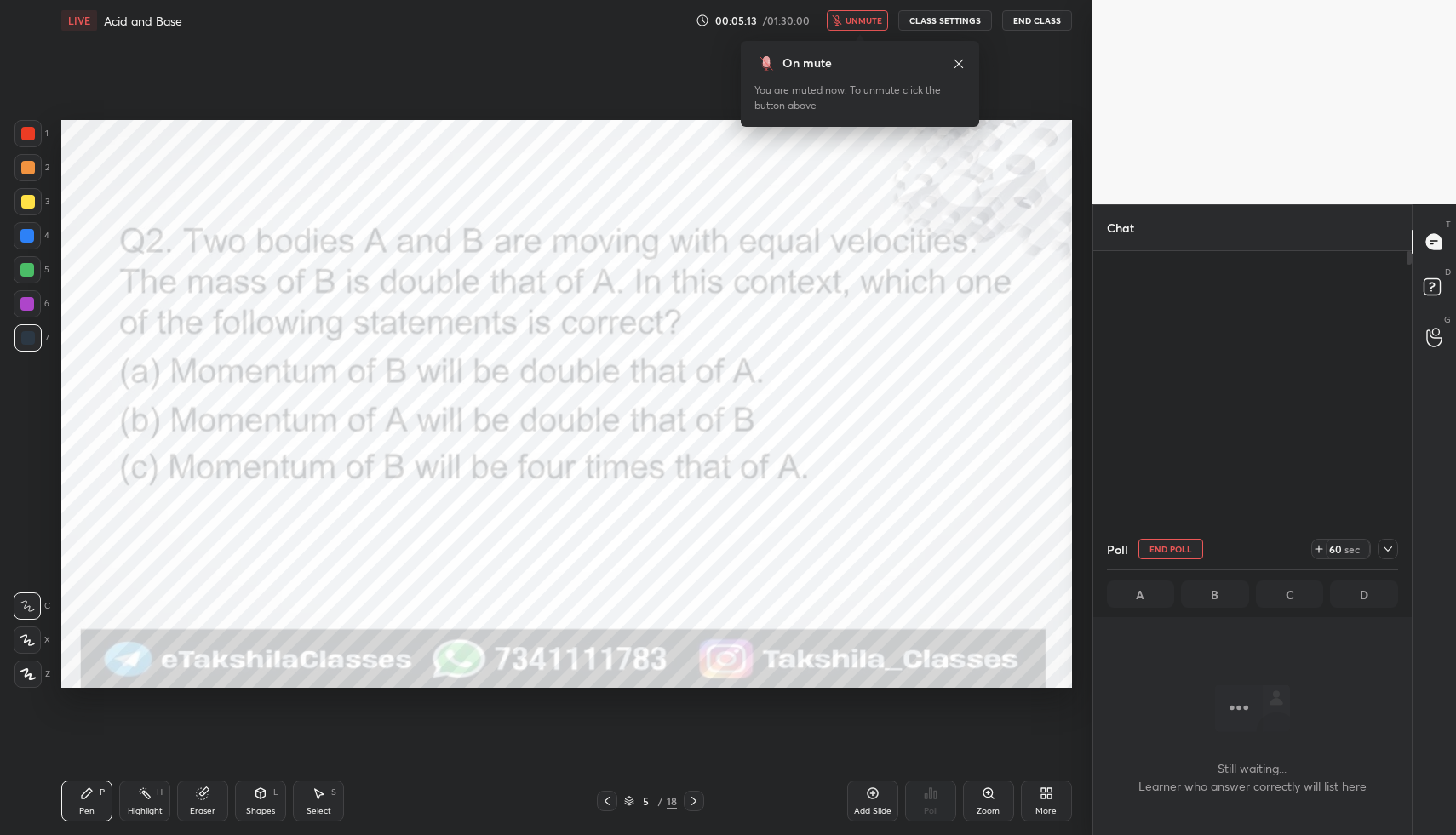 scroll, scrollTop: 454, scrollLeft: 313, axis: both 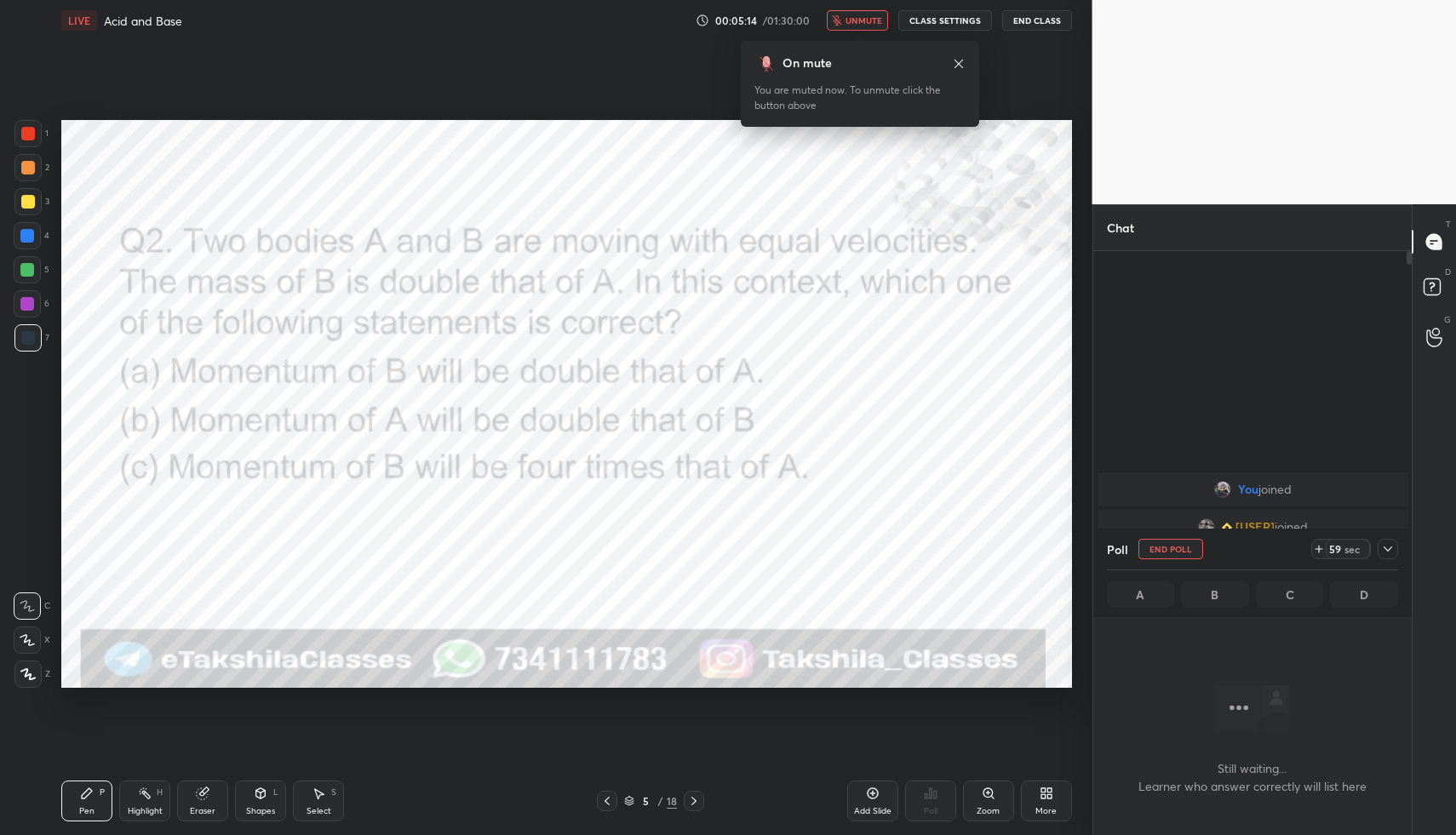 click on "unmute" at bounding box center [857, 20] 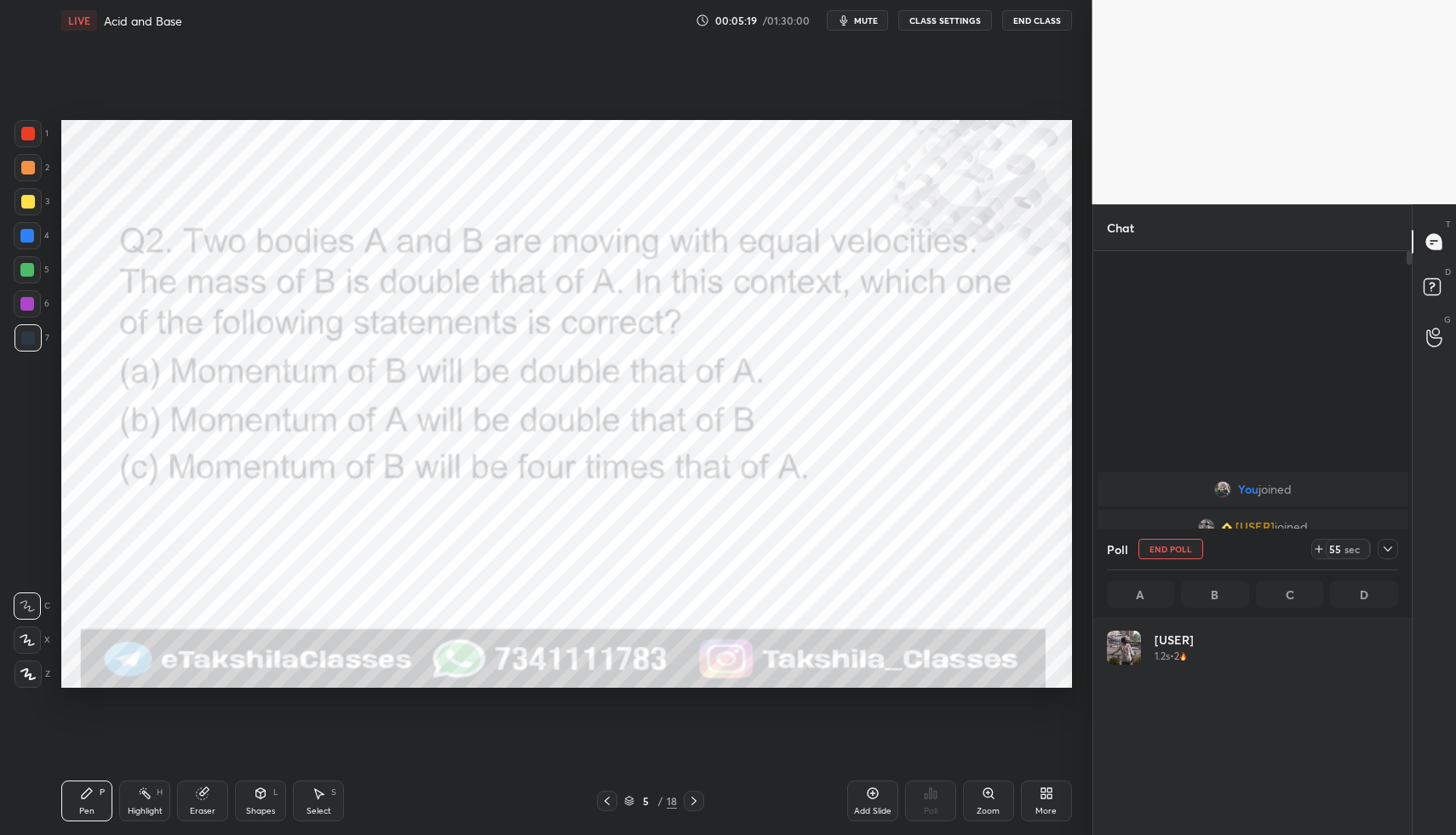 click 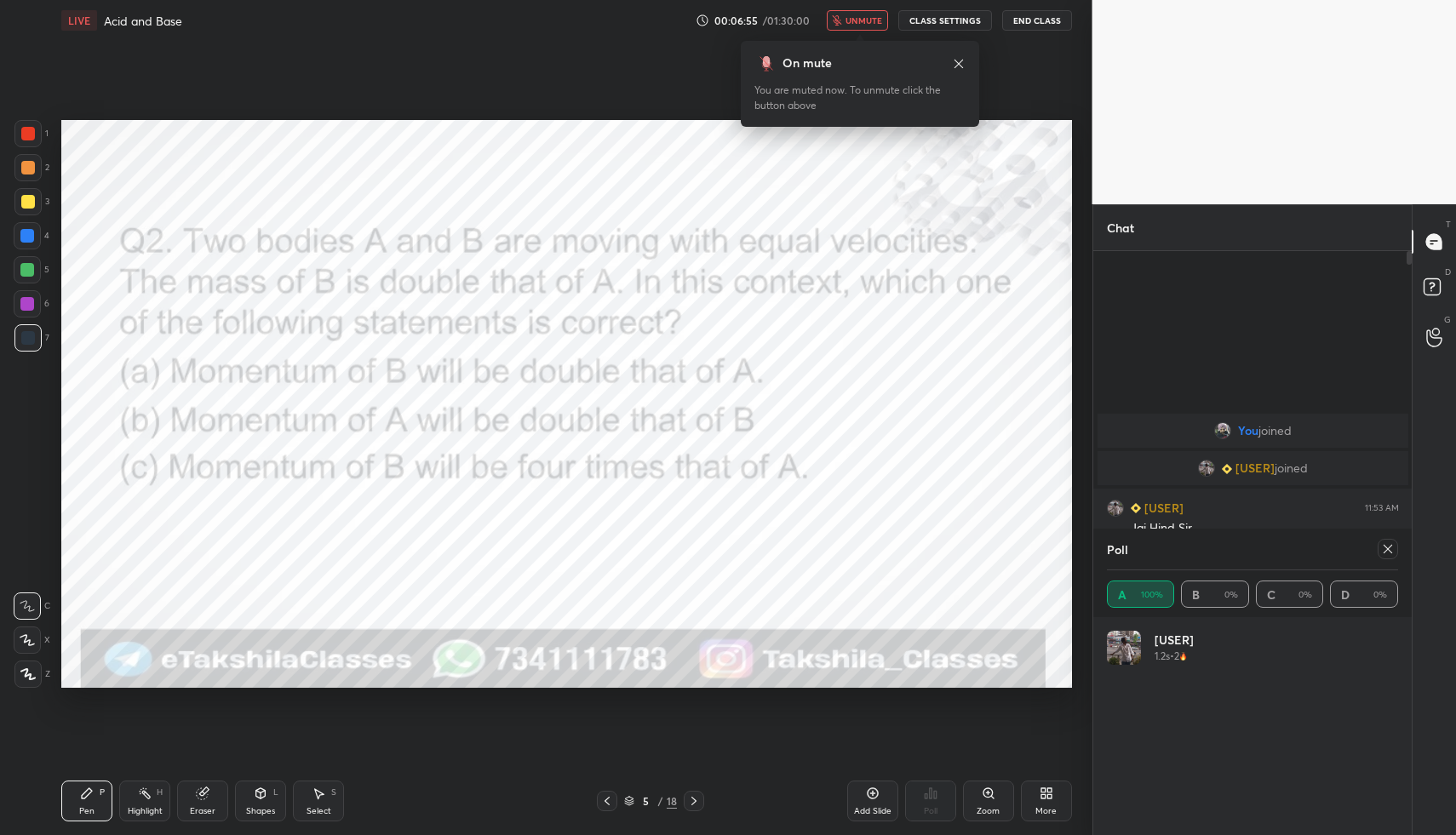 click 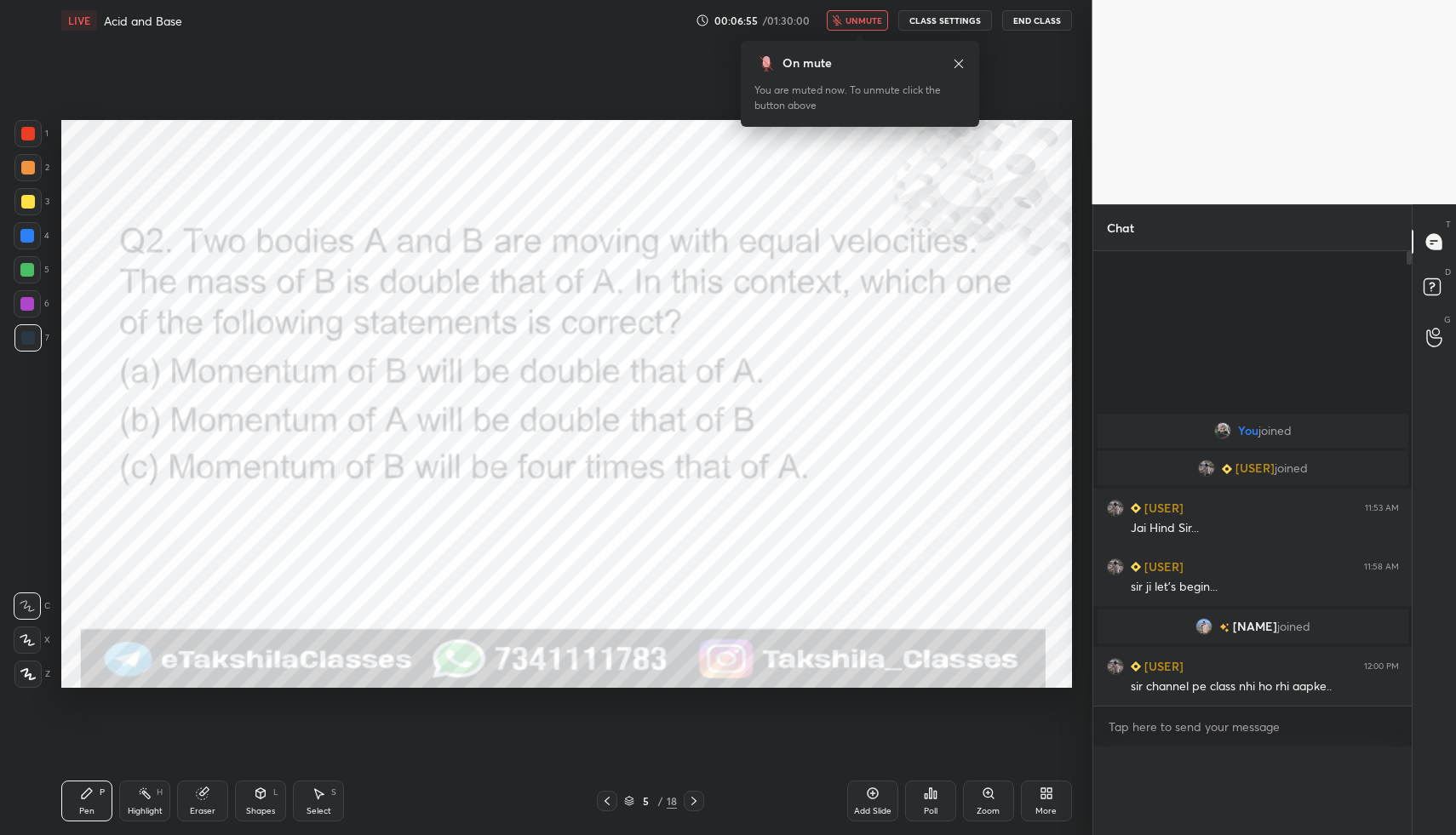 scroll, scrollTop: 0, scrollLeft: 0, axis: both 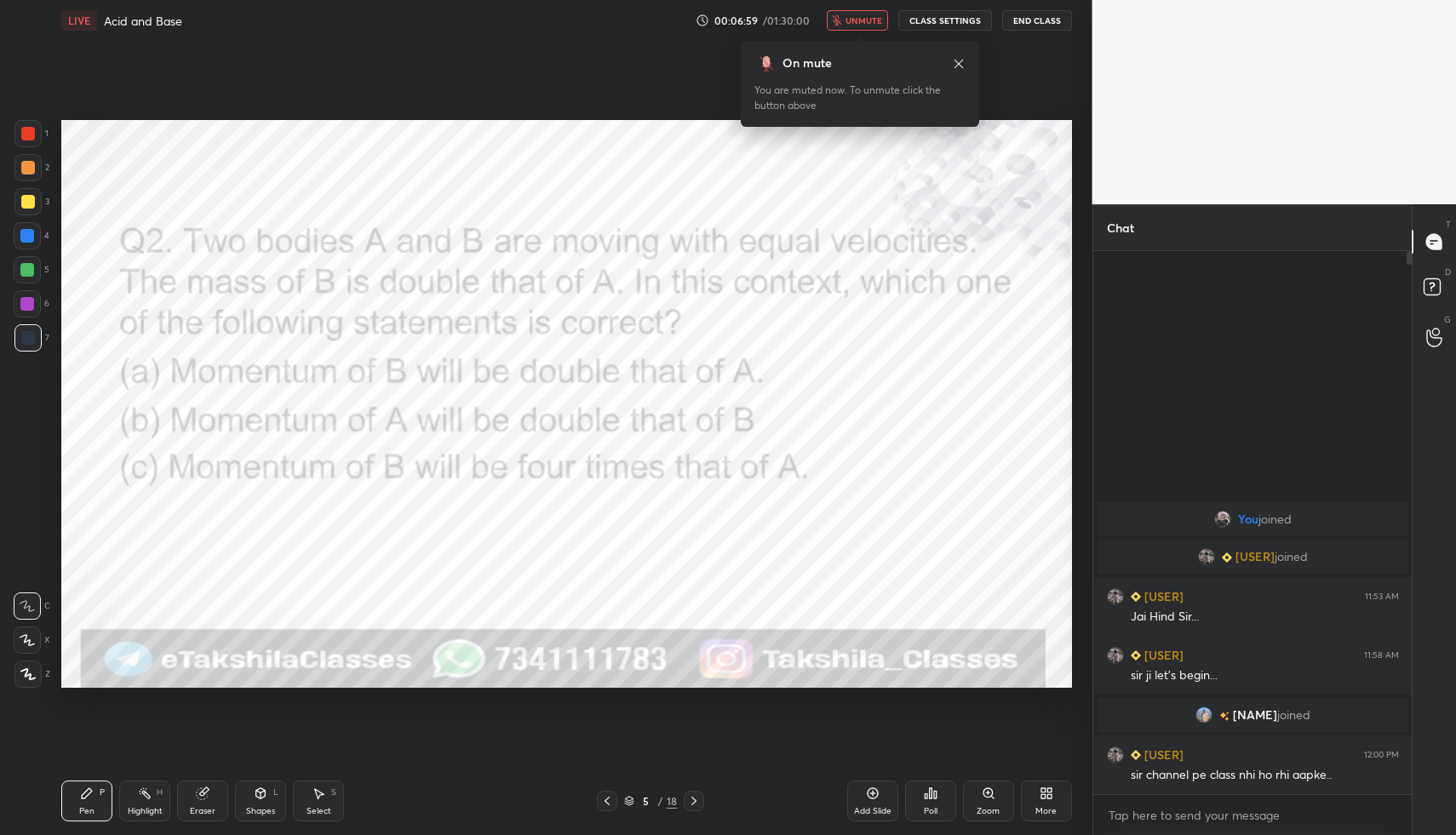 click on "unmute" at bounding box center [863, 20] 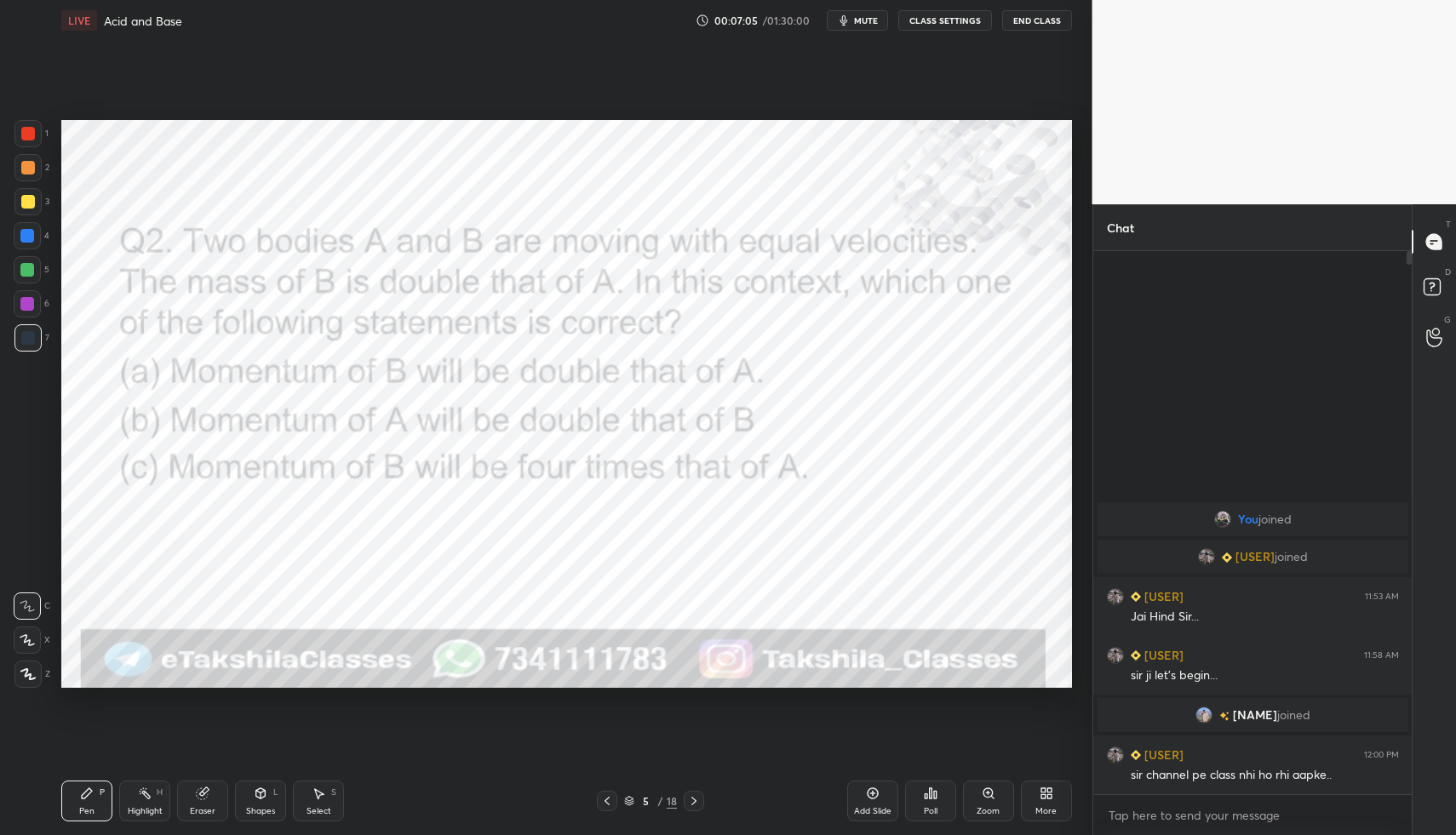 type 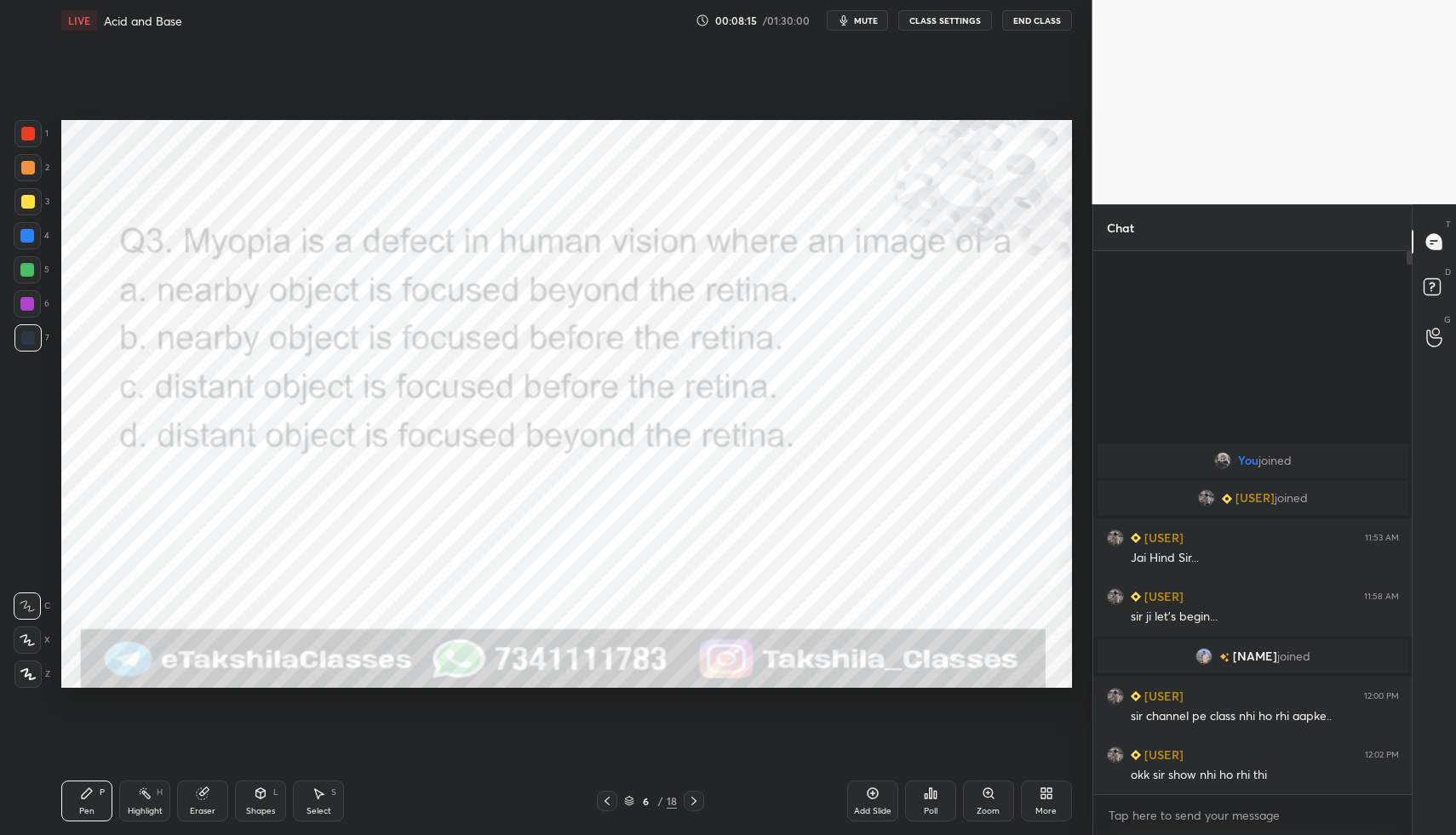 click 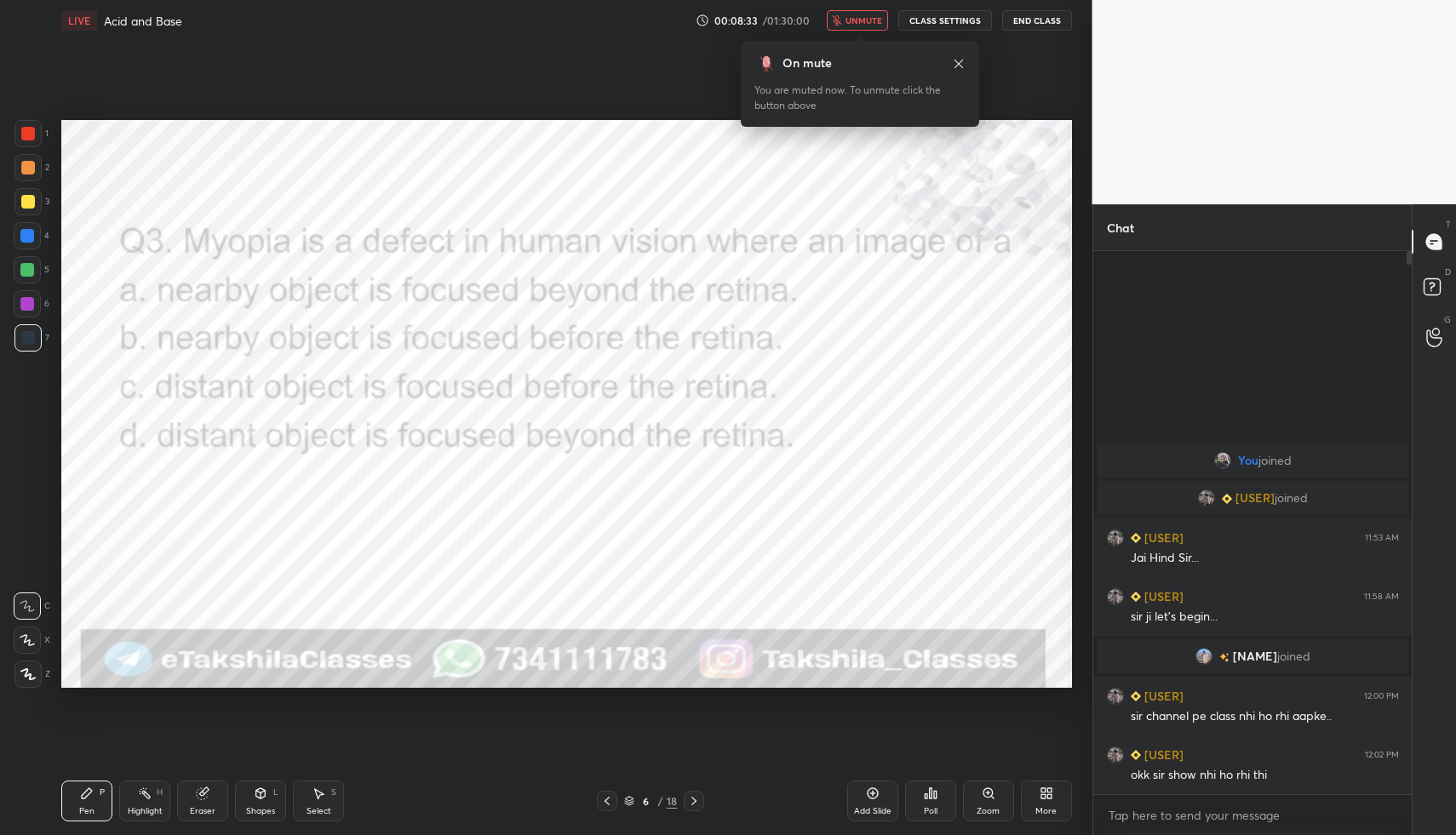 click on "Poll" at bounding box center (931, 801) 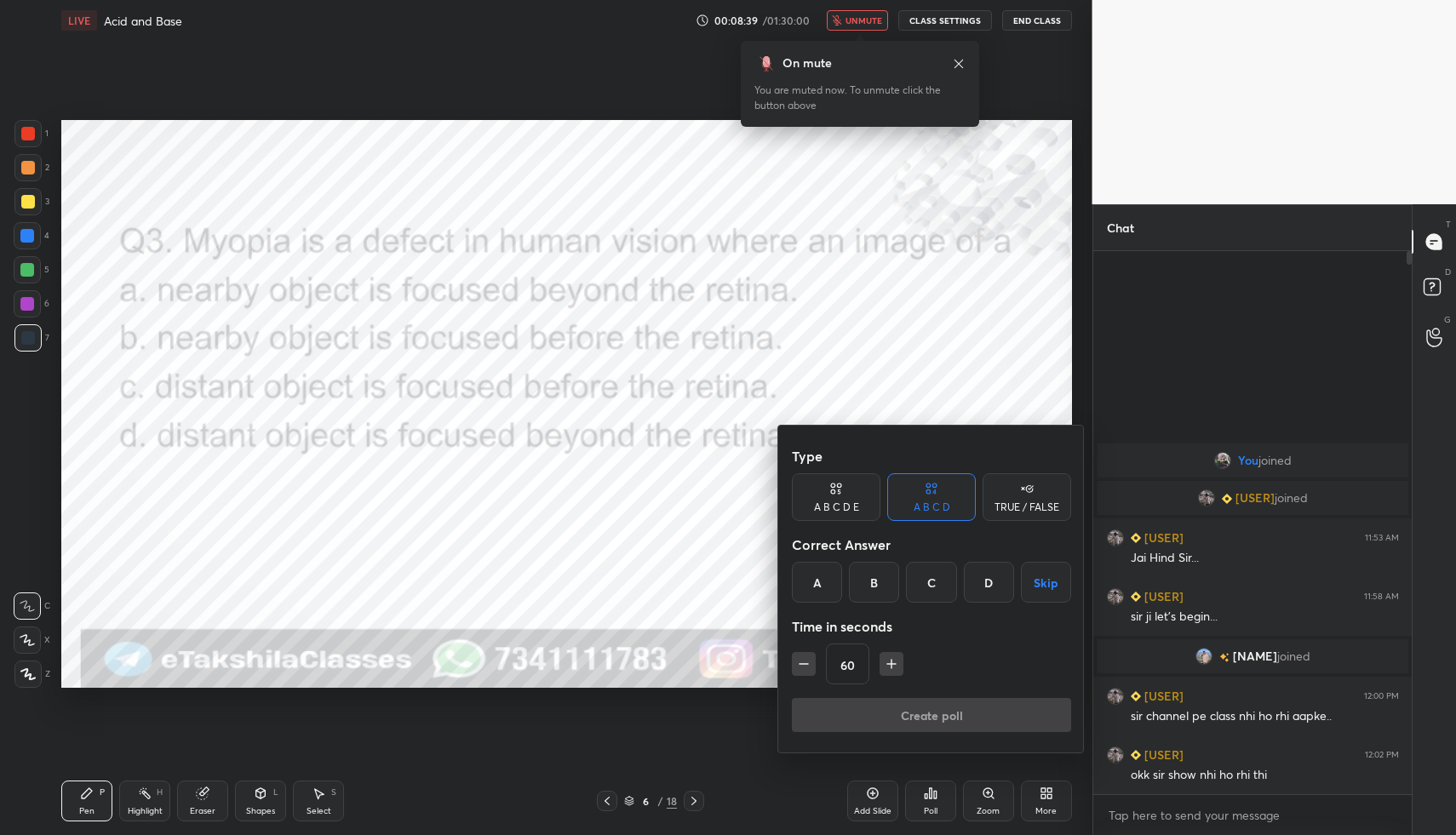 click on "D" at bounding box center (989, 582) 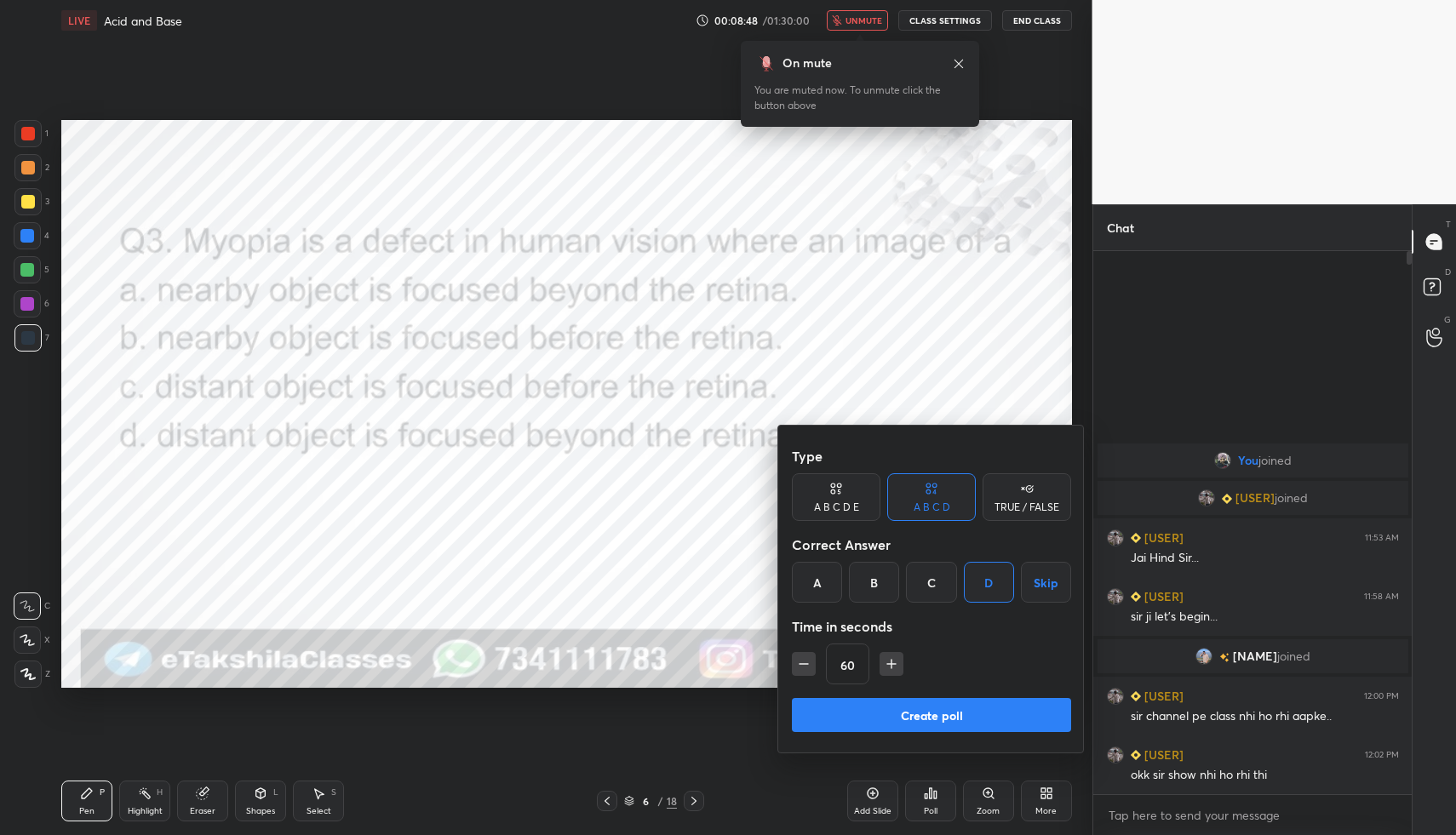 click on "Create poll" at bounding box center [931, 715] 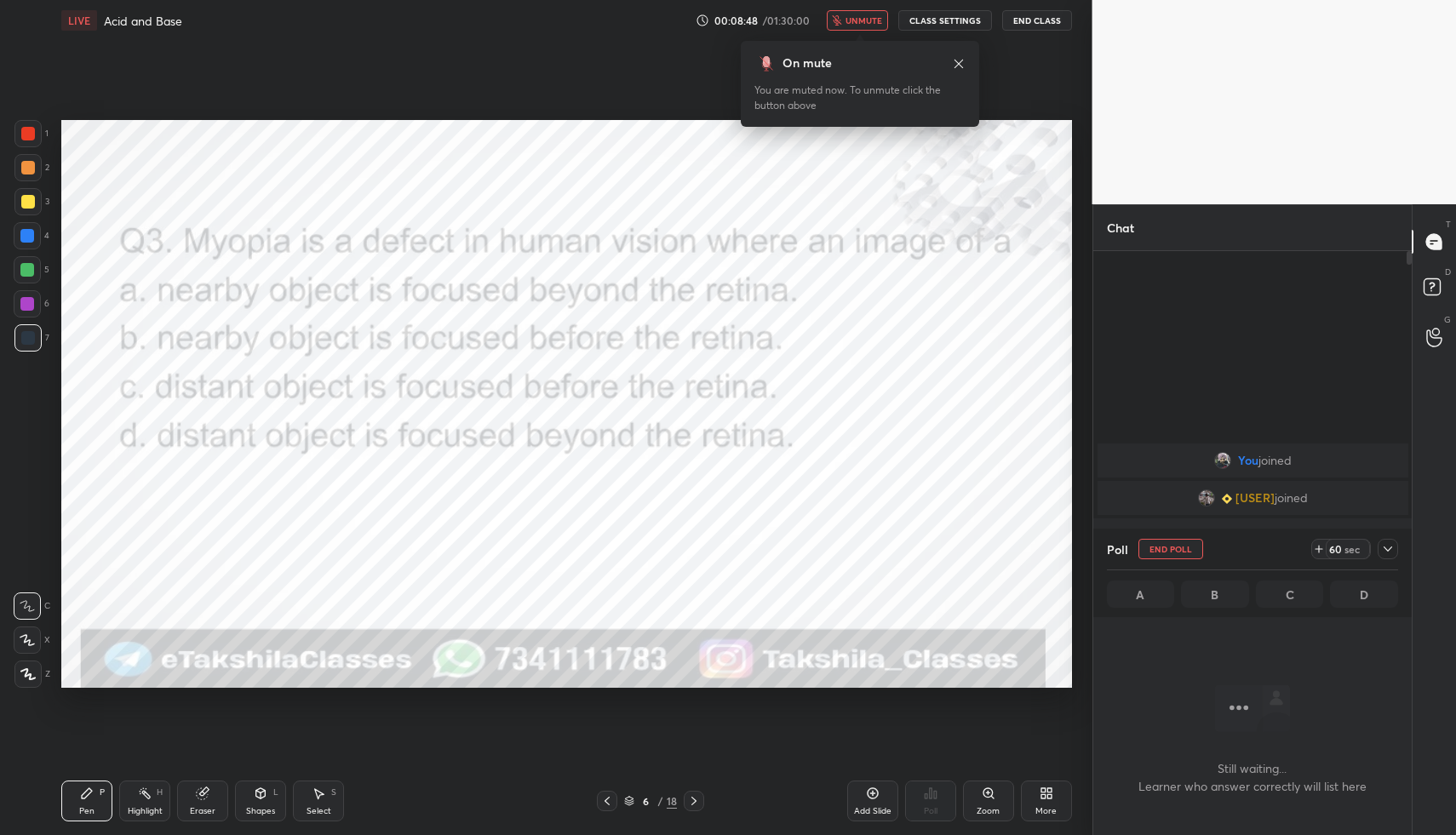 scroll, scrollTop: 454, scrollLeft: 313, axis: both 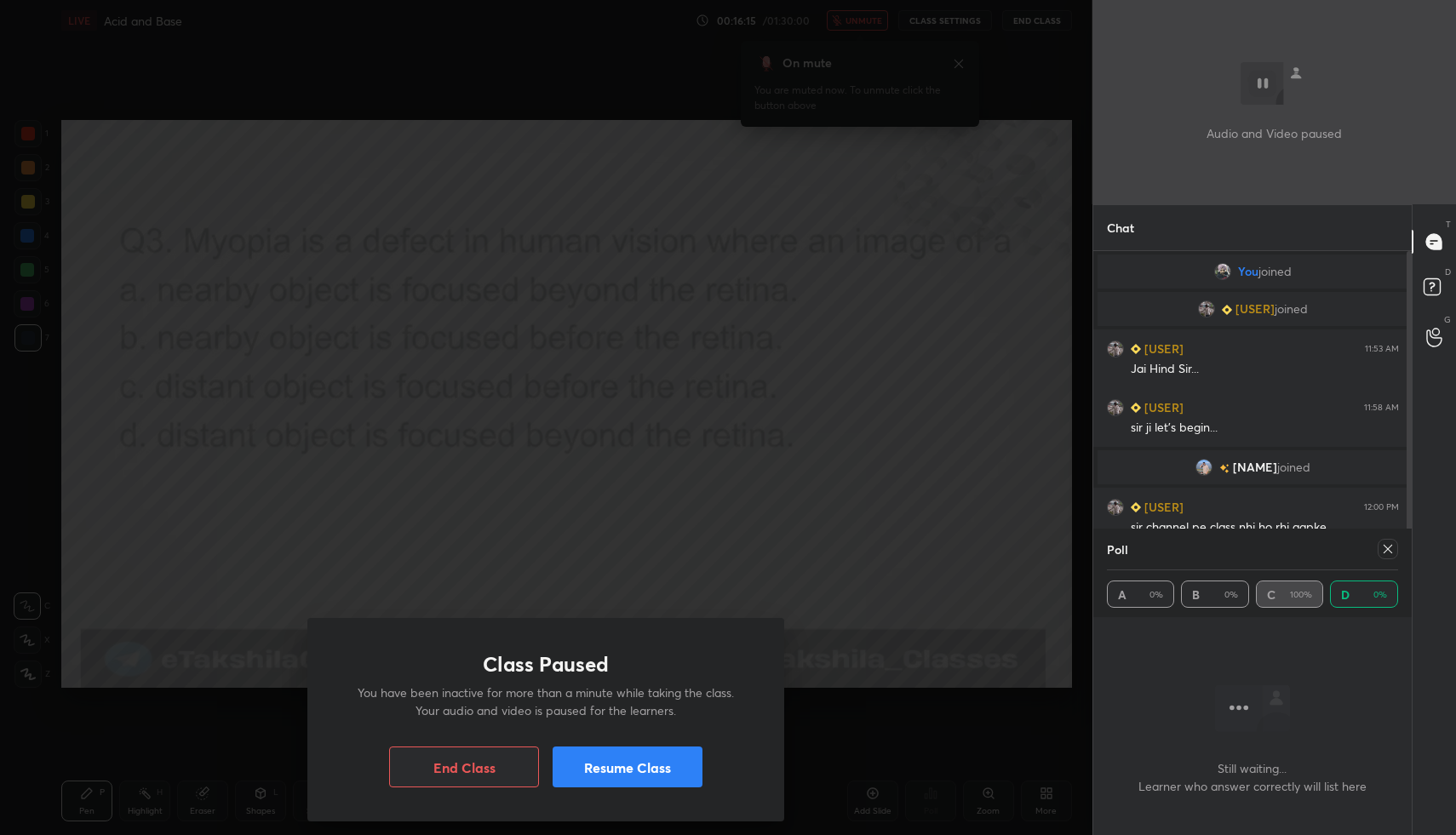 click on "Class Paused You have been inactive for more than a minute while taking the class. Your audio and video is paused for the learners. End Class Resume Class" at bounding box center [546, 417] 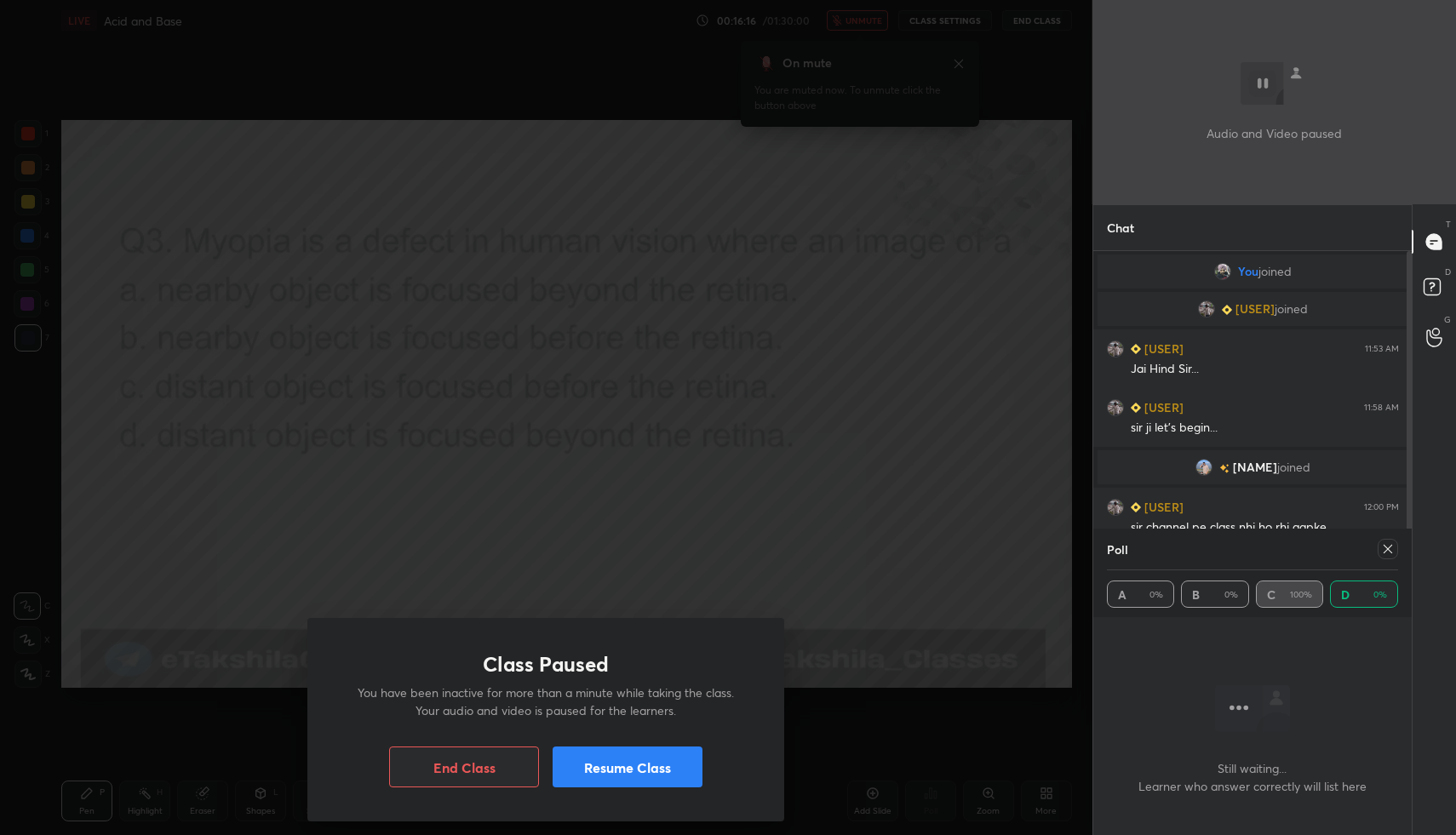 click on "Resume Class" at bounding box center (628, 767) 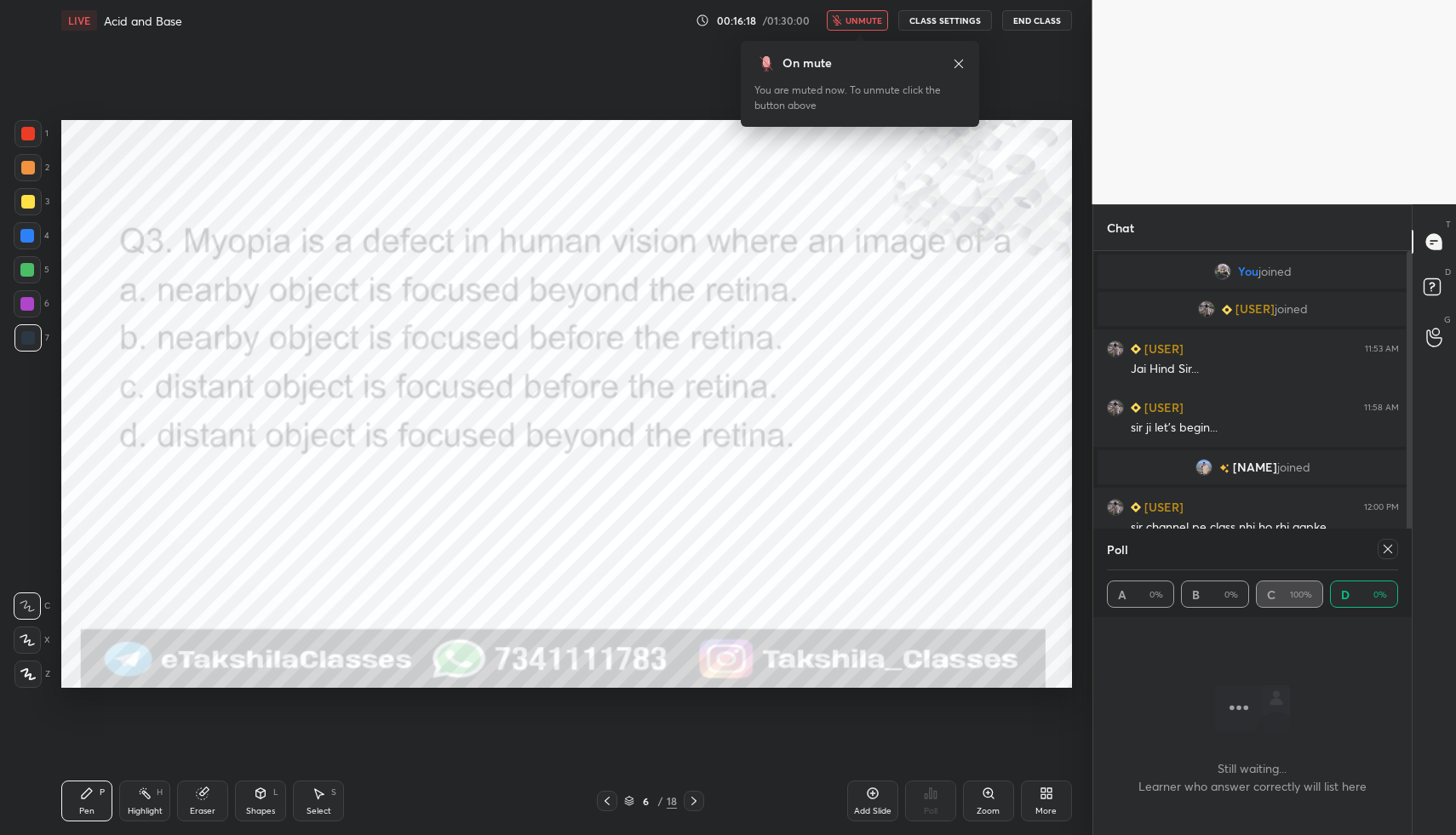 click at bounding box center [1388, 549] 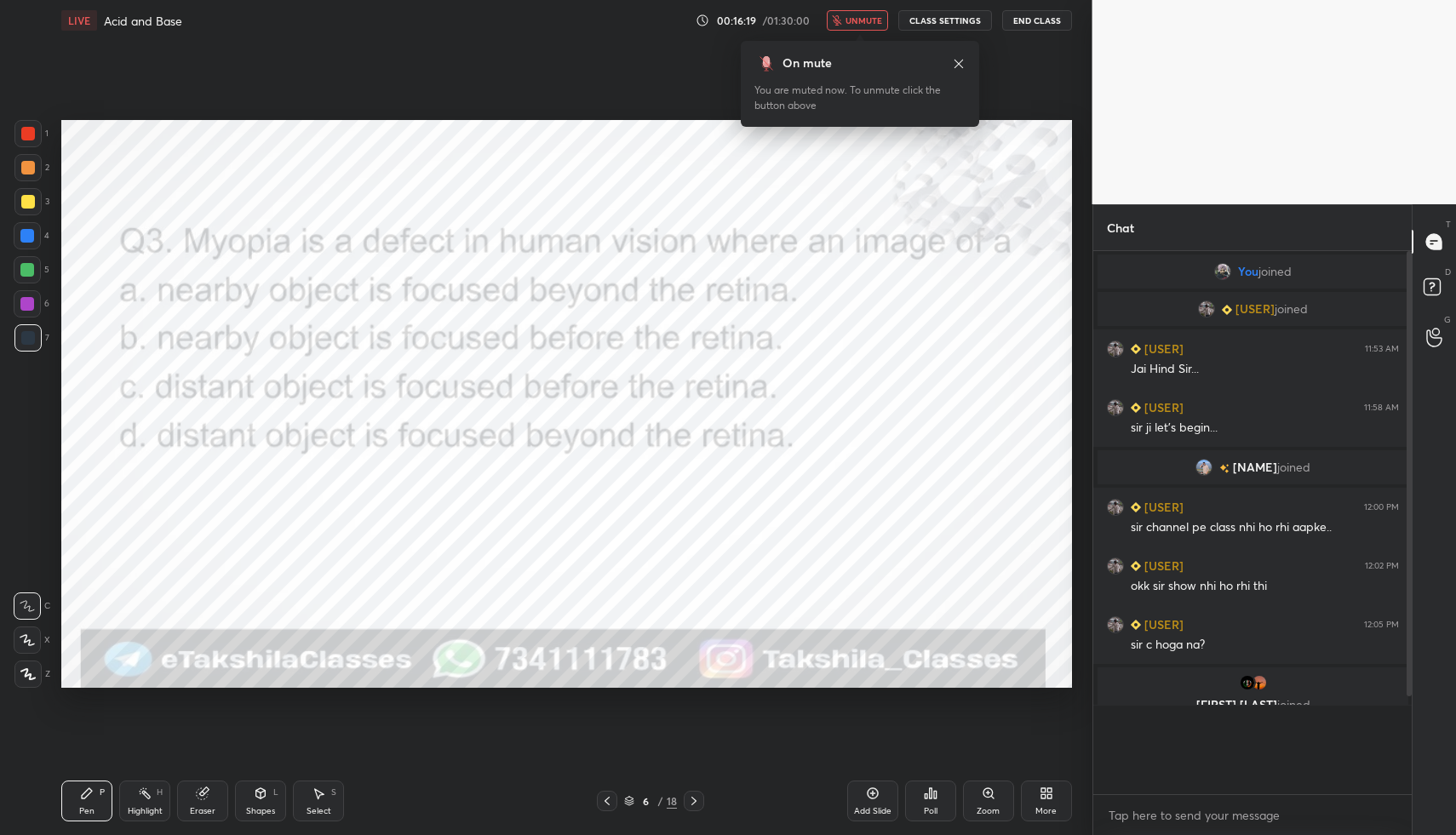 scroll, scrollTop: 6, scrollLeft: 6, axis: both 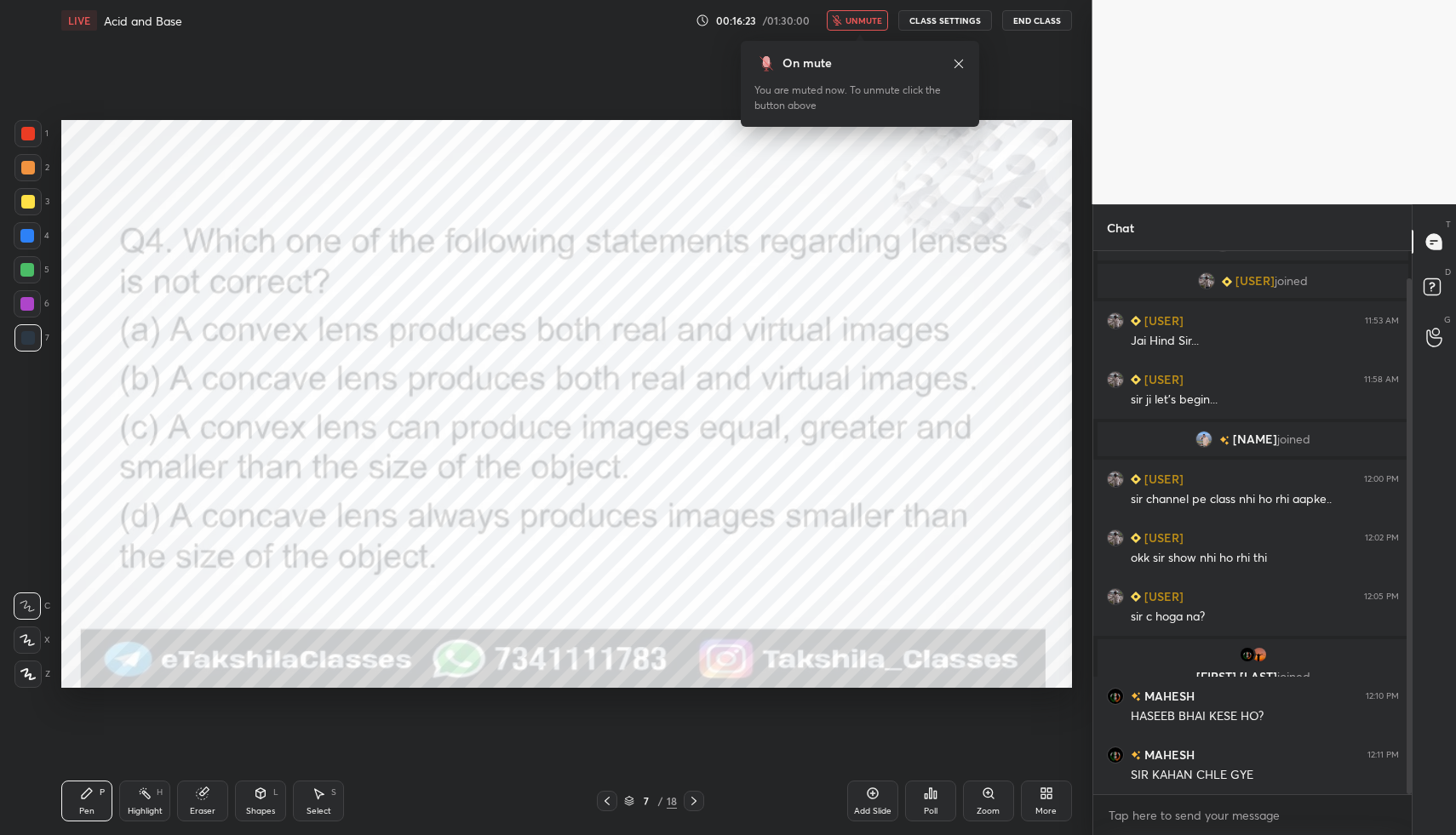 click on "unmute" at bounding box center (863, 20) 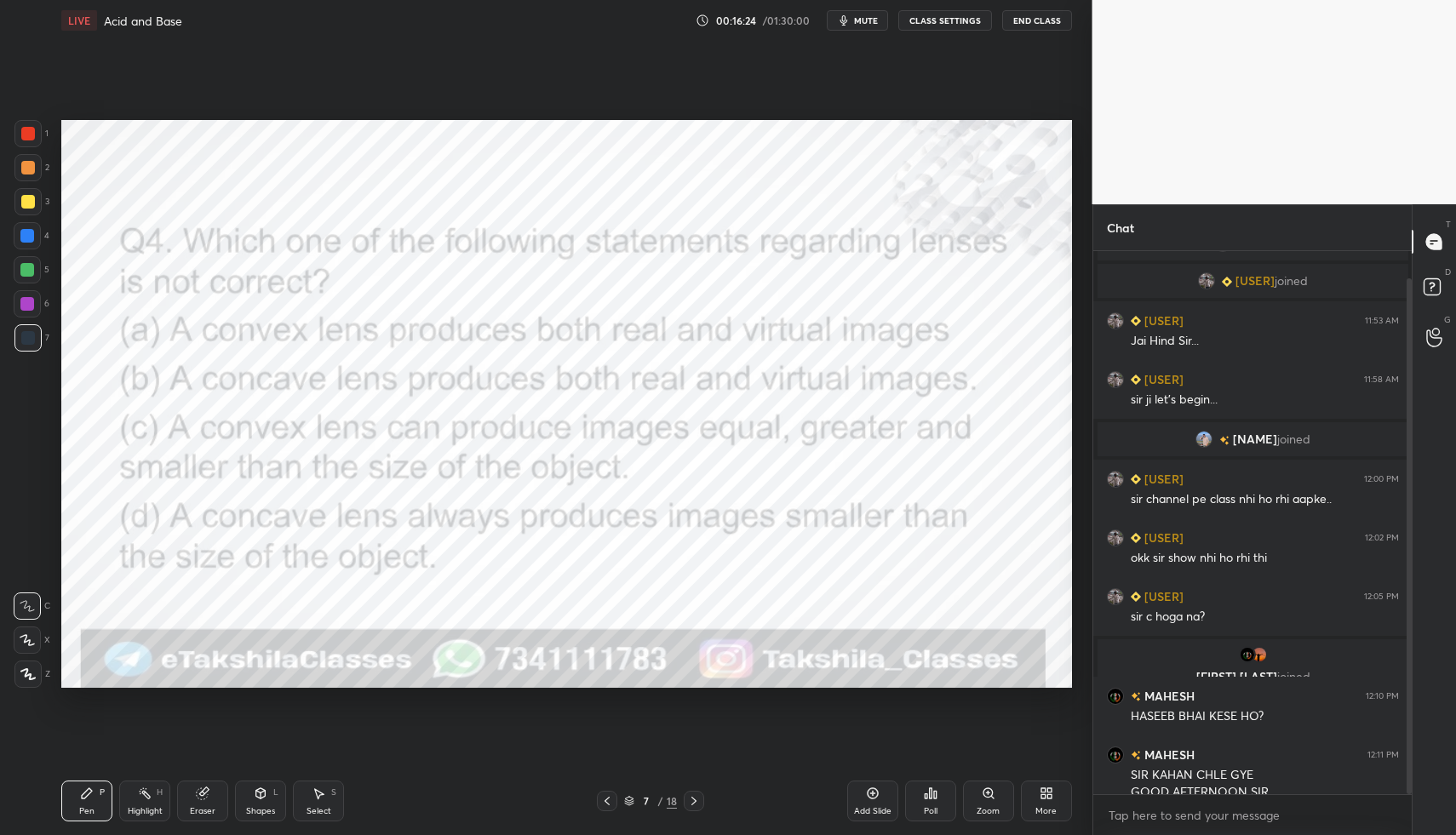 scroll, scrollTop: 45, scrollLeft: 0, axis: vertical 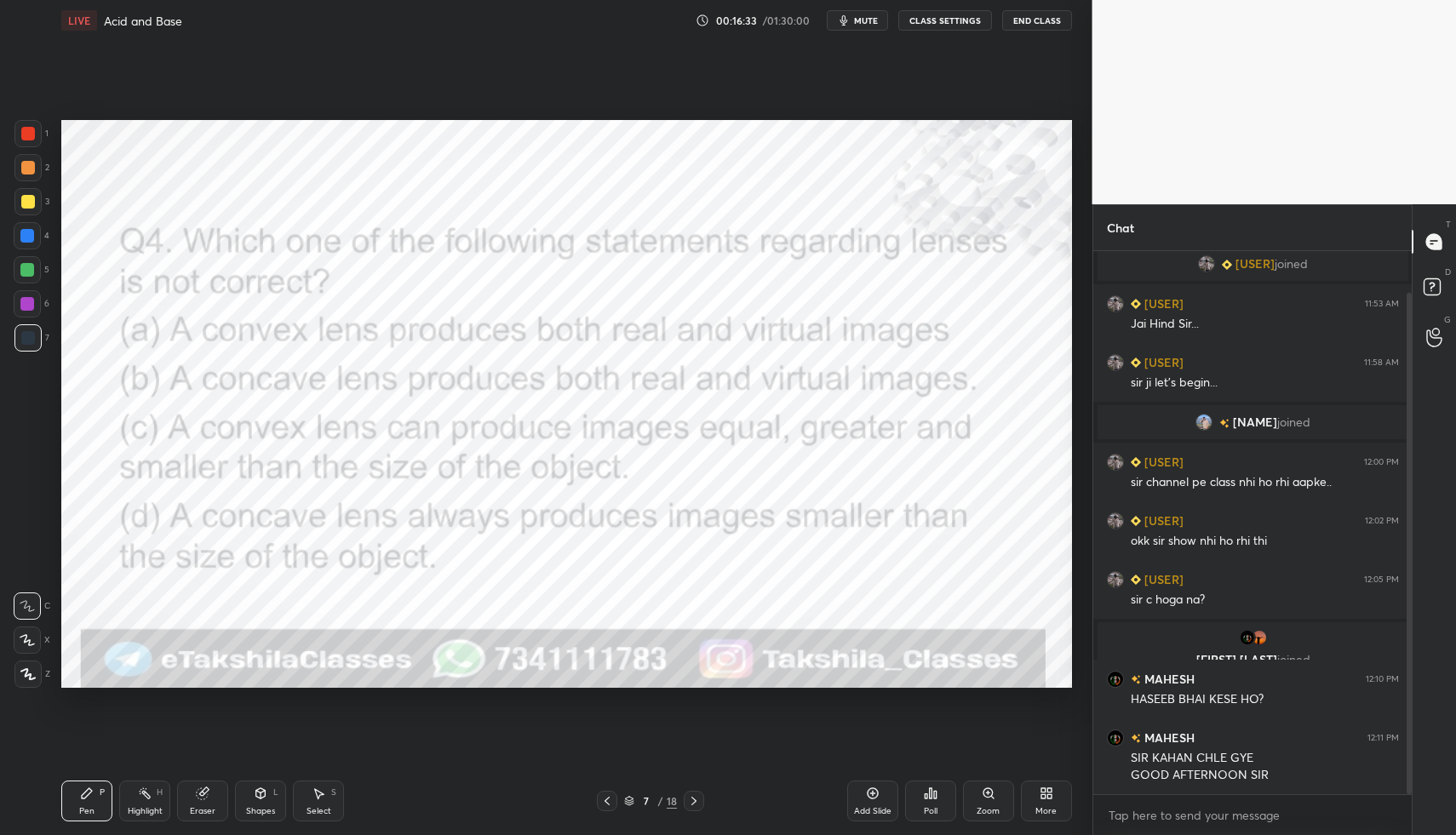 click on "Poll" at bounding box center (931, 801) 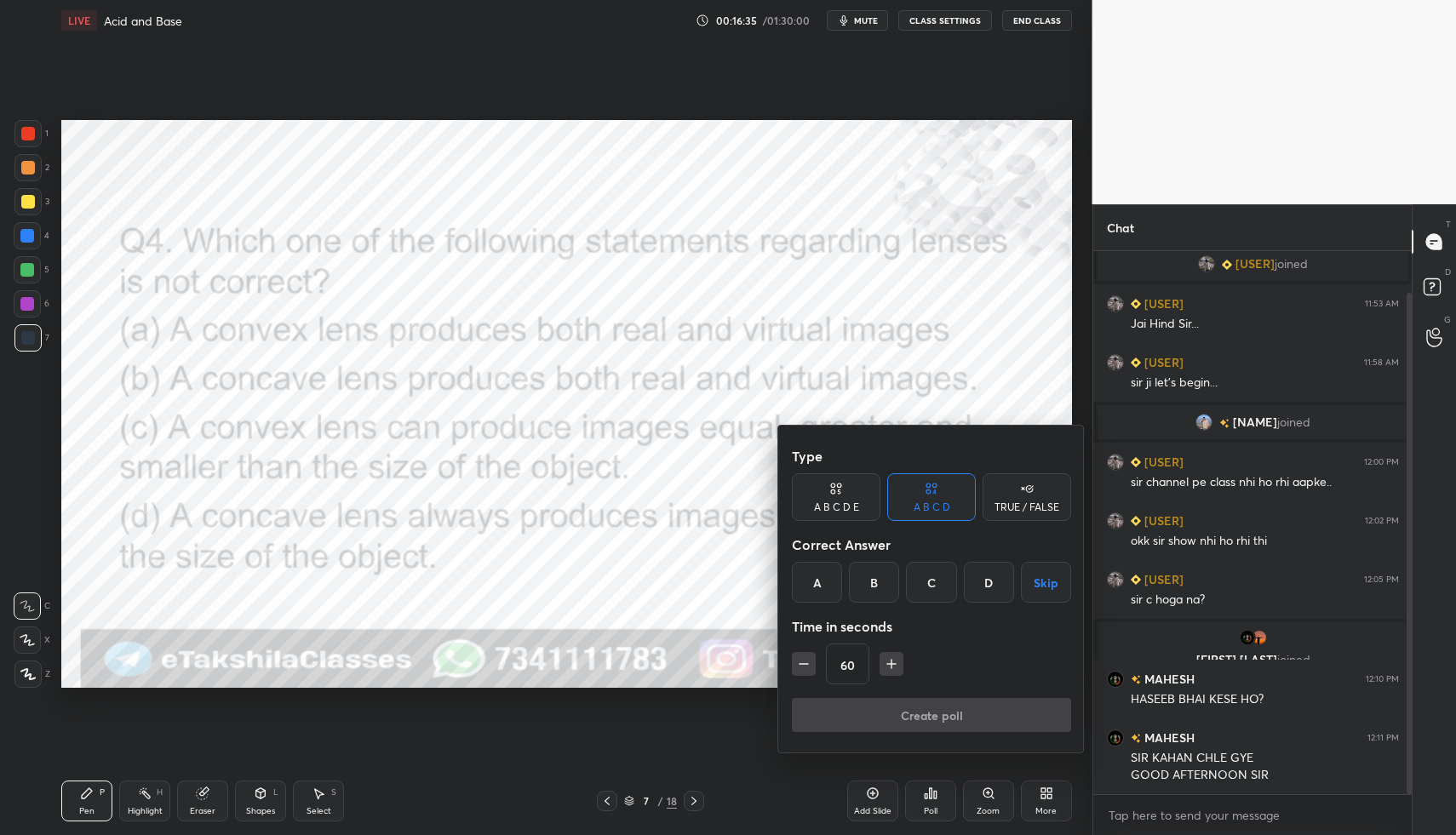 click on "B" at bounding box center (874, 582) 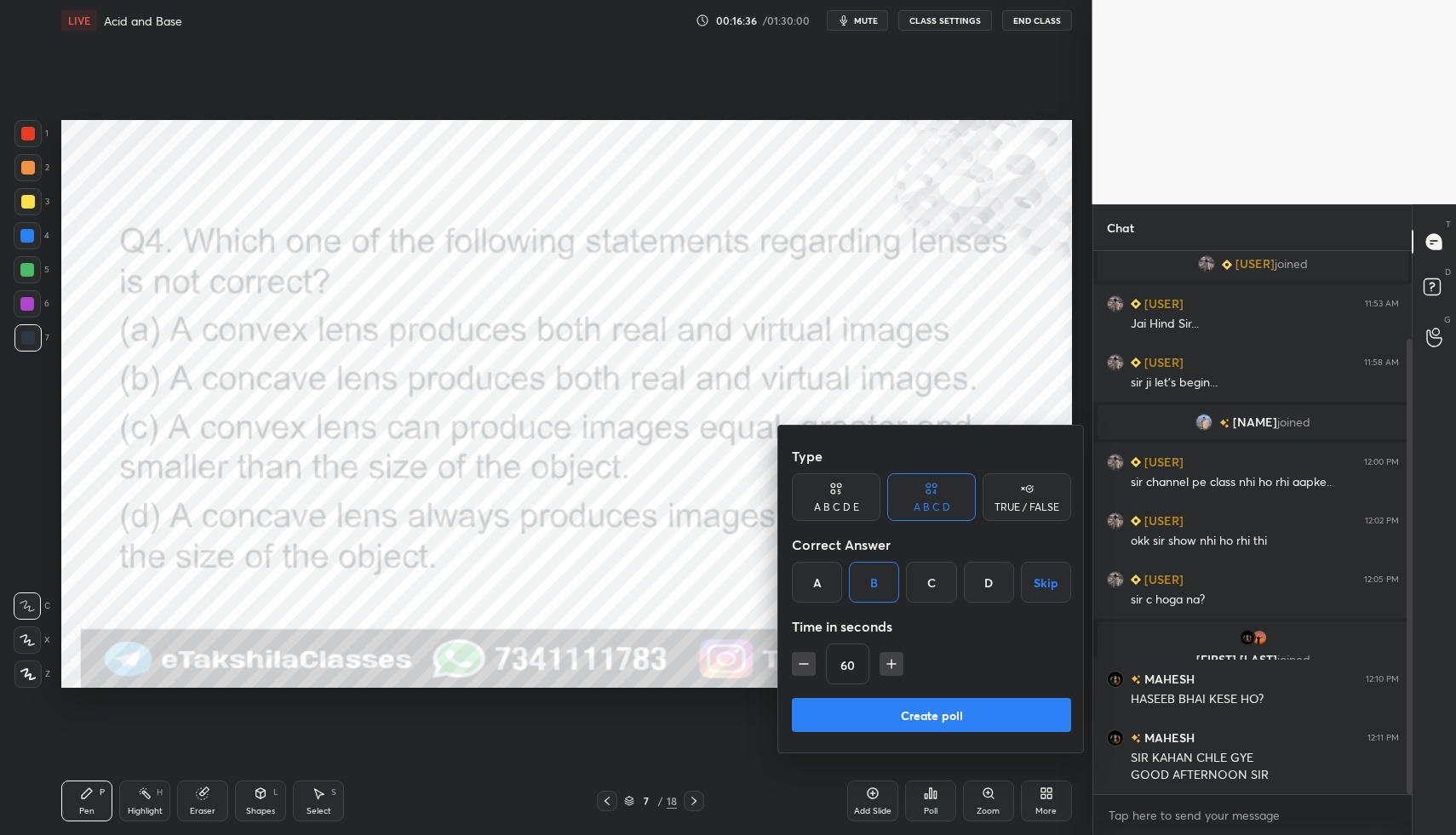 scroll, scrollTop: 104, scrollLeft: 0, axis: vertical 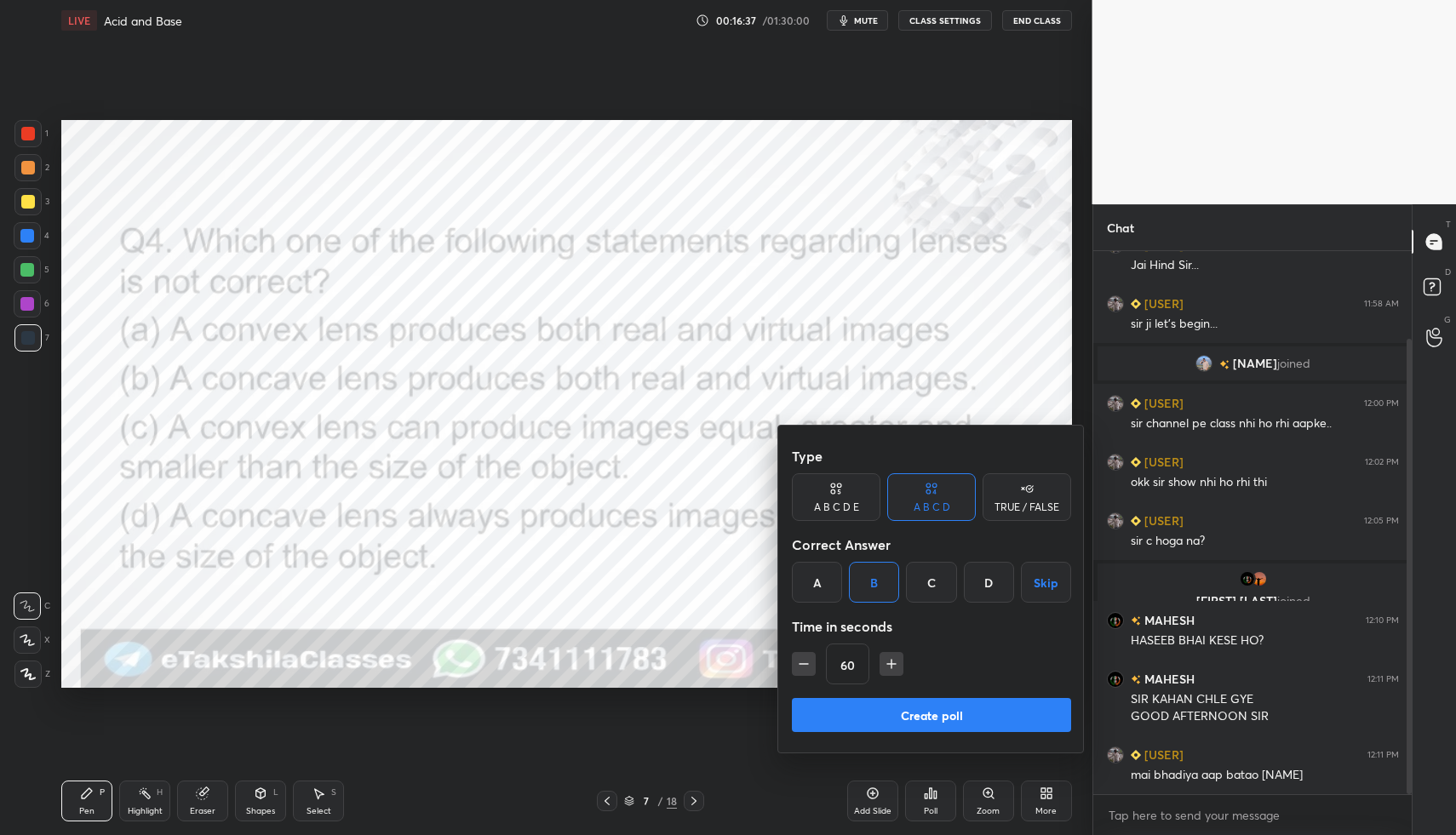 click on "Create poll" at bounding box center (931, 715) 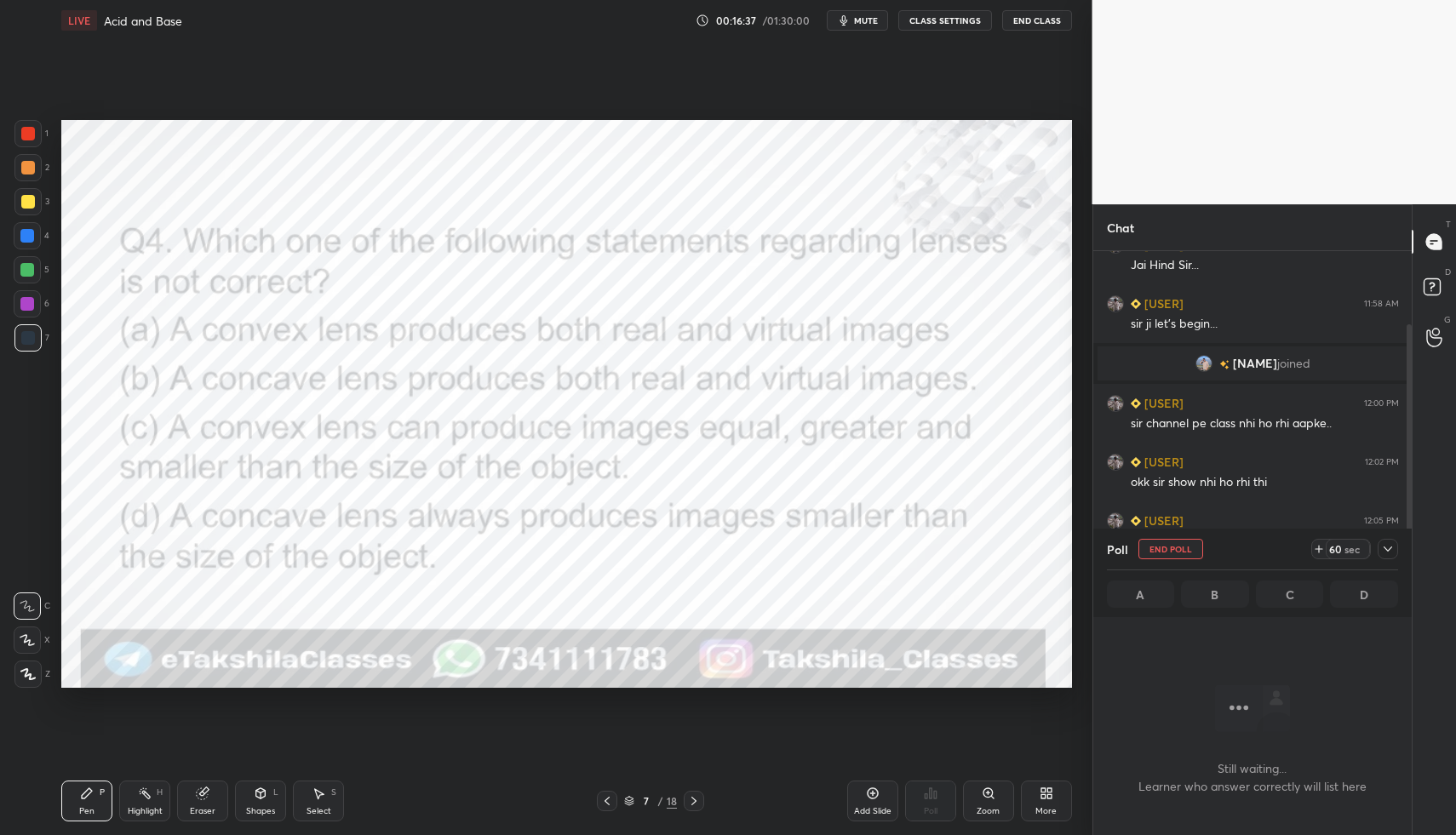 scroll, scrollTop: 454, scrollLeft: 313, axis: both 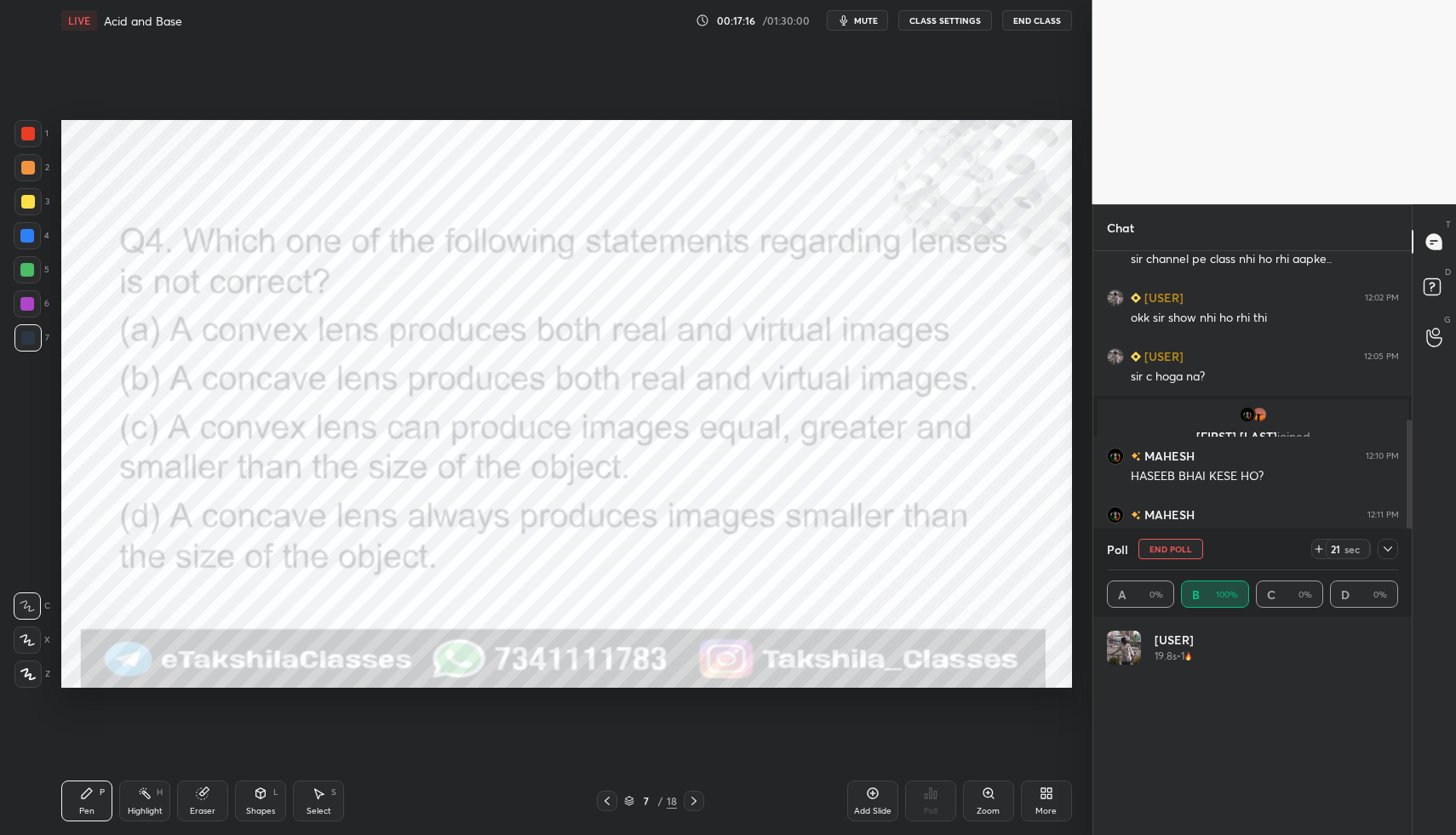 click on "mute" at bounding box center [857, 20] 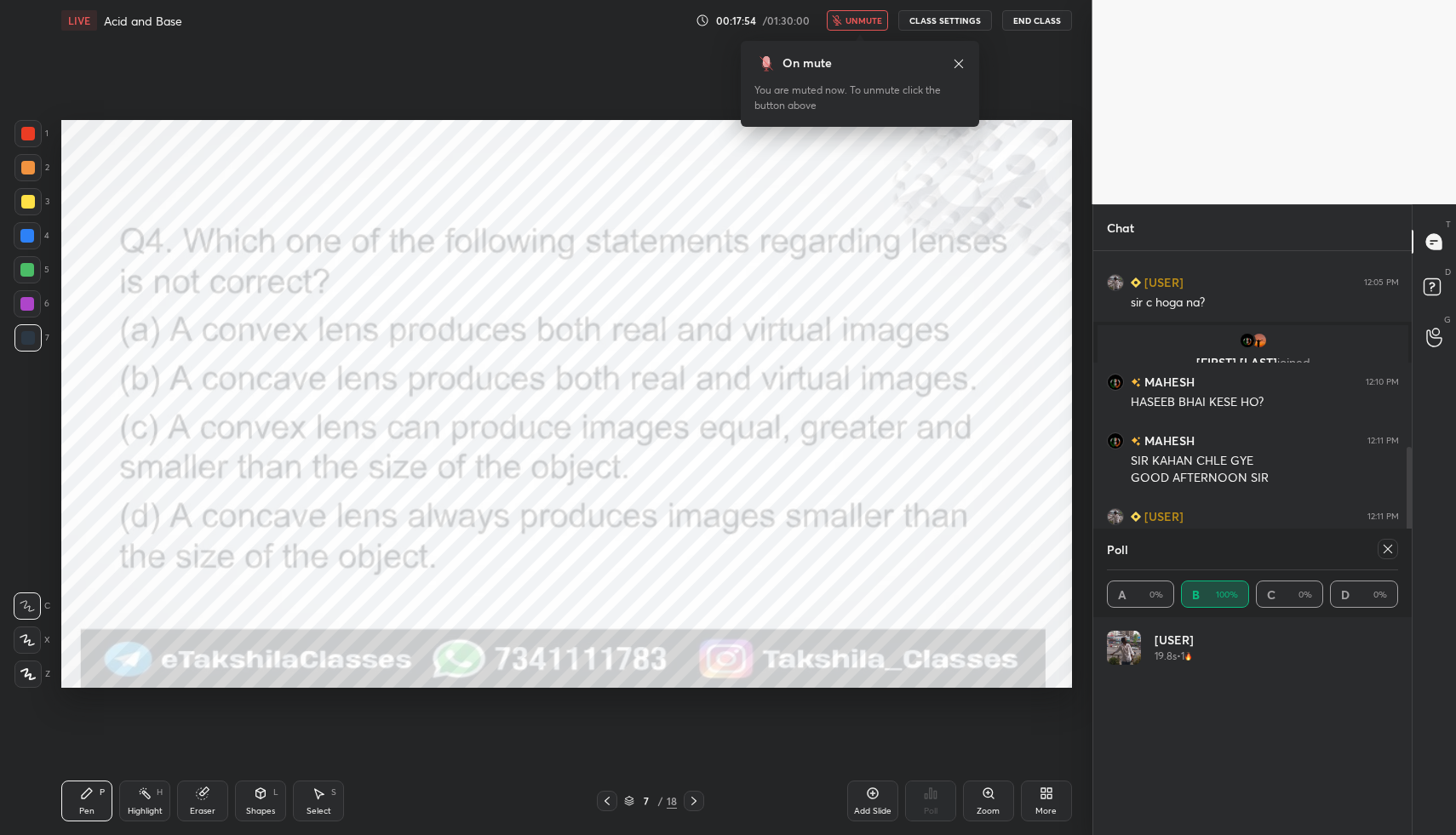 scroll, scrollTop: 401, scrollLeft: 0, axis: vertical 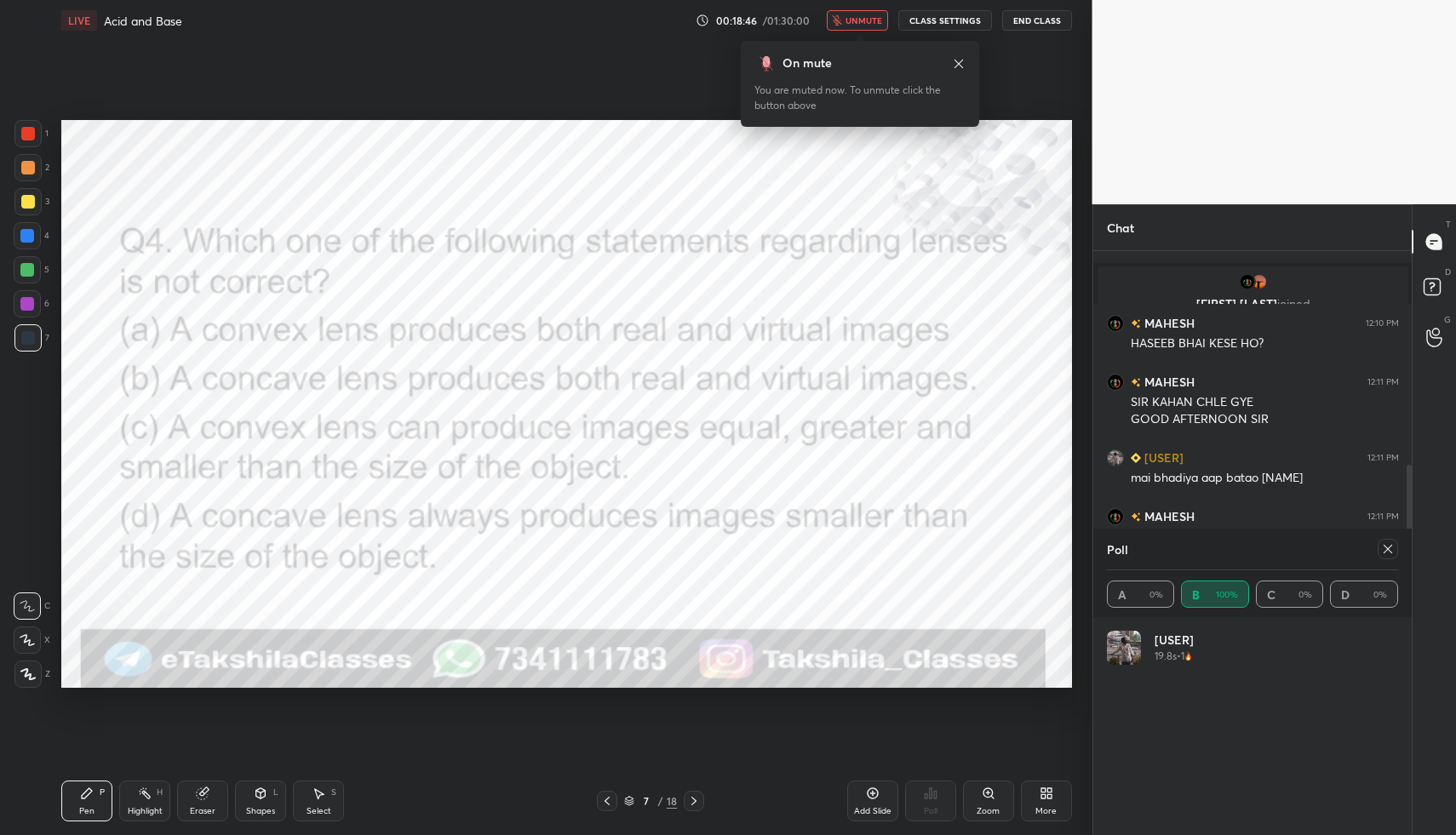 click 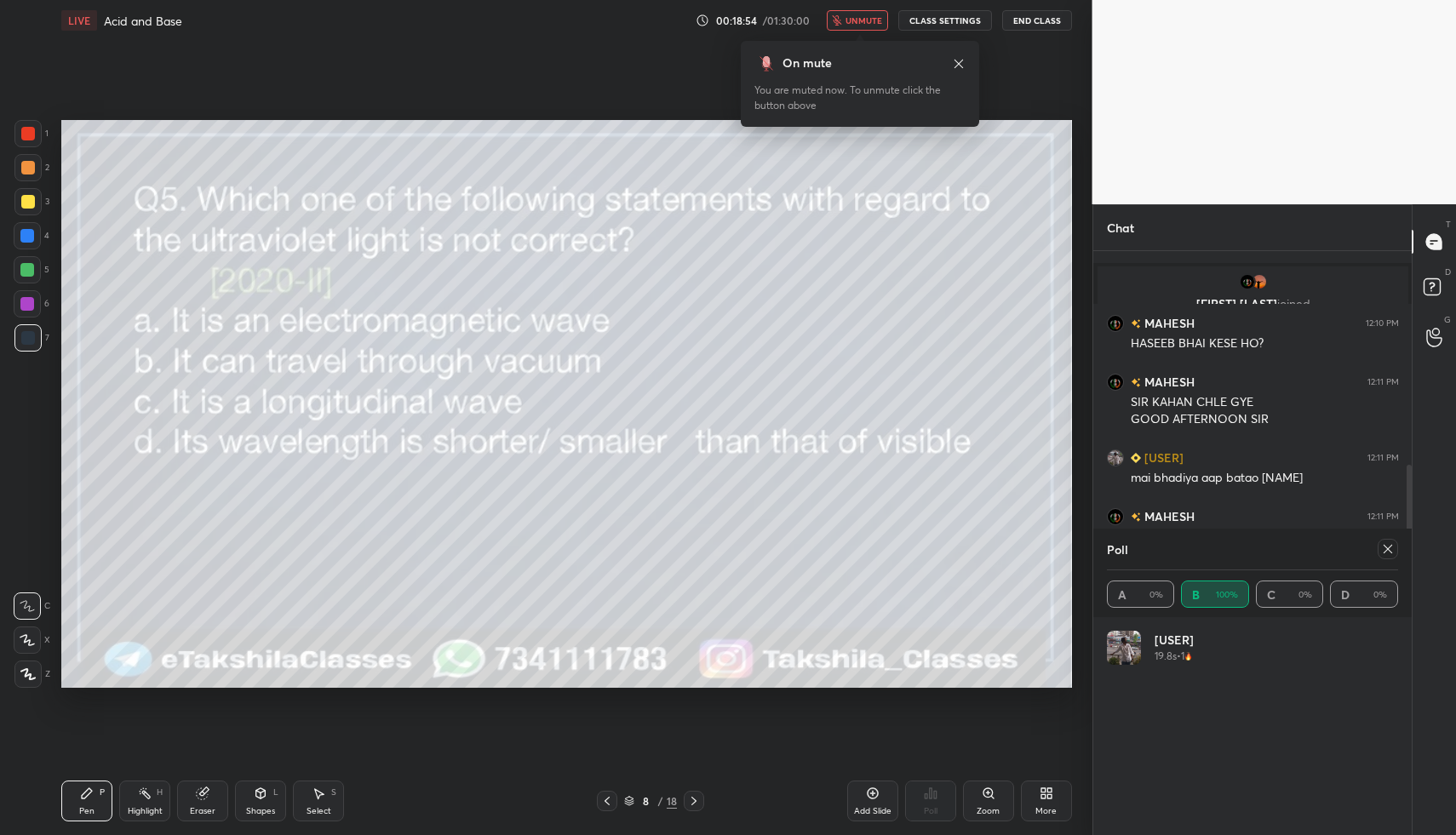 click 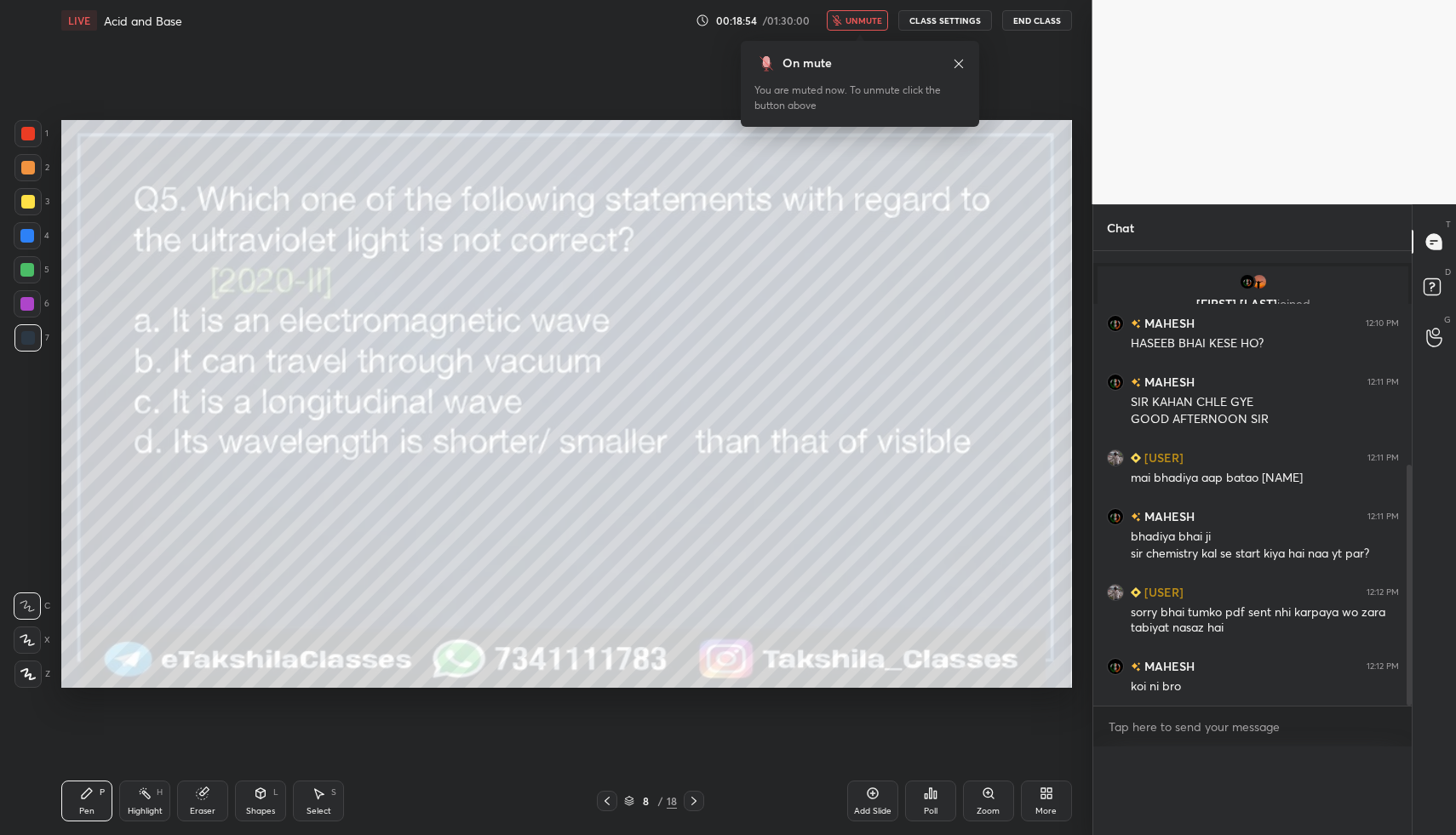 scroll, scrollTop: 0, scrollLeft: 0, axis: both 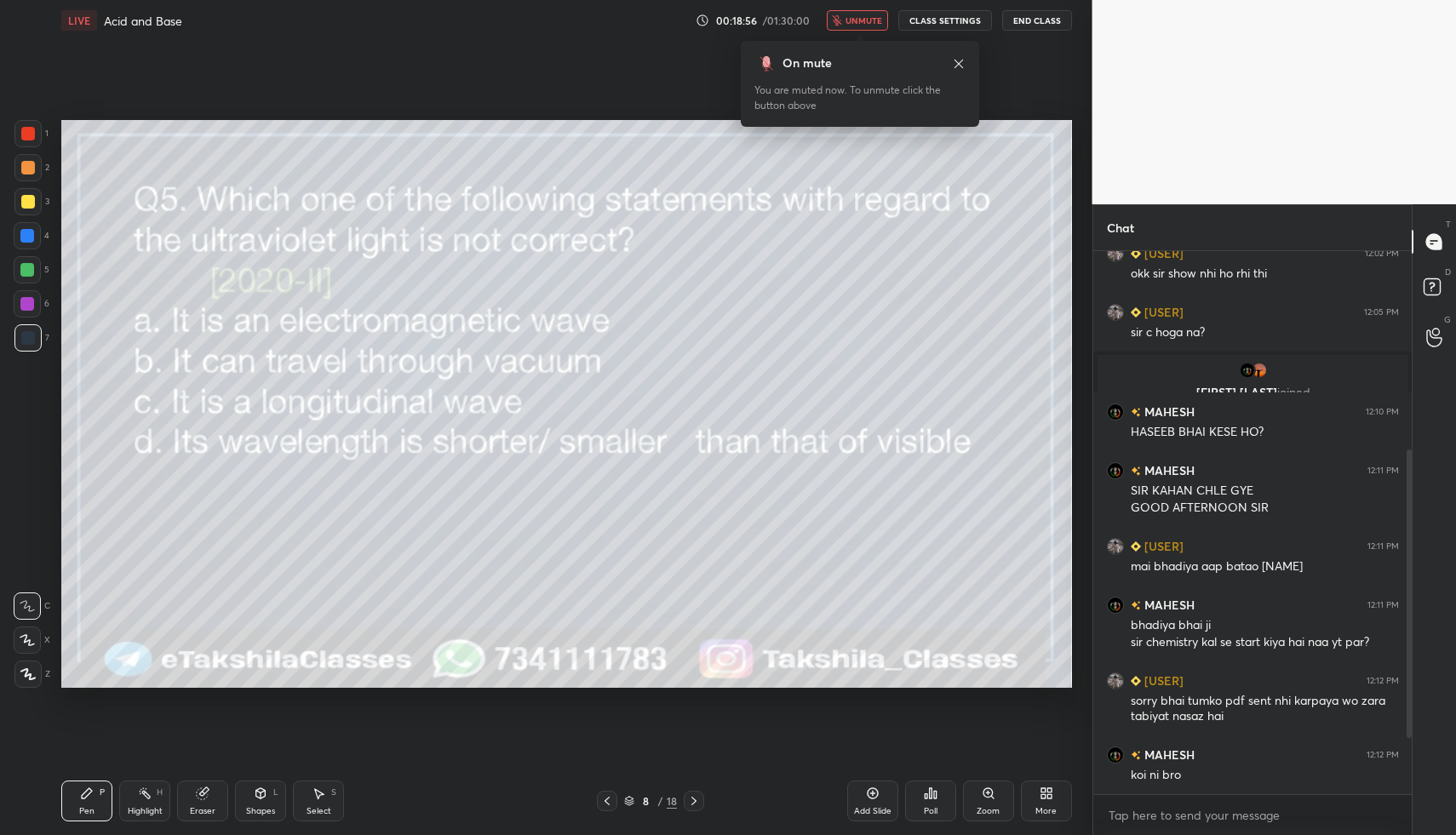 click 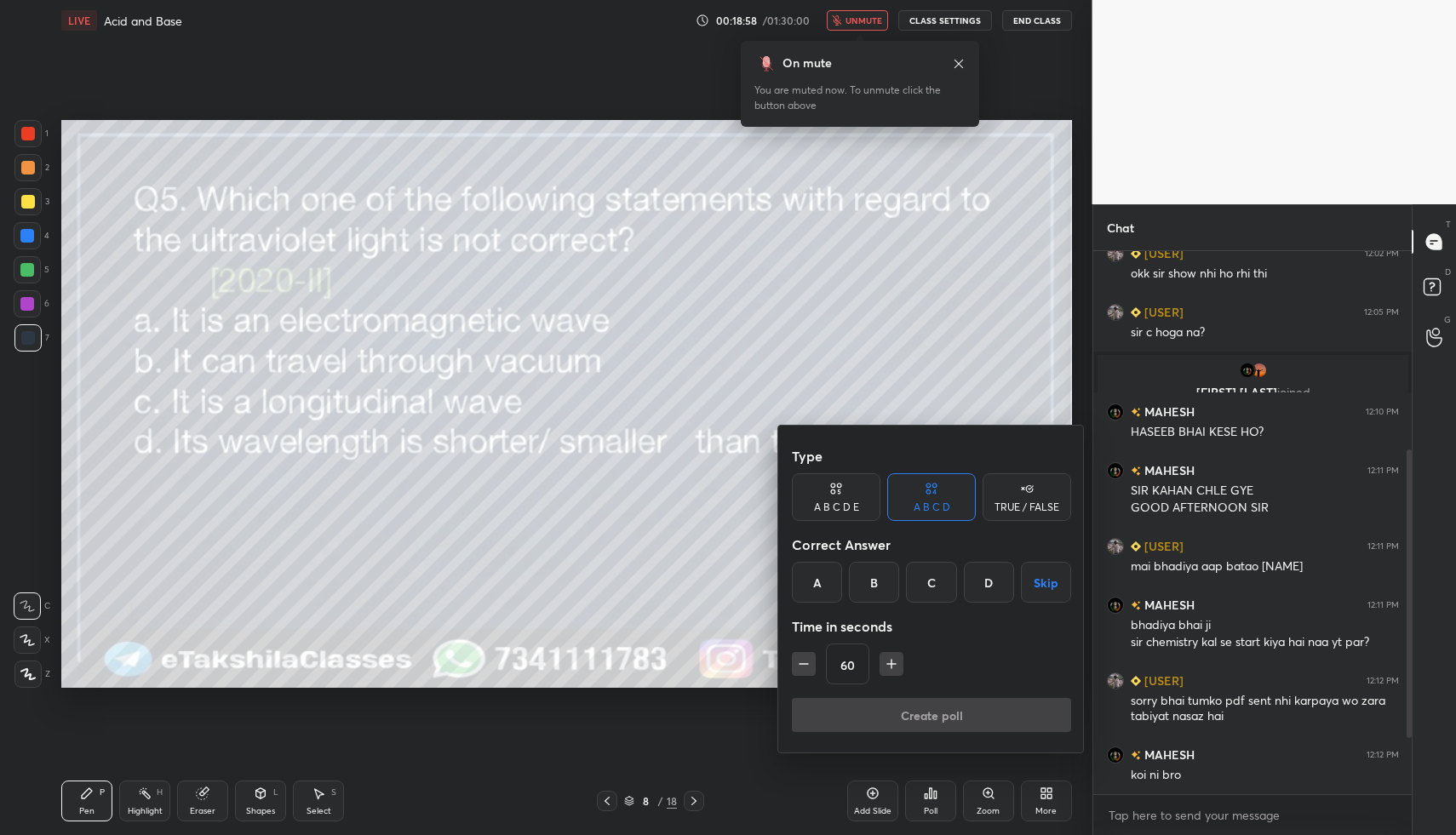 click on "C" at bounding box center [931, 582] 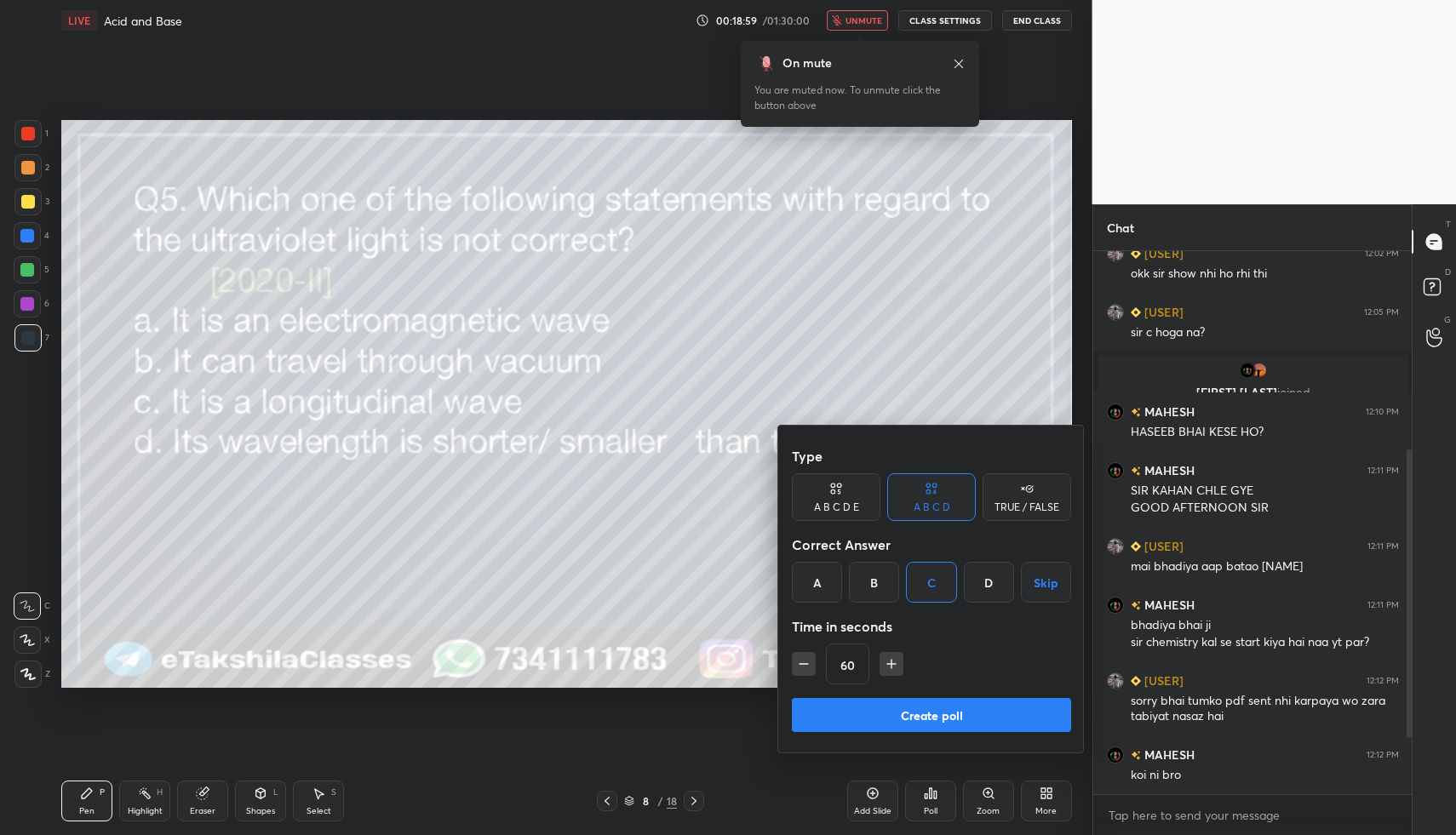 click on "Create poll" at bounding box center [931, 715] 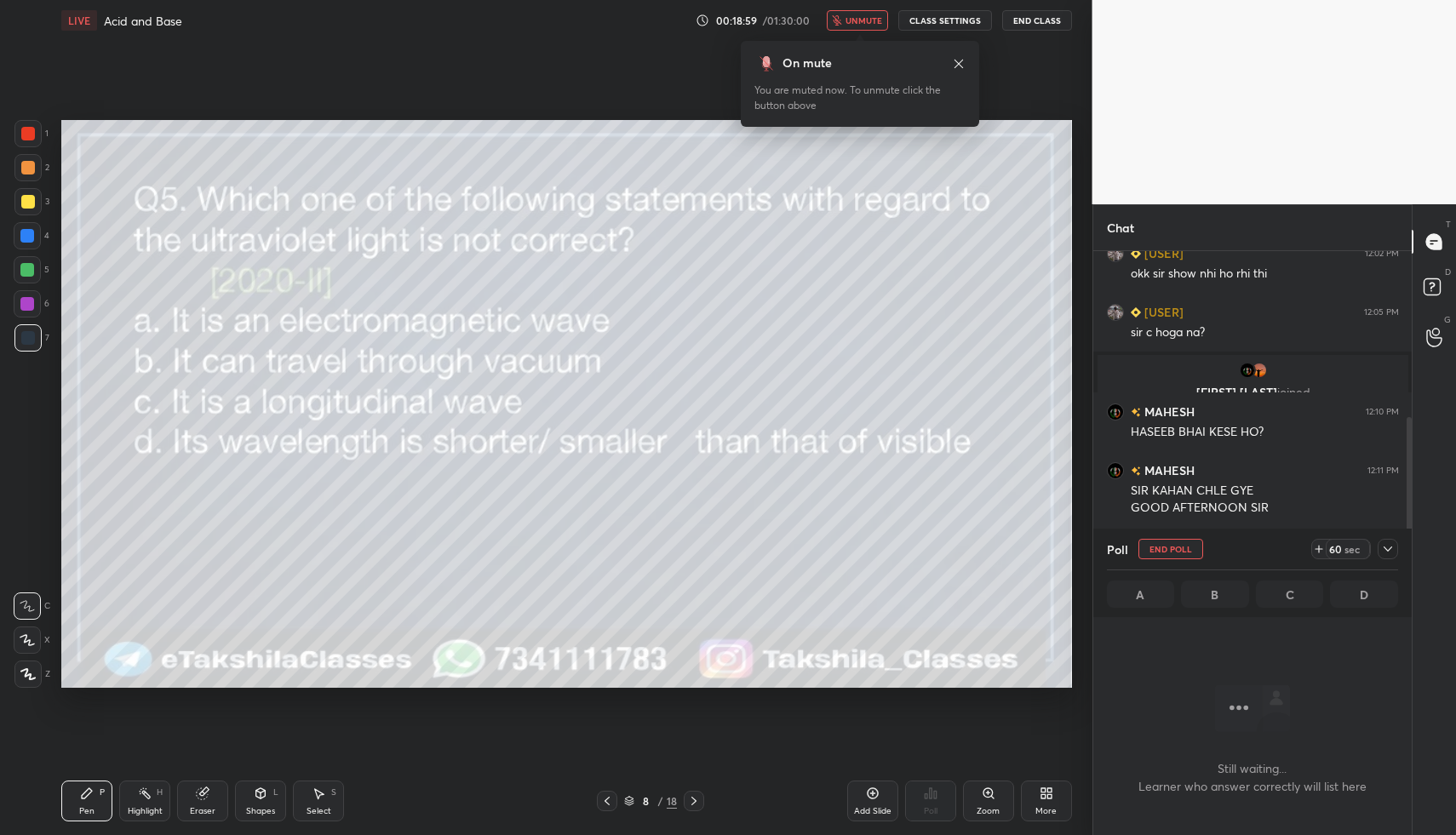scroll, scrollTop: 454, scrollLeft: 313, axis: both 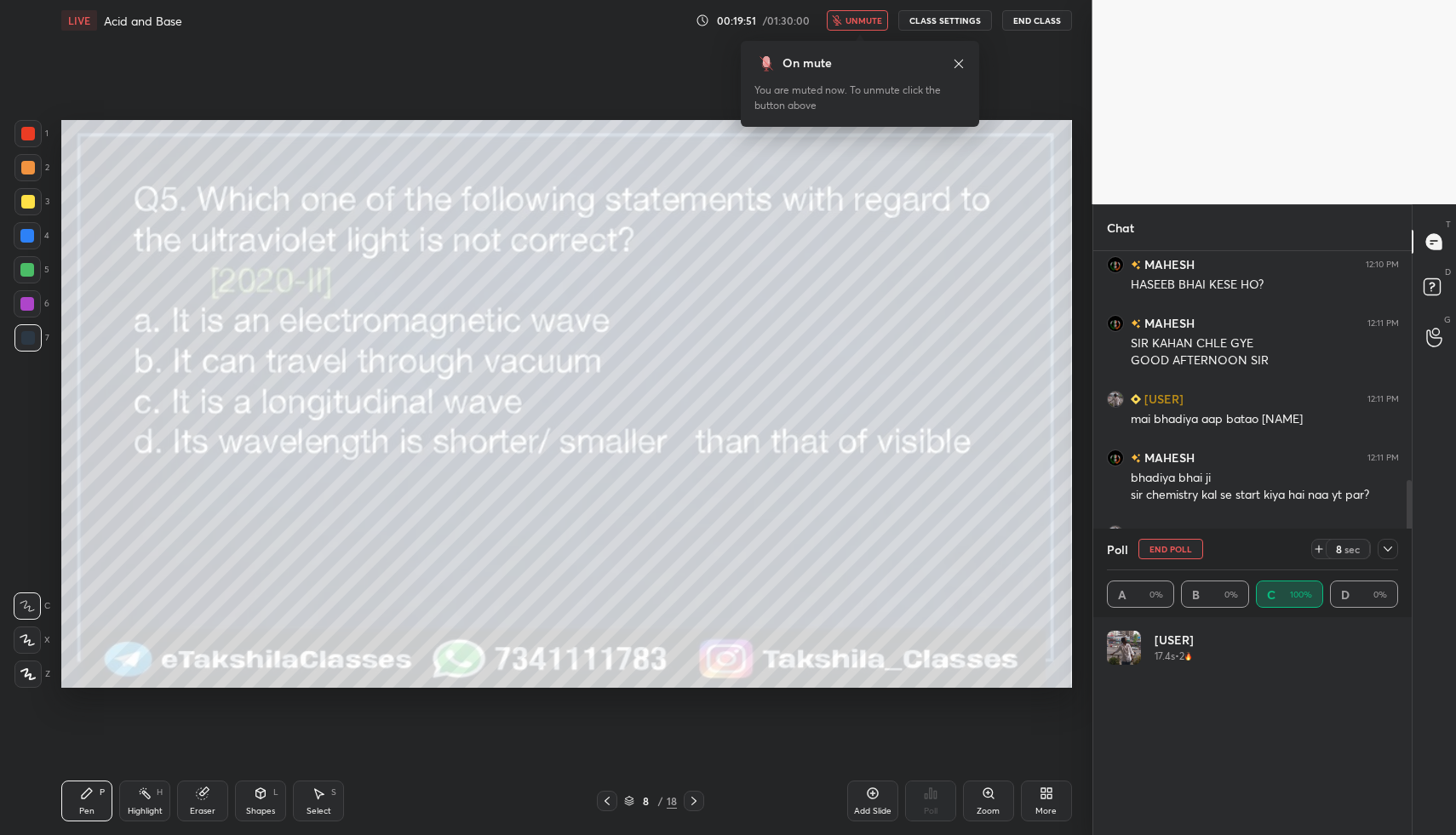 click at bounding box center [28, 168] 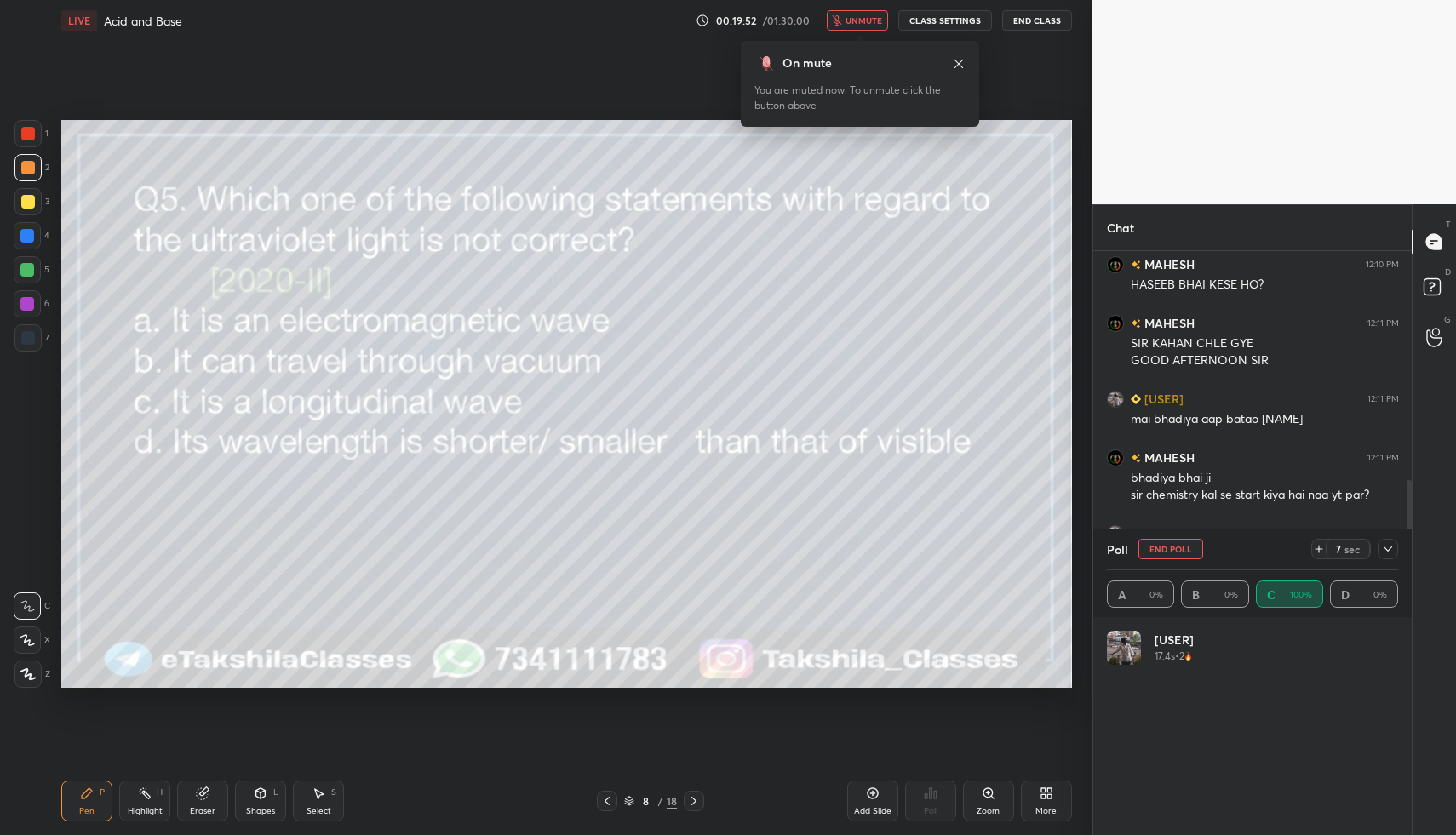 click at bounding box center [28, 674] 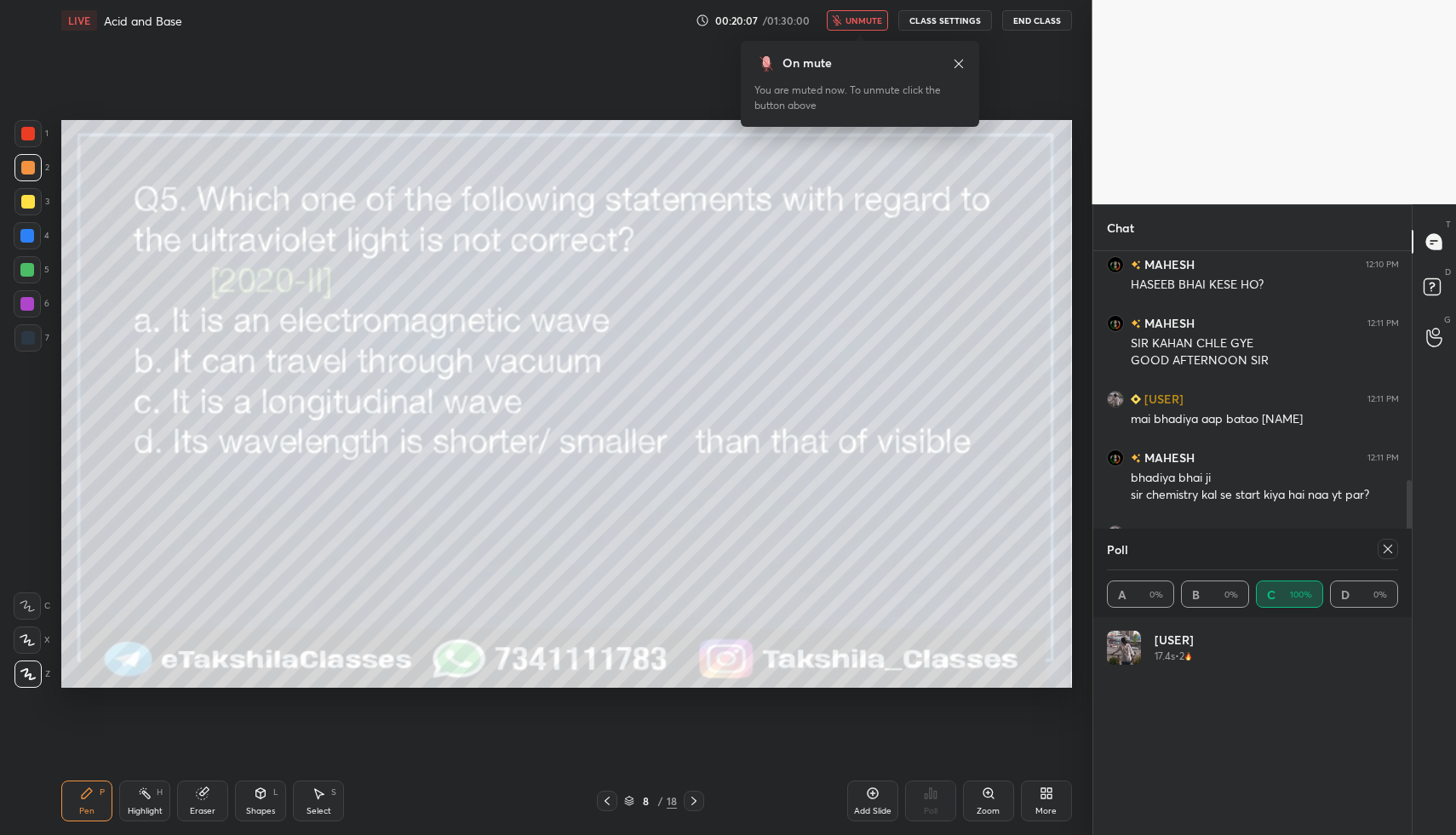 click at bounding box center (1388, 549) 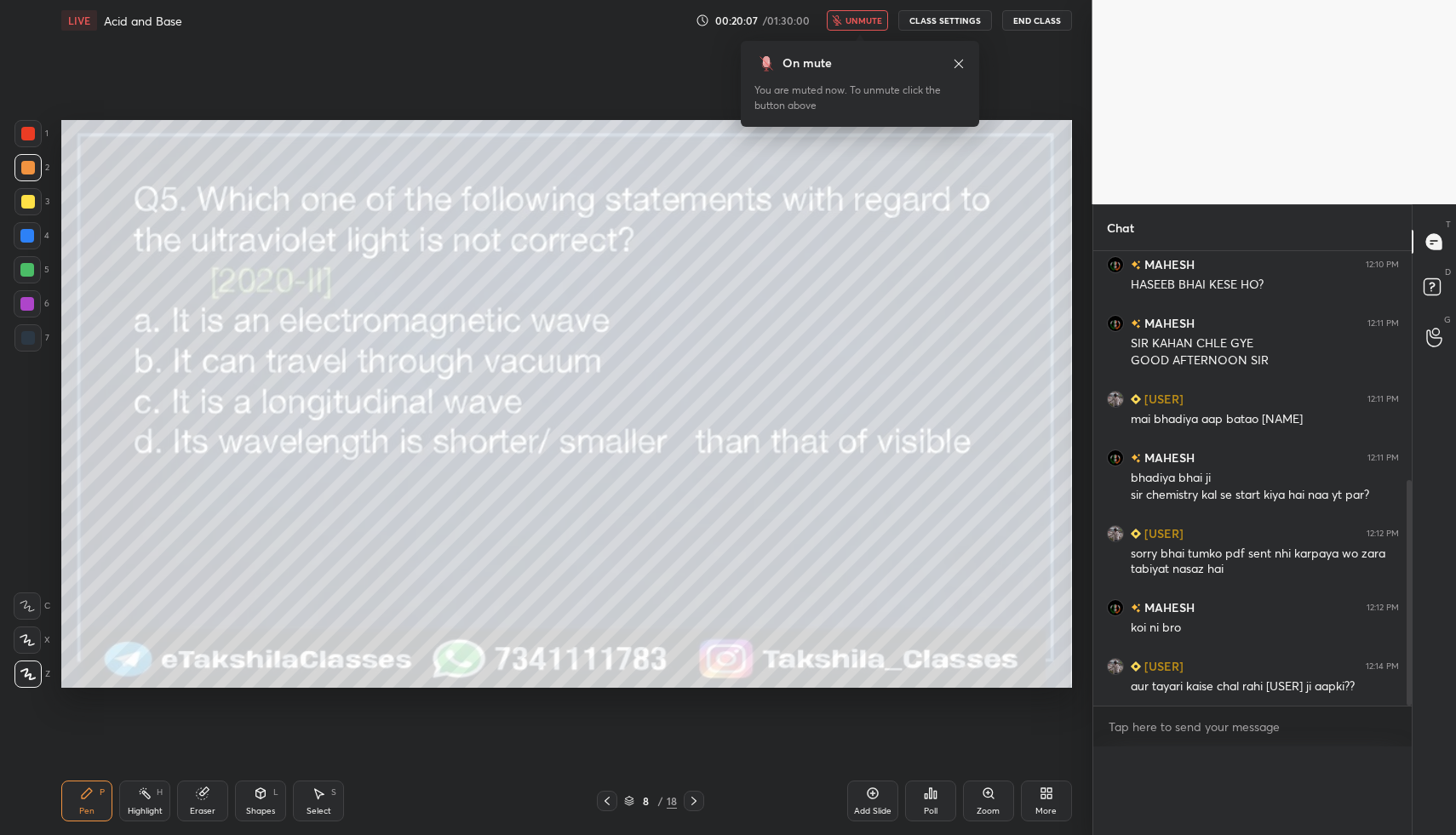 scroll, scrollTop: 0, scrollLeft: 0, axis: both 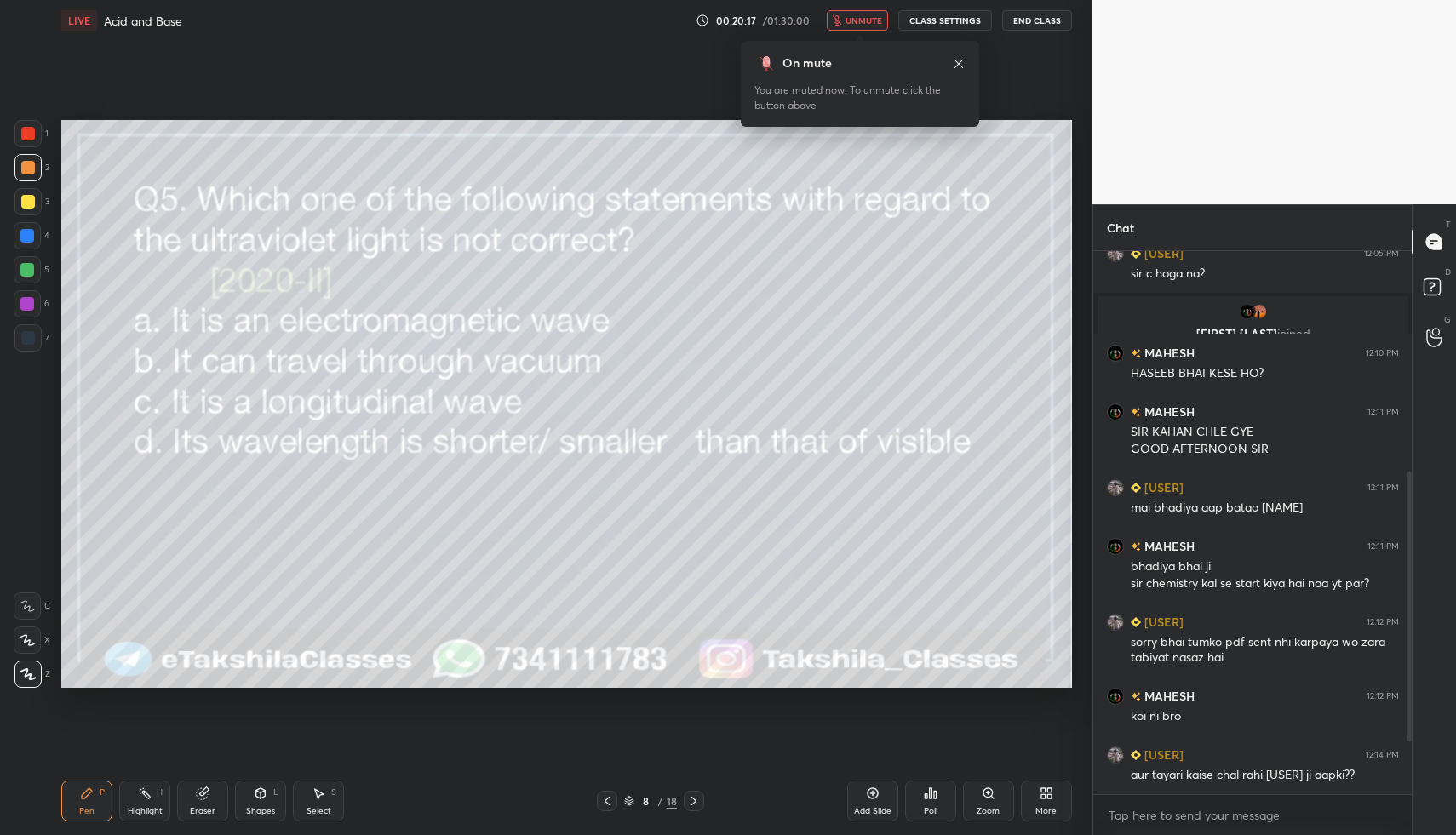 click 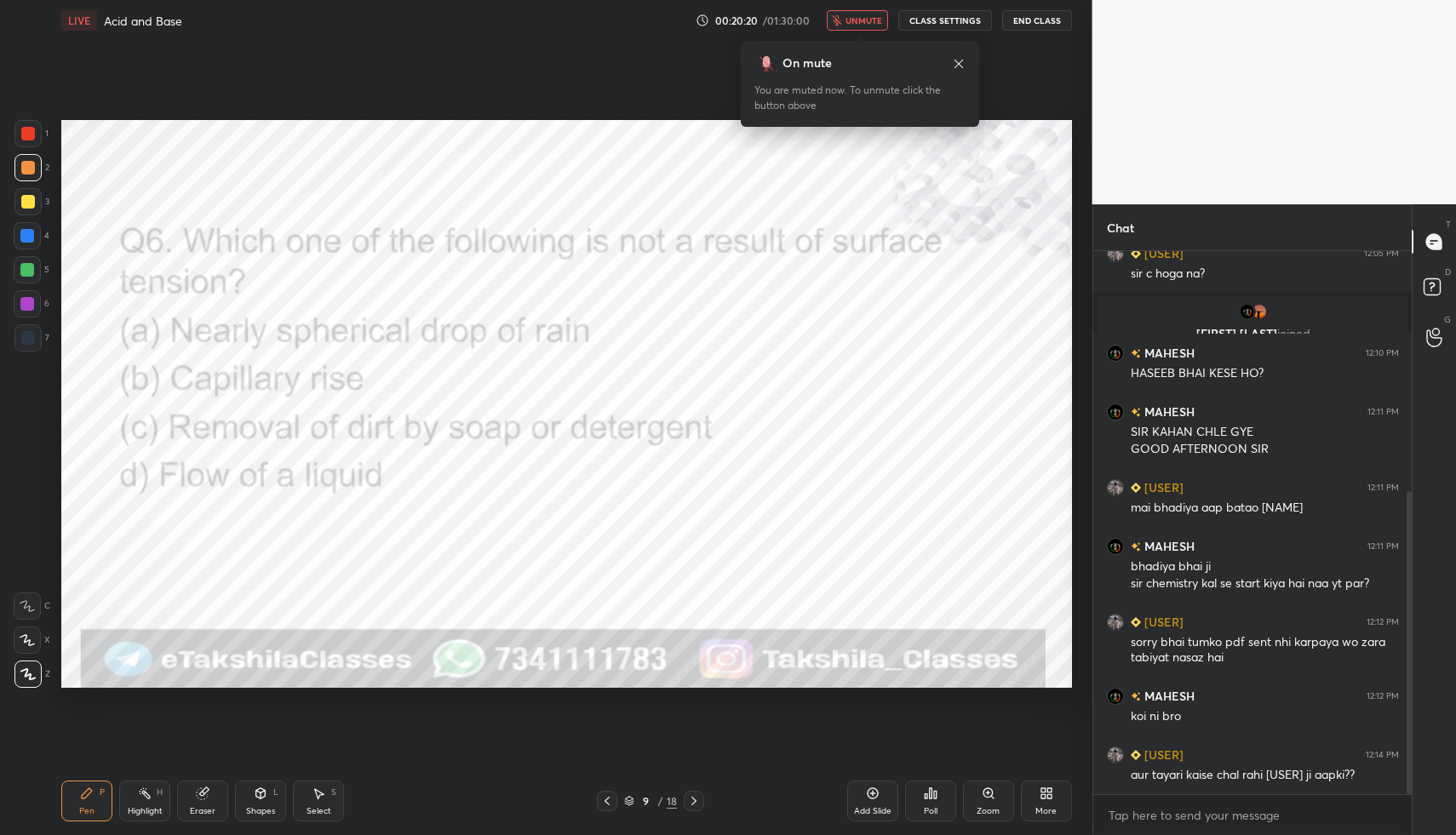 scroll, scrollTop: 430, scrollLeft: 0, axis: vertical 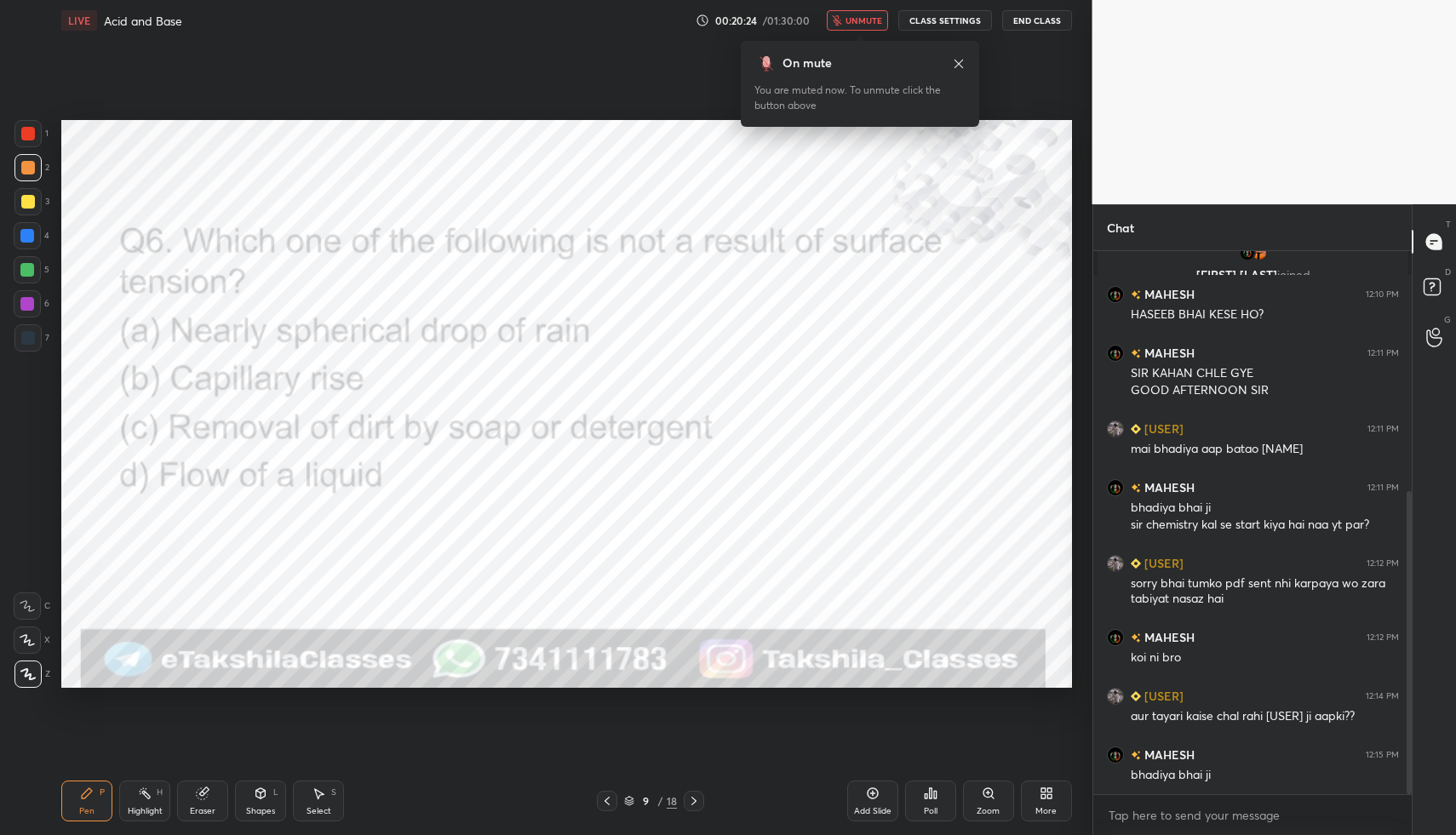 click on "Poll" at bounding box center [931, 801] 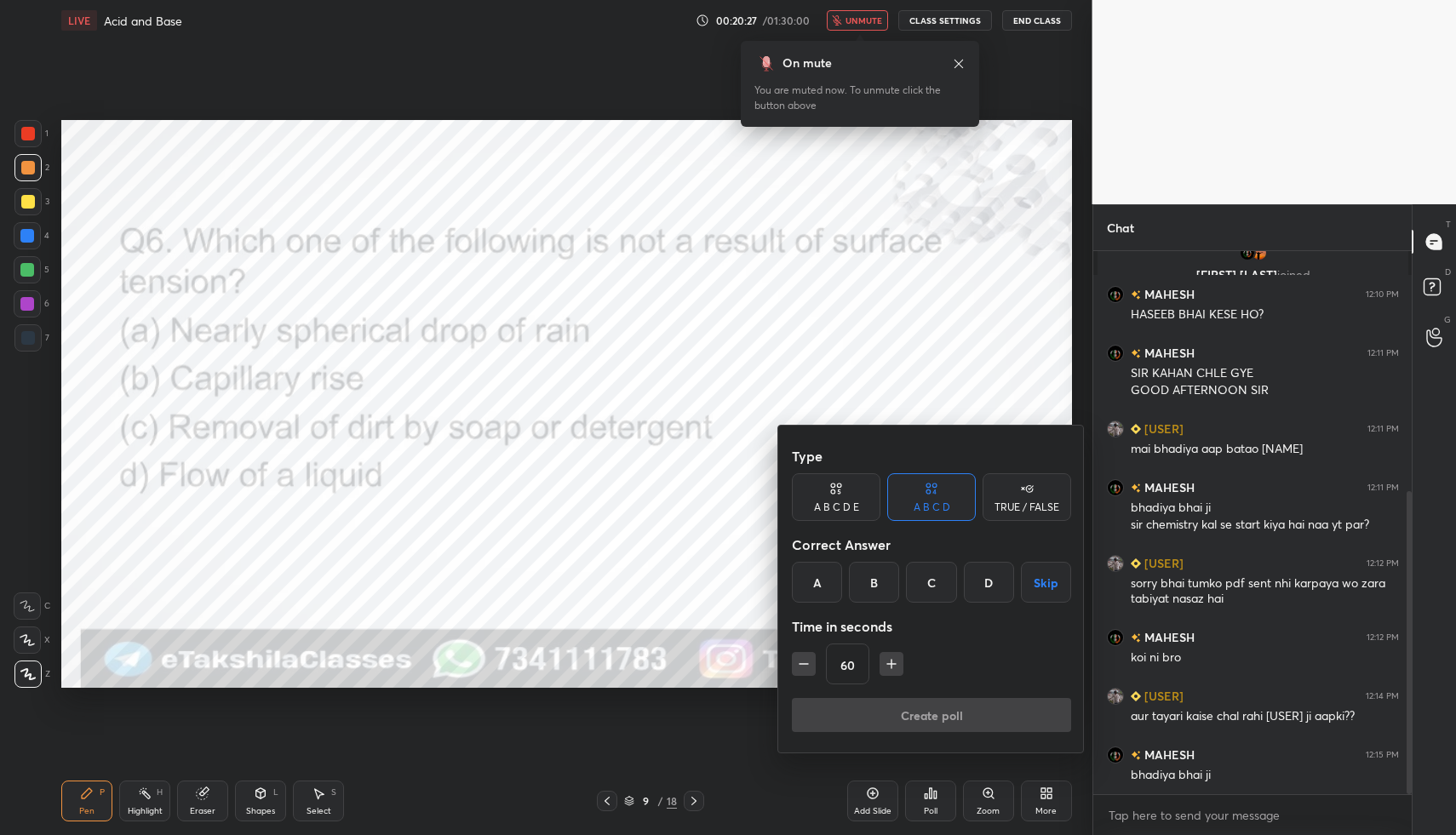 click on "D" at bounding box center (989, 582) 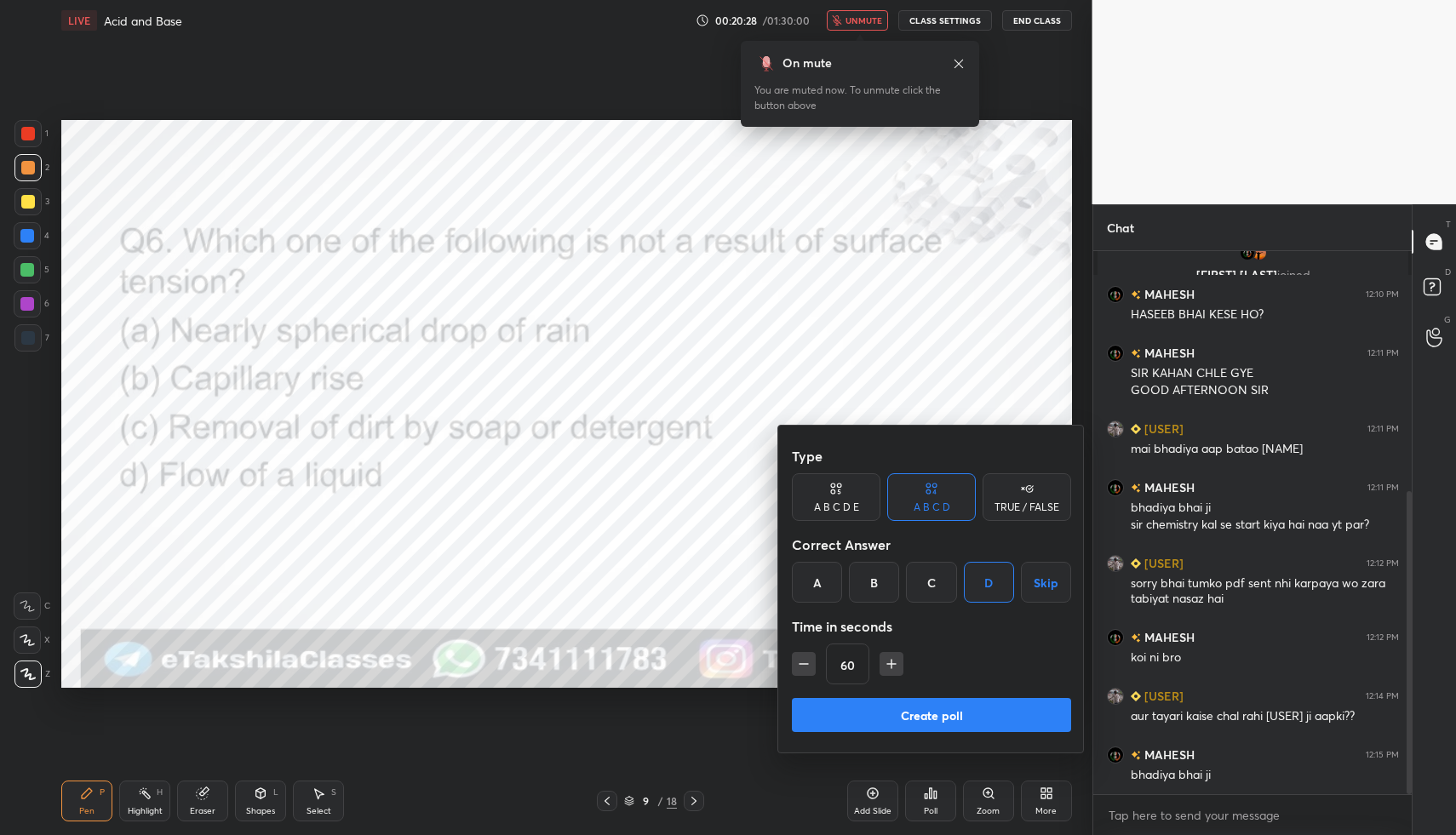 click on "Create poll" at bounding box center [931, 715] 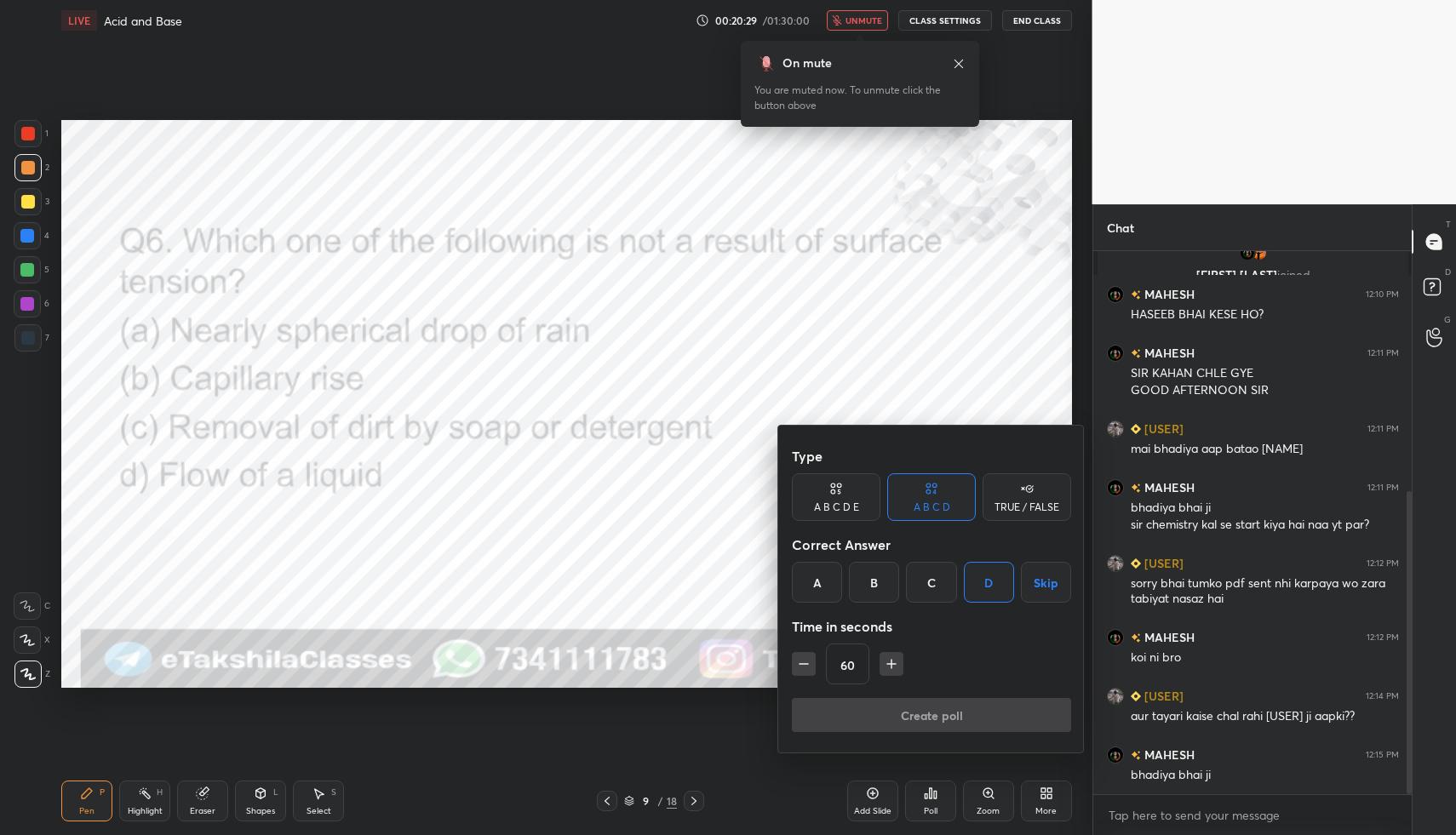 scroll, scrollTop: 502, scrollLeft: 313, axis: both 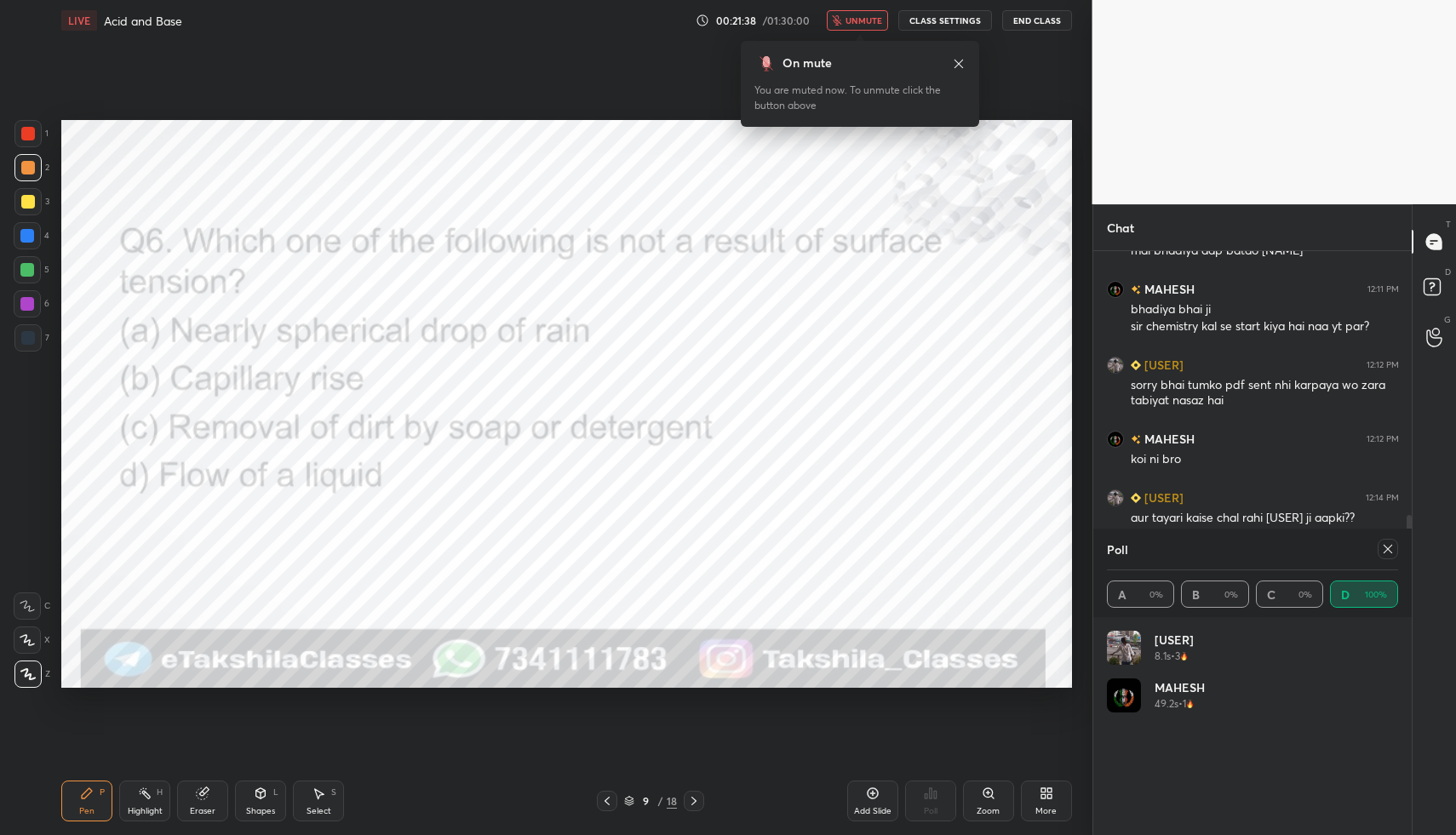 click 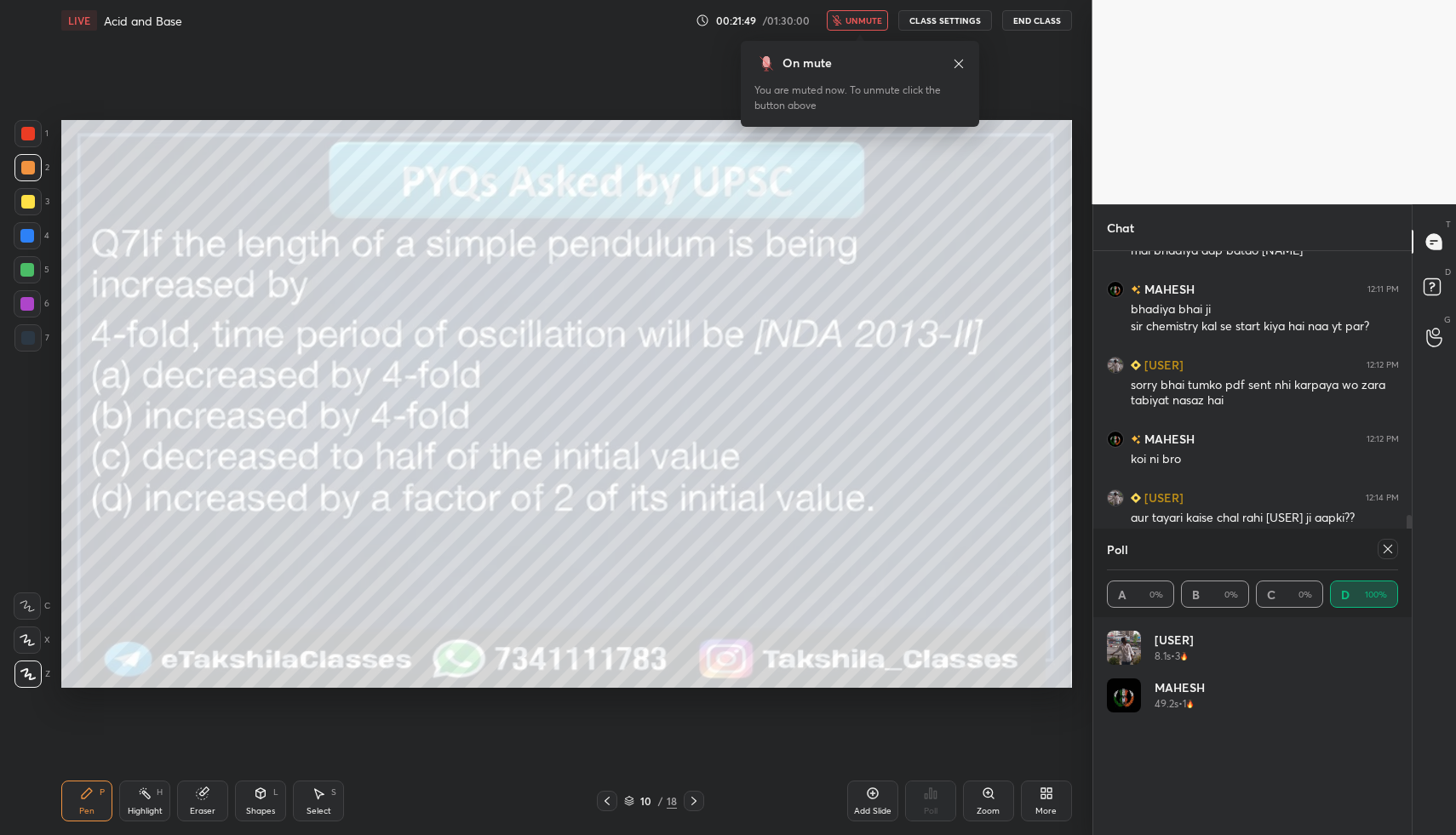 click 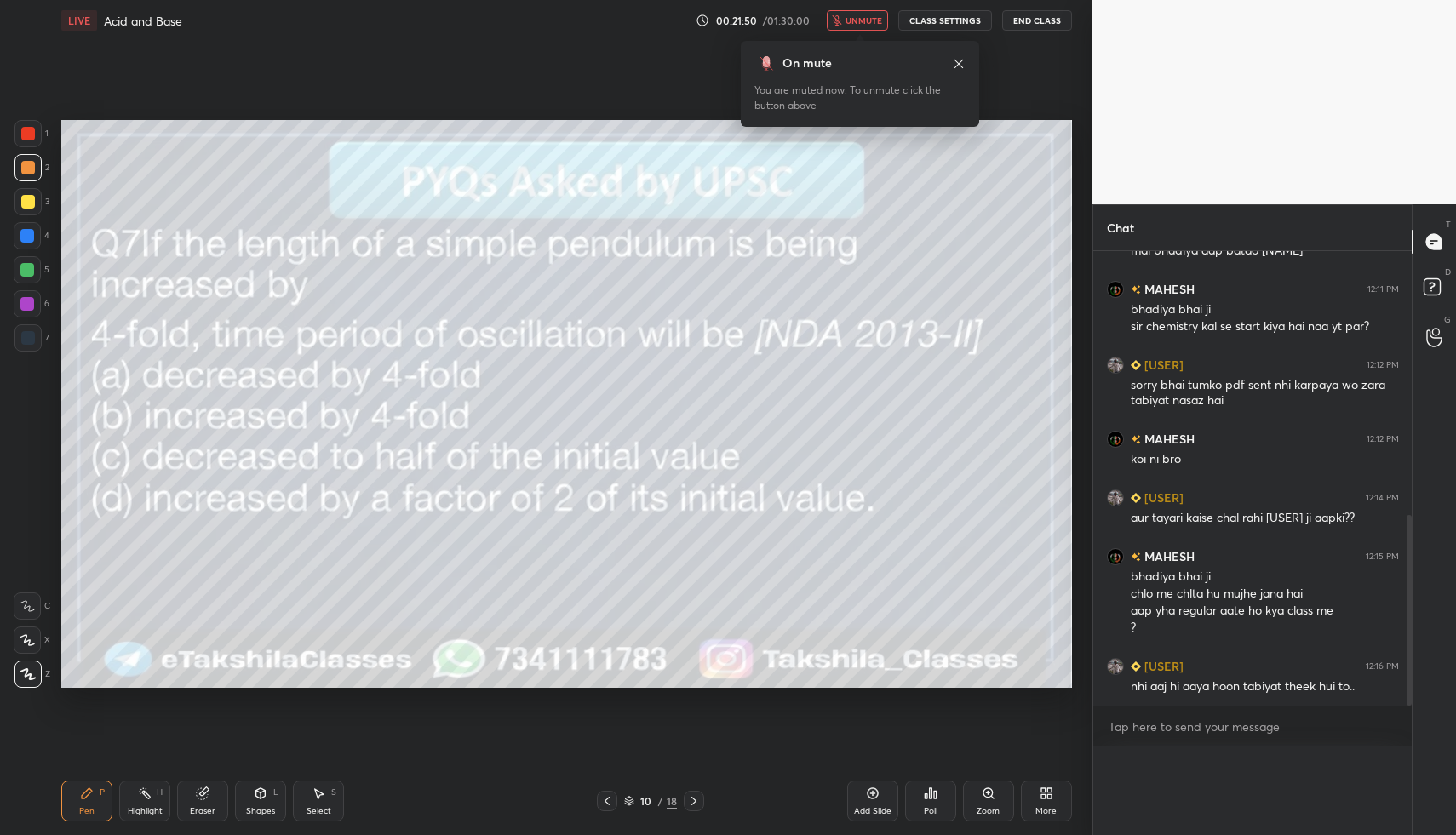 scroll, scrollTop: 0, scrollLeft: 0, axis: both 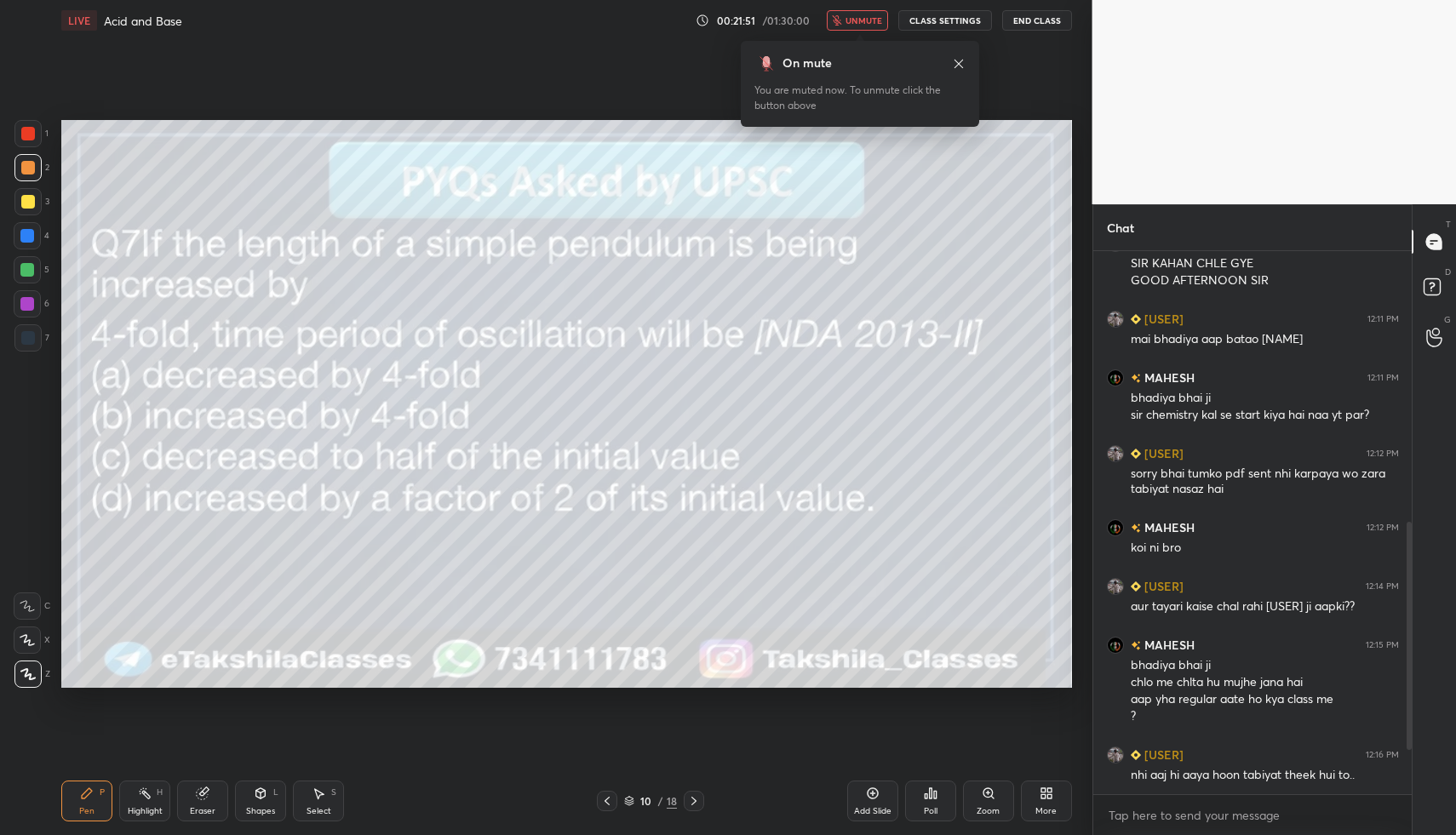 click 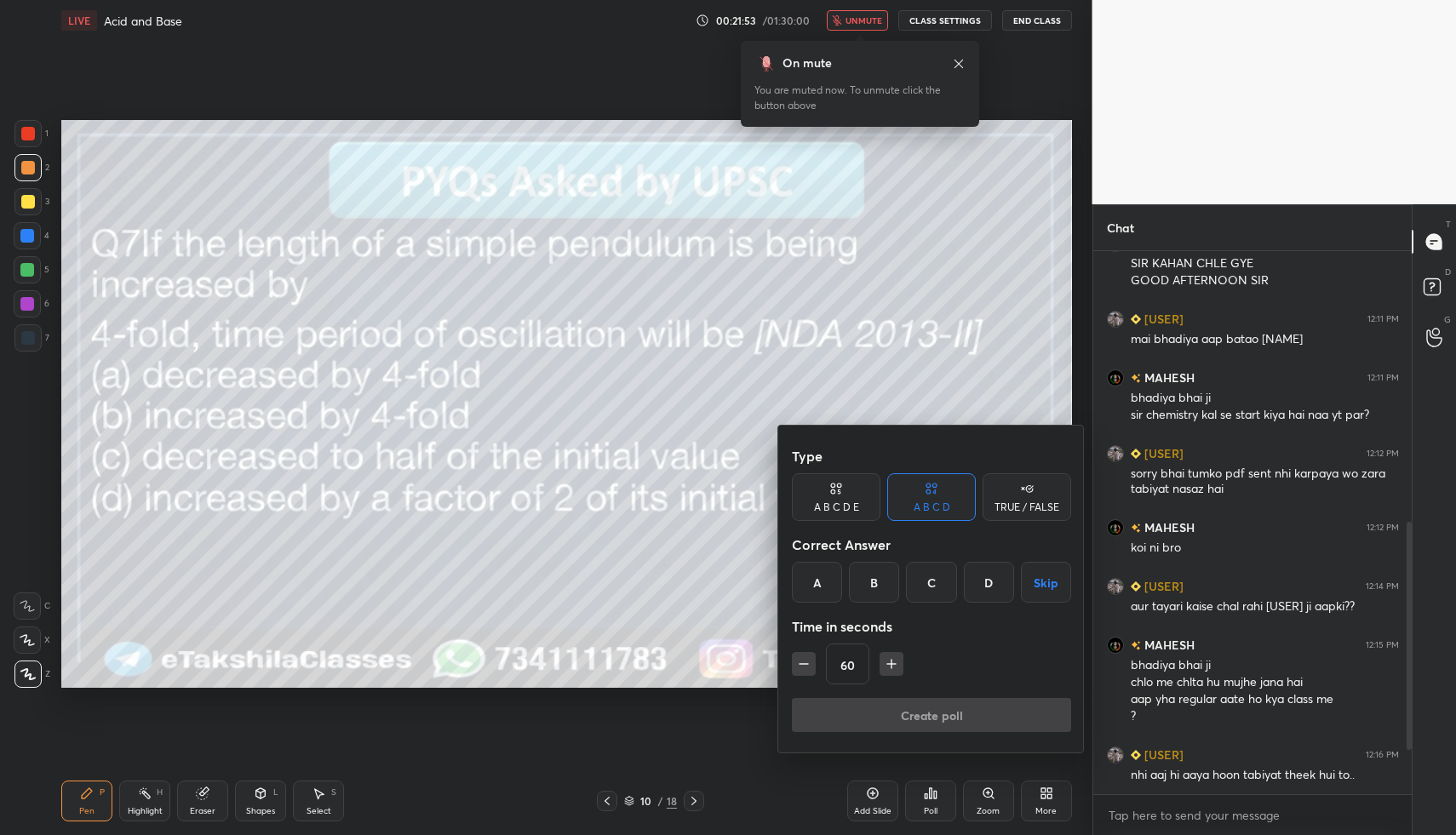 click on "D" at bounding box center (989, 582) 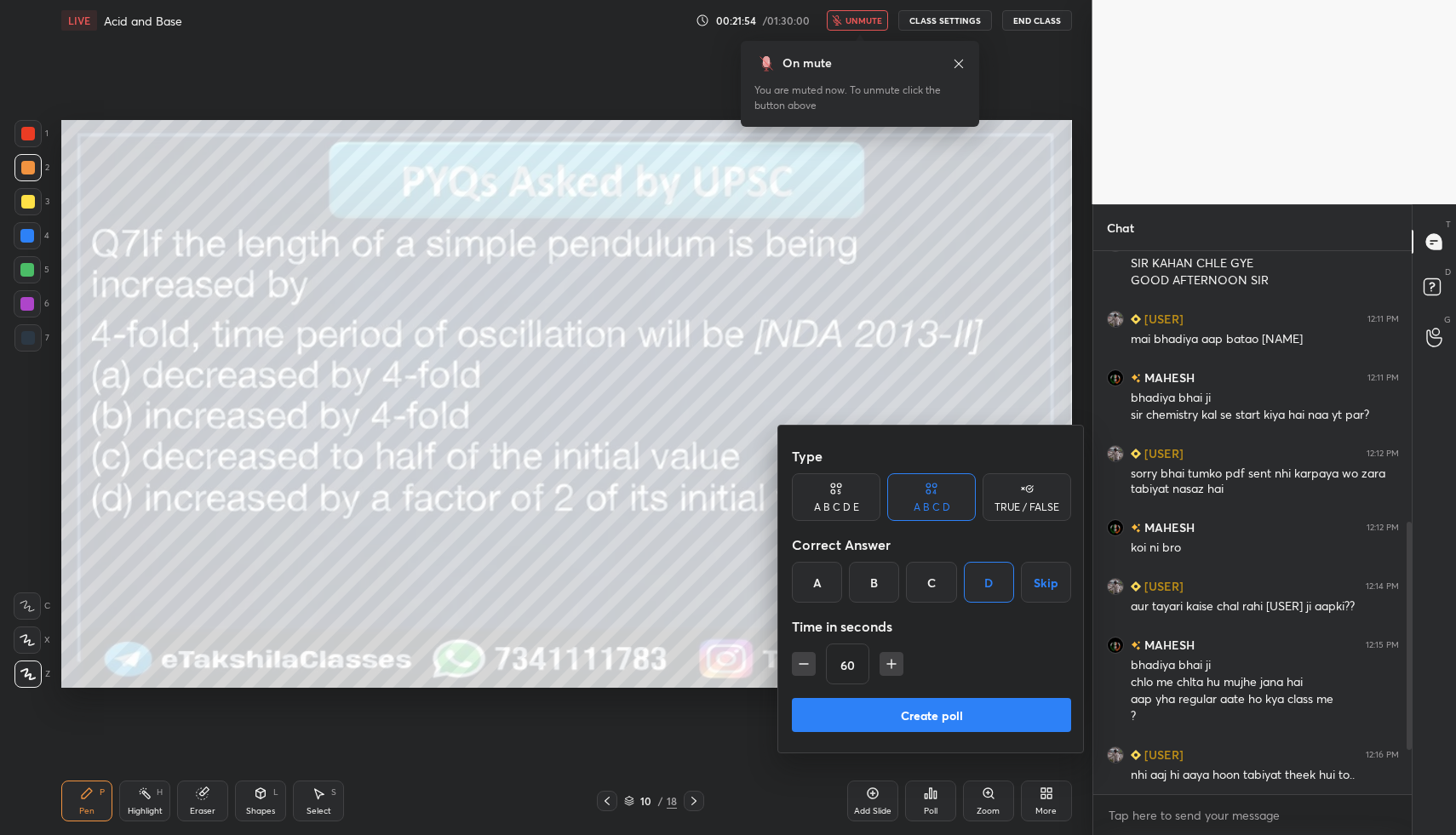 click on "Create poll" at bounding box center [931, 715] 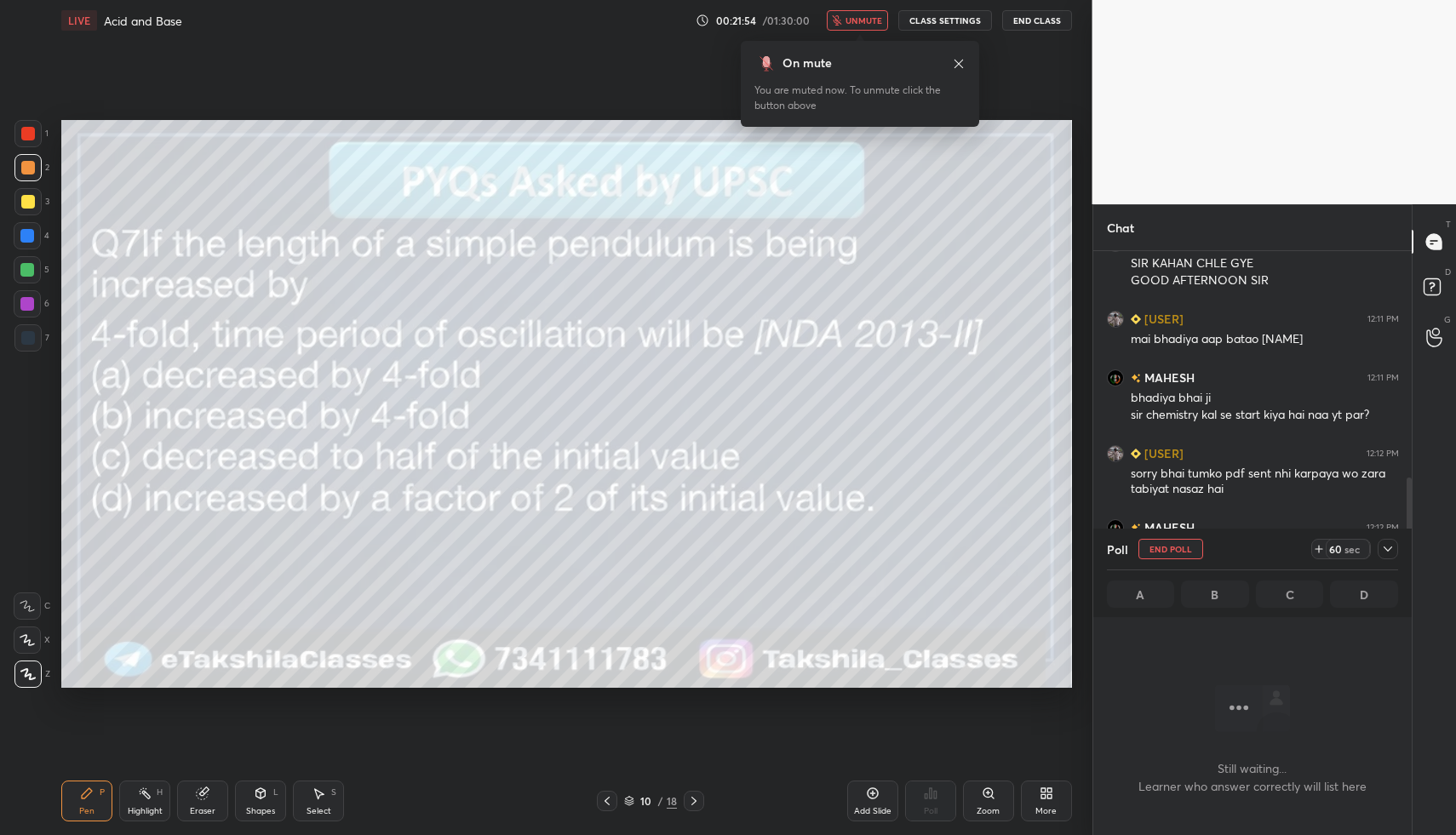 scroll, scrollTop: 462, scrollLeft: 313, axis: both 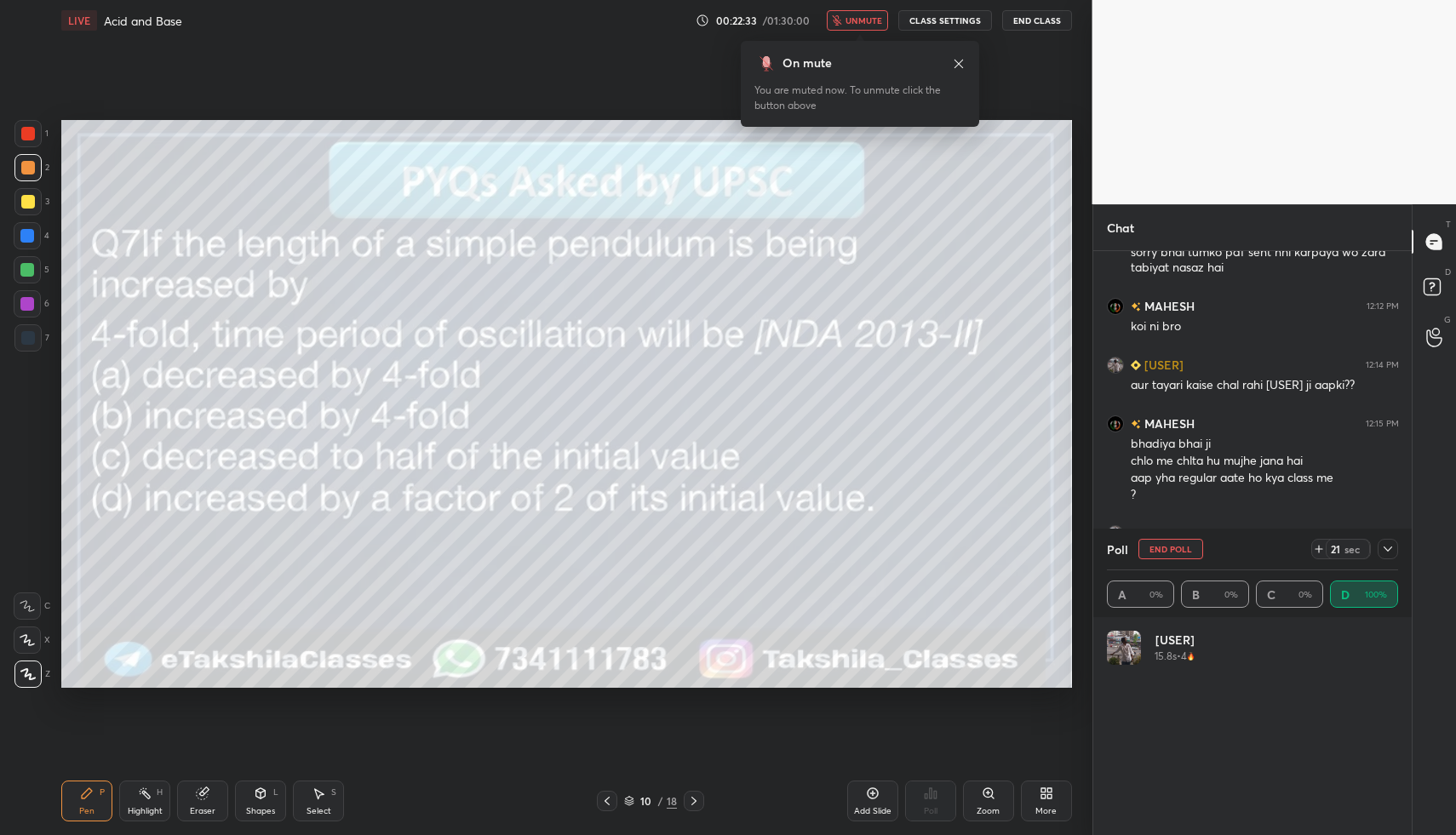click 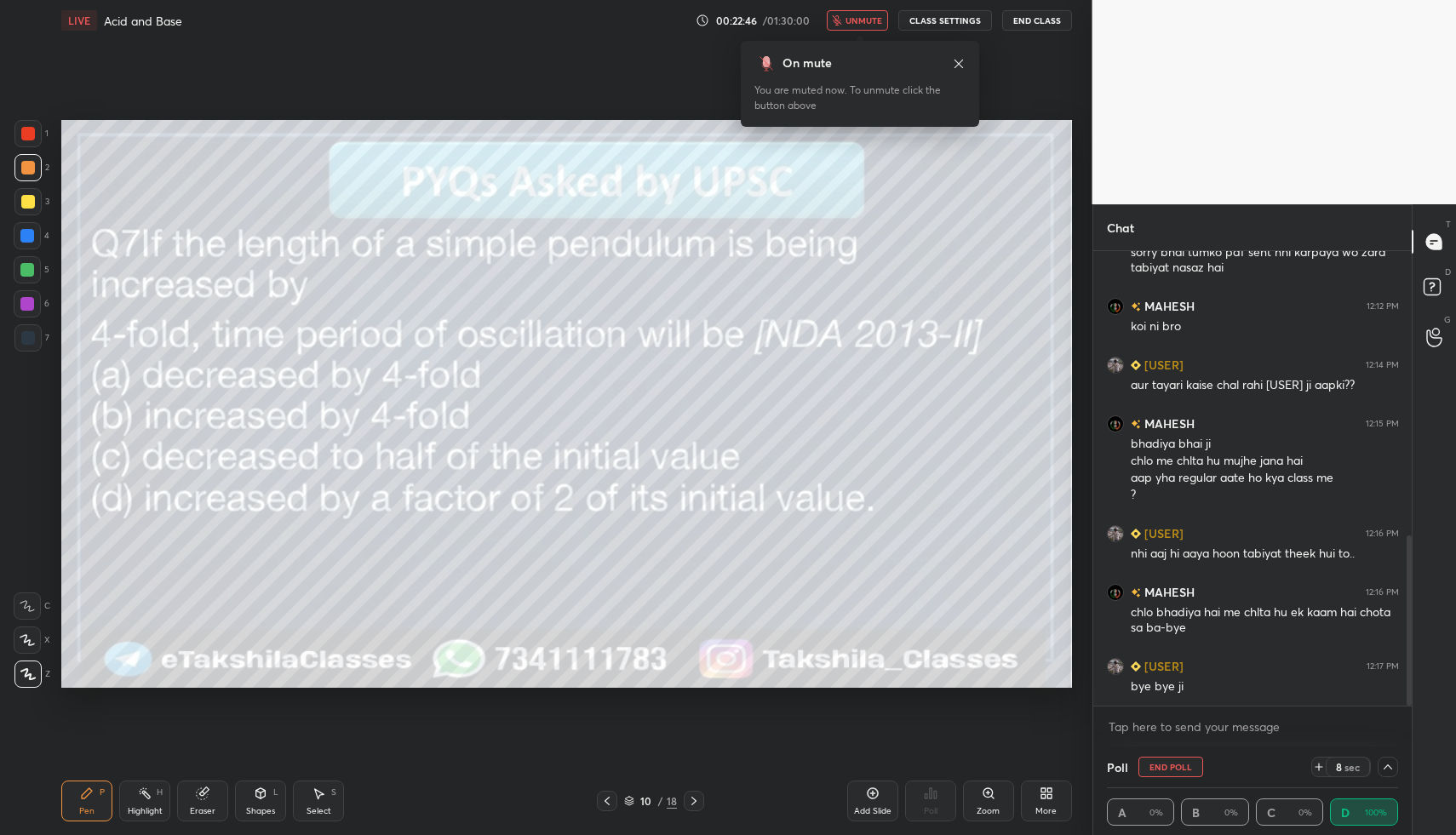 click on "unmute" at bounding box center [863, 20] 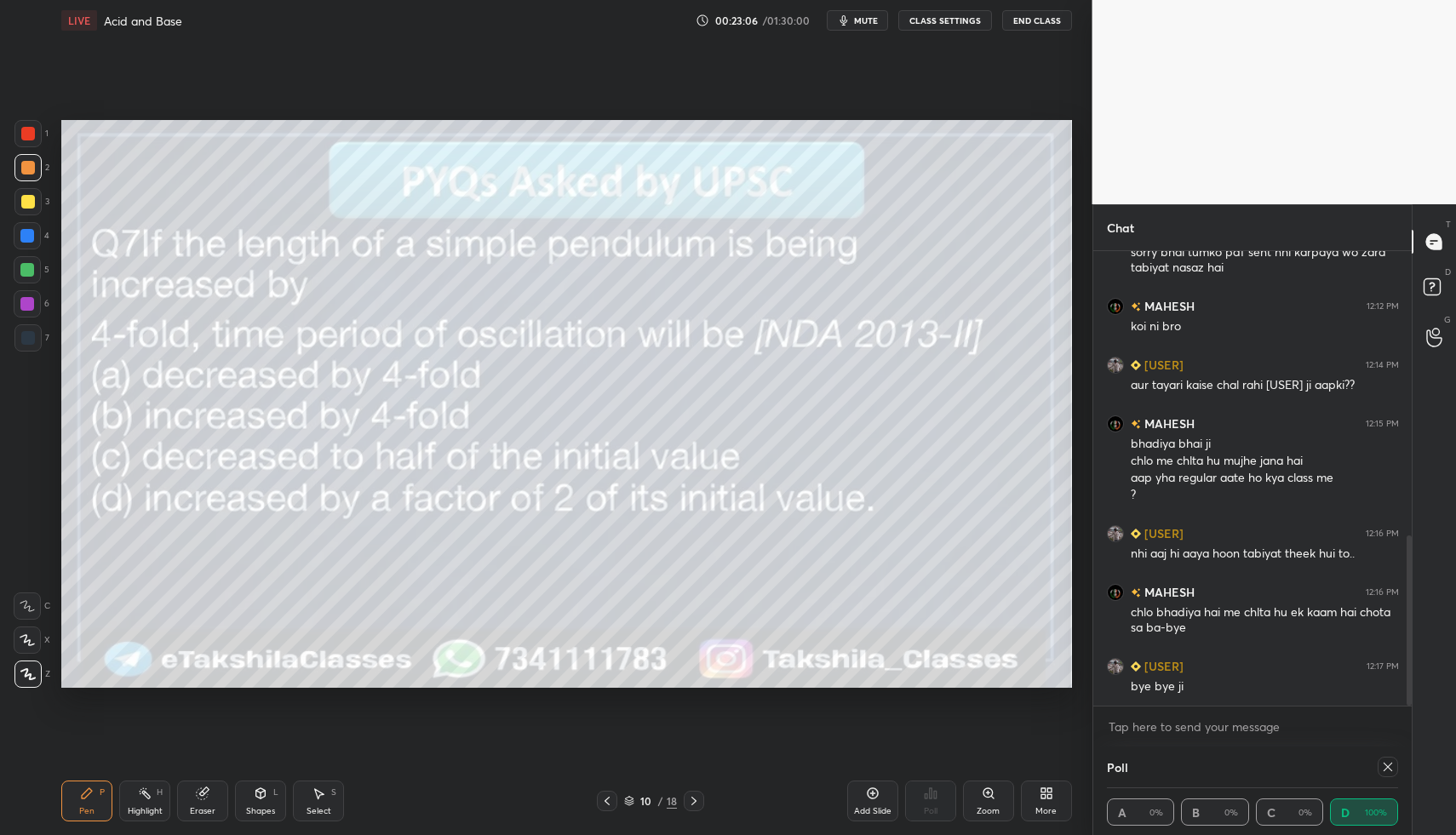 click 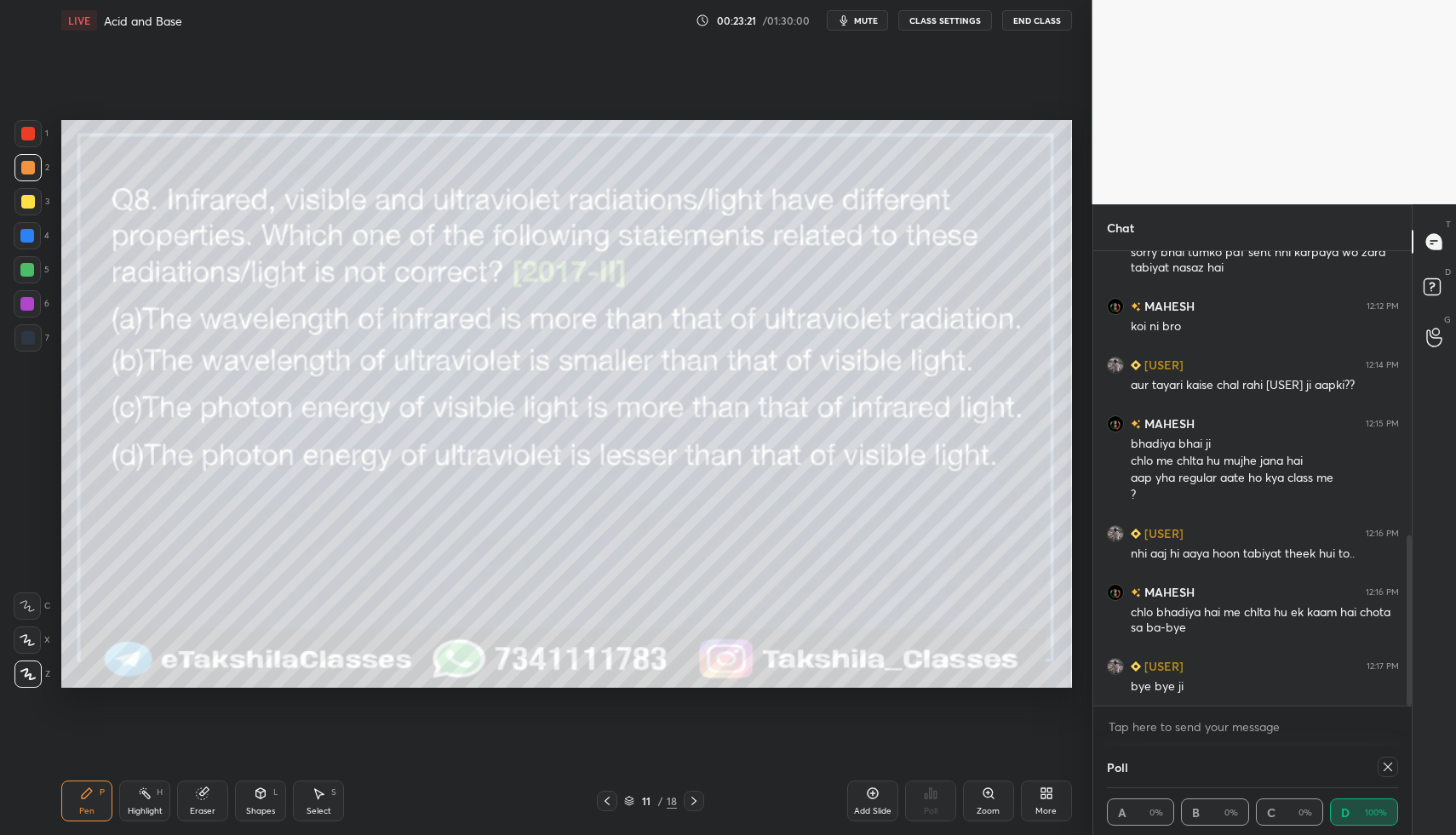 click 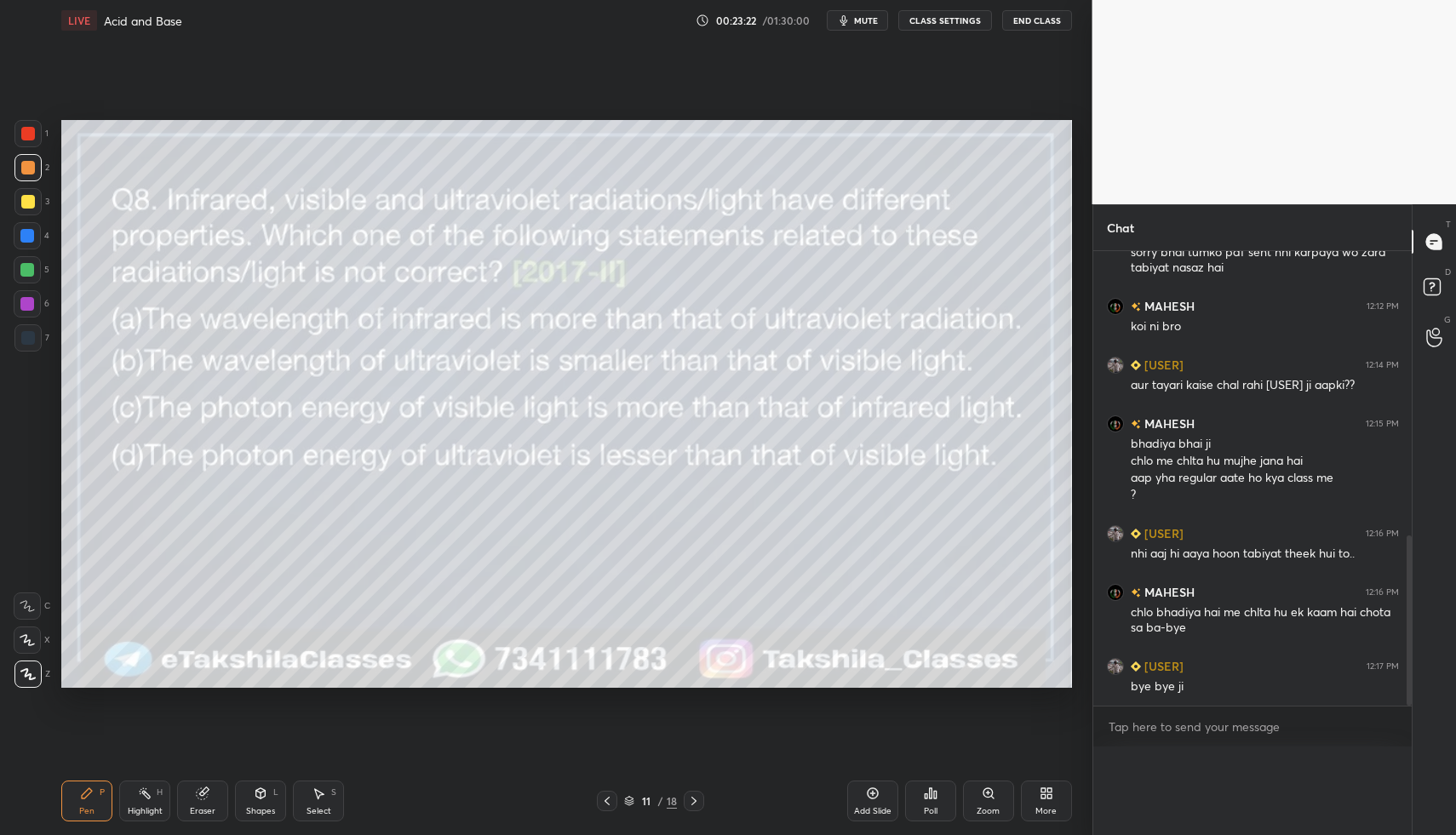 scroll, scrollTop: 6, scrollLeft: 6, axis: both 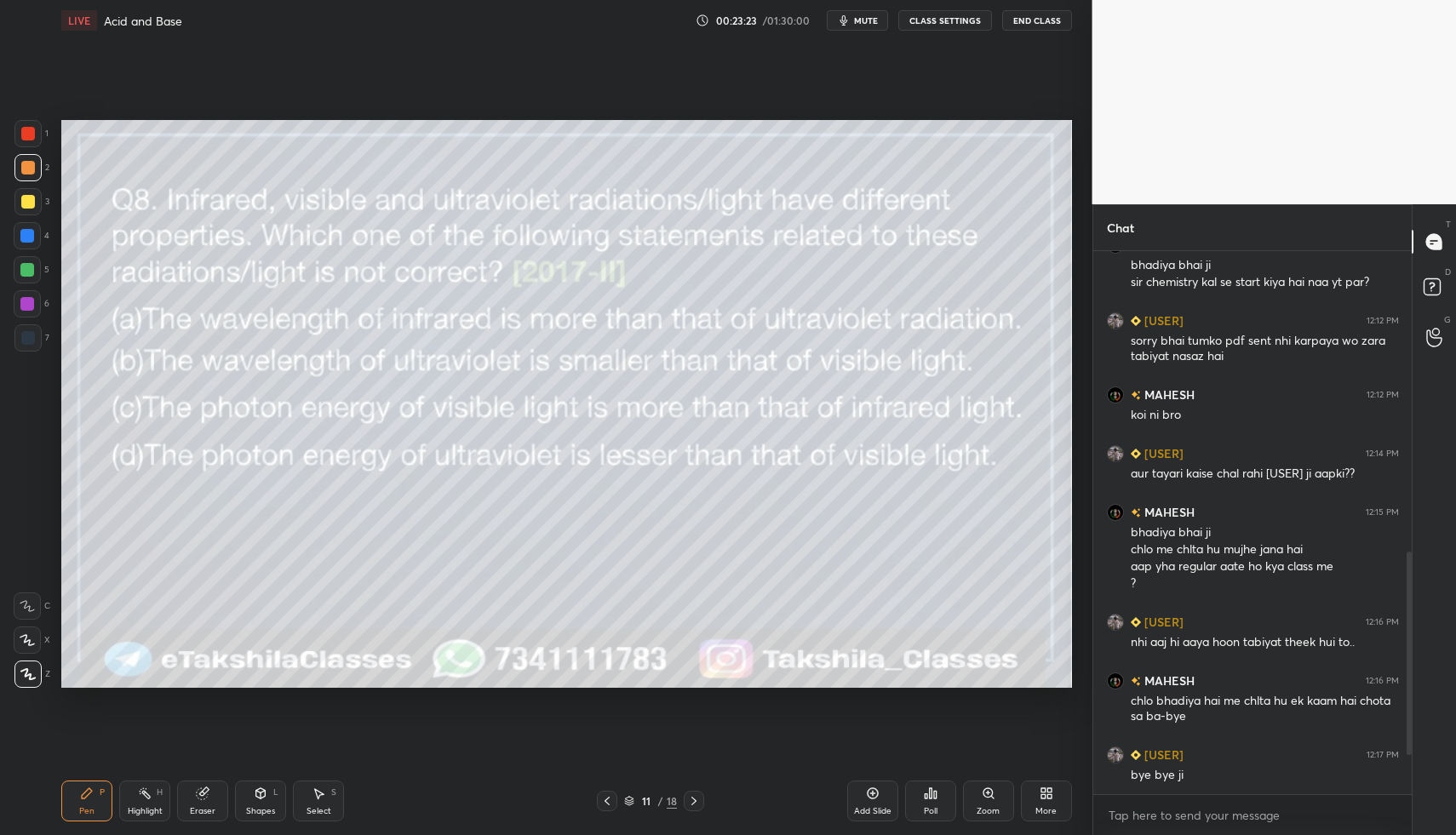 click 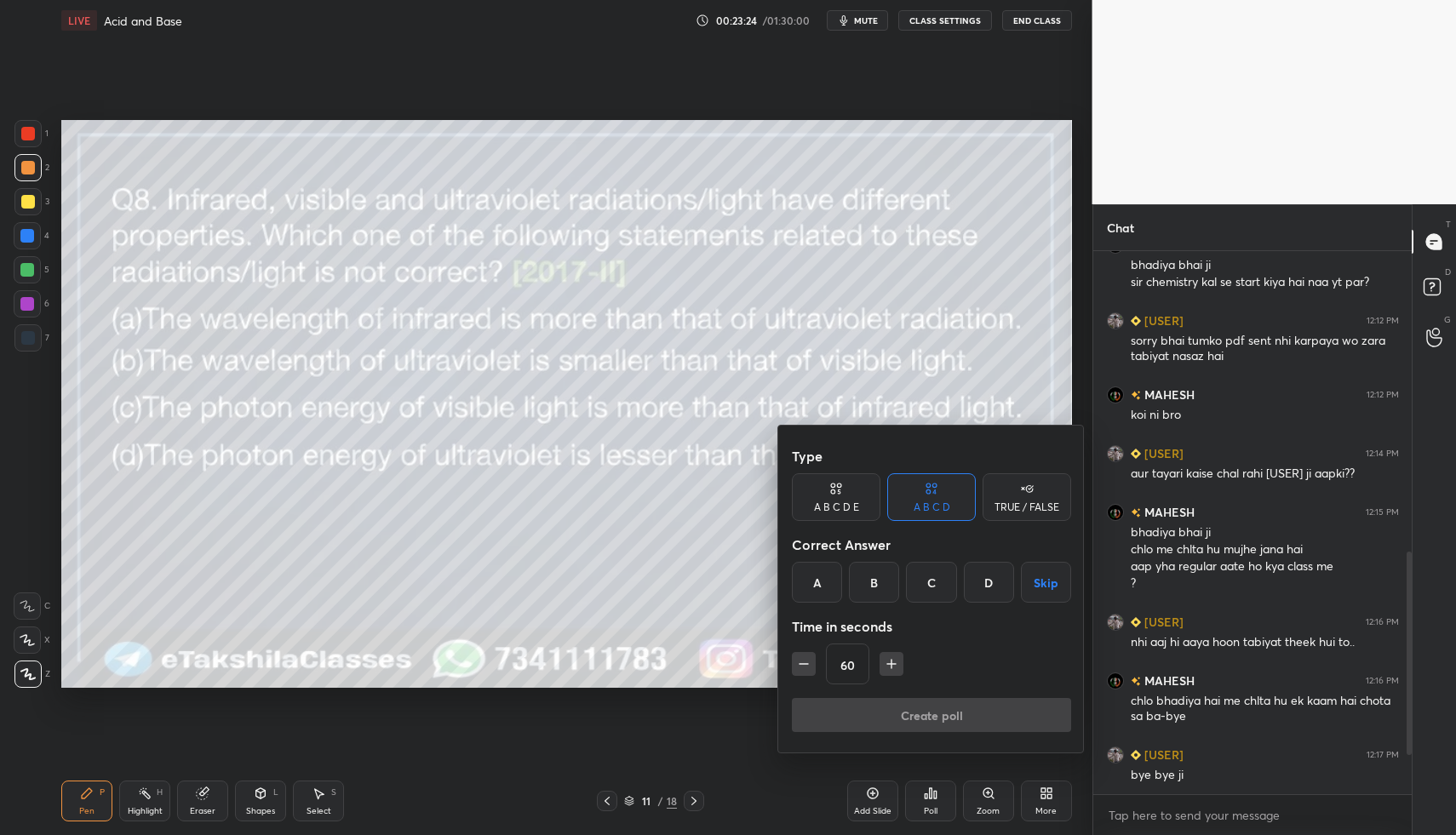 click on "C" at bounding box center (931, 582) 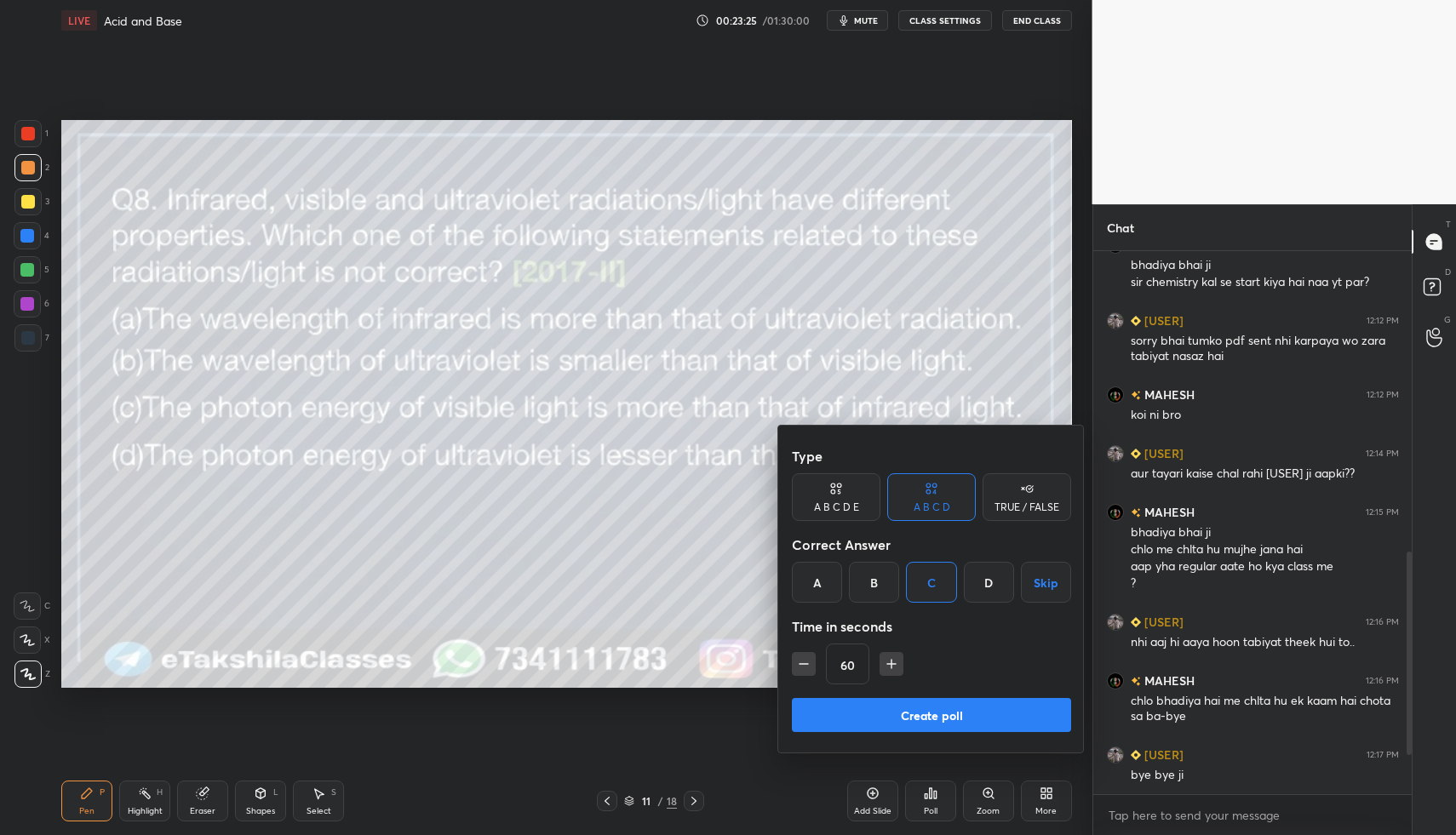 click on "Create poll" at bounding box center [931, 715] 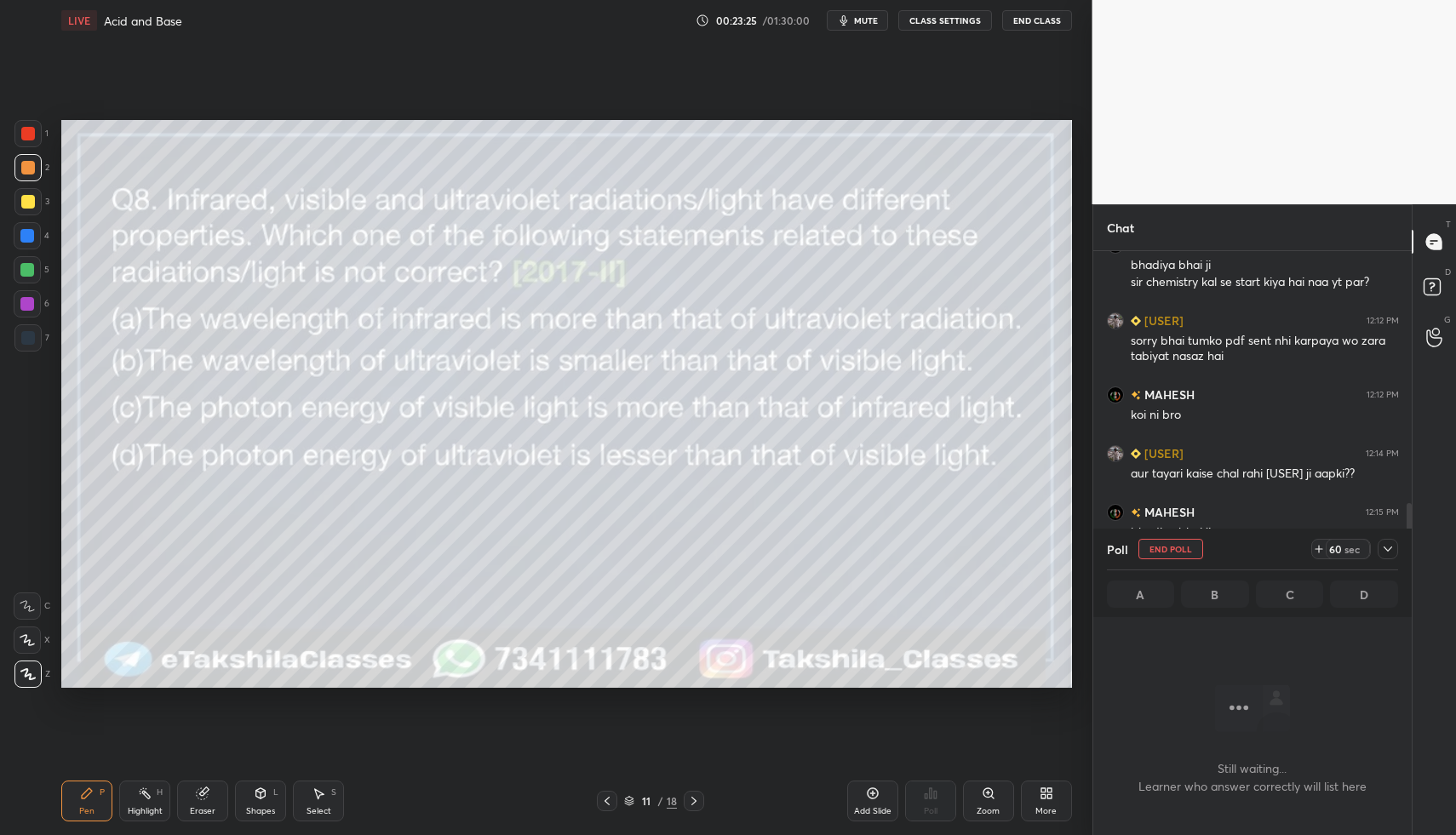 scroll, scrollTop: 463, scrollLeft: 313, axis: both 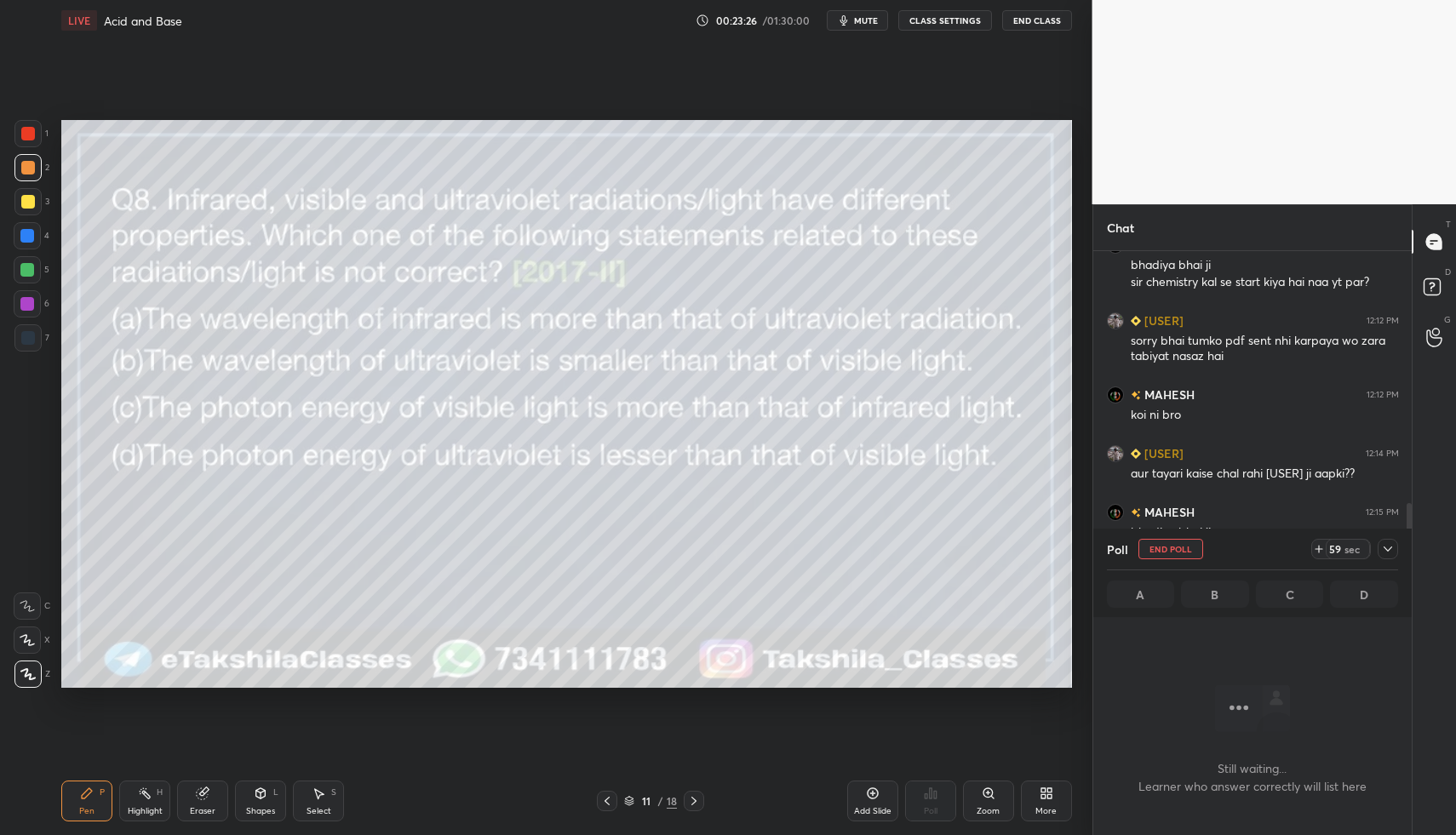 click on "mute" at bounding box center [866, 20] 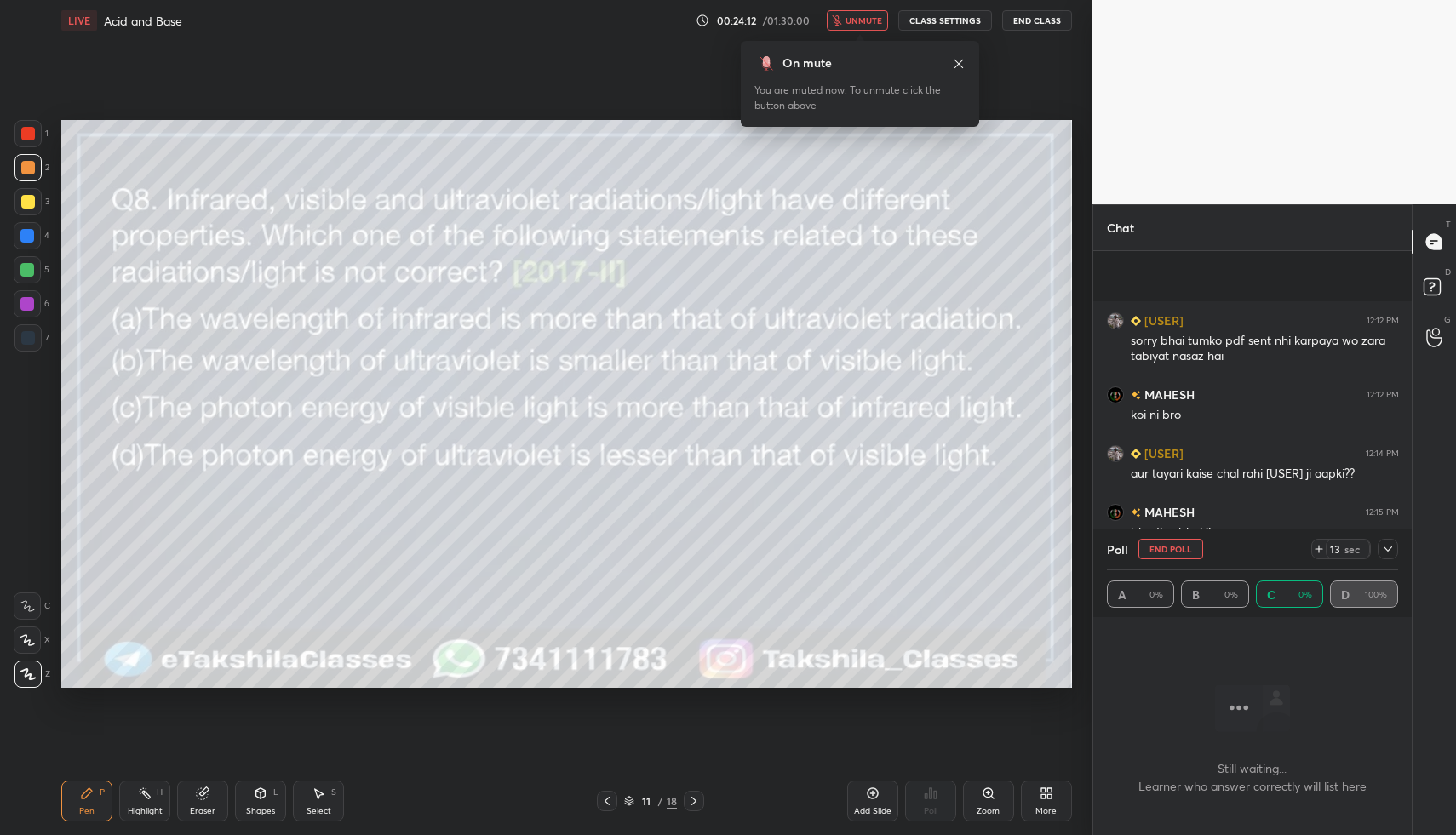 scroll, scrollTop: 835, scrollLeft: 0, axis: vertical 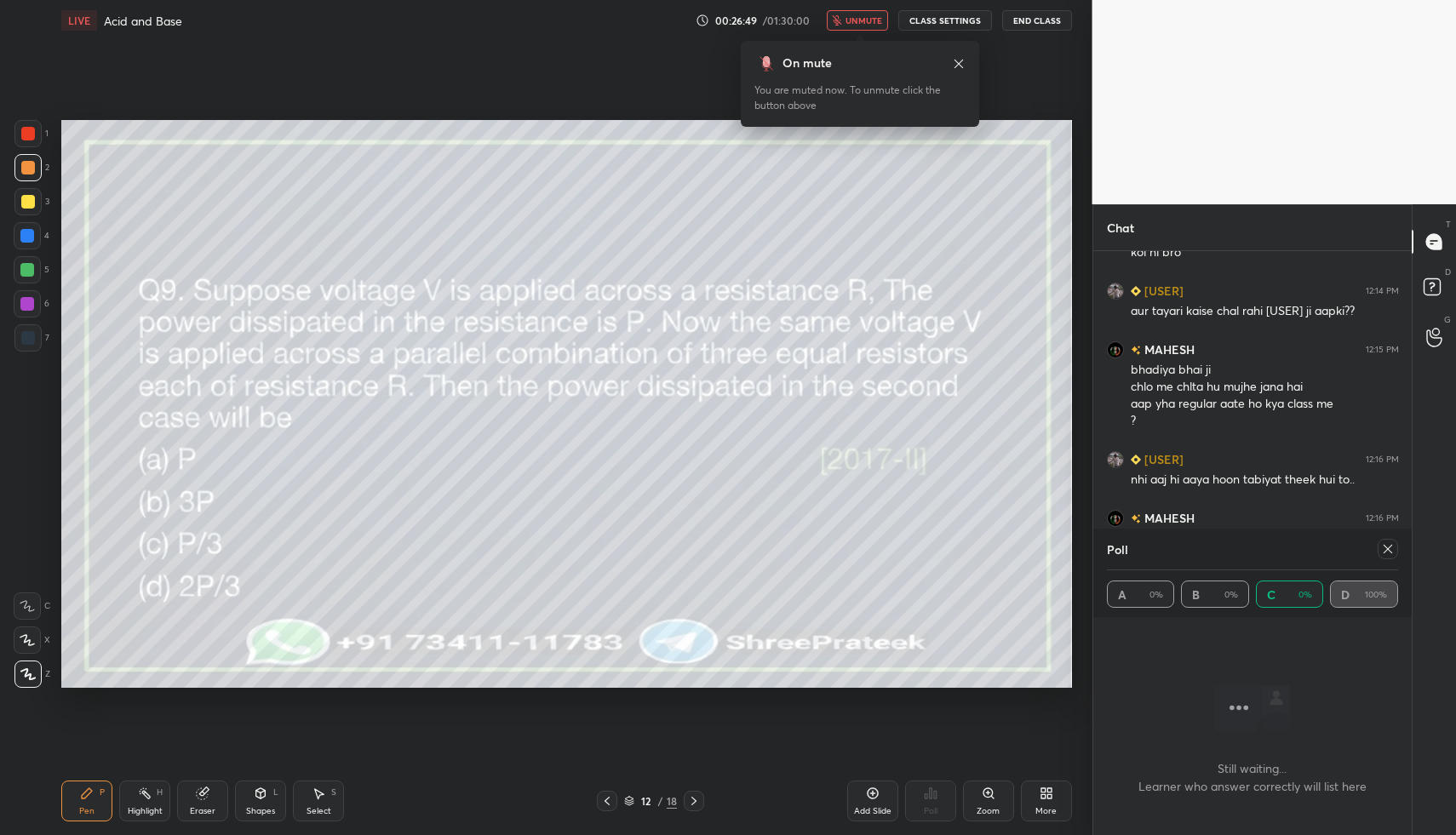 click 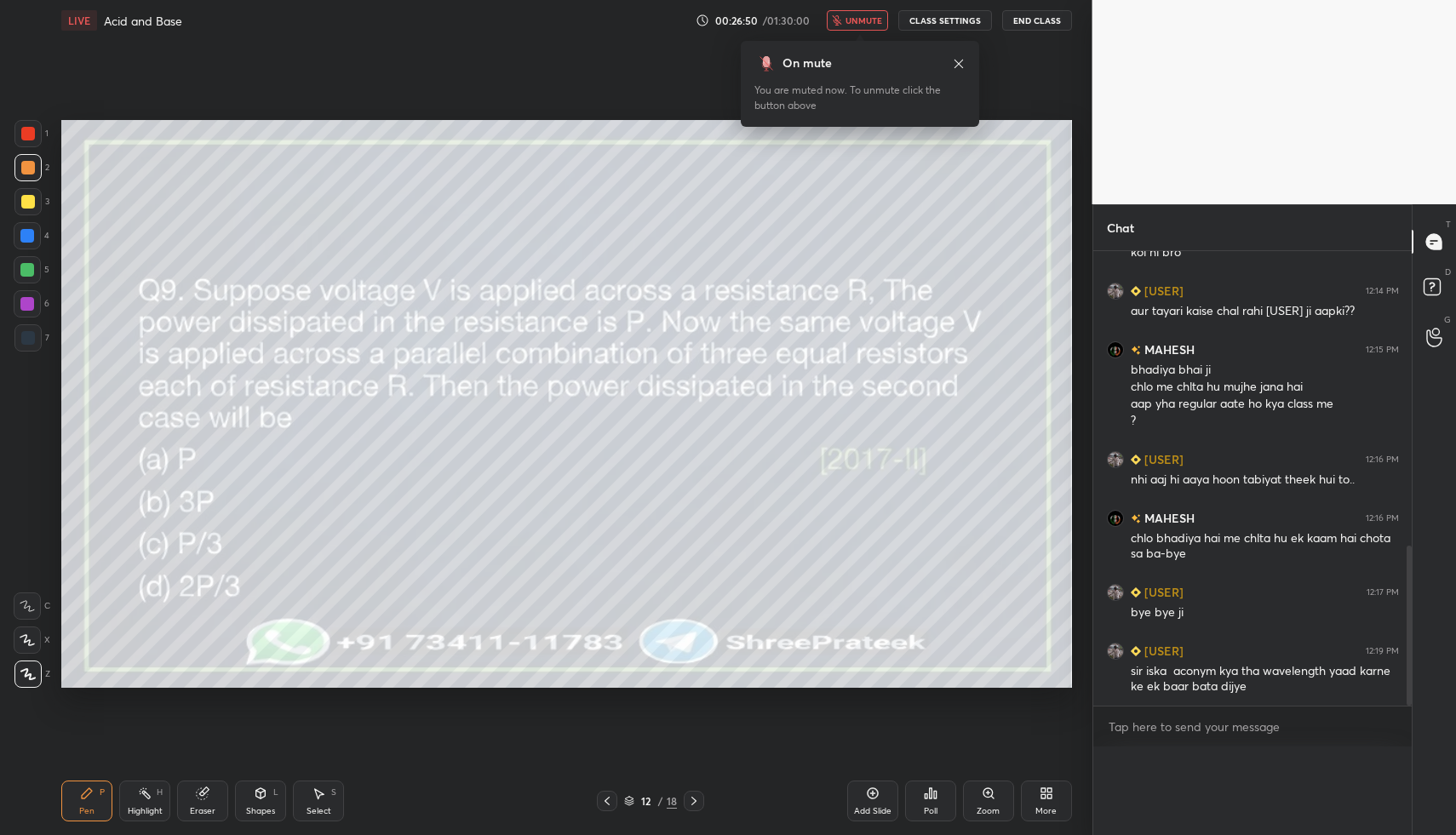 scroll, scrollTop: 6, scrollLeft: 6, axis: both 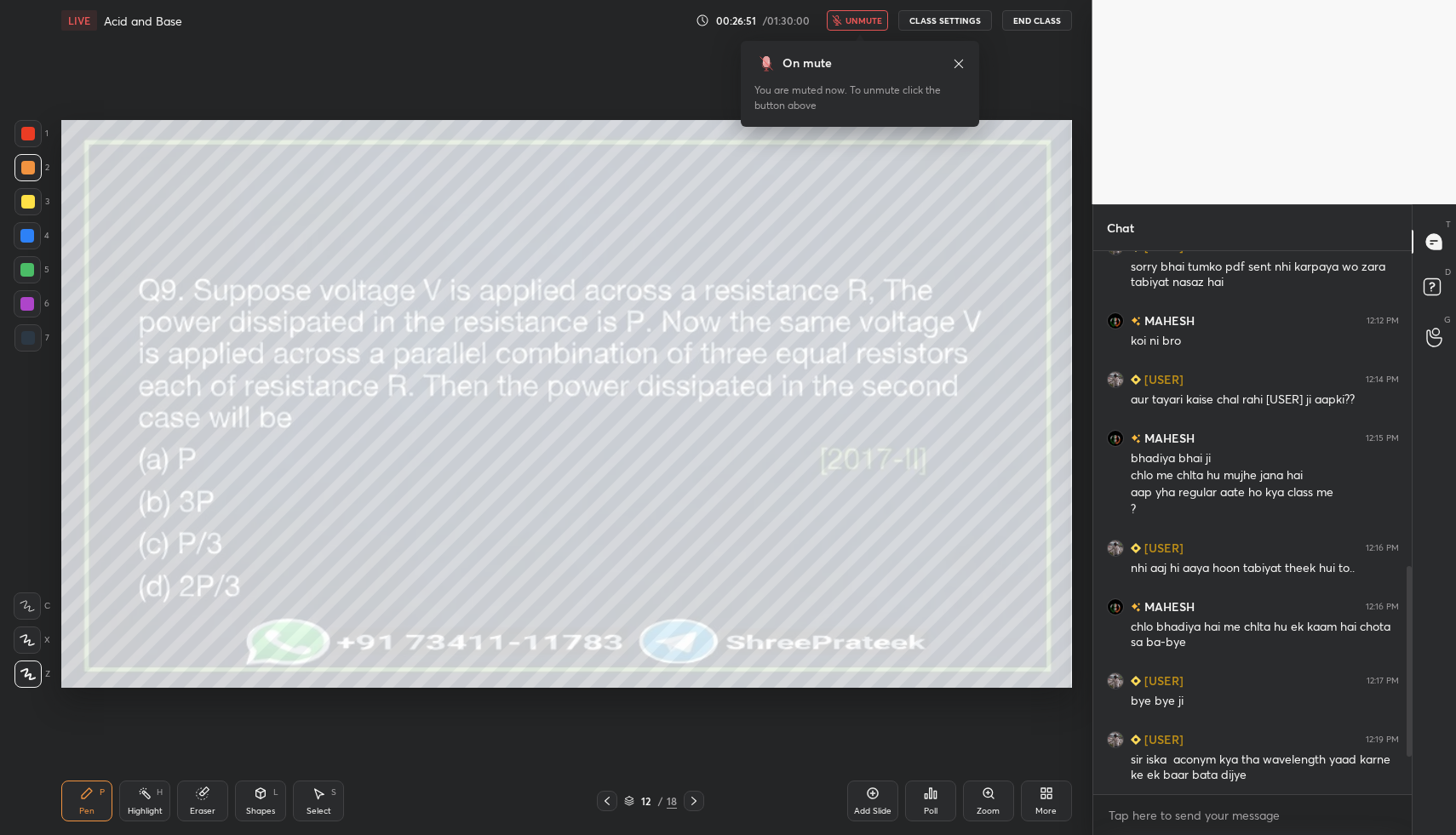 click on "Poll" at bounding box center [931, 801] 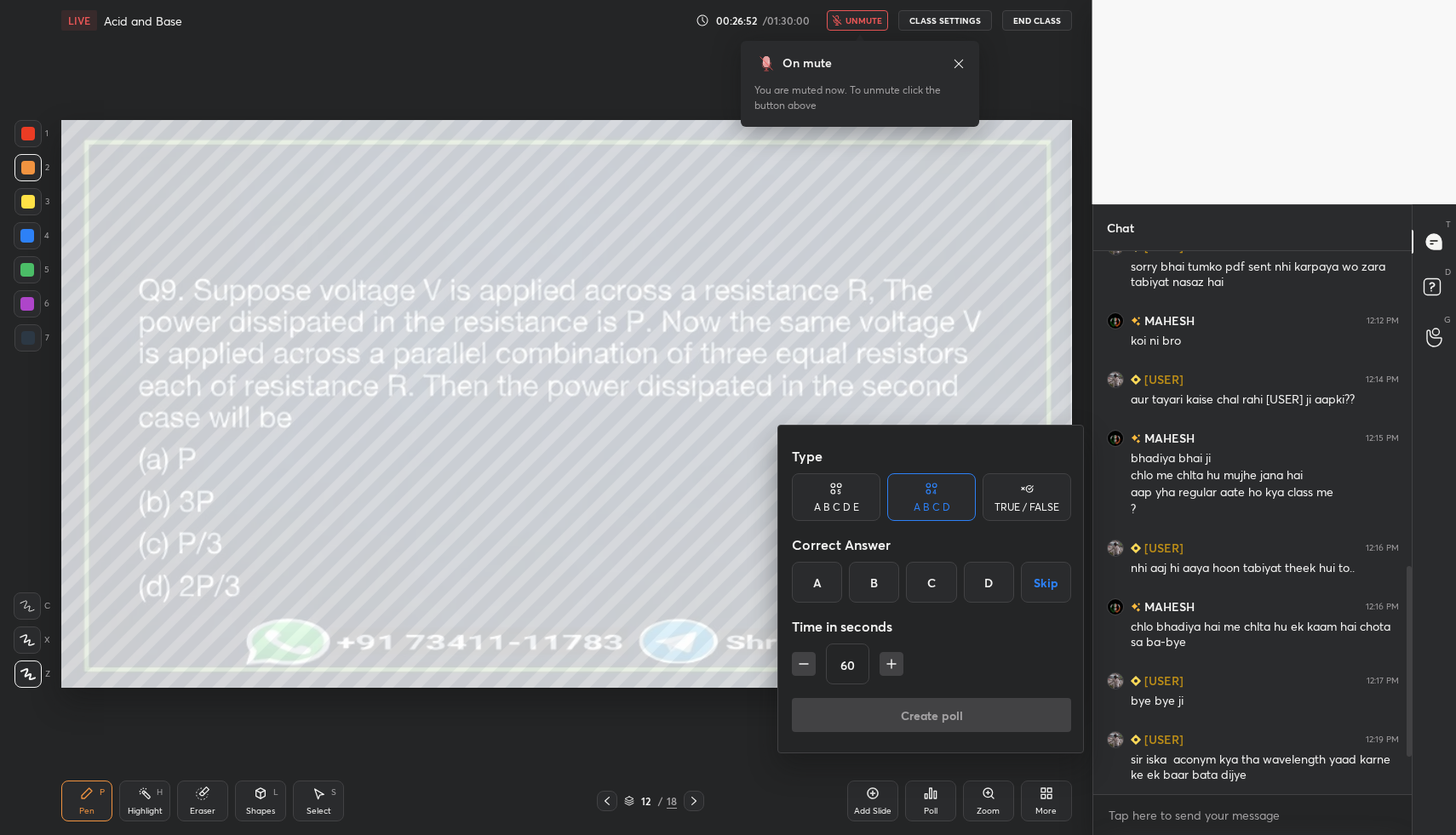 click on "B" at bounding box center [874, 582] 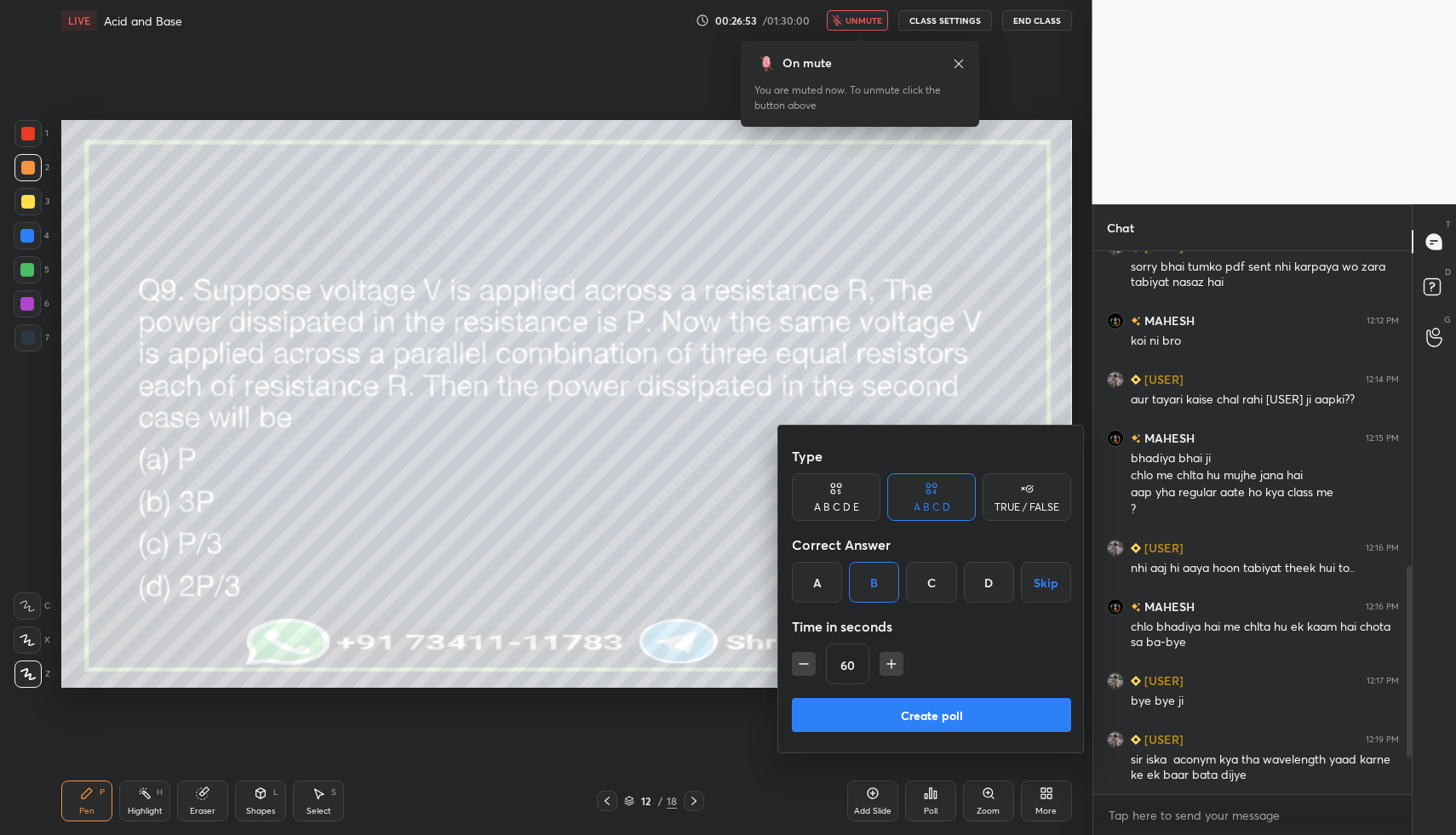 click on "Create poll" at bounding box center (931, 715) 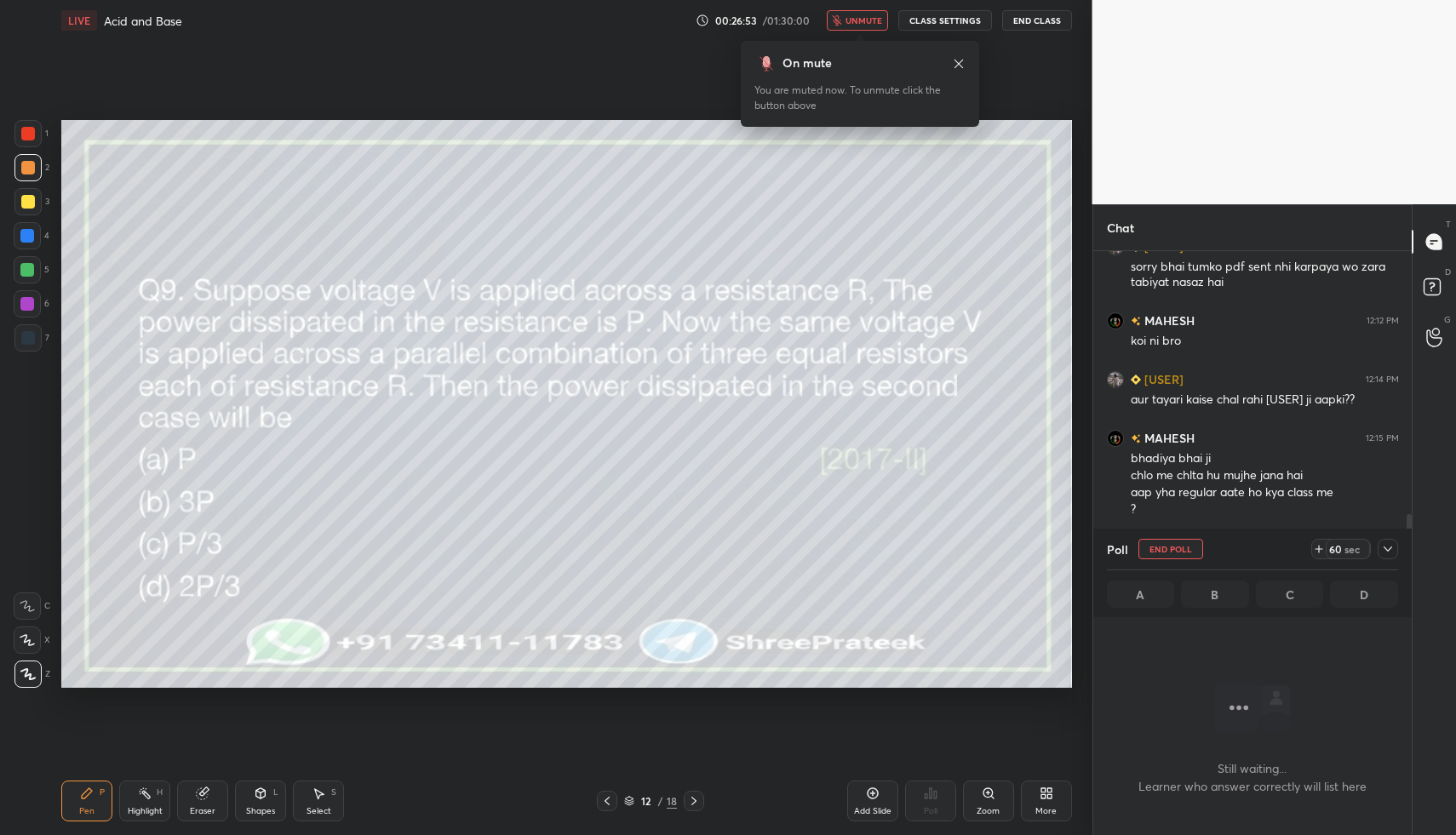 scroll, scrollTop: 454, scrollLeft: 313, axis: both 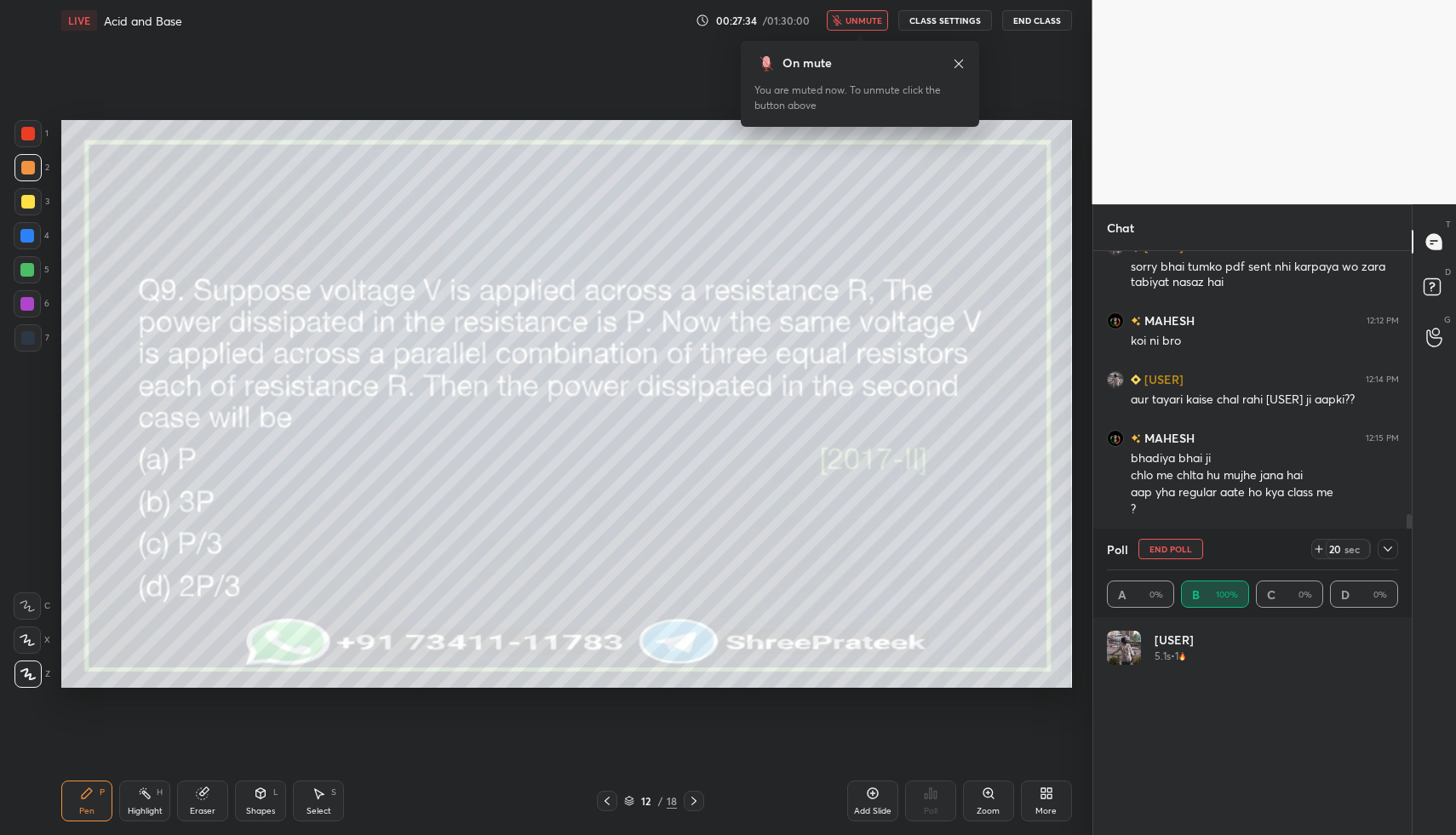 click 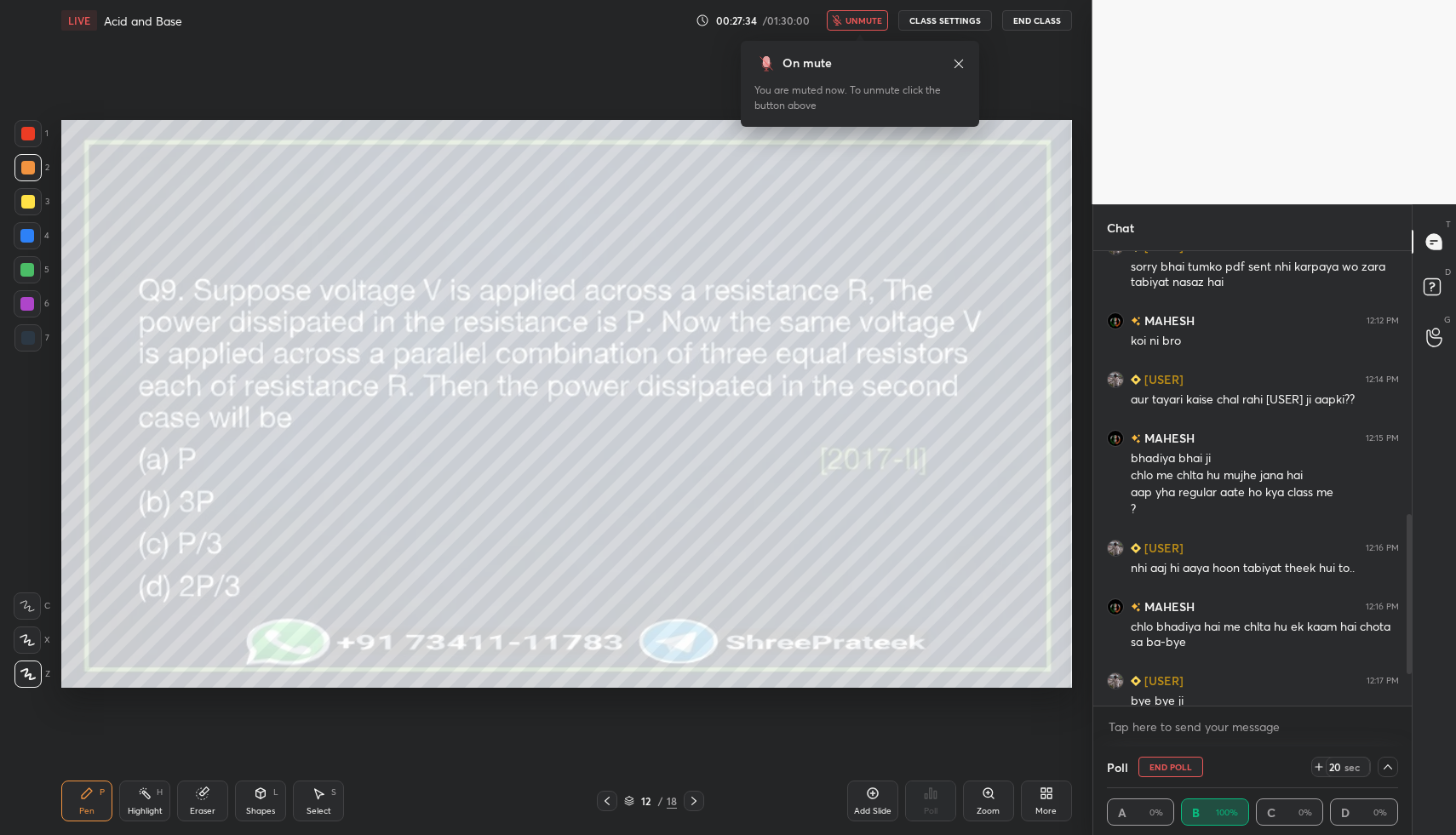 scroll, scrollTop: 1, scrollLeft: 6, axis: both 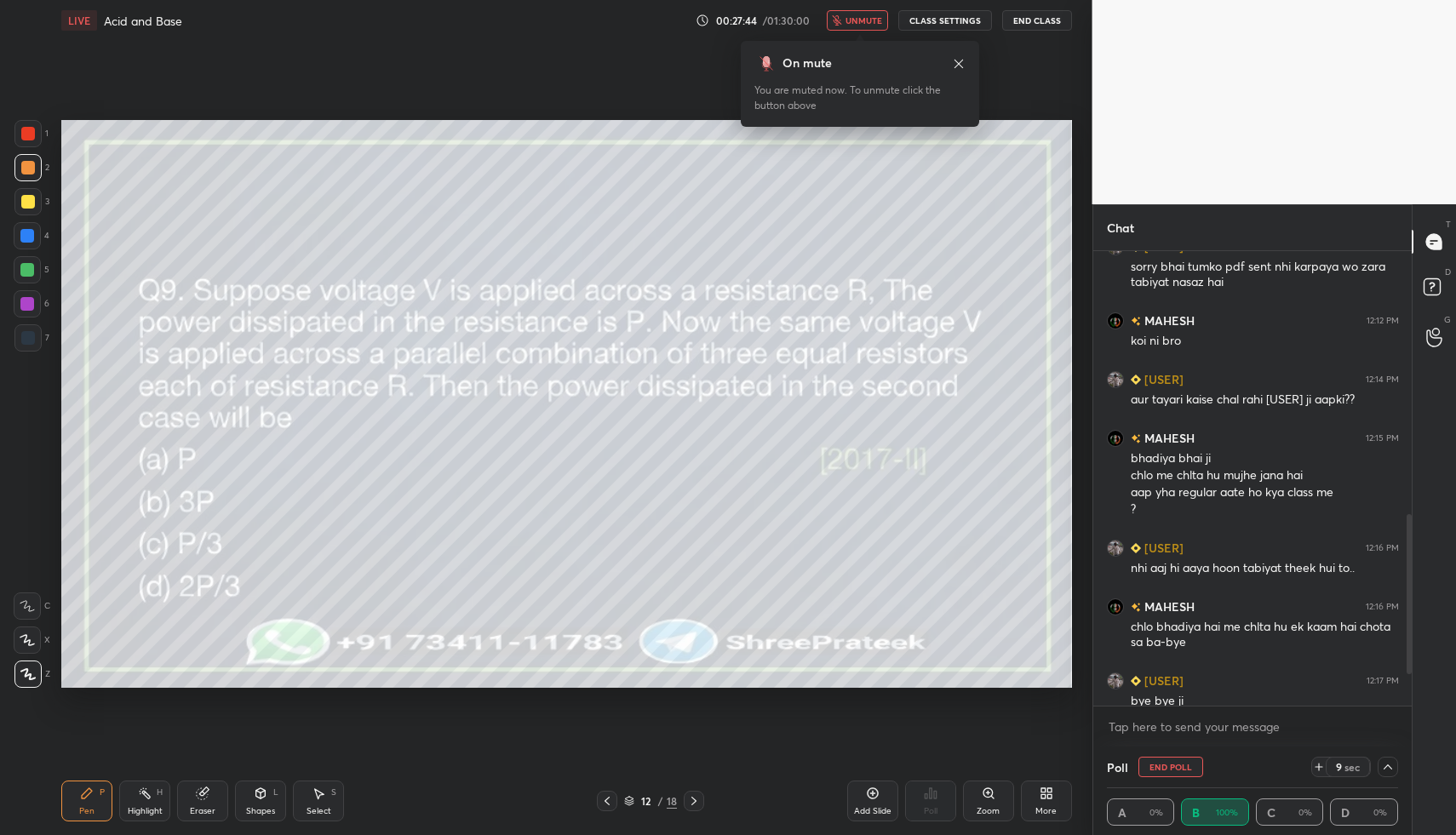 click 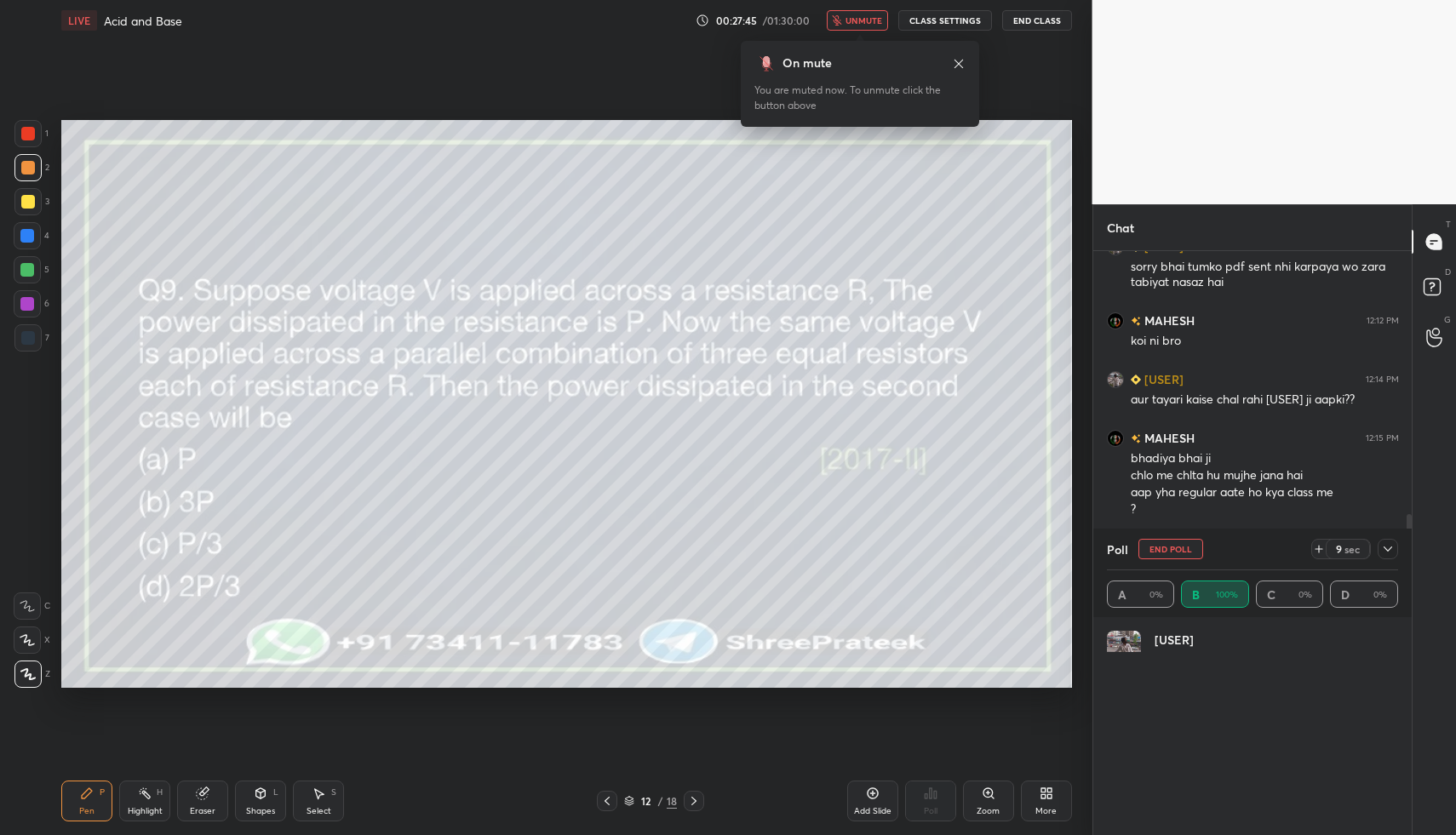 scroll, scrollTop: 6, scrollLeft: 6, axis: both 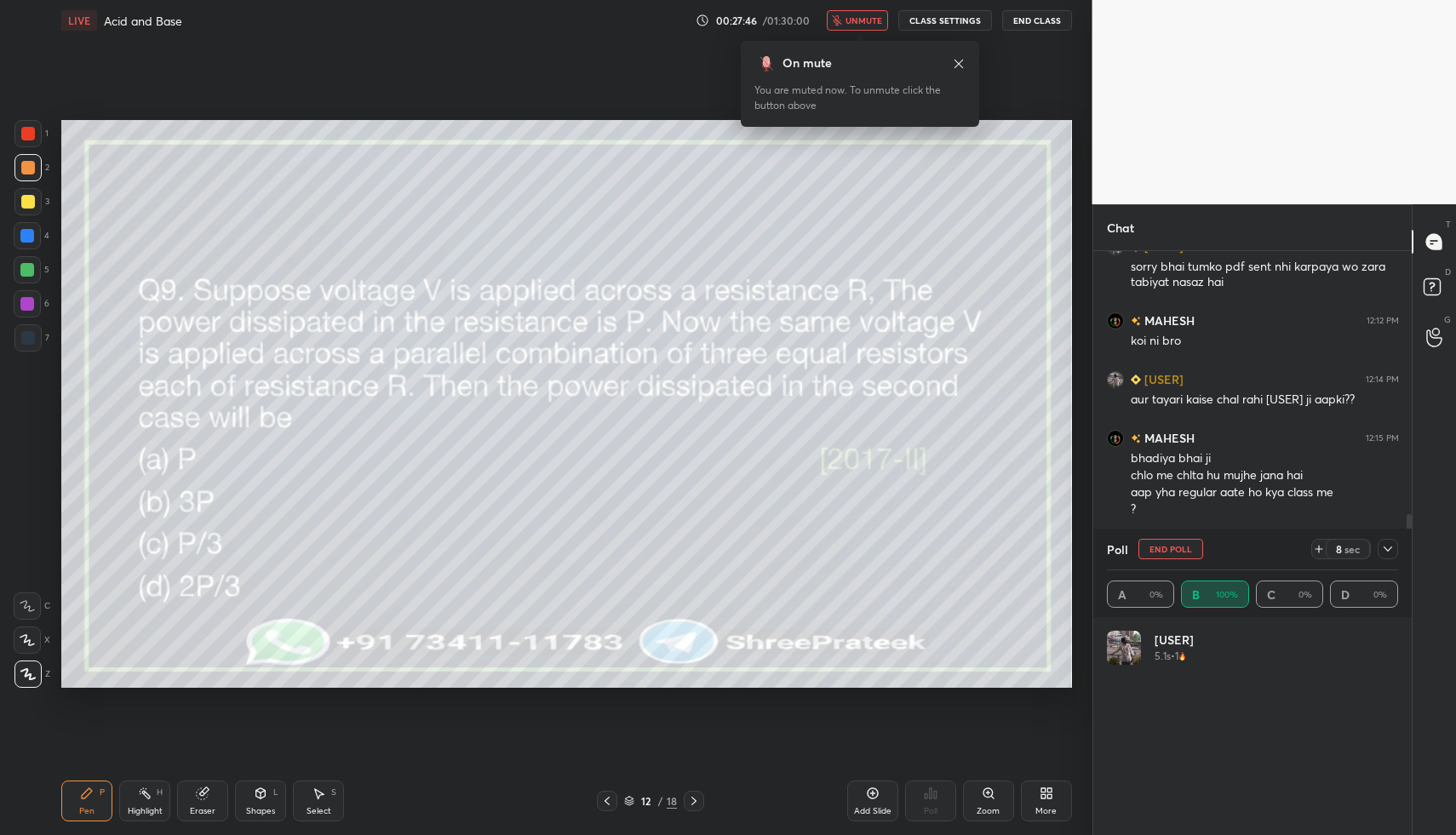 click 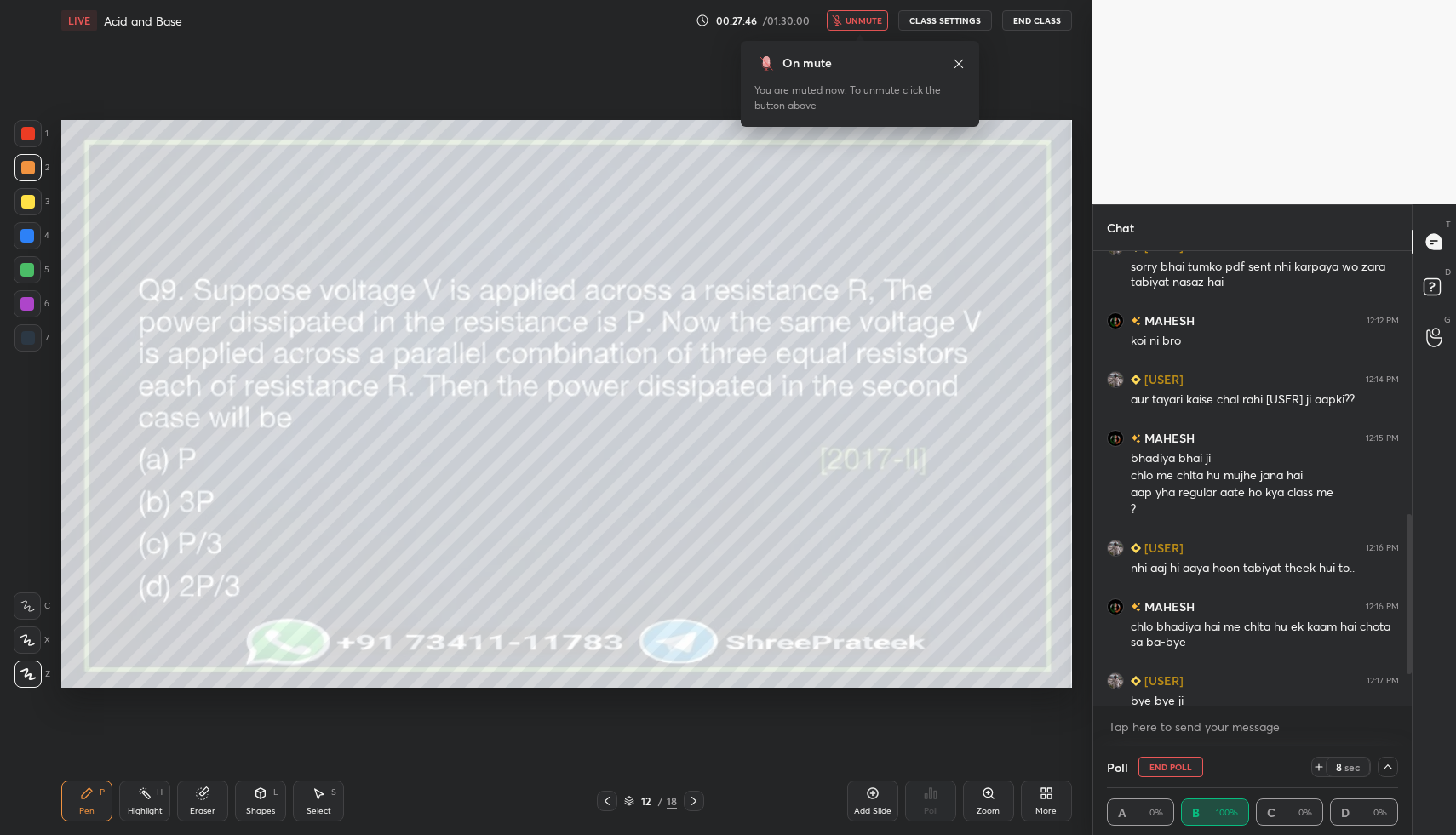scroll, scrollTop: 0, scrollLeft: 0, axis: both 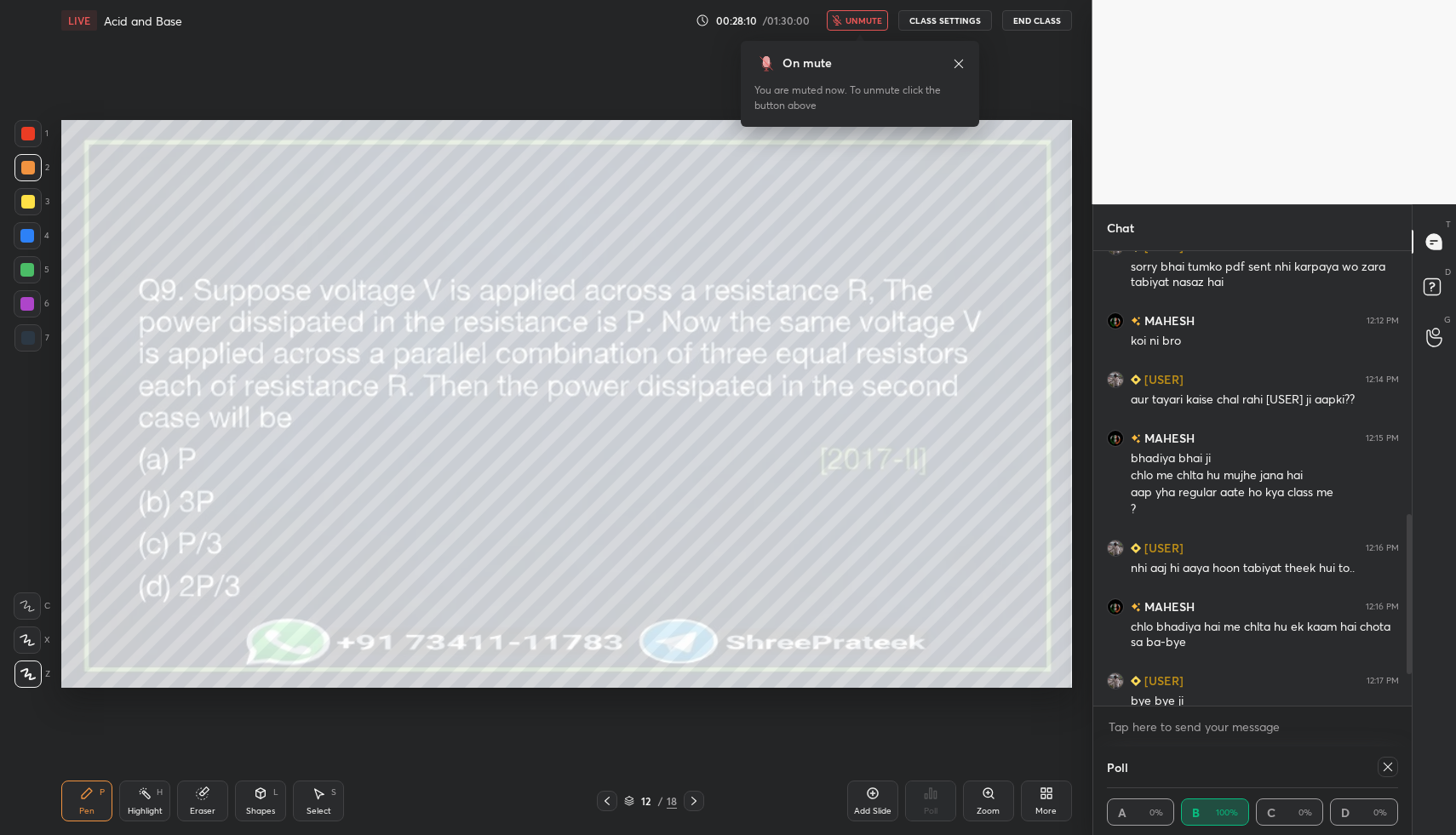 click on "unmute" at bounding box center (863, 20) 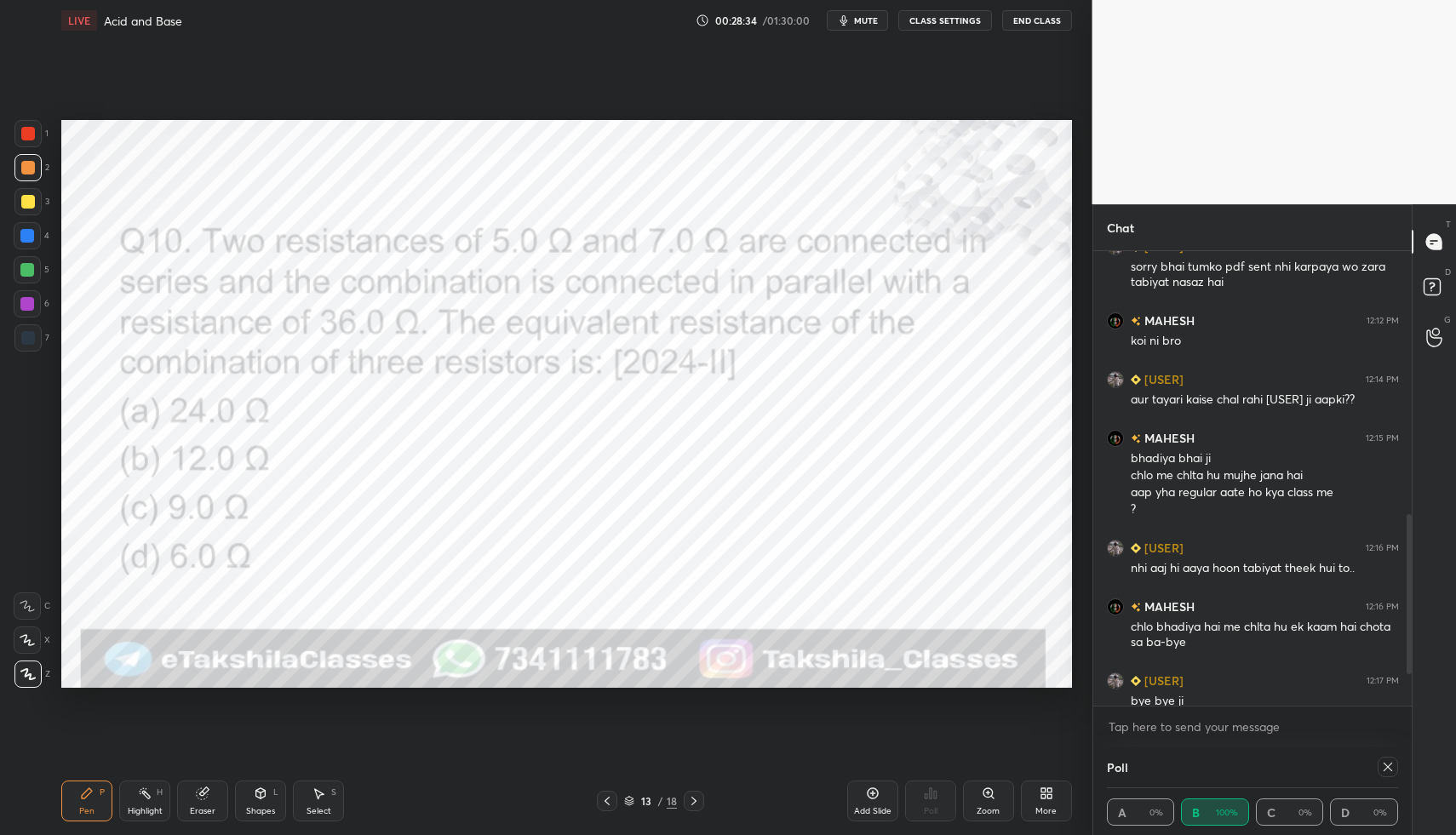 click 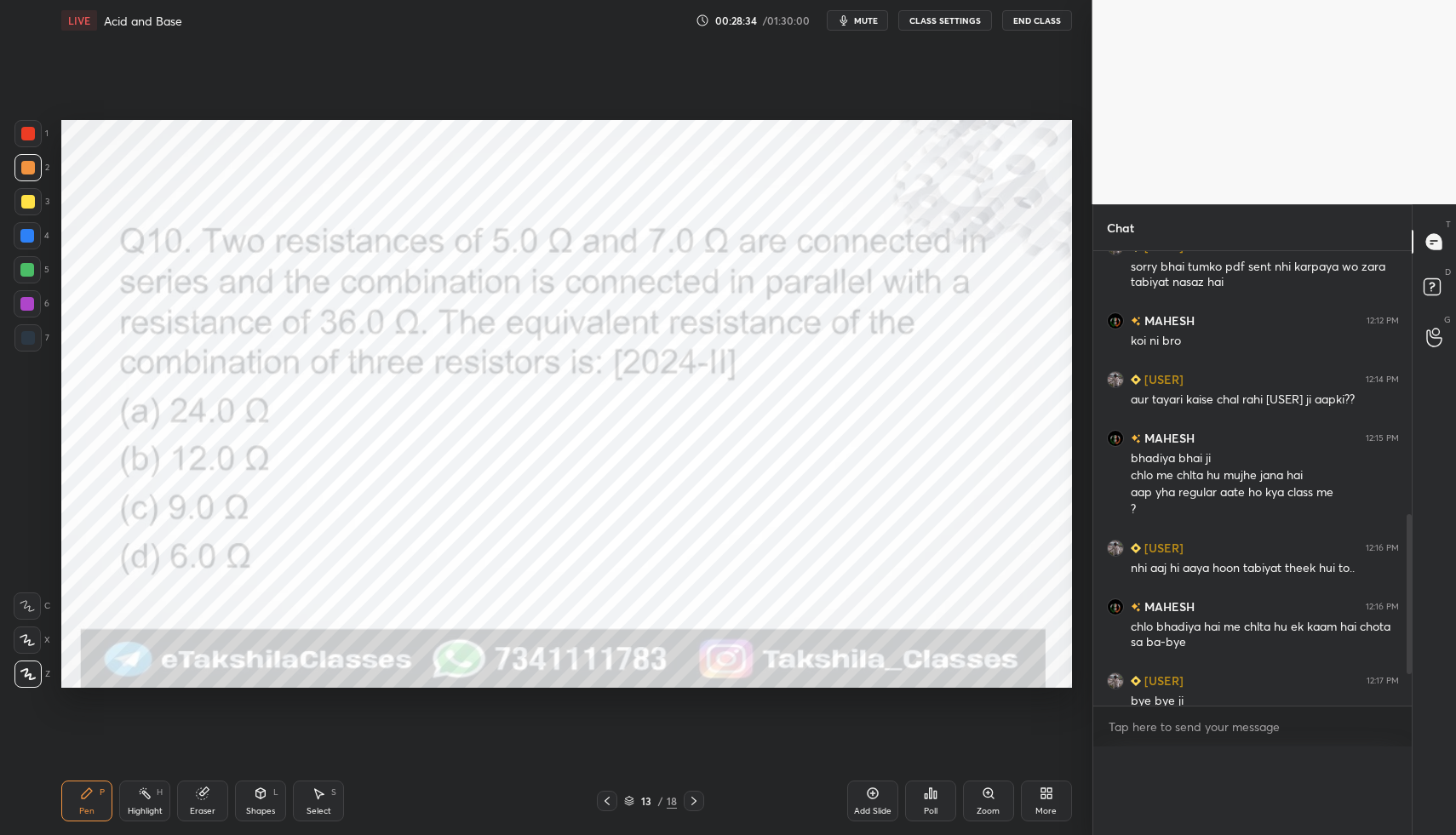 scroll, scrollTop: 6, scrollLeft: 6, axis: both 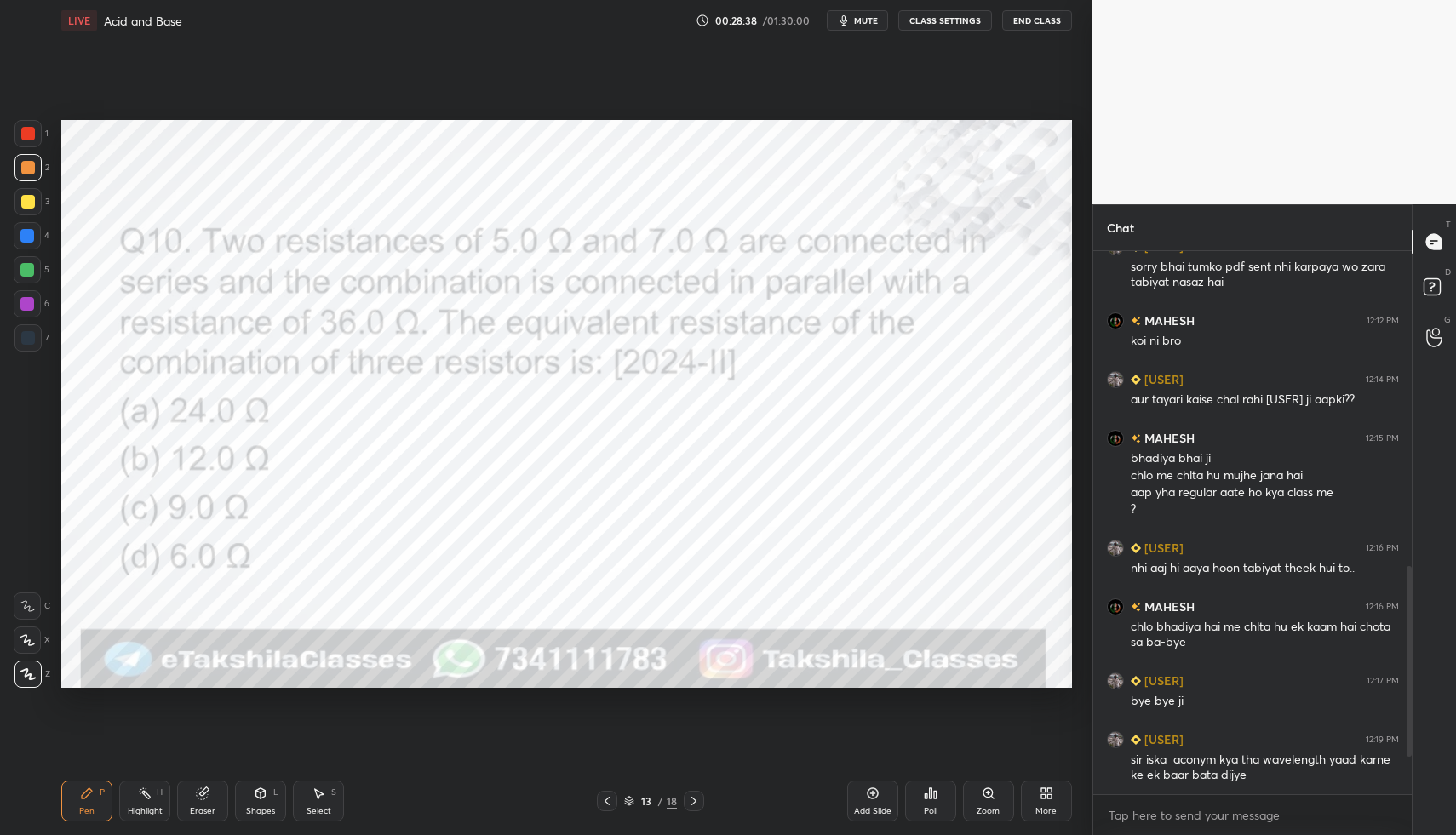 click on "Poll" at bounding box center [931, 801] 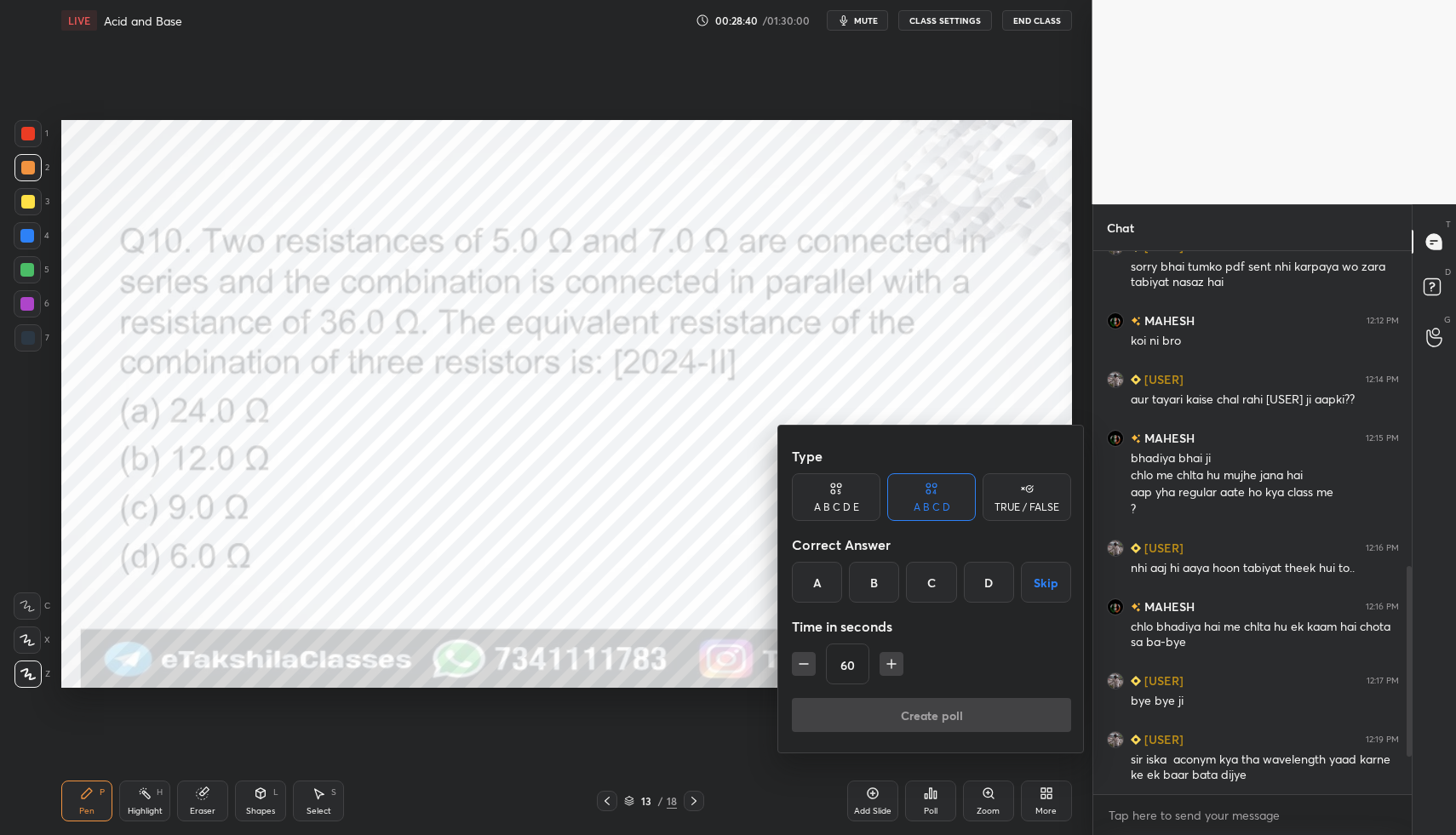 click on "Skip" at bounding box center [1046, 582] 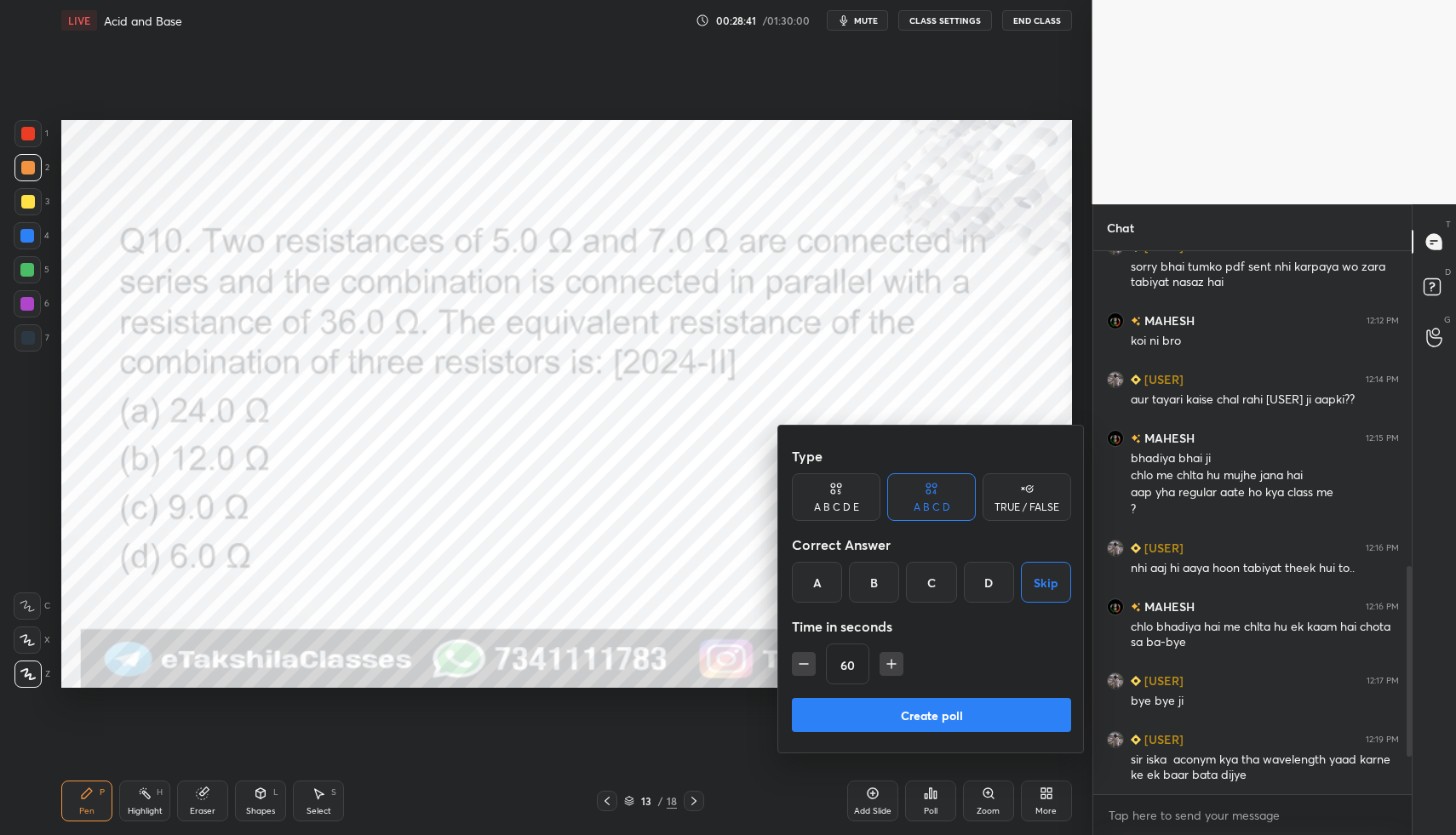click on "Create poll" at bounding box center [931, 715] 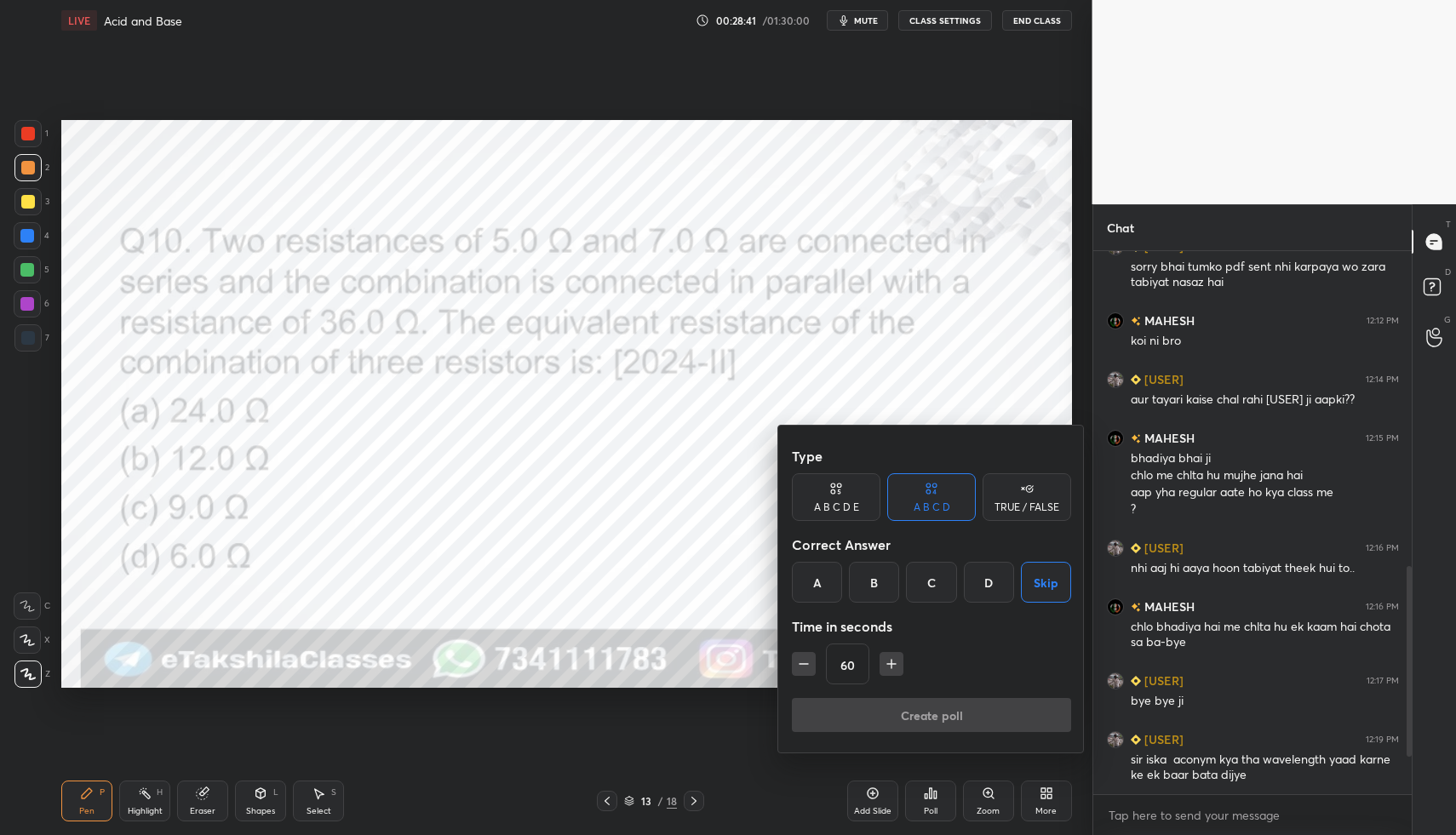 scroll, scrollTop: 501, scrollLeft: 313, axis: both 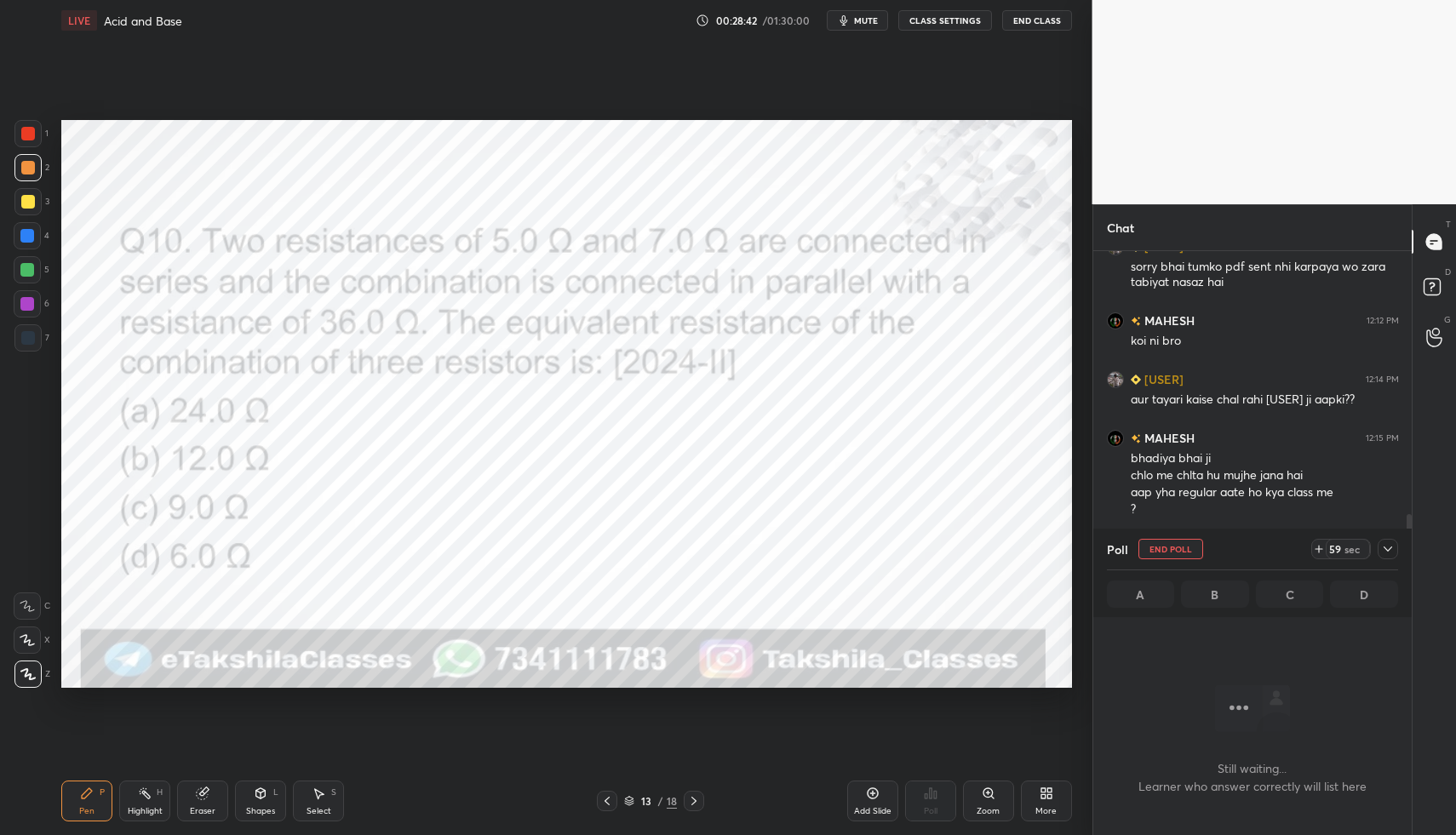 click on "mute" at bounding box center (866, 20) 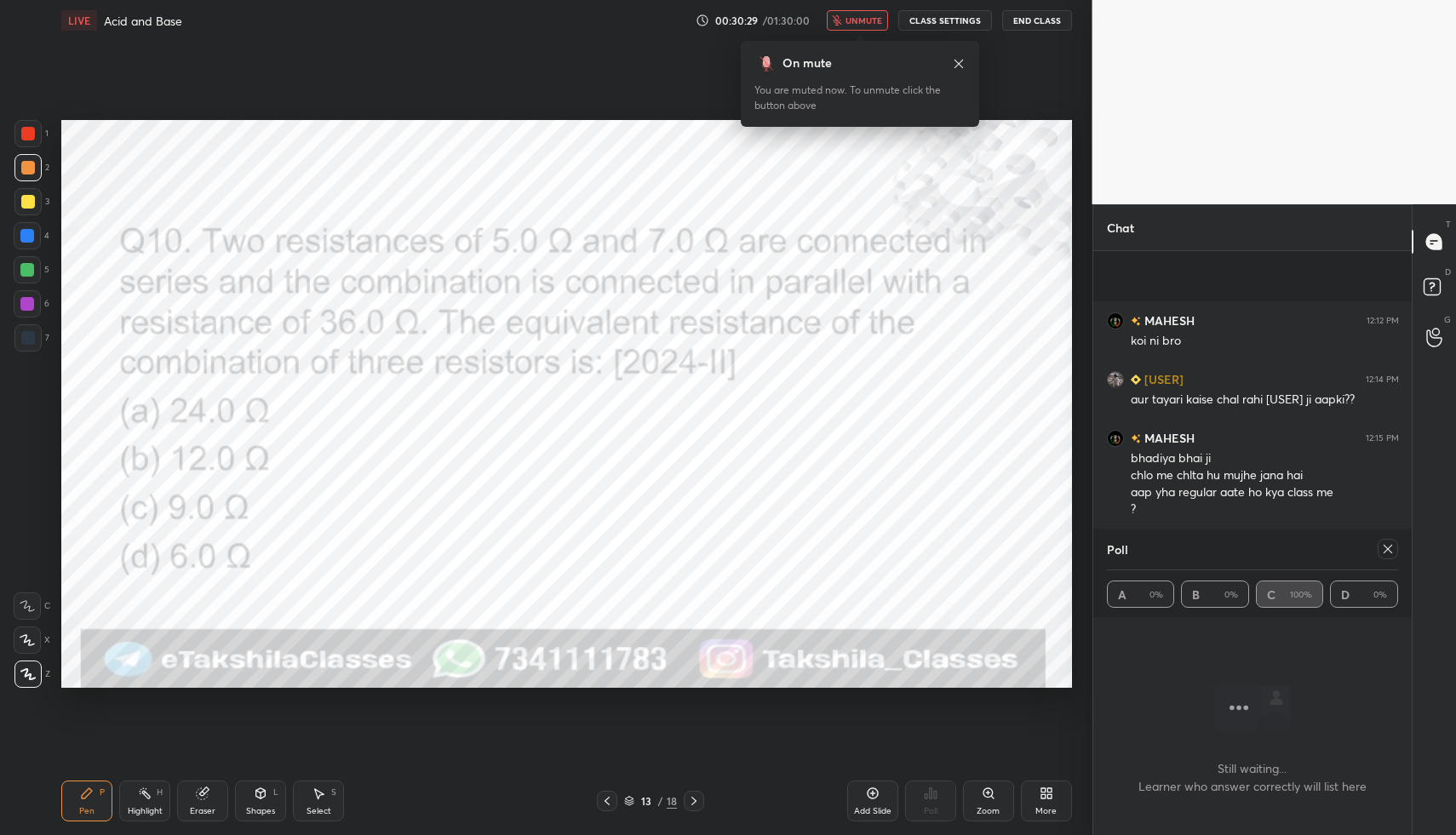 scroll, scrollTop: 894, scrollLeft: 0, axis: vertical 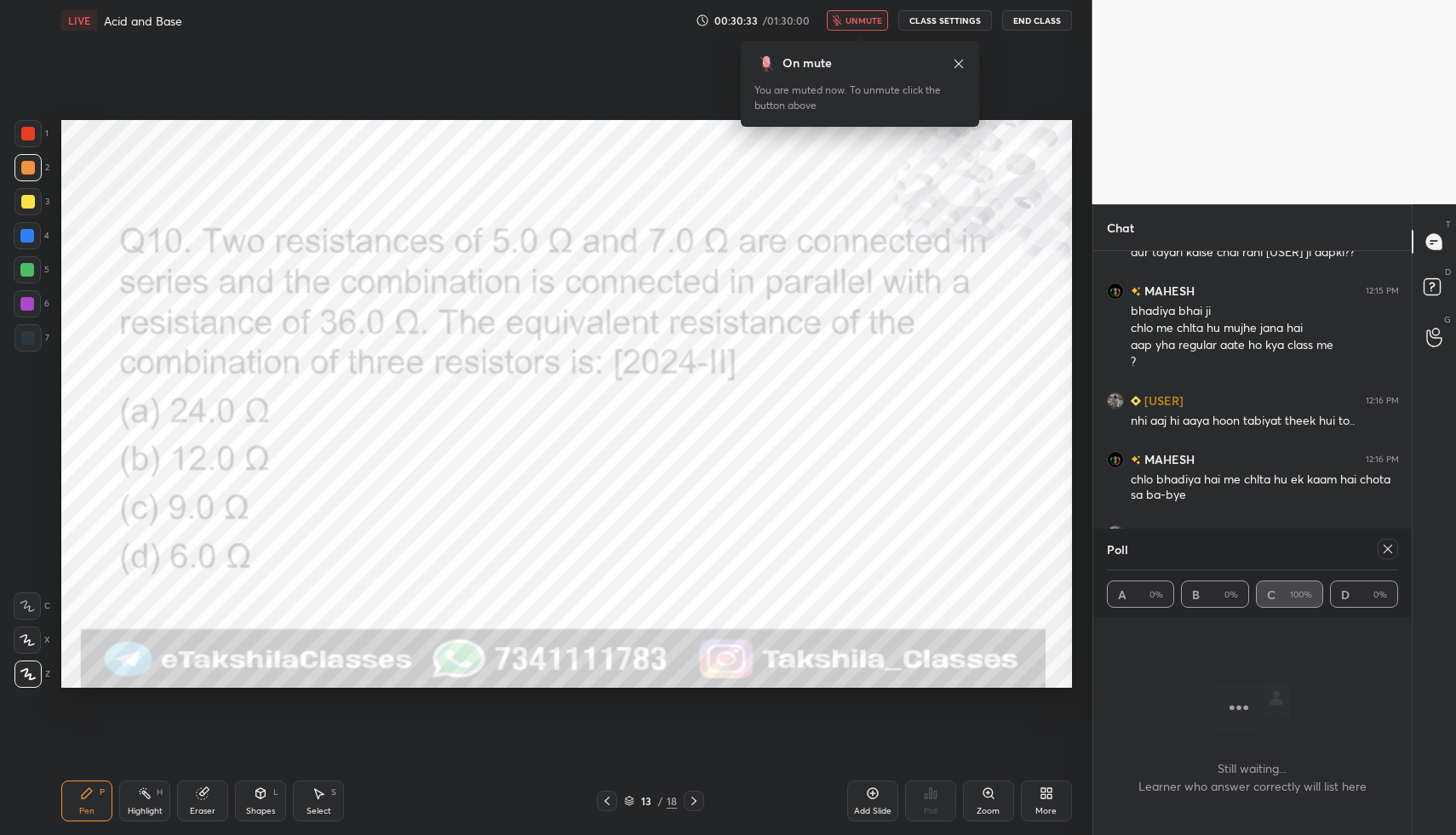 click 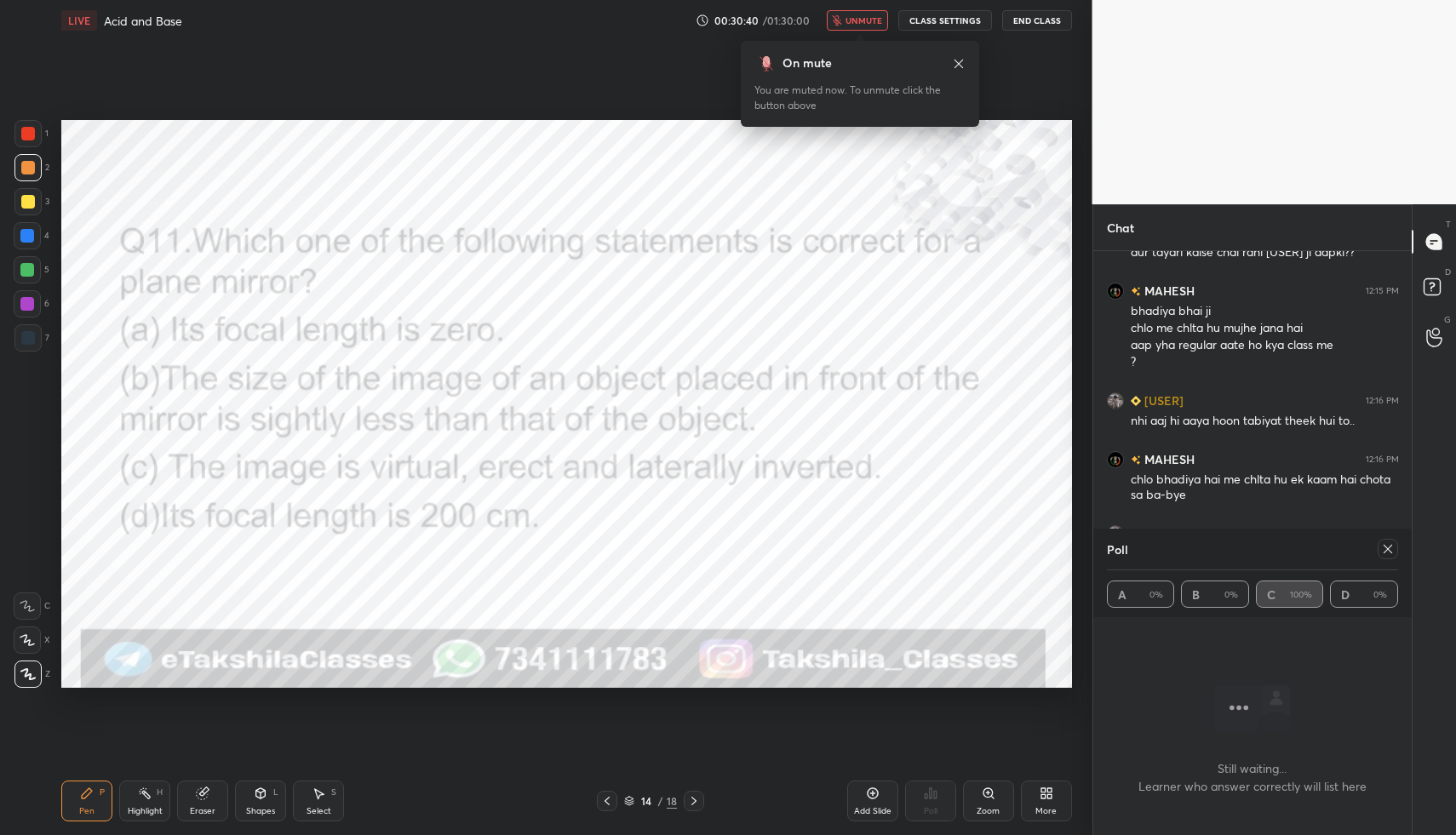 click on "Setting up your live class Poll for   secs No correct answer Start poll" at bounding box center [566, 403] 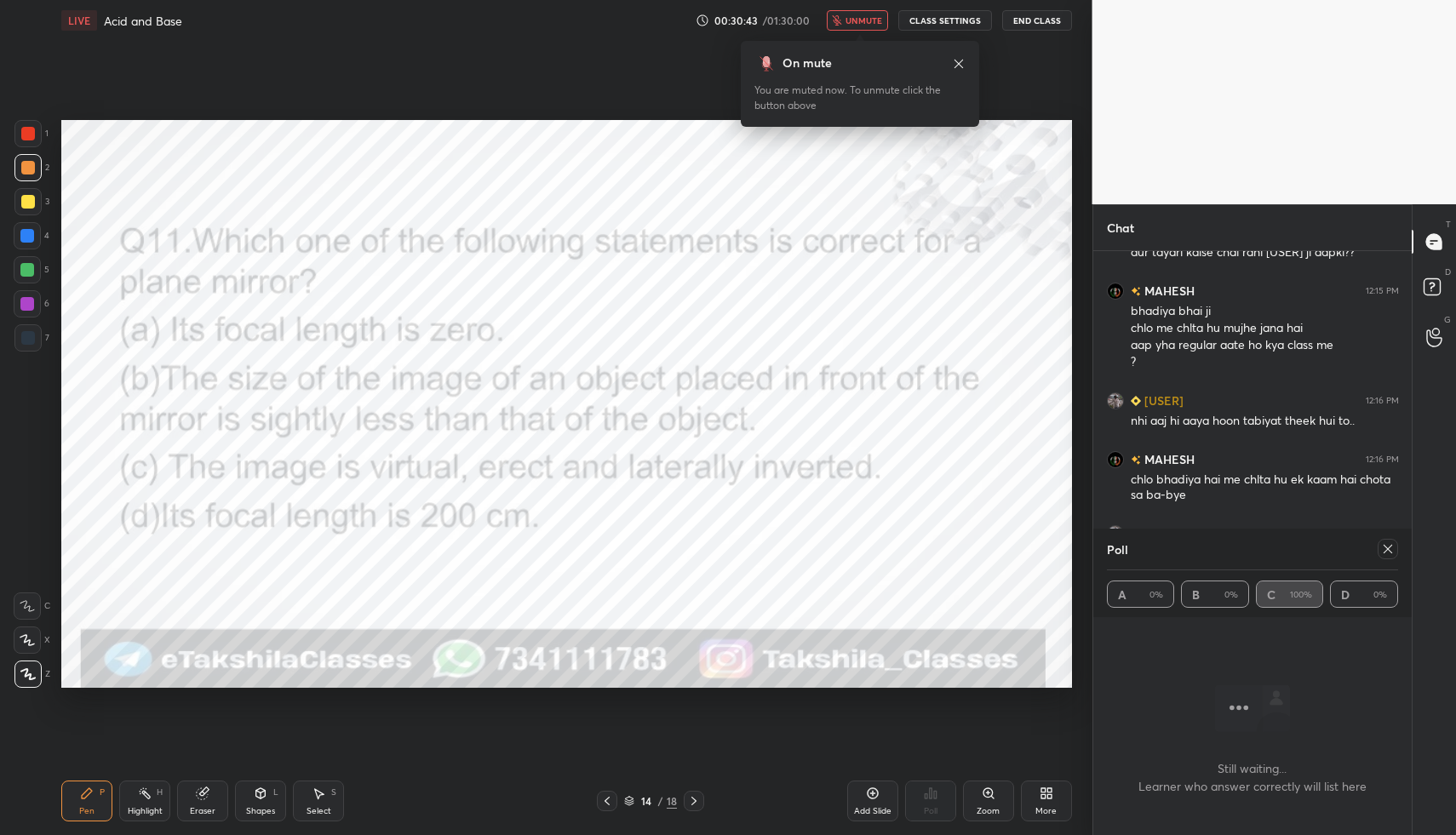 click 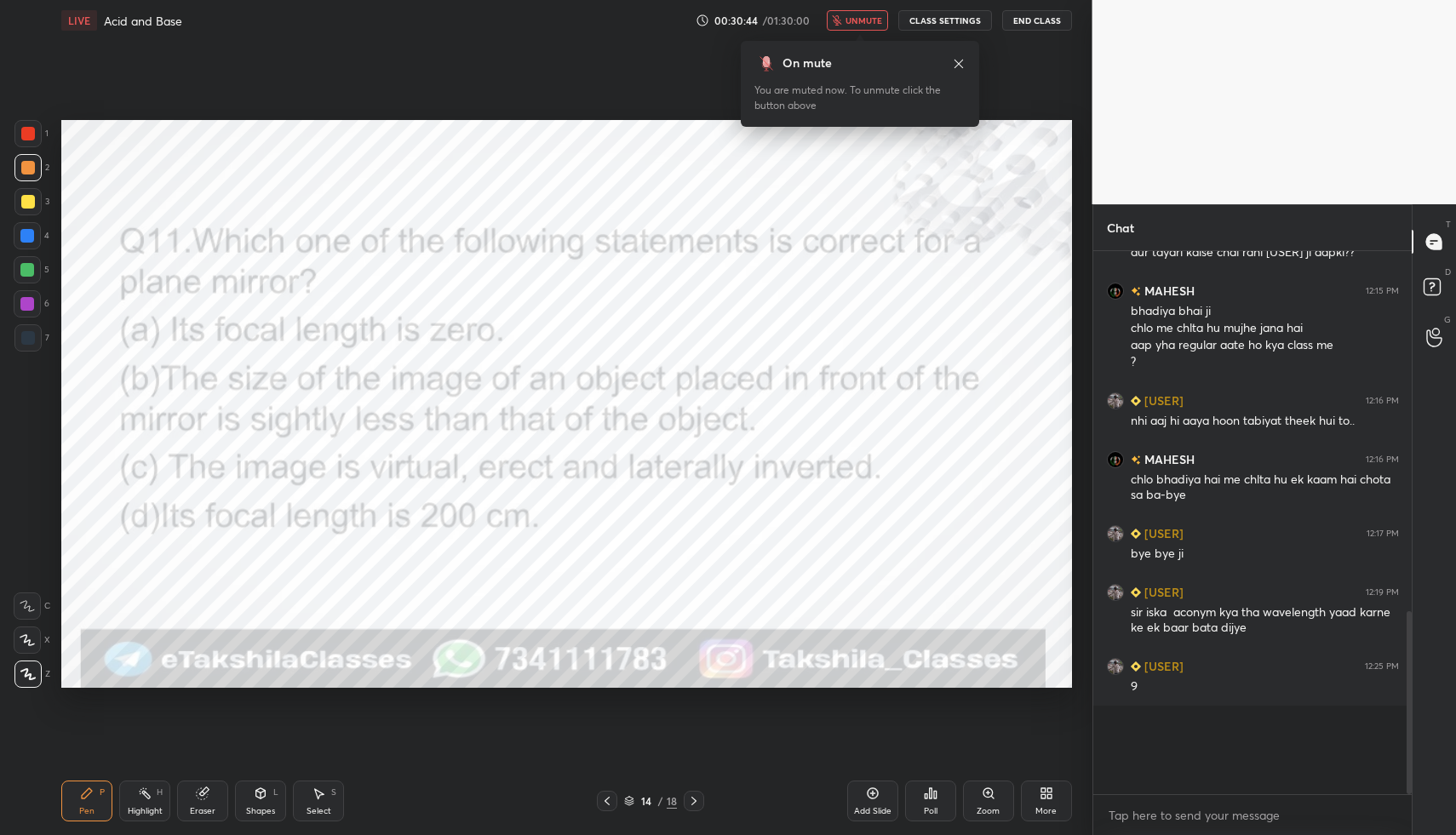 scroll, scrollTop: 6, scrollLeft: 6, axis: both 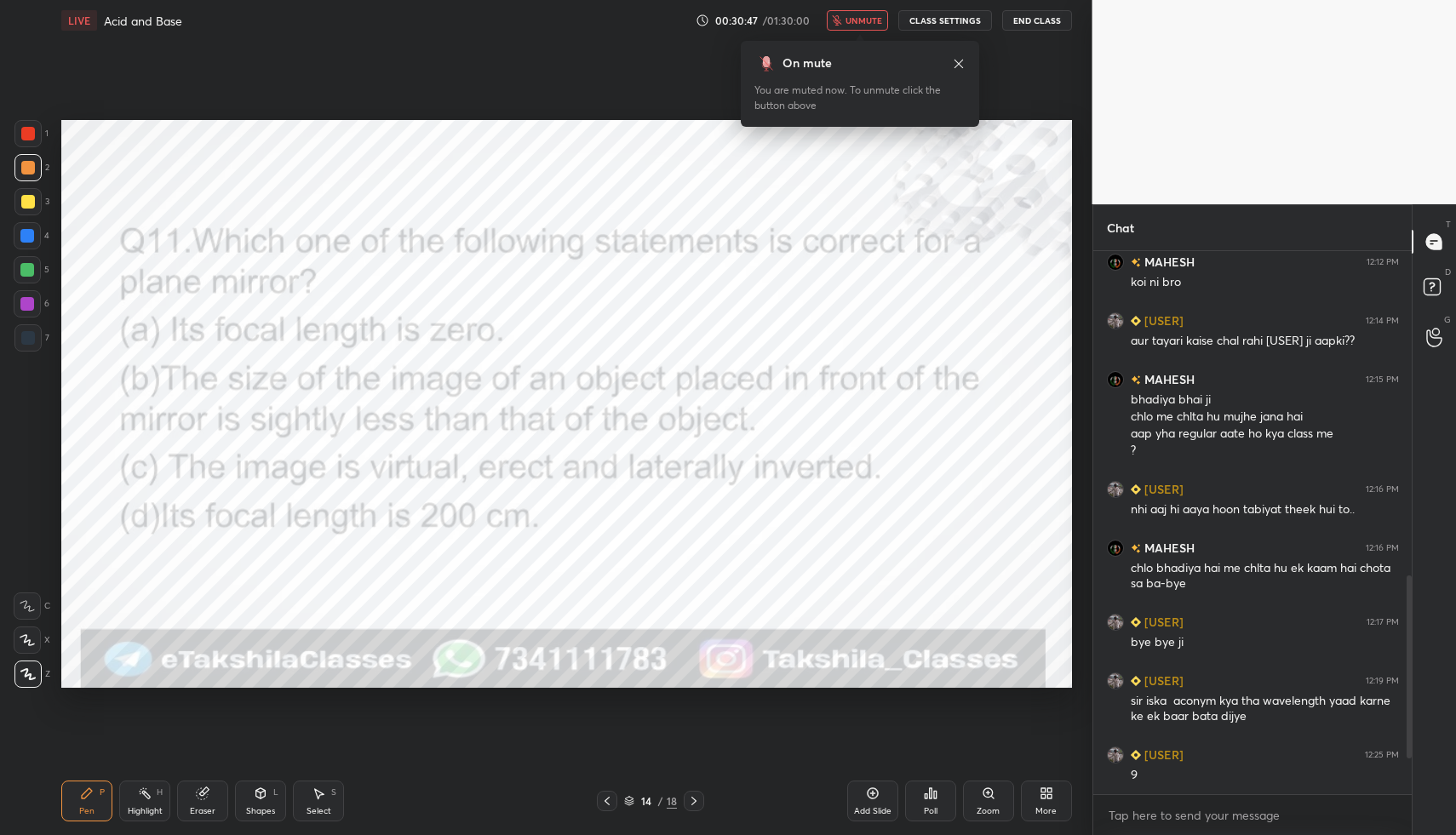 click on "Setting up your live class Poll for   secs No correct answer Start poll" at bounding box center (566, 403) 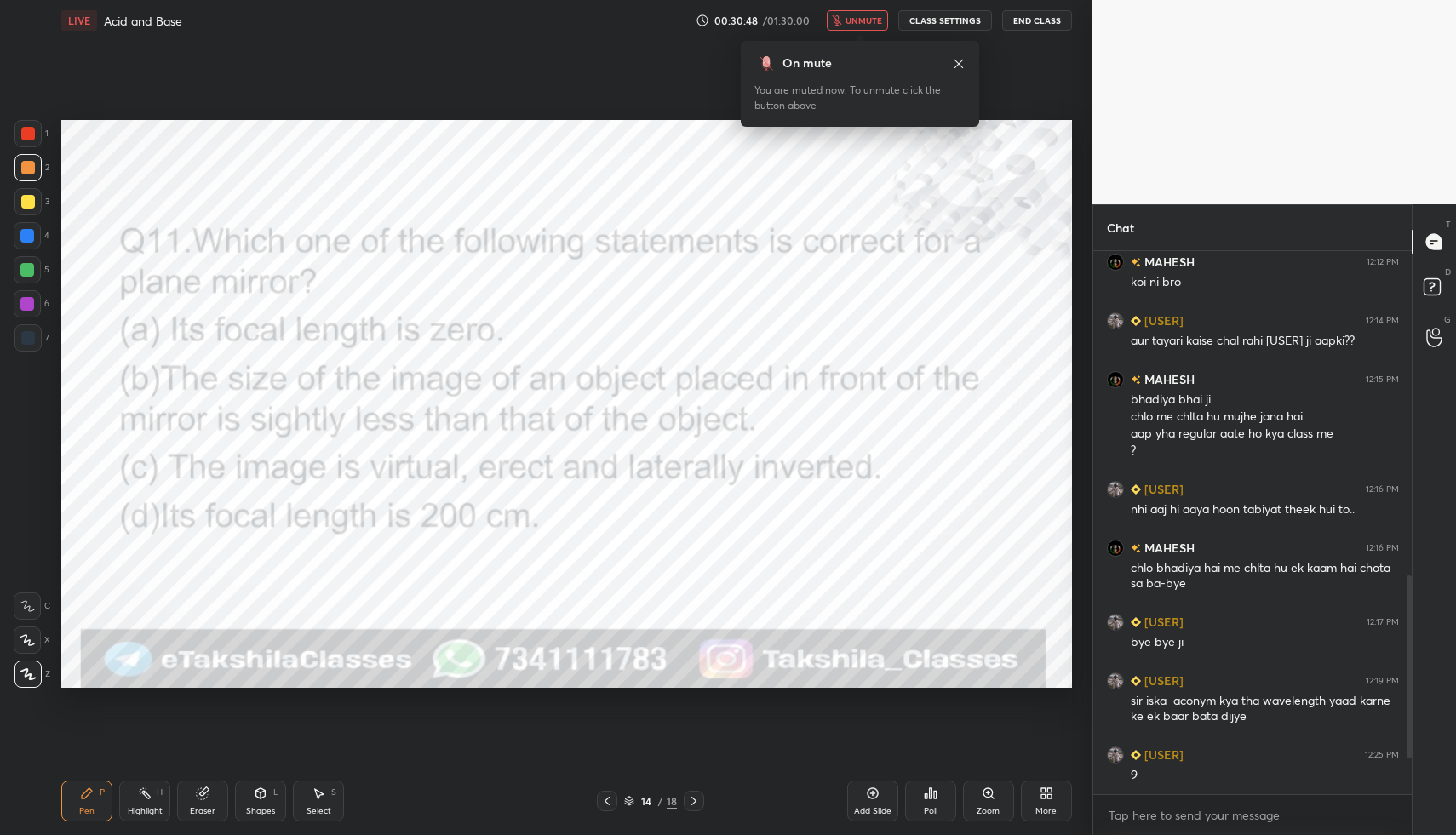 click on "Poll" at bounding box center (931, 801) 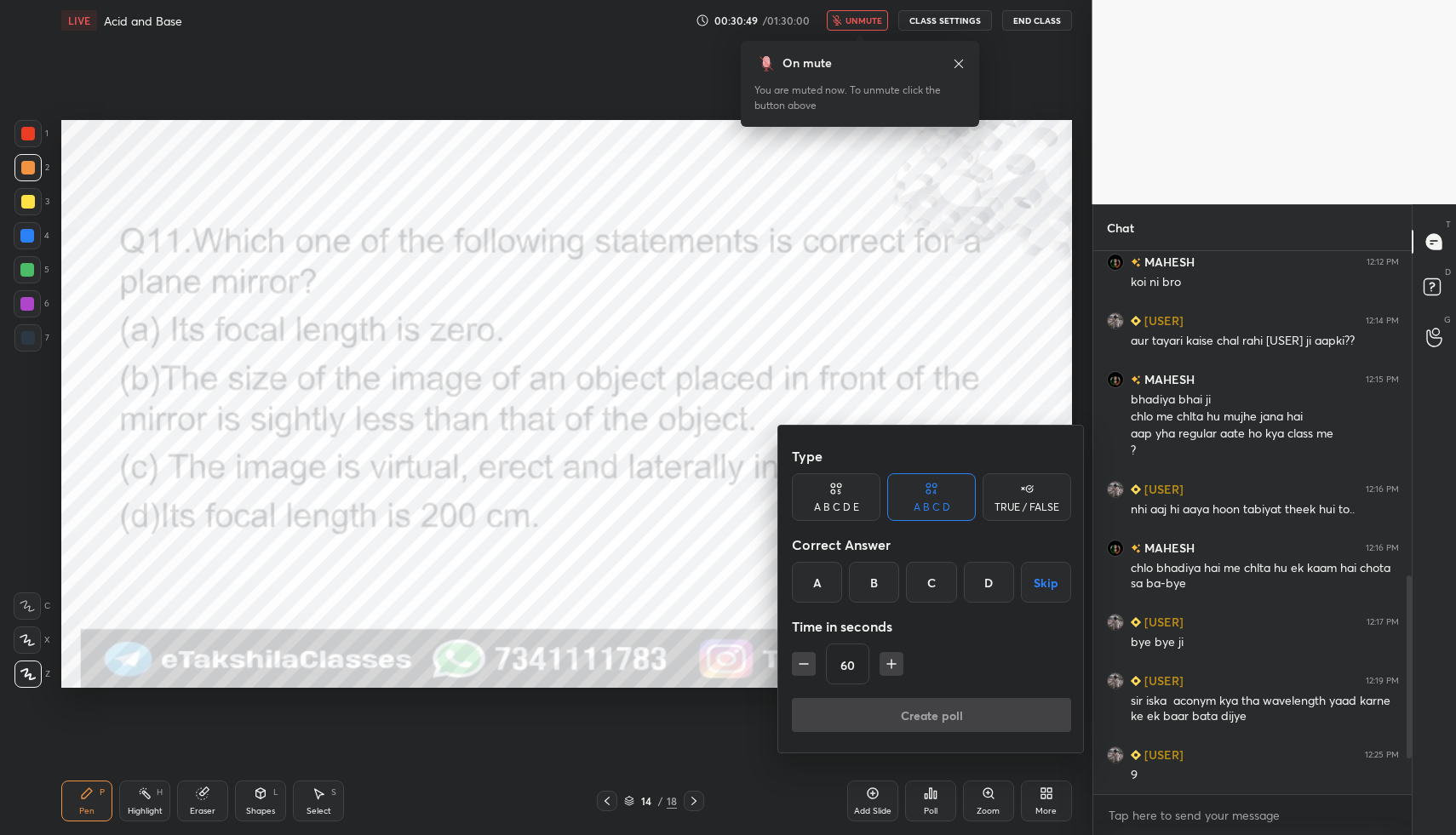 click on "C" at bounding box center (931, 582) 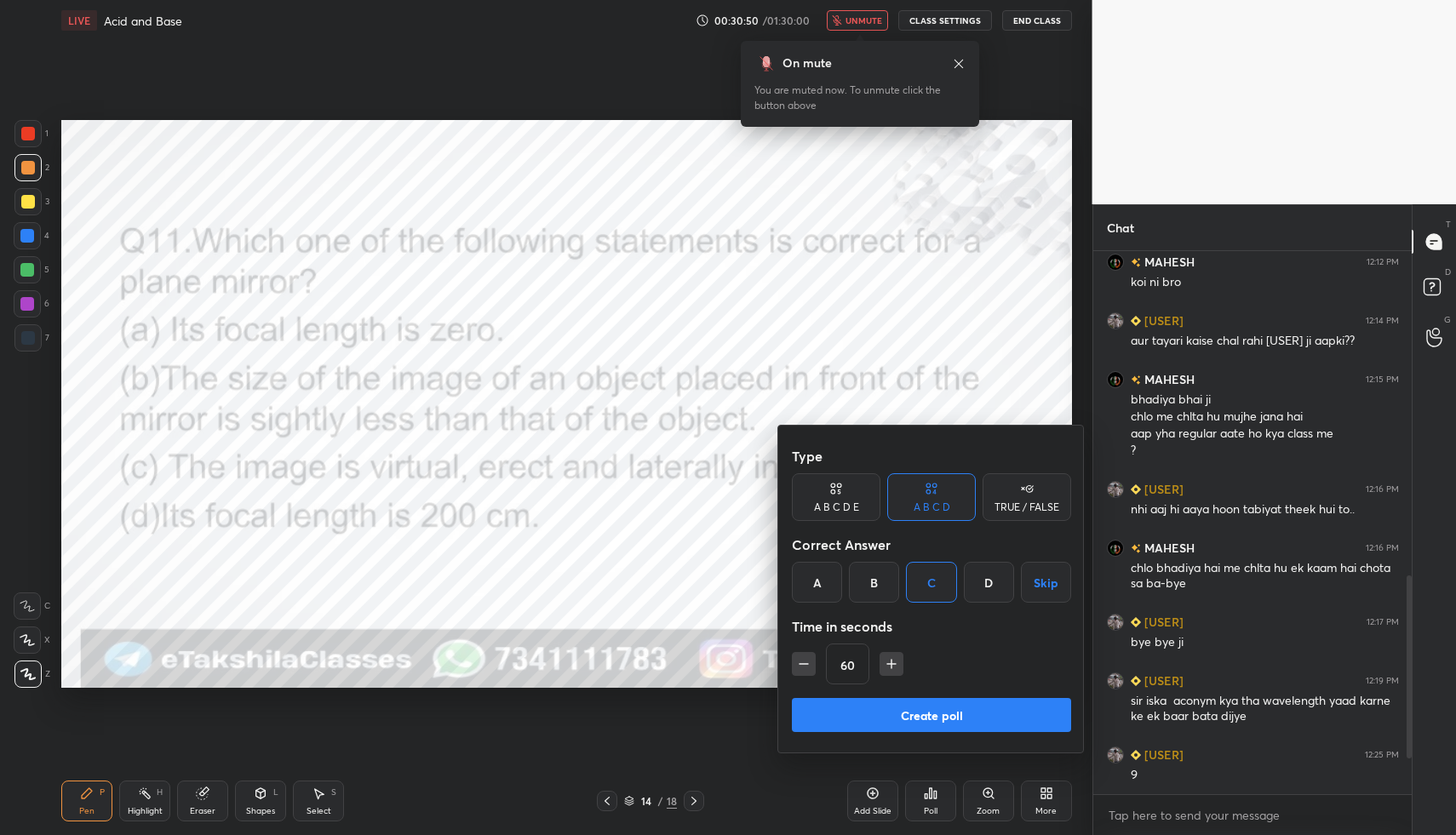 click on "Create poll" at bounding box center (931, 715) 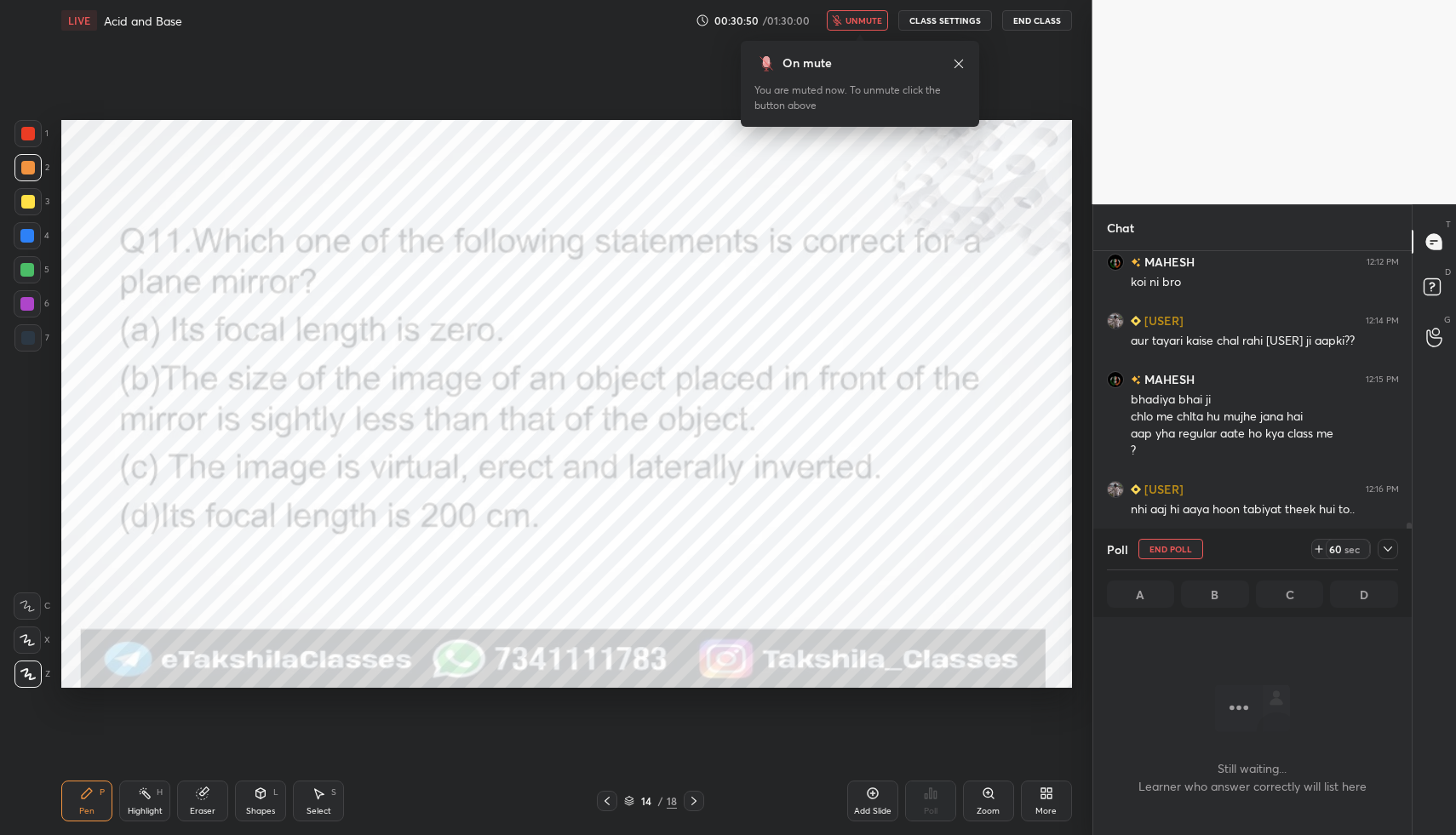 scroll, scrollTop: 454, scrollLeft: 313, axis: both 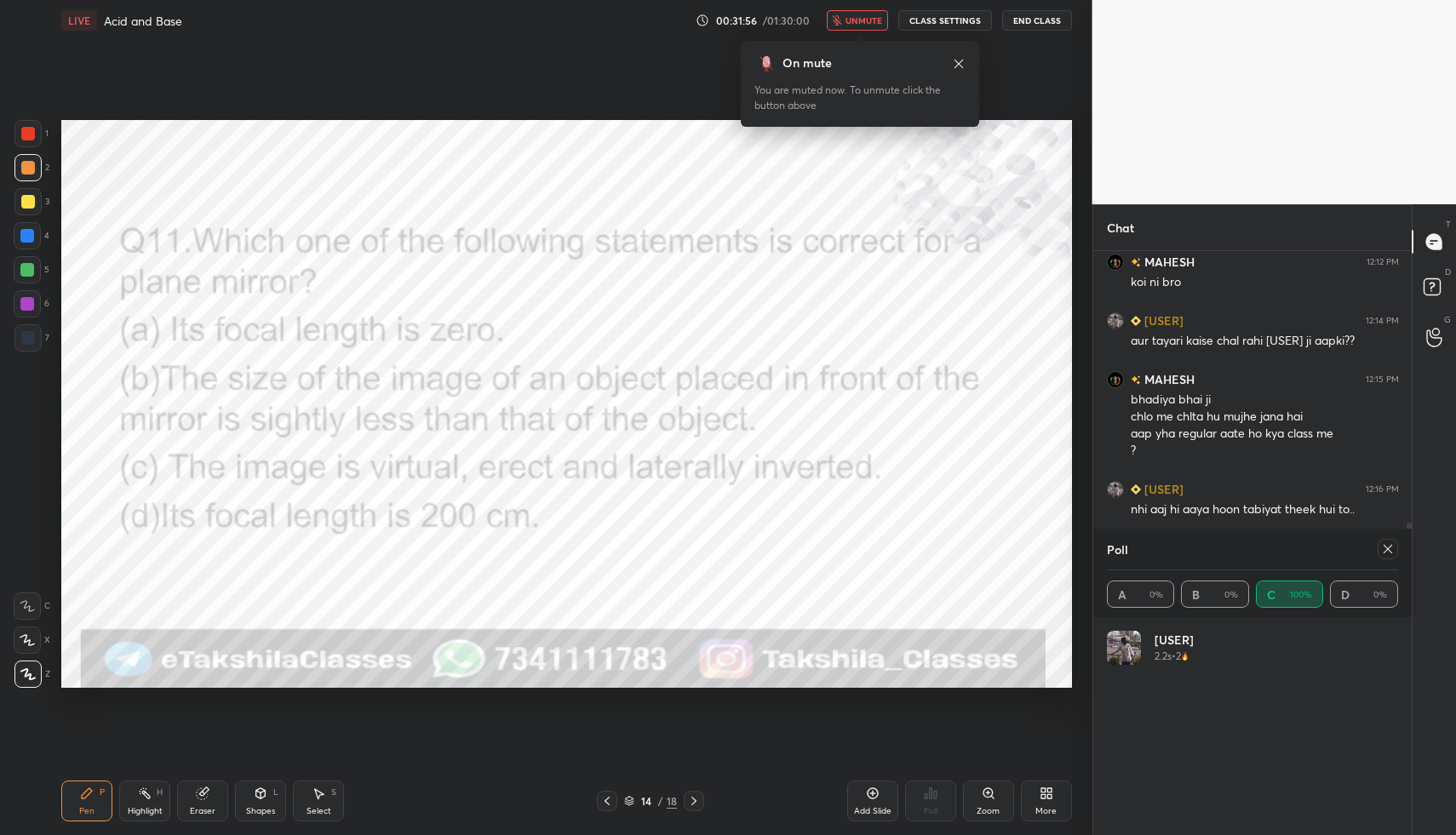 click 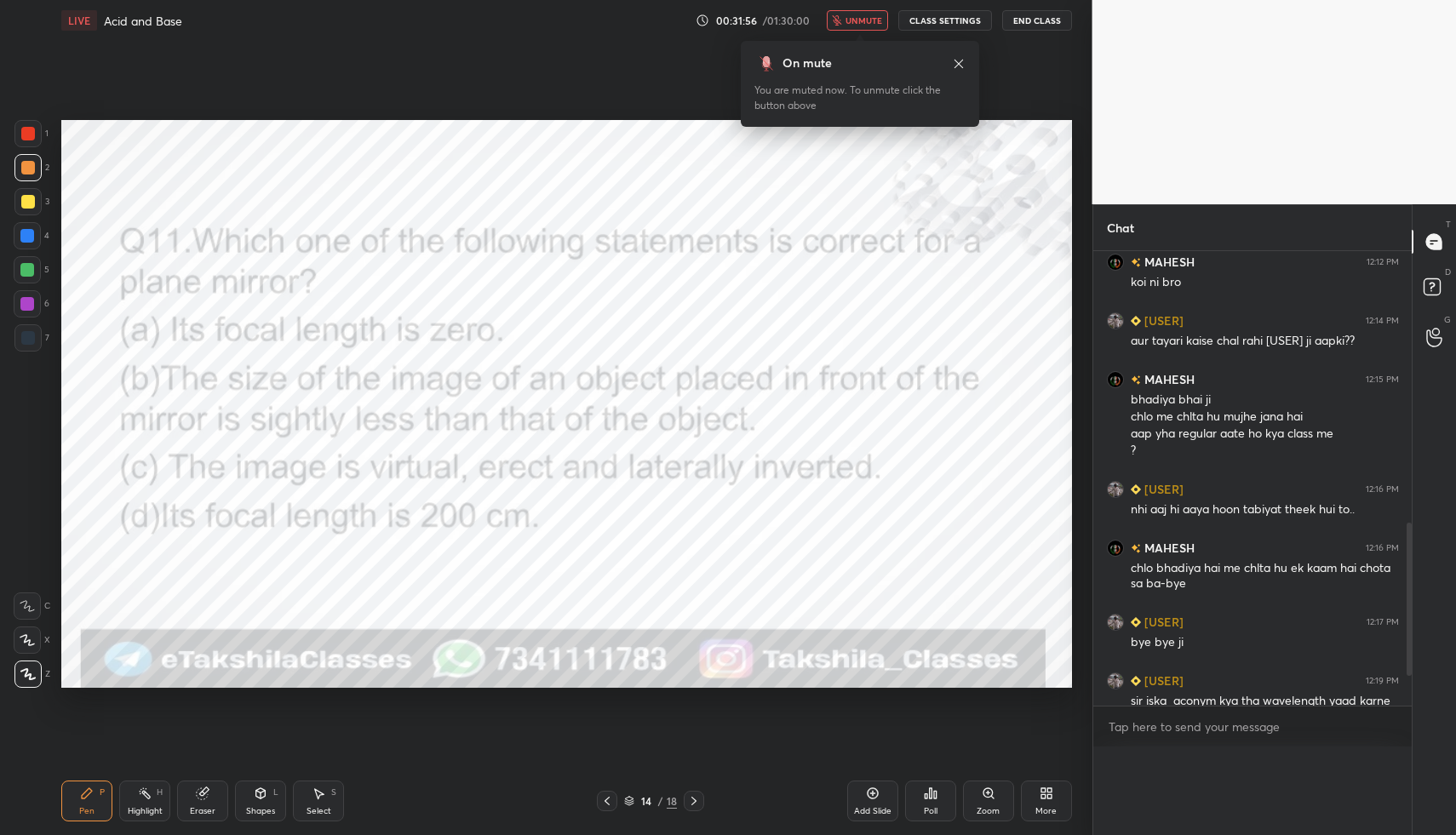 scroll, scrollTop: 0, scrollLeft: 0, axis: both 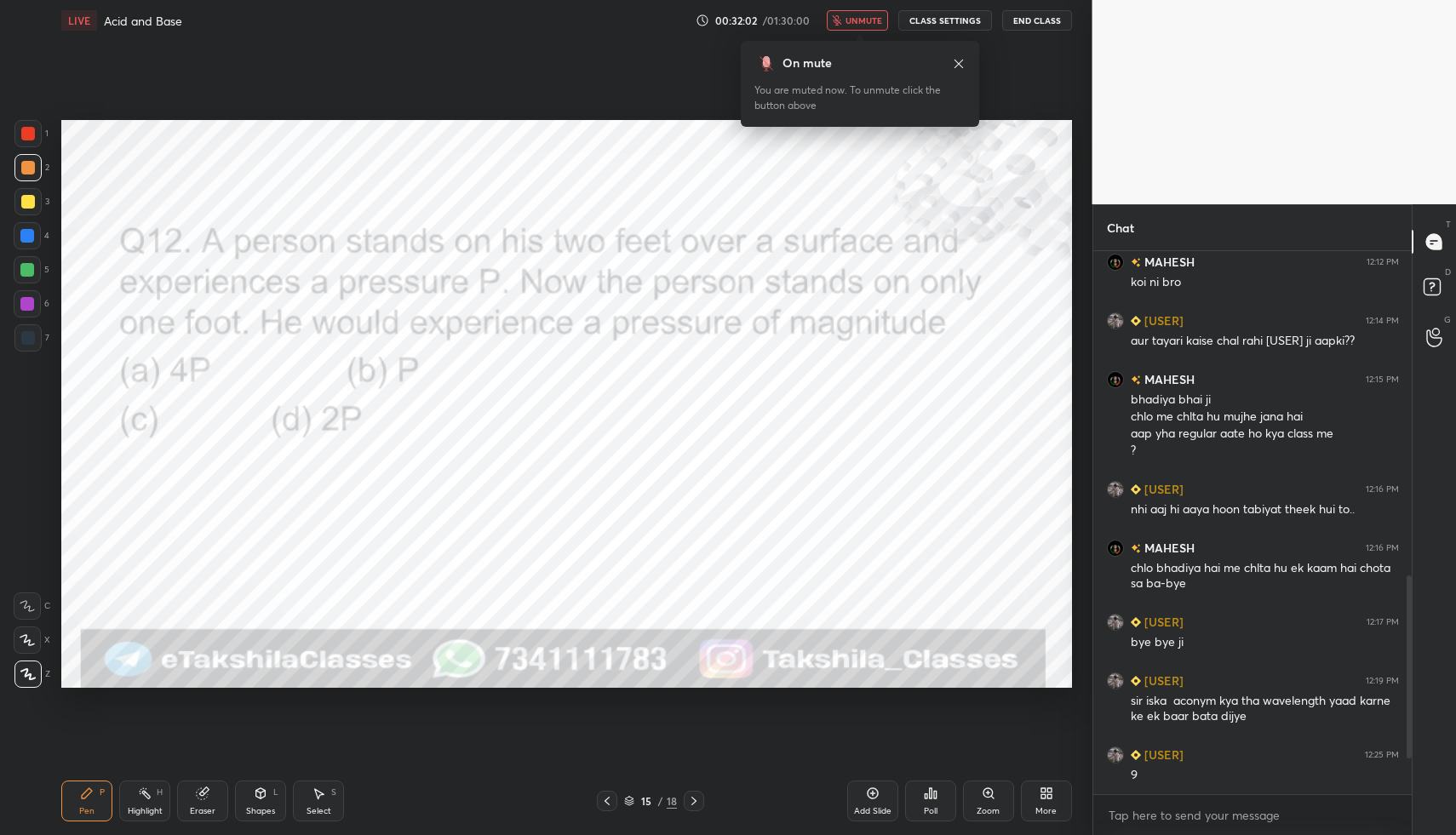 click on "Poll" at bounding box center (931, 801) 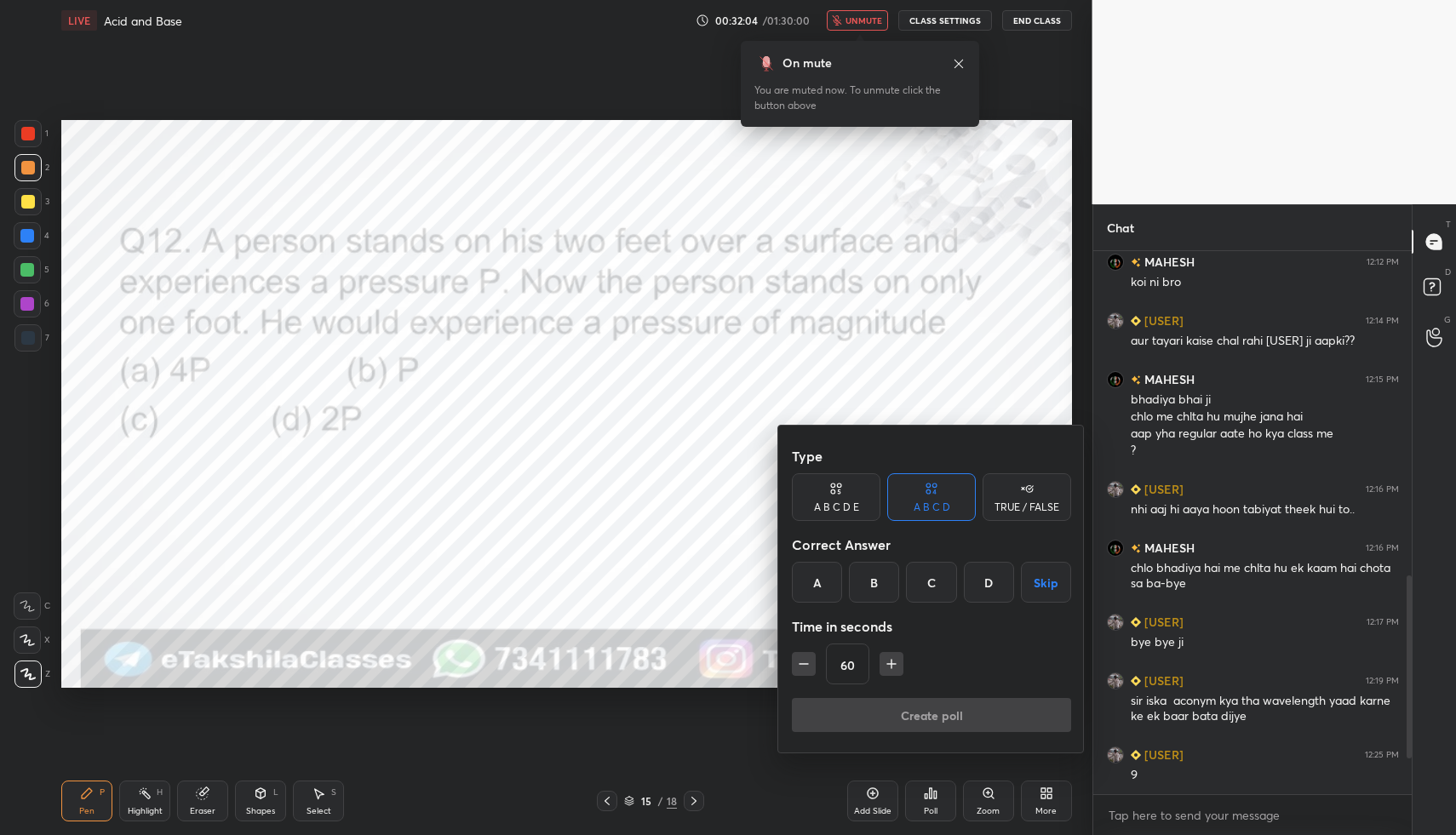 click on "D" at bounding box center (989, 582) 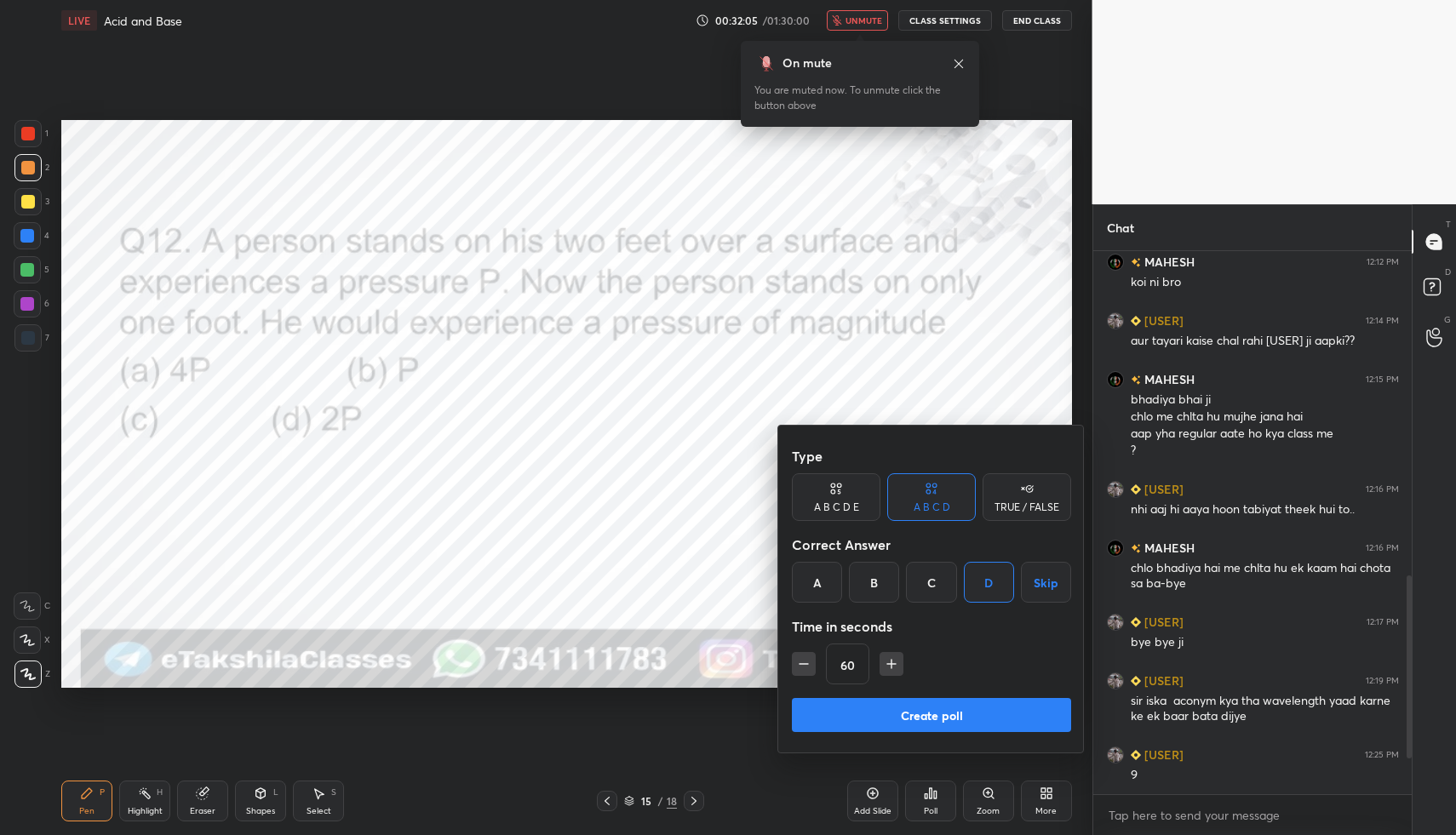 click on "Create poll" at bounding box center (931, 715) 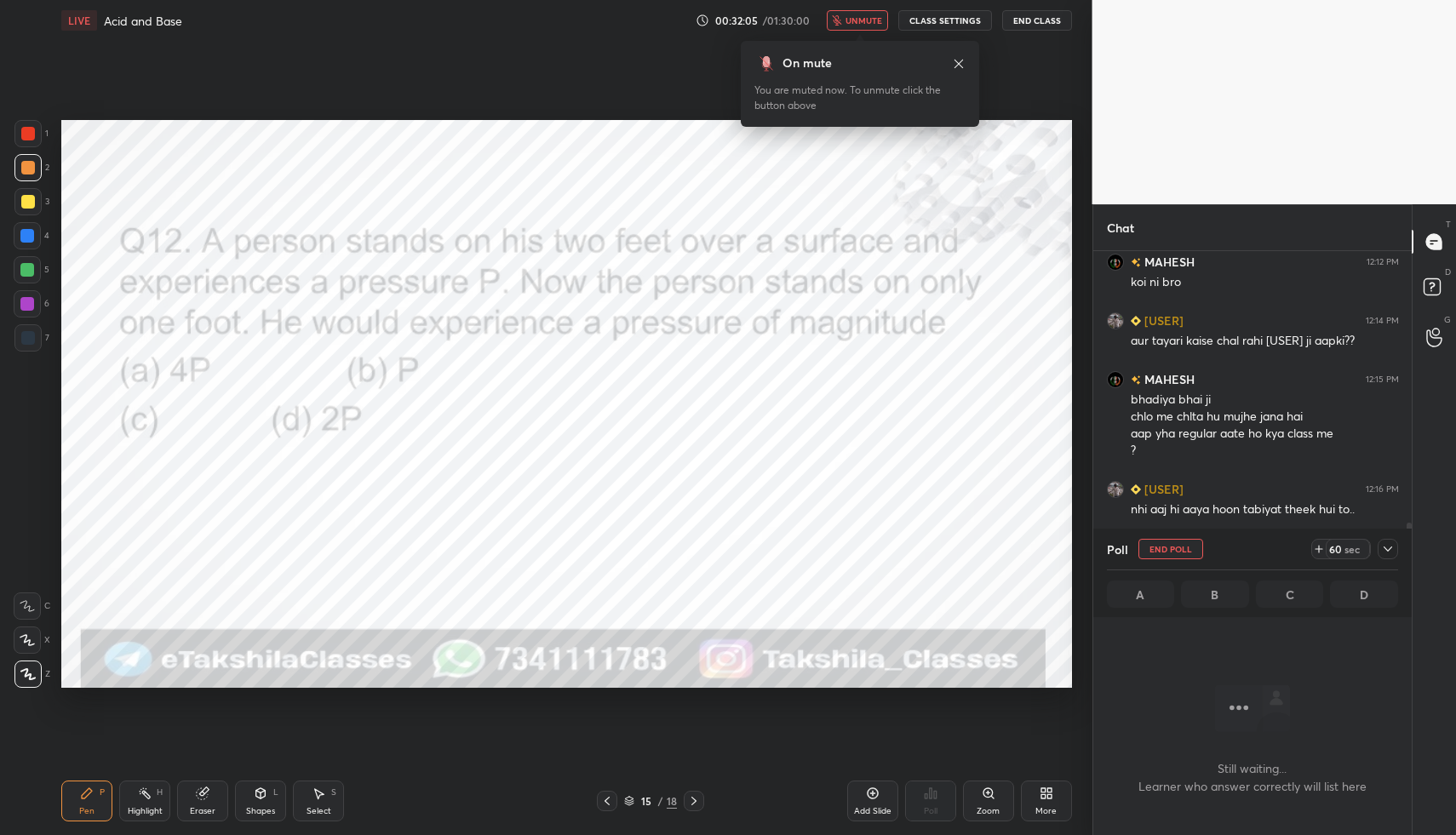 scroll, scrollTop: 454, scrollLeft: 313, axis: both 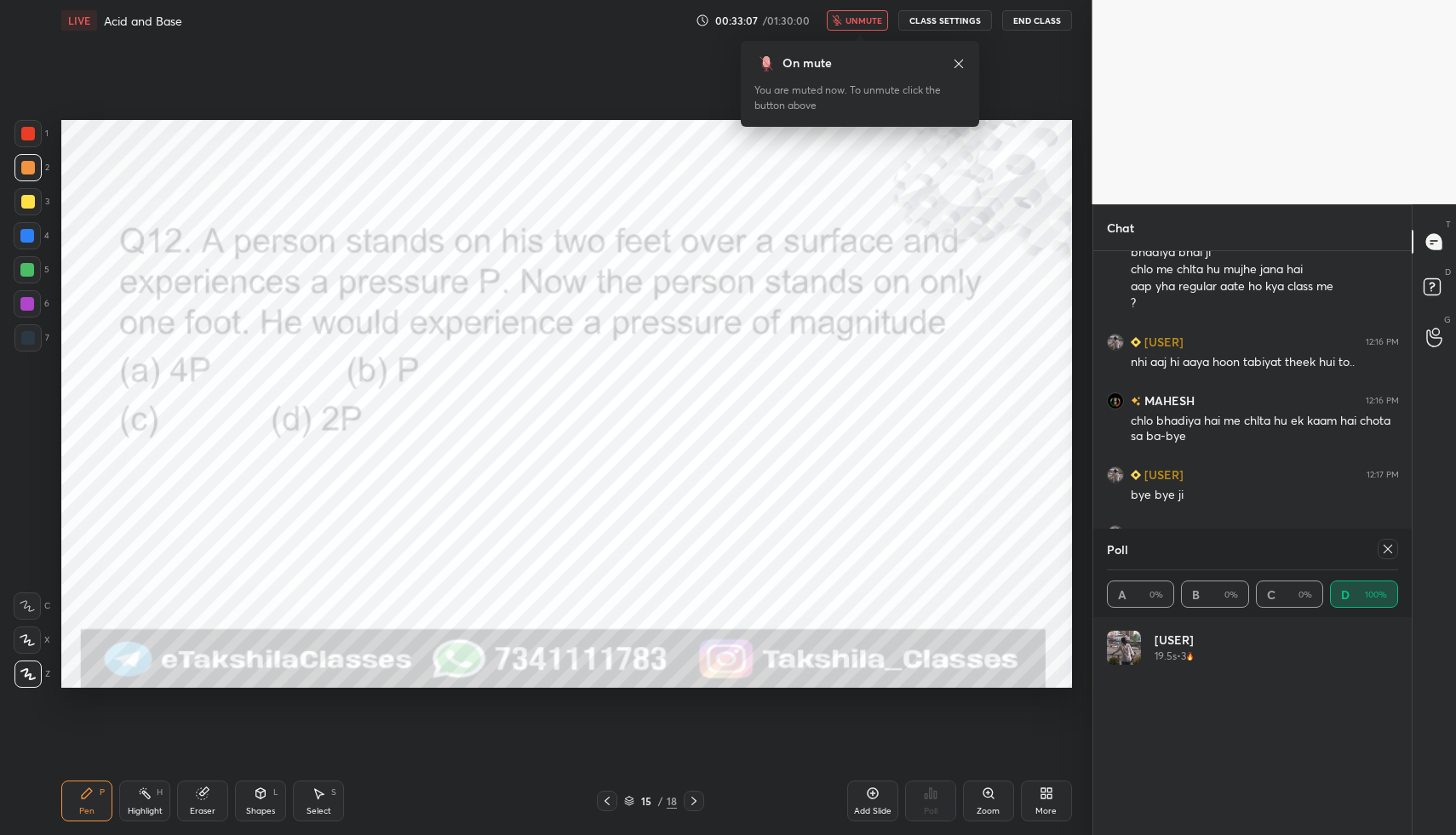 click at bounding box center [1388, 549] 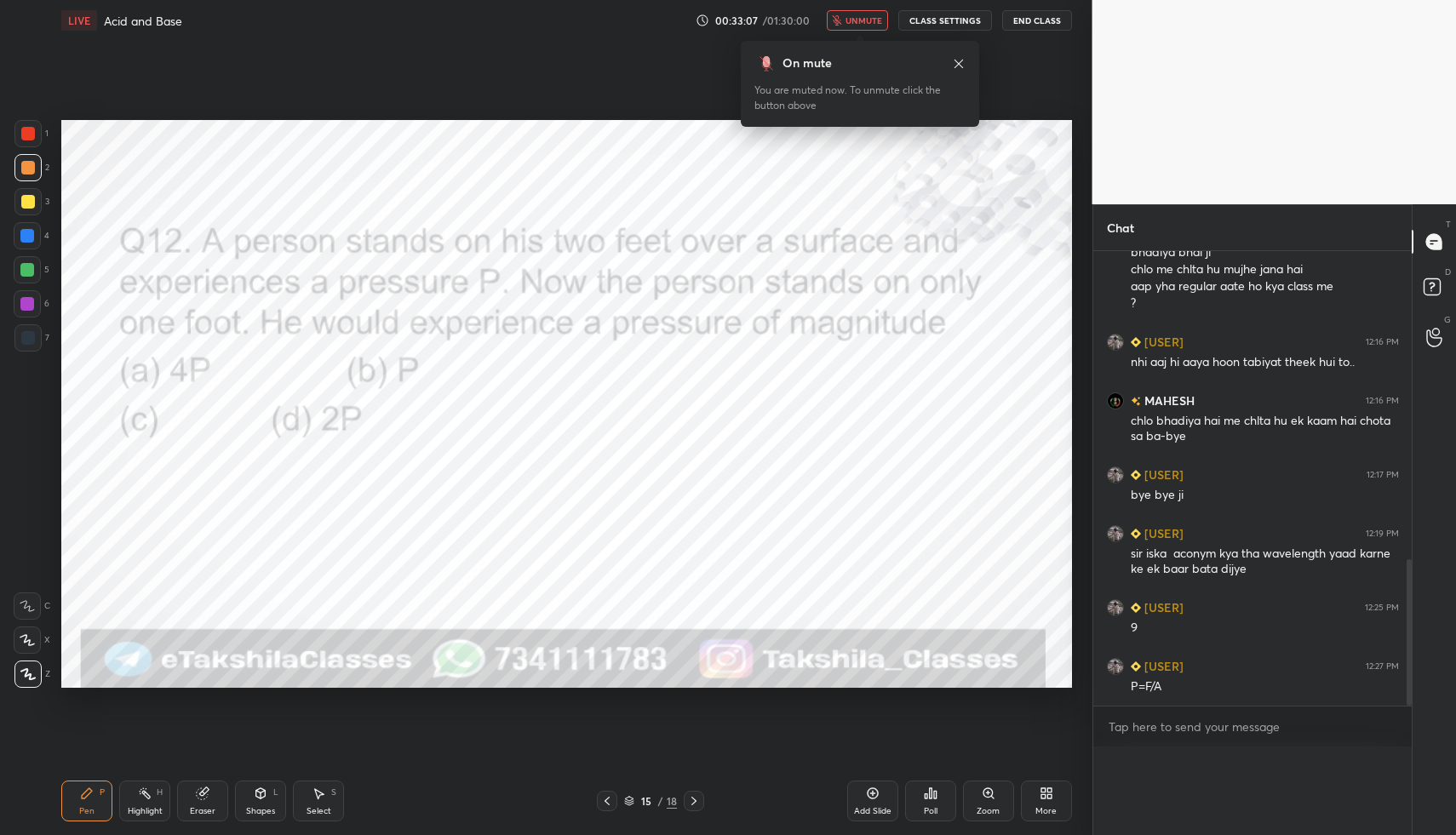scroll, scrollTop: 0, scrollLeft: 0, axis: both 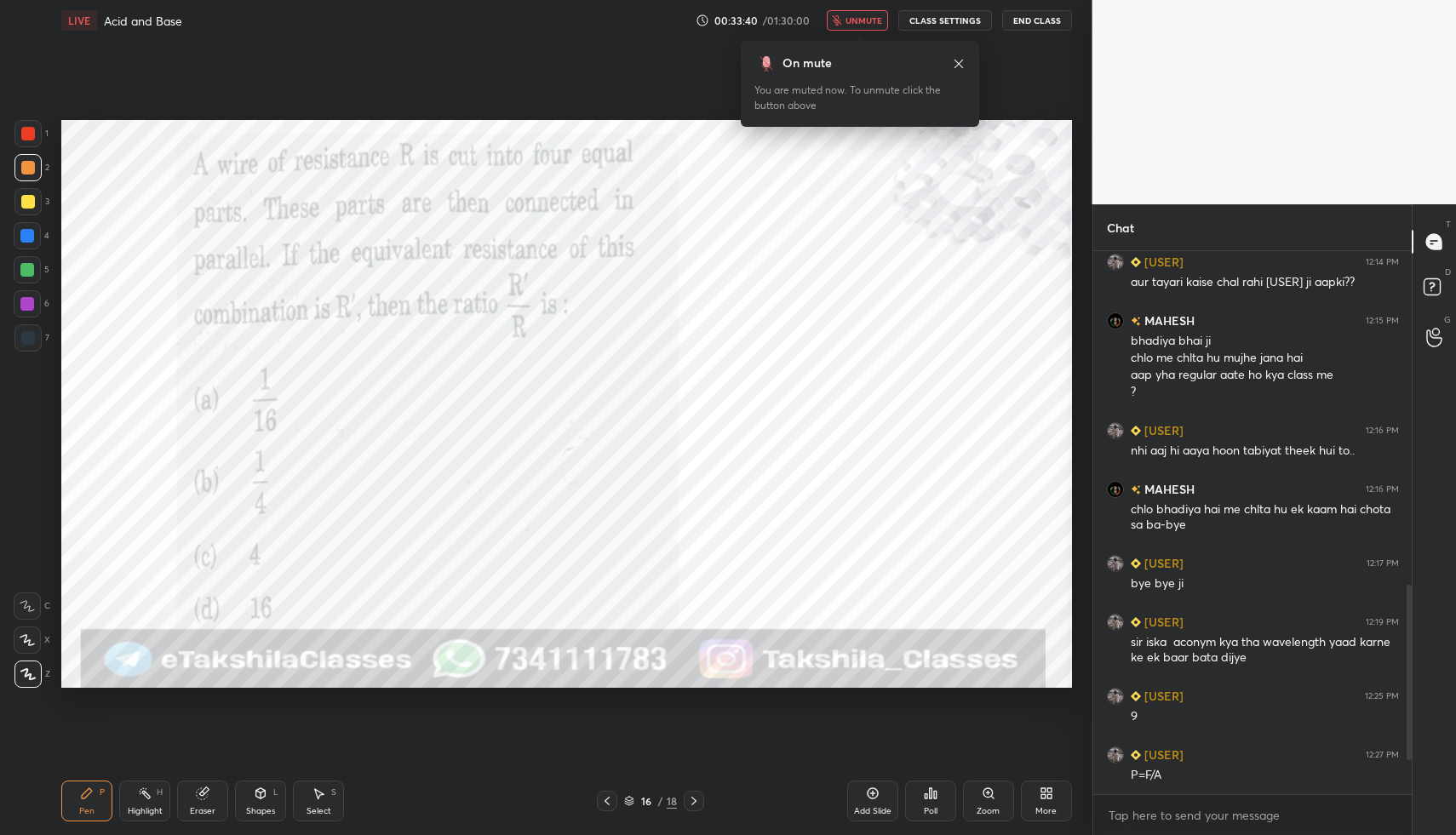 click 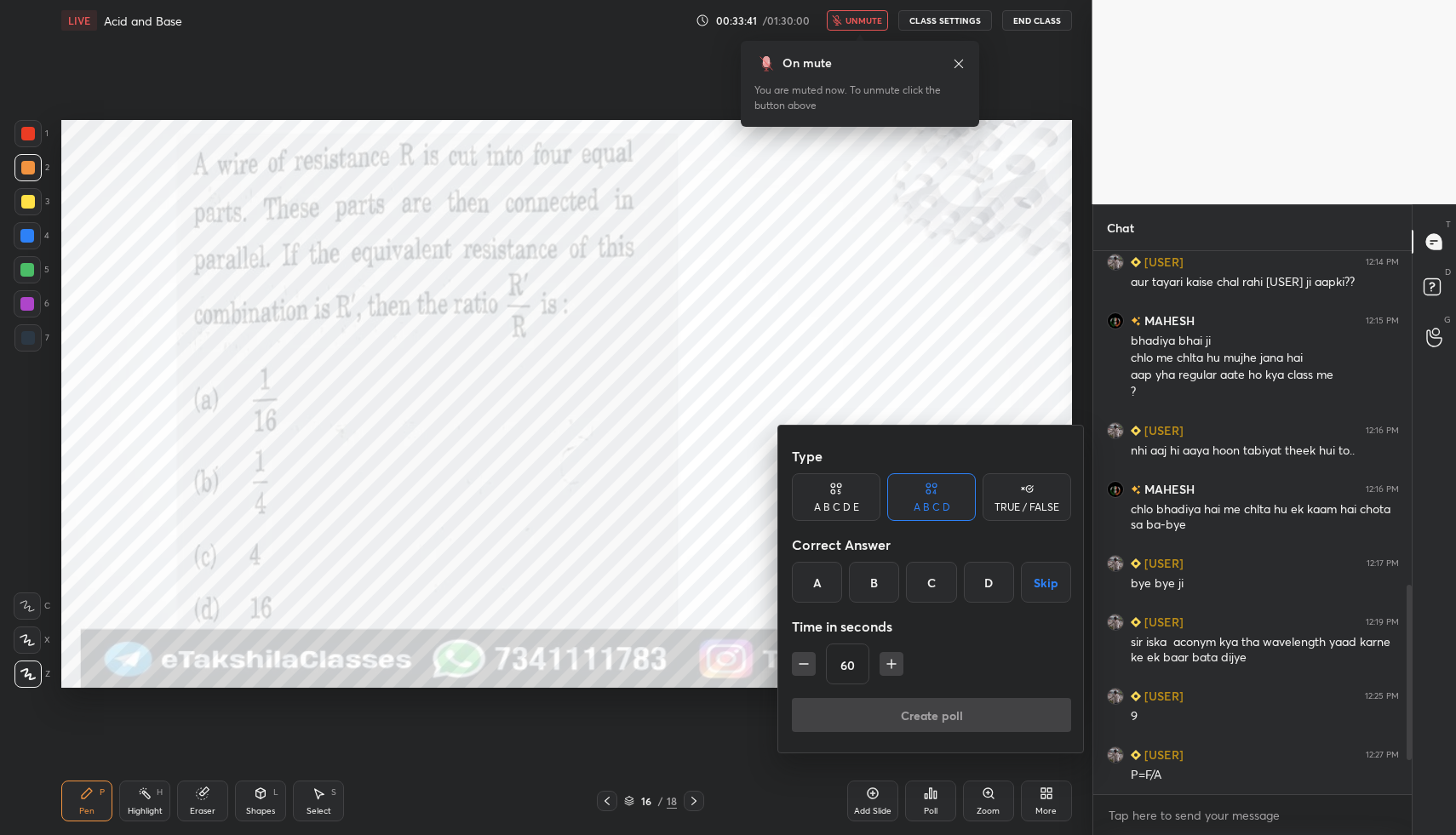 click on "A" at bounding box center (817, 582) 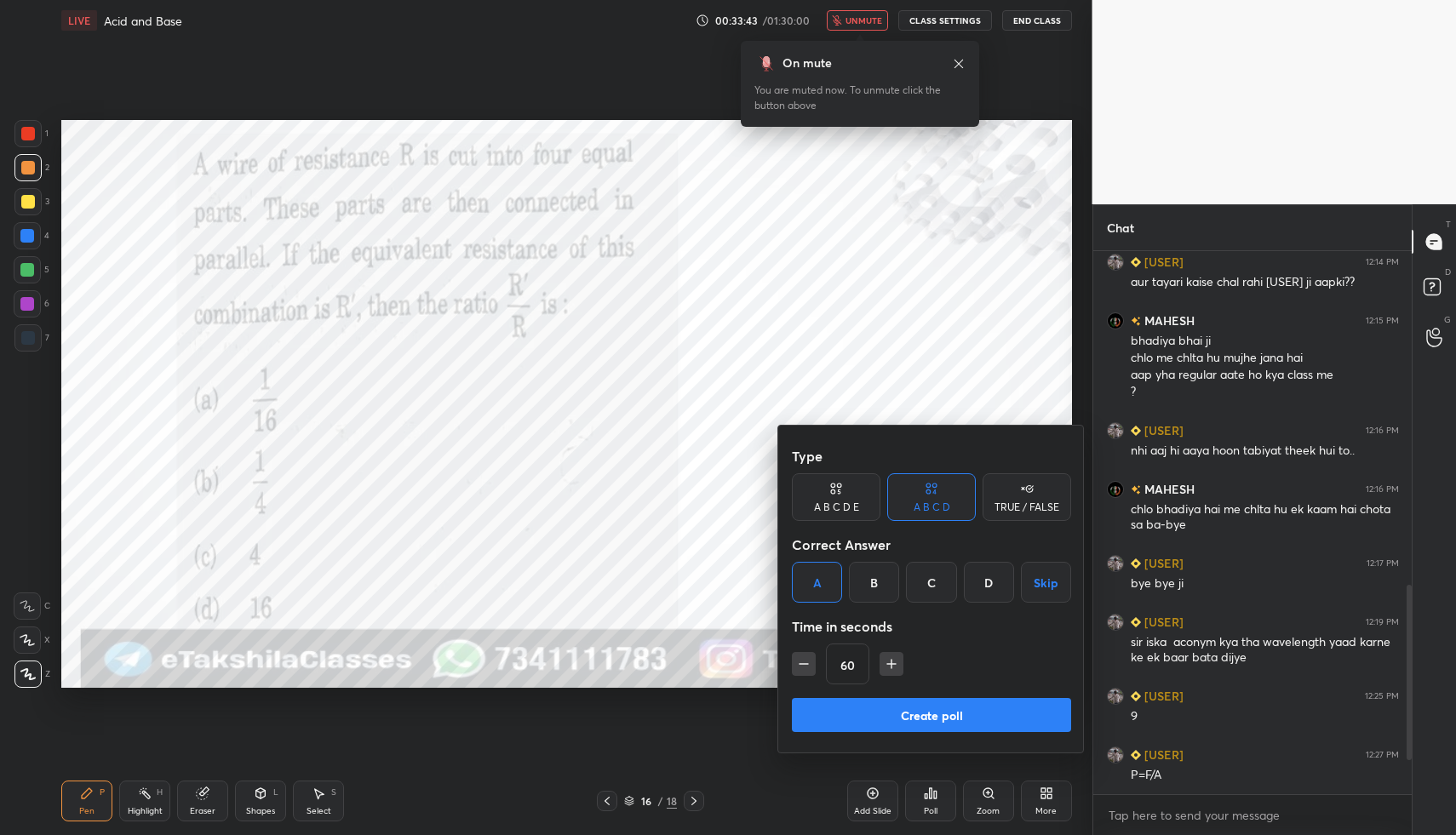 click 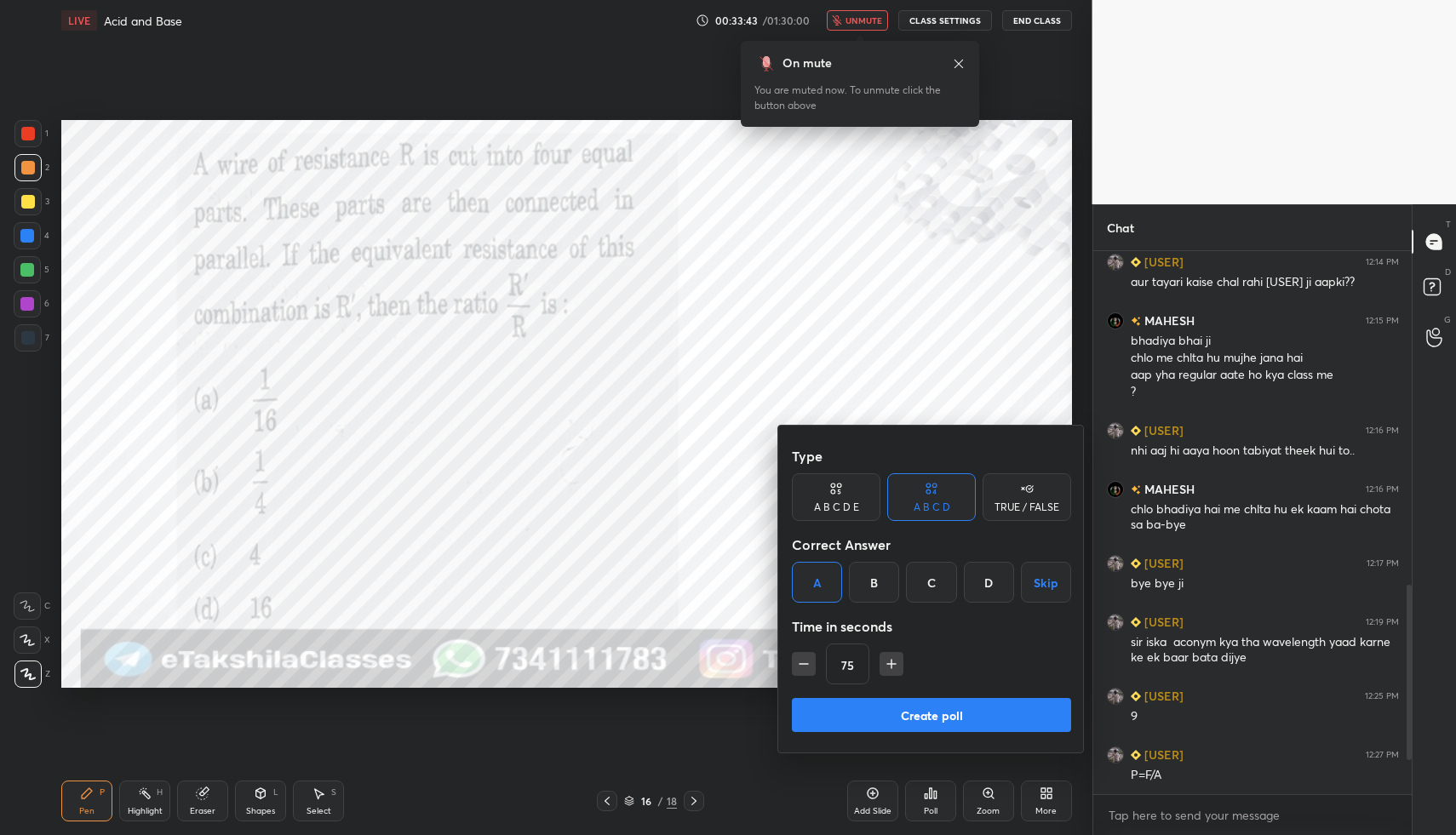 click 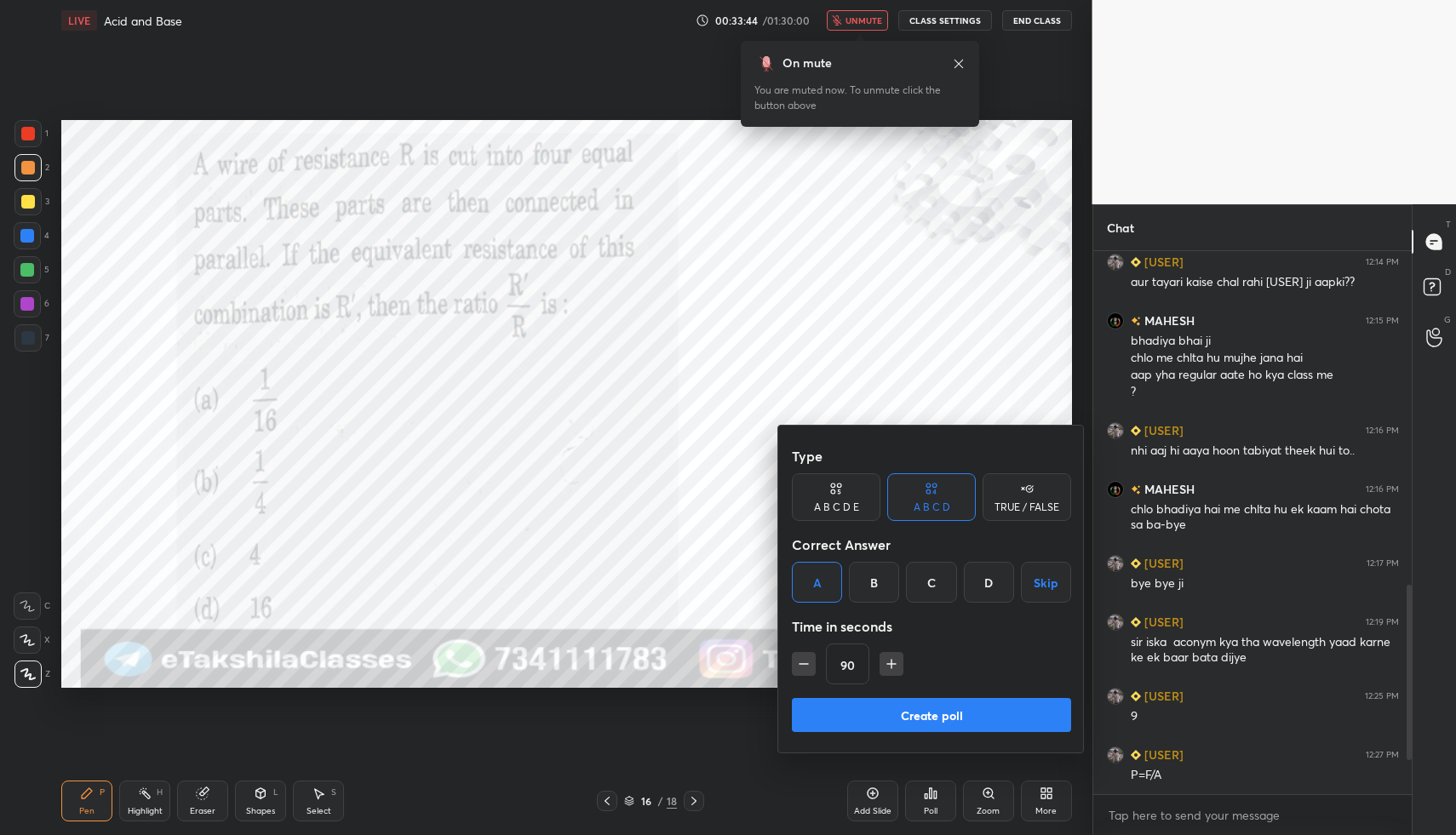click 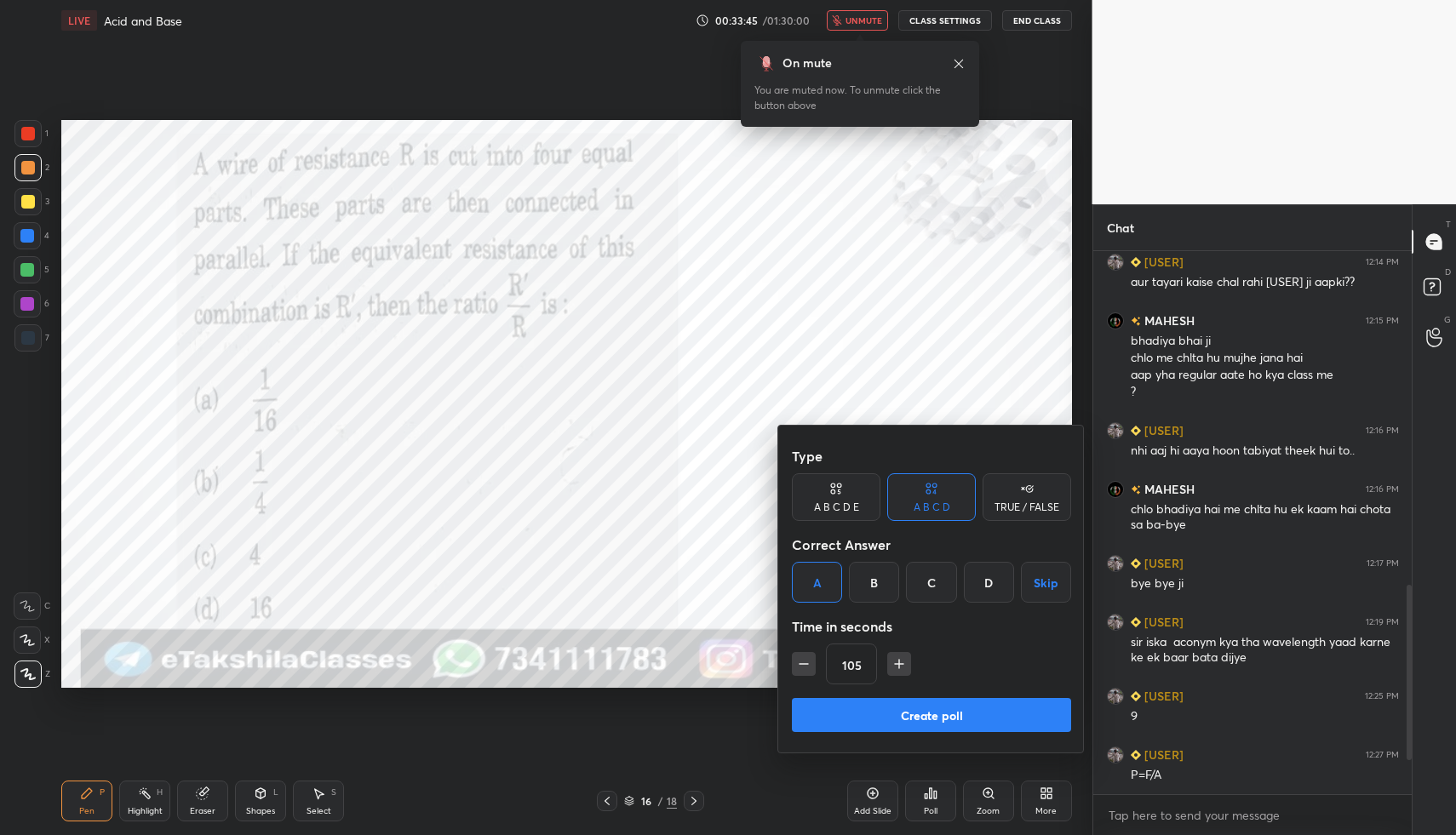 click on "Create poll" at bounding box center (931, 715) 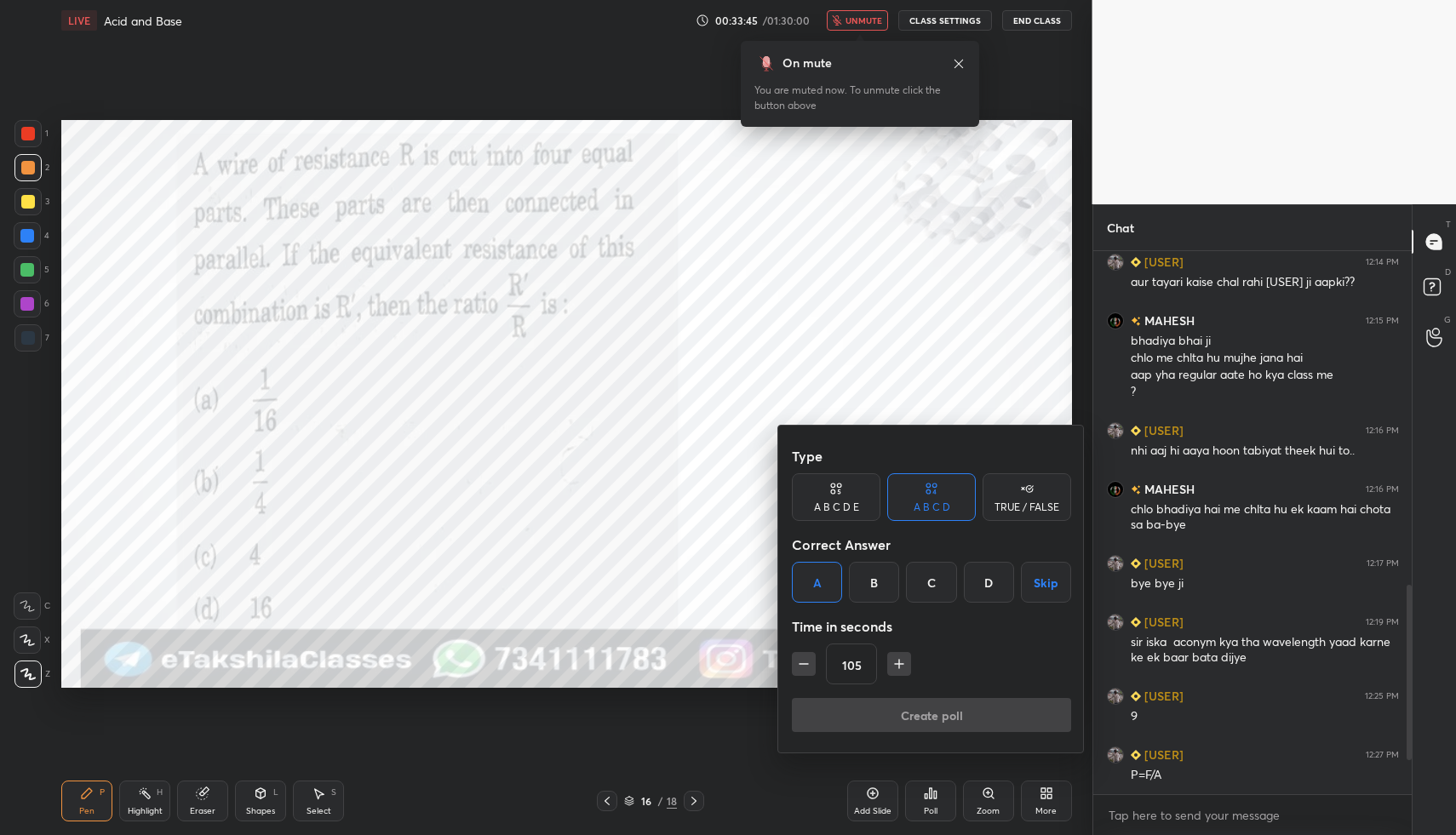 scroll, scrollTop: 501, scrollLeft: 313, axis: both 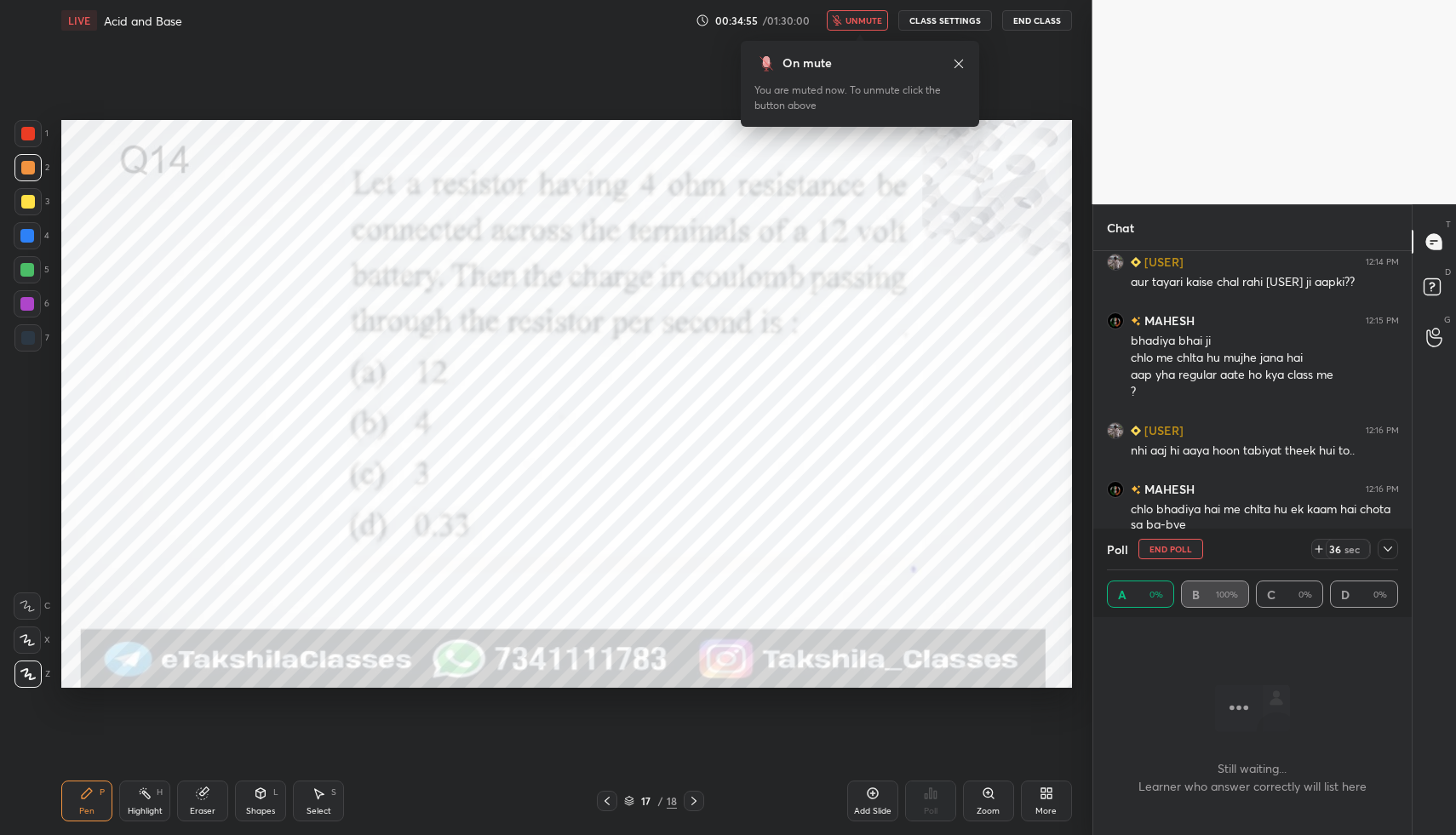 click at bounding box center (1388, 549) 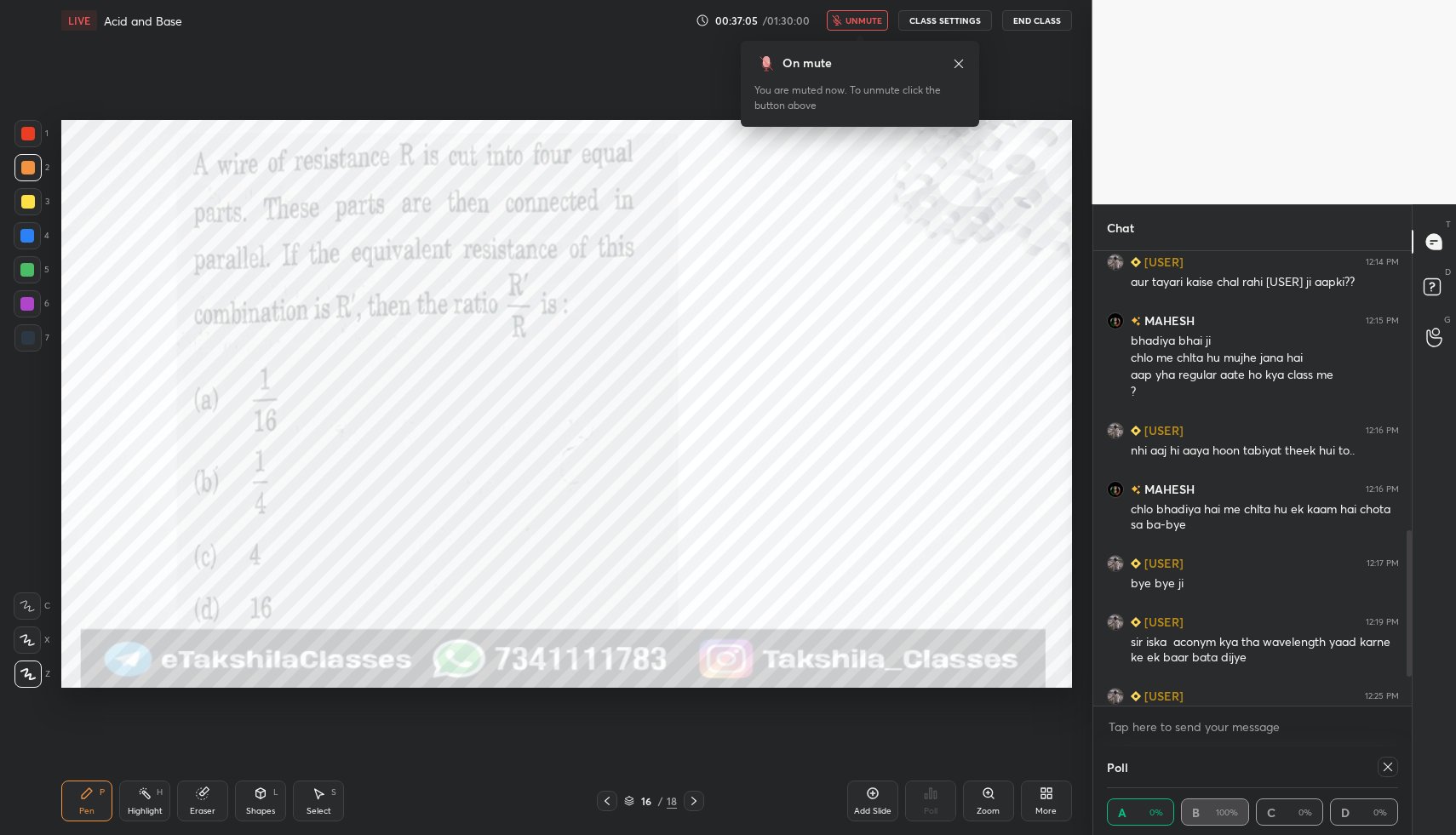 scroll, scrollTop: 1015, scrollLeft: 0, axis: vertical 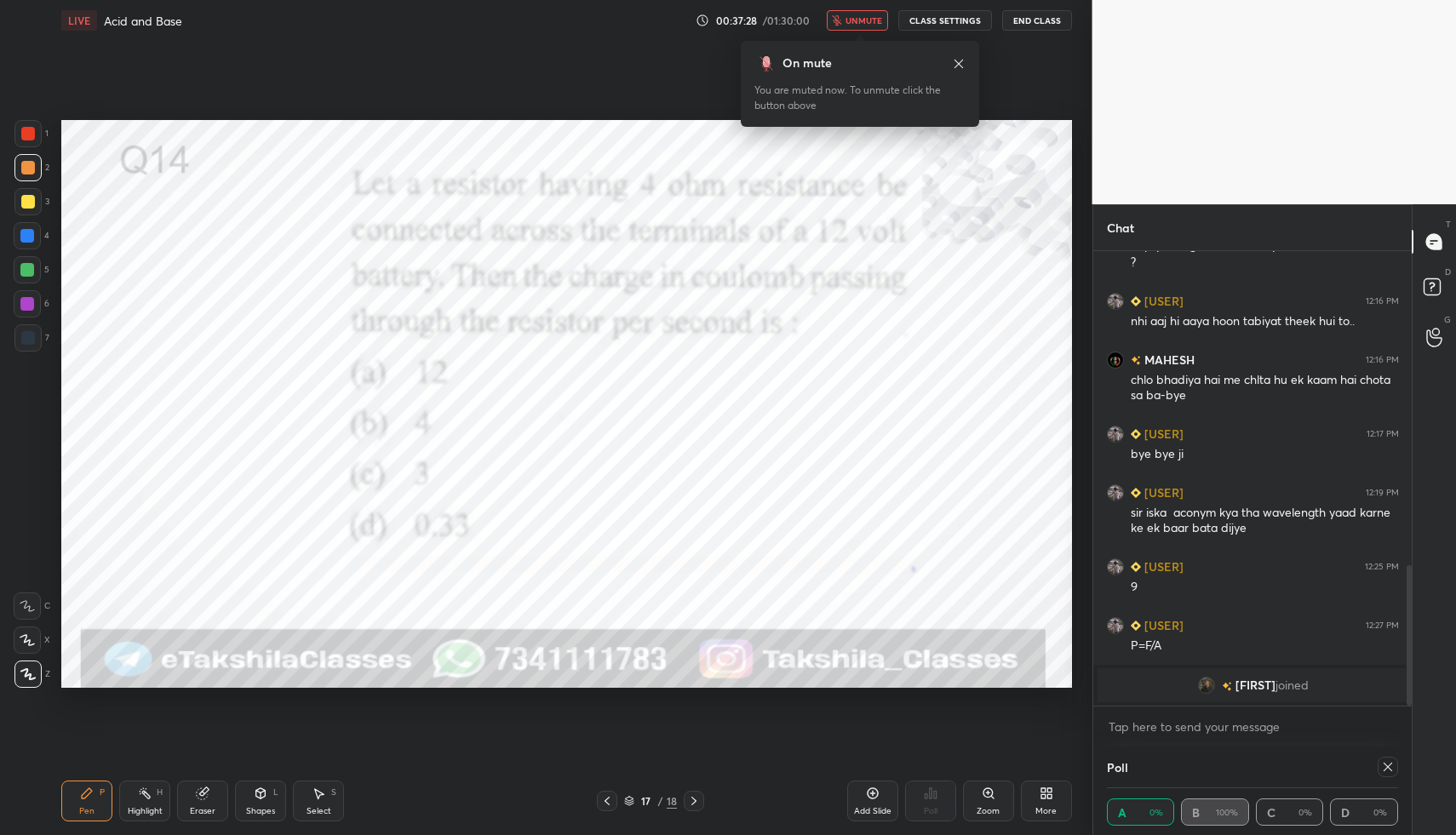 click 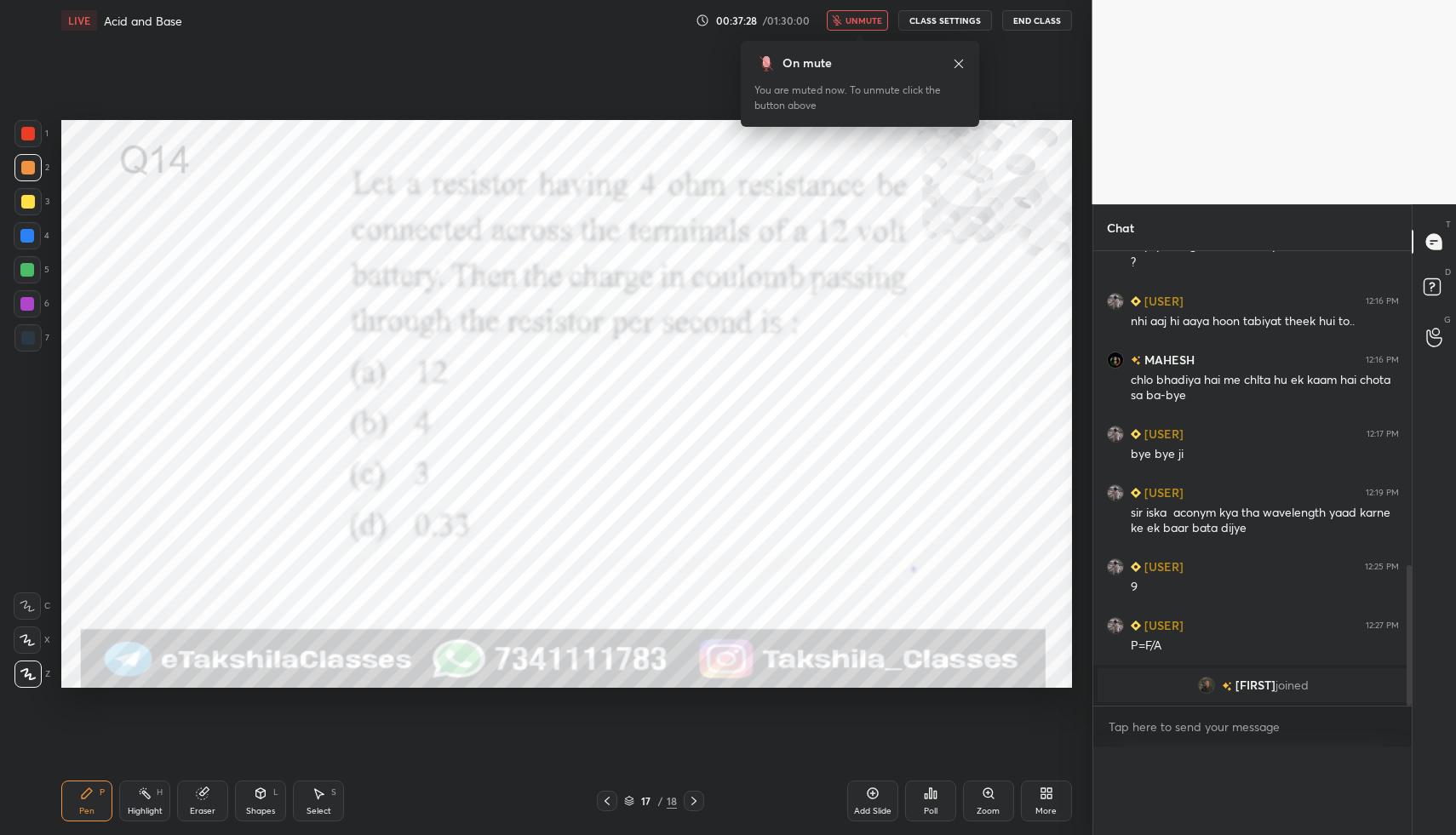 scroll, scrollTop: 6, scrollLeft: 6, axis: both 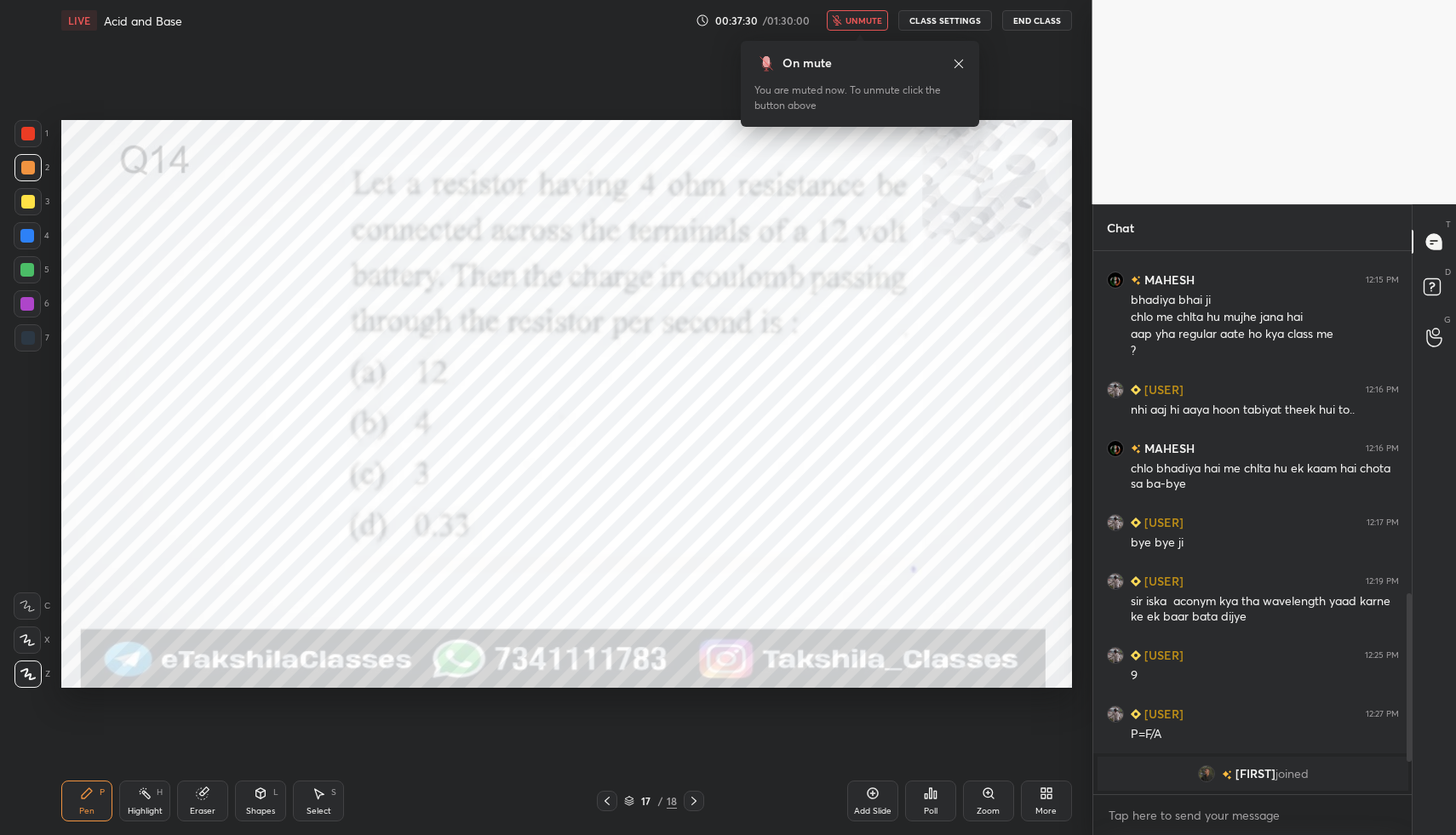 click 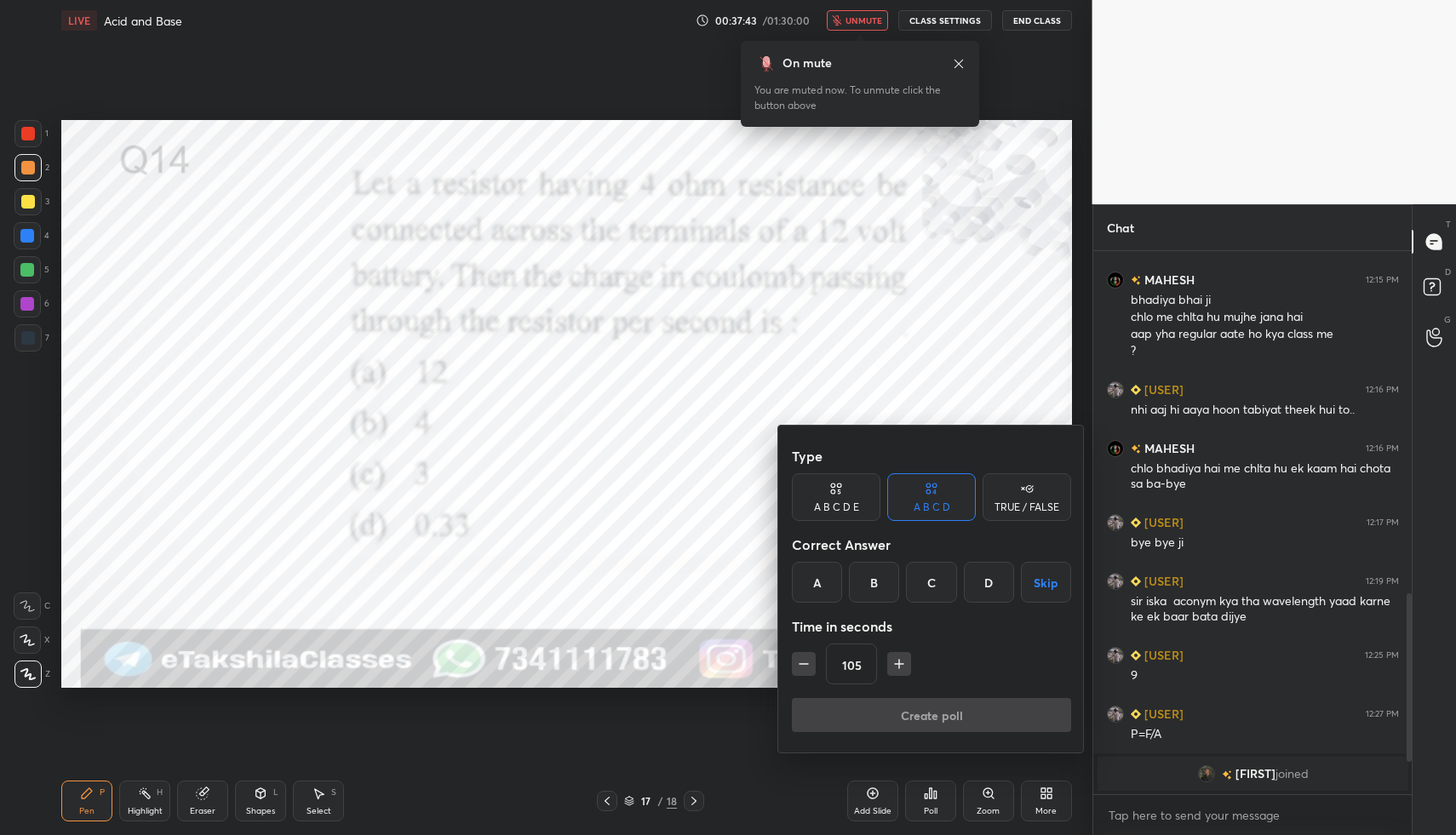 click at bounding box center (728, 417) 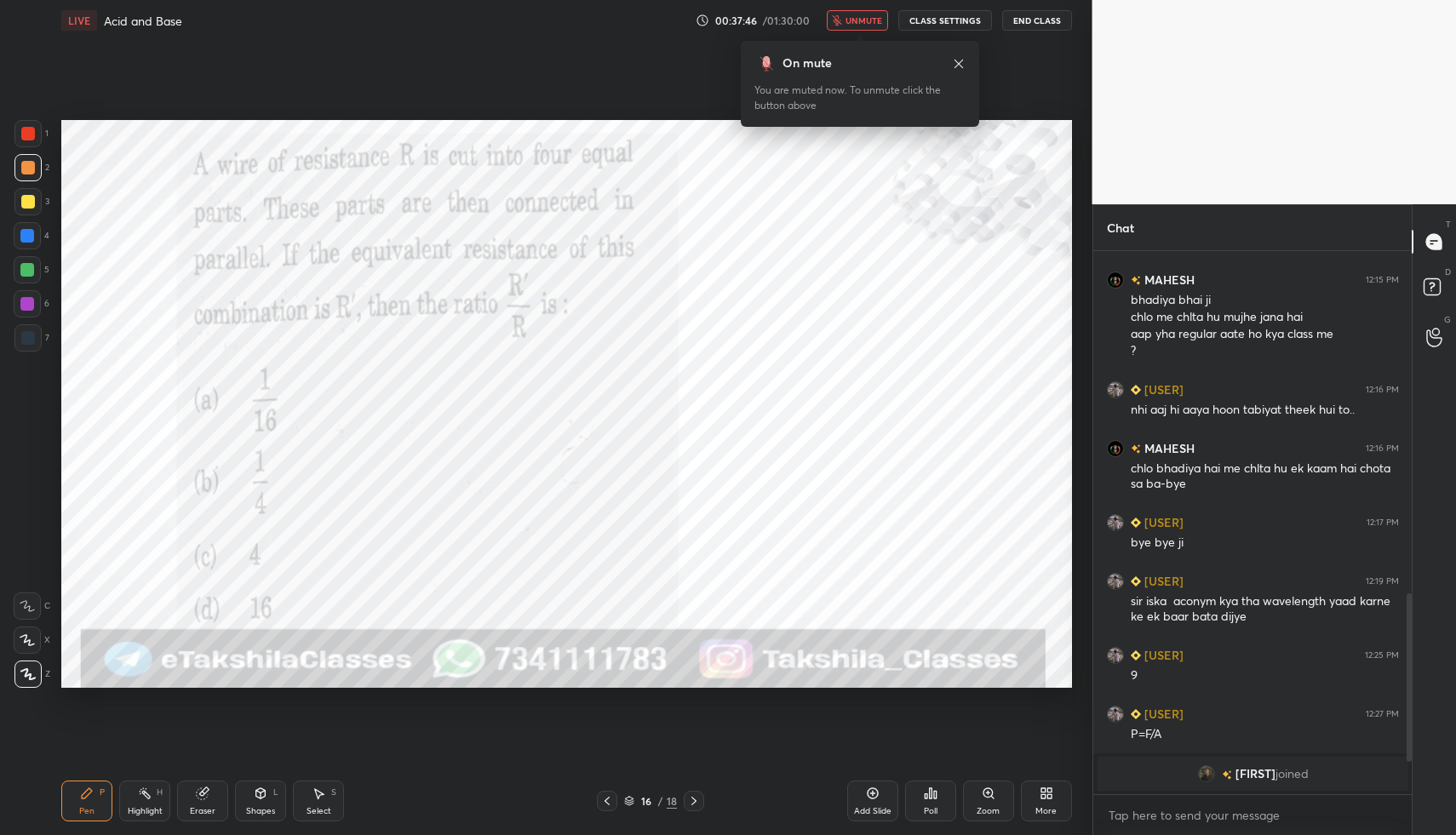 click on "unmute" at bounding box center [863, 20] 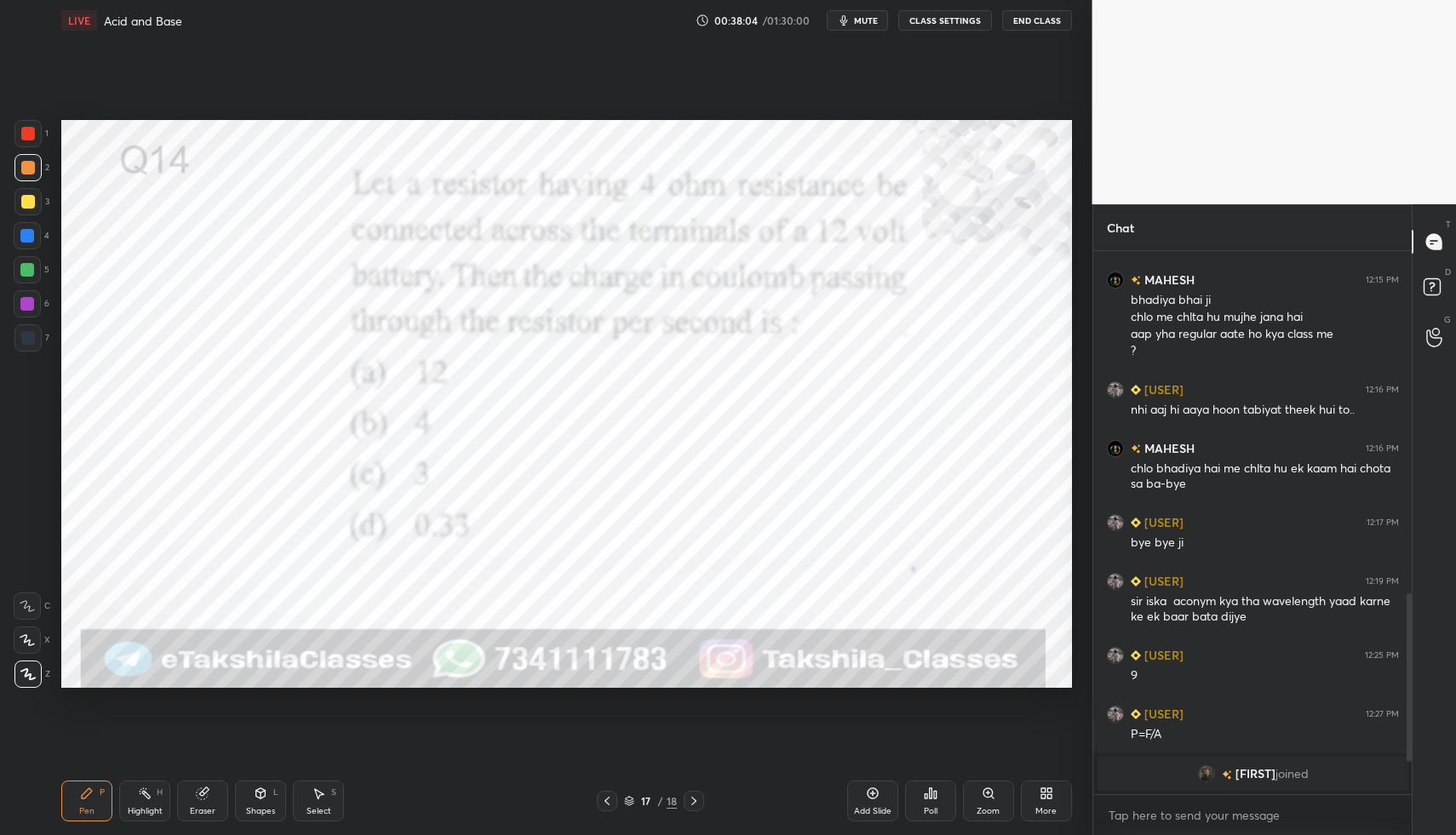 click 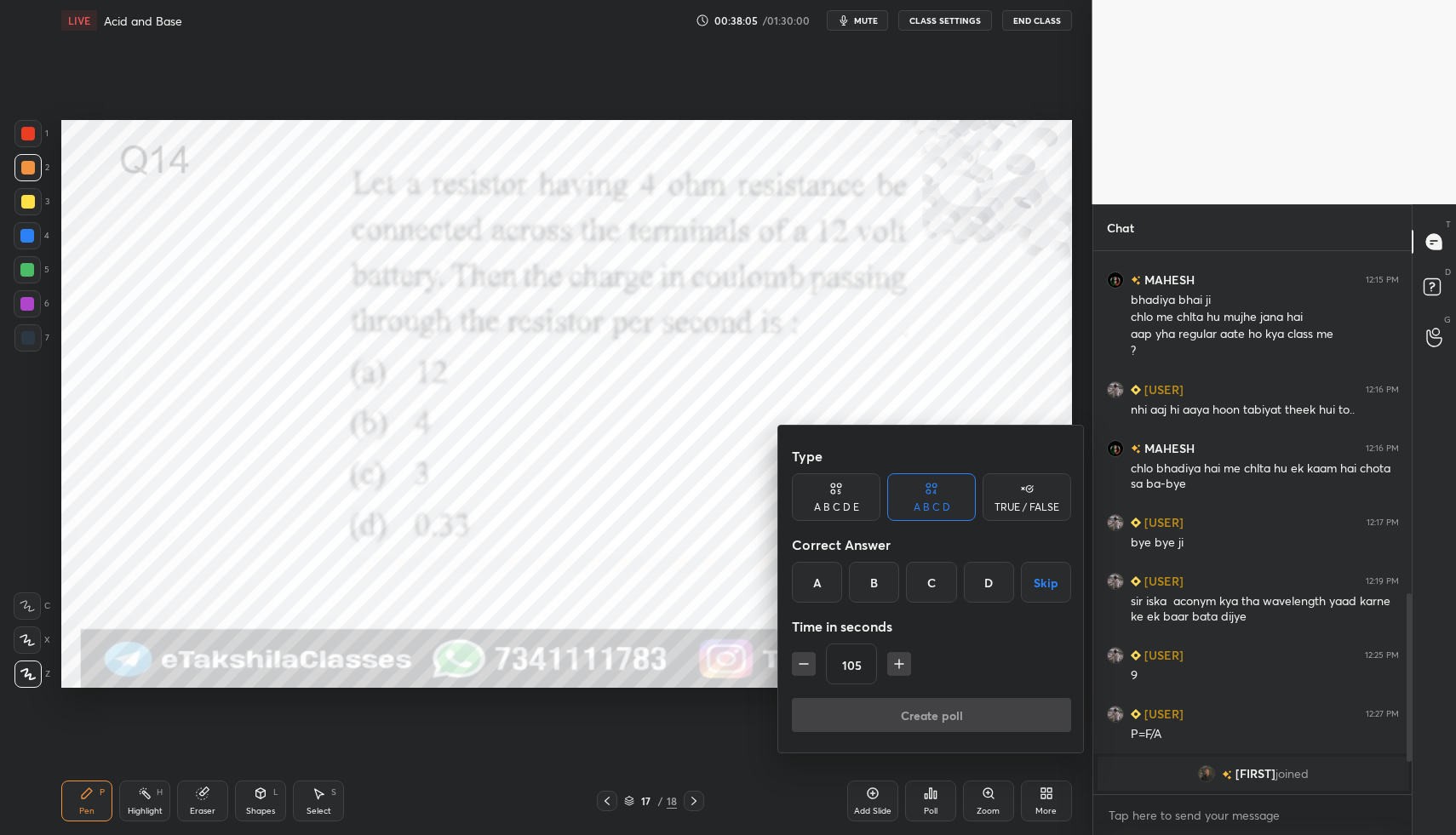 click at bounding box center [728, 417] 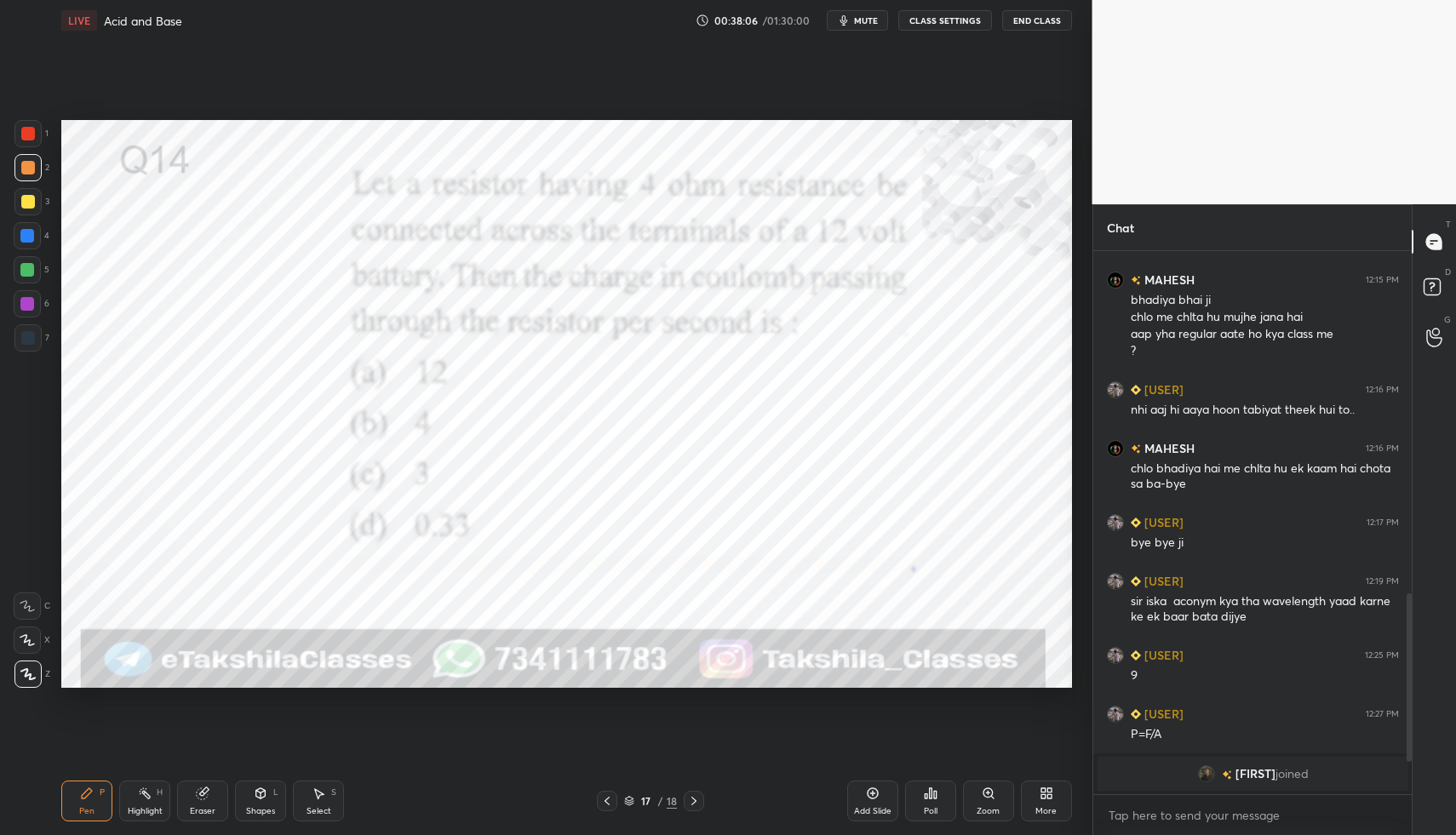 click 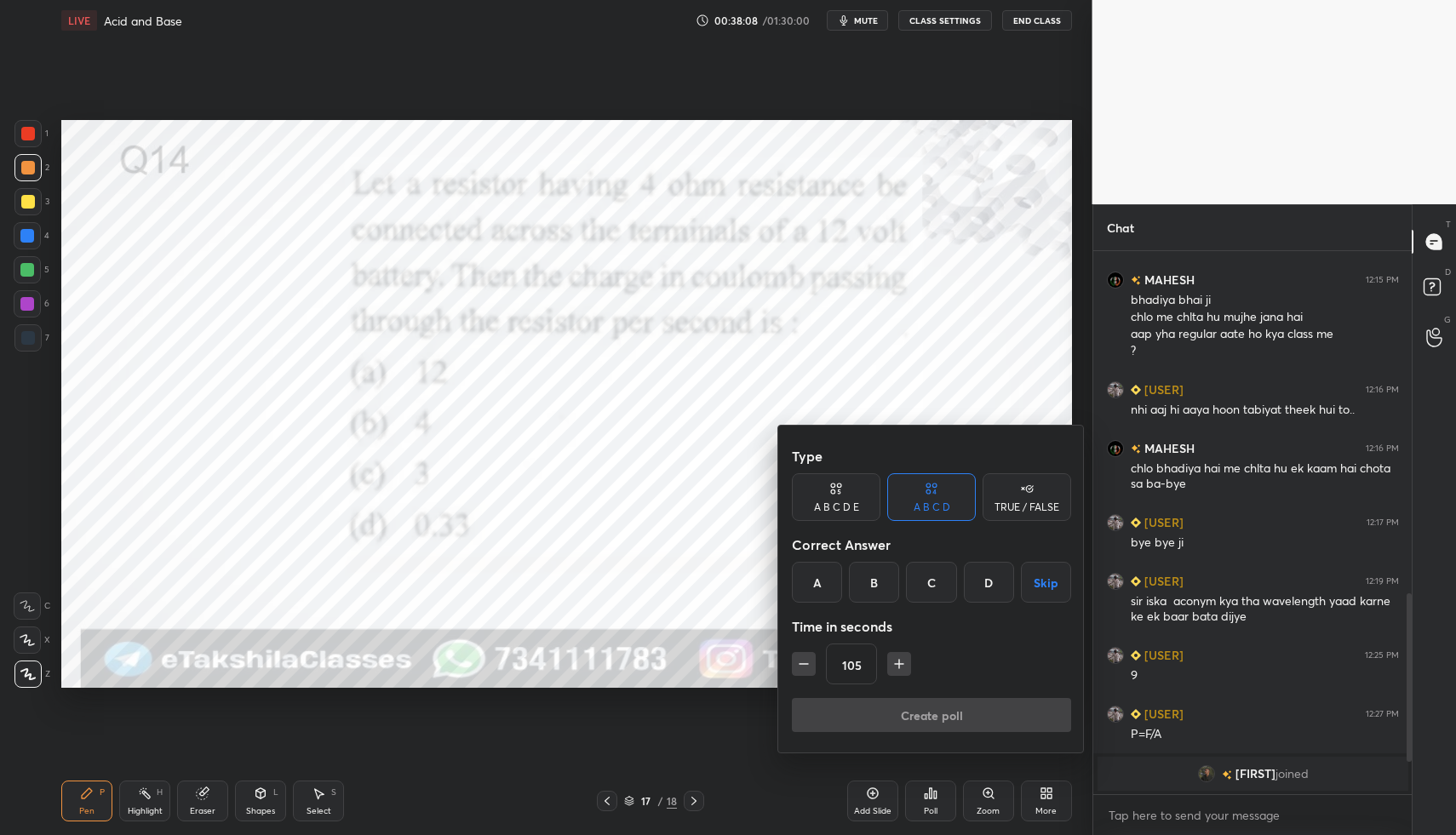 click on "C" at bounding box center (931, 582) 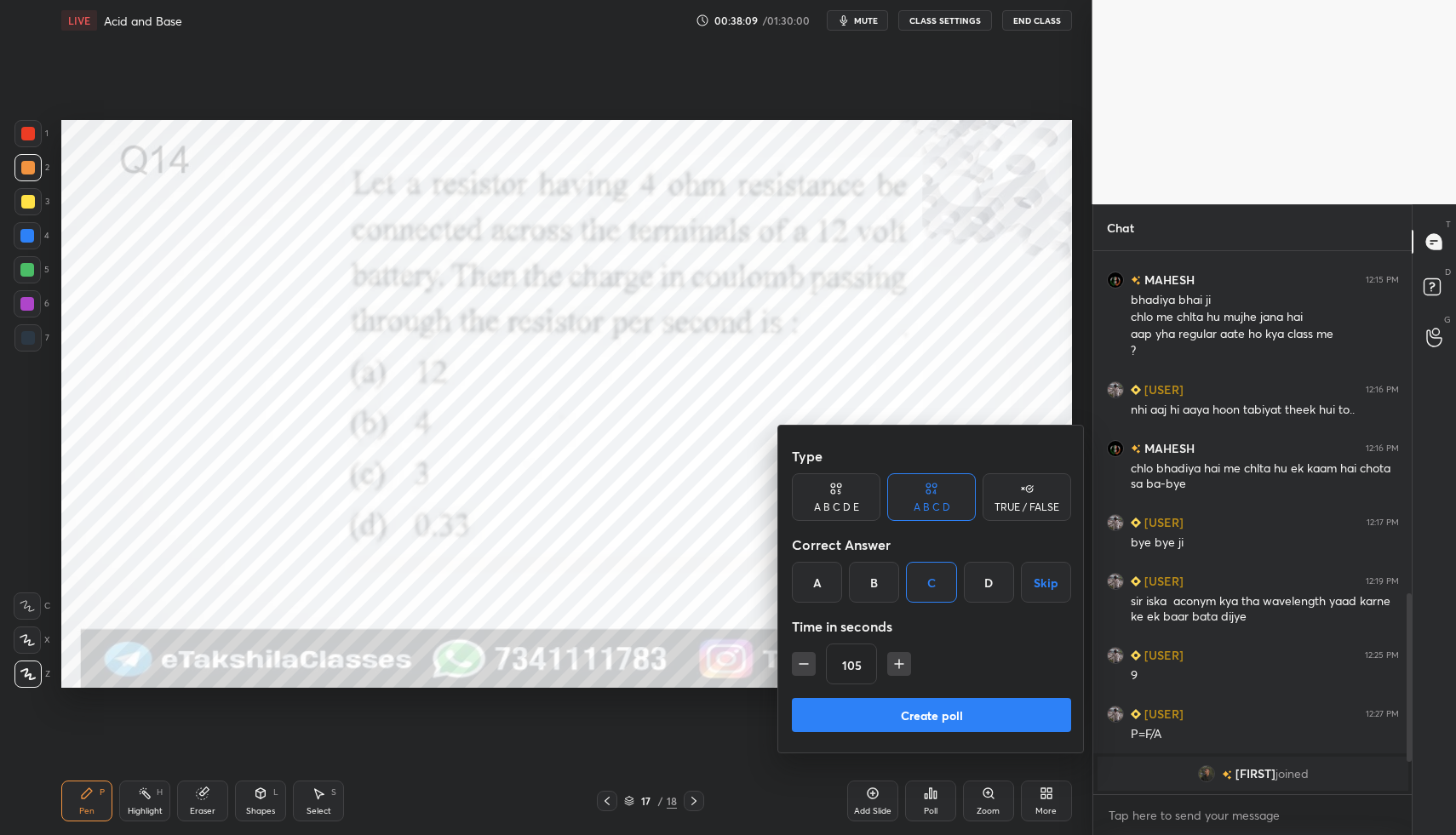 click on "Create poll" at bounding box center [931, 715] 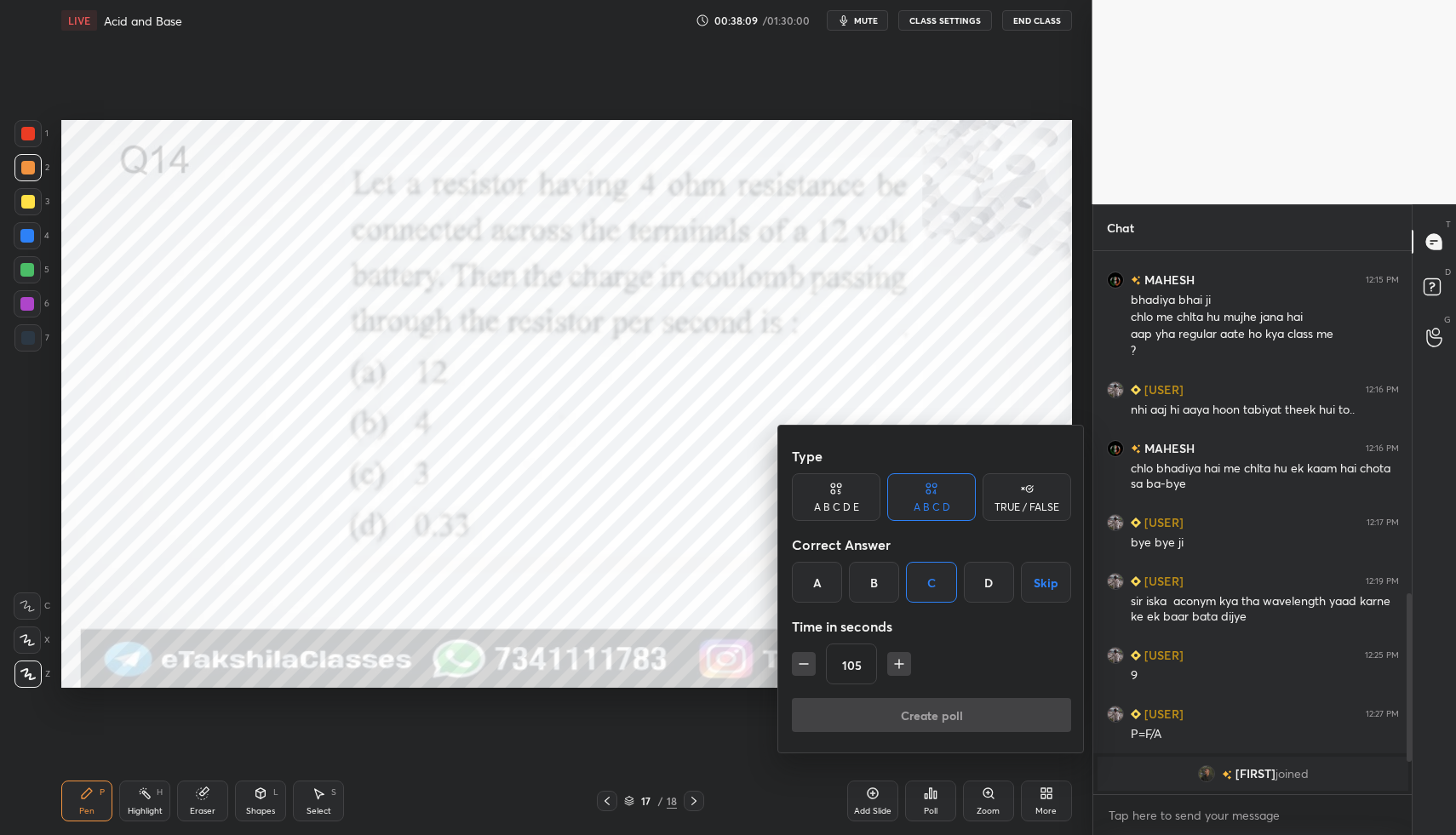 scroll, scrollTop: 501, scrollLeft: 313, axis: both 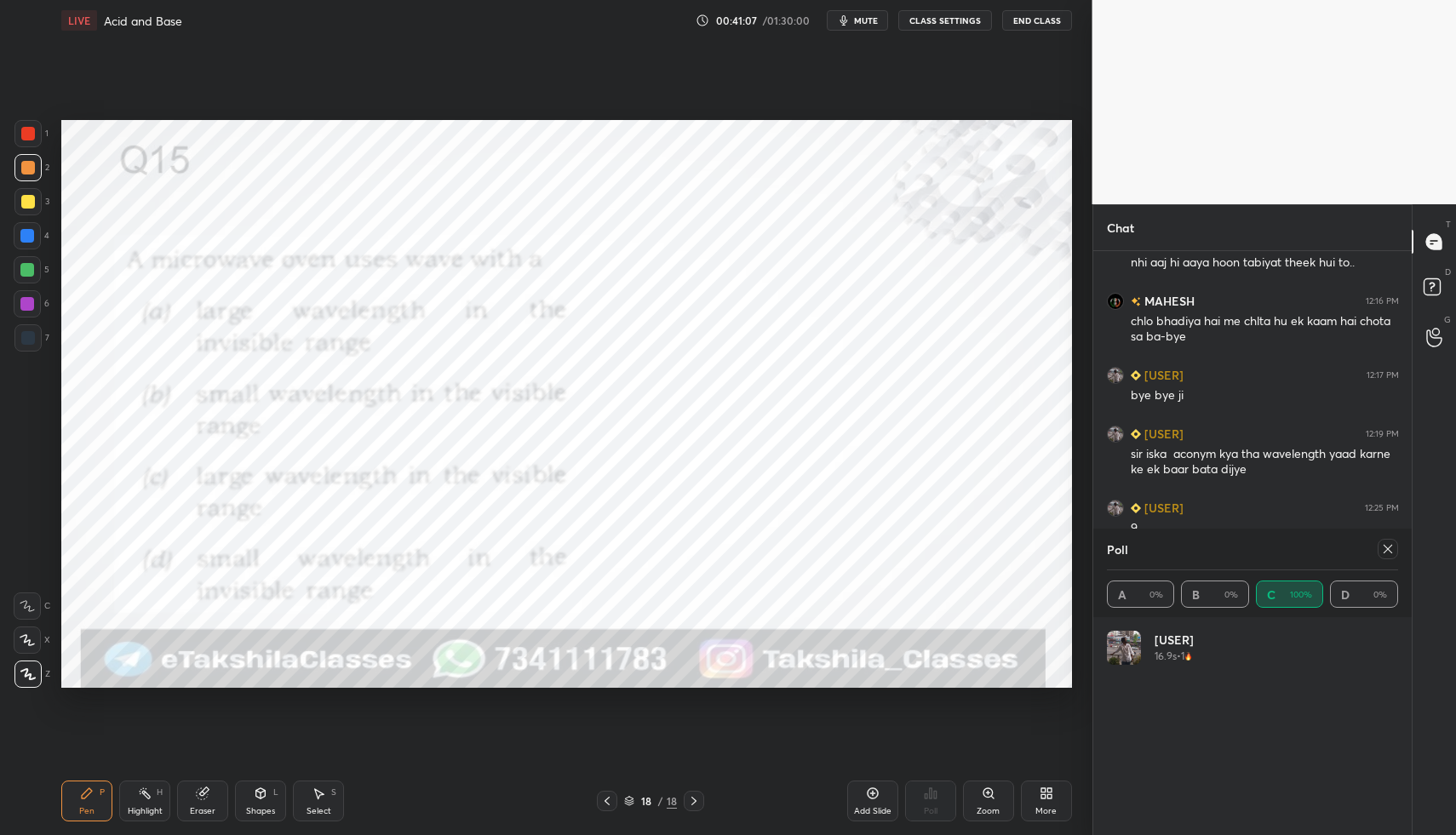 click at bounding box center (1388, 549) 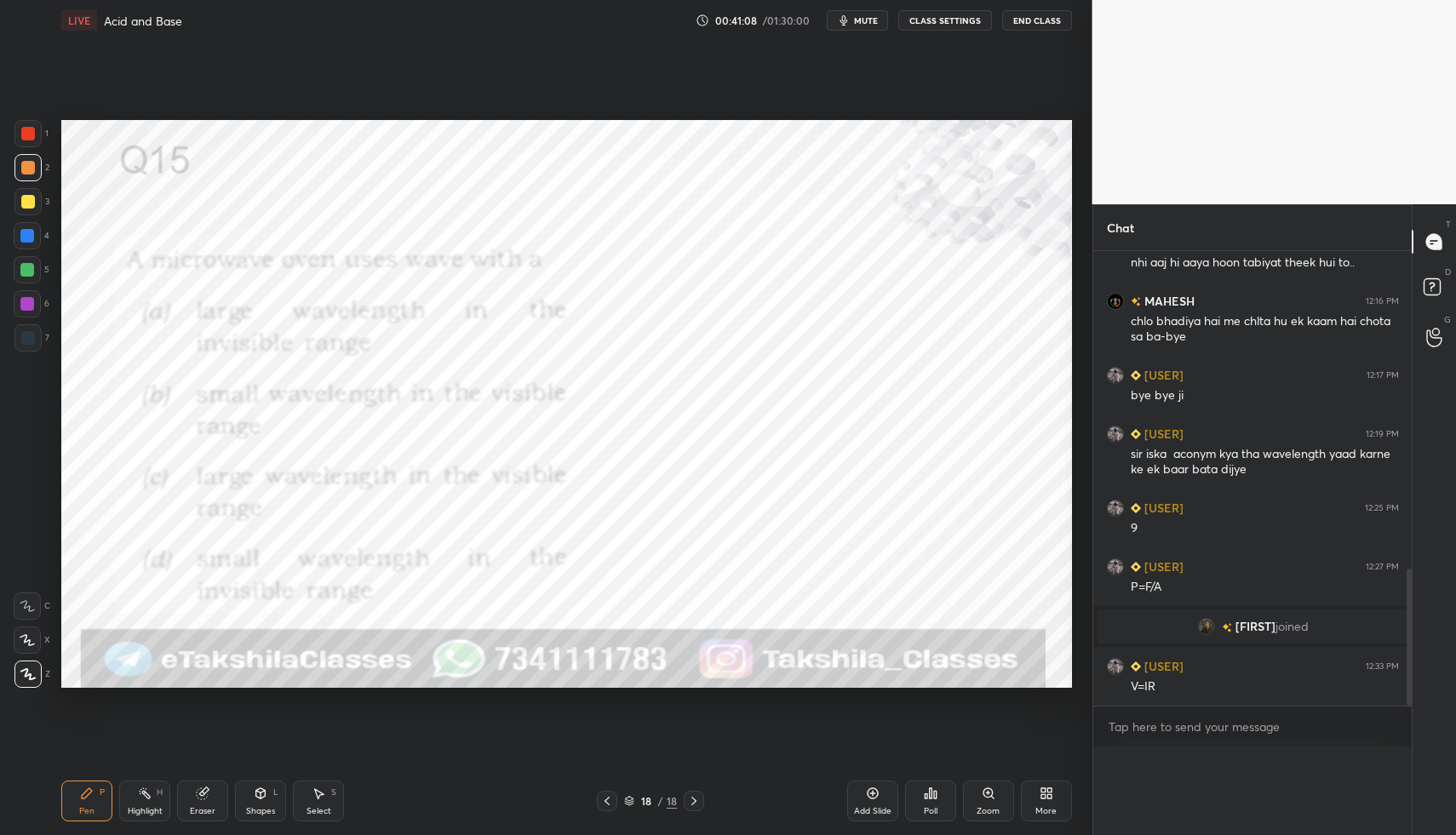 scroll, scrollTop: 0, scrollLeft: 0, axis: both 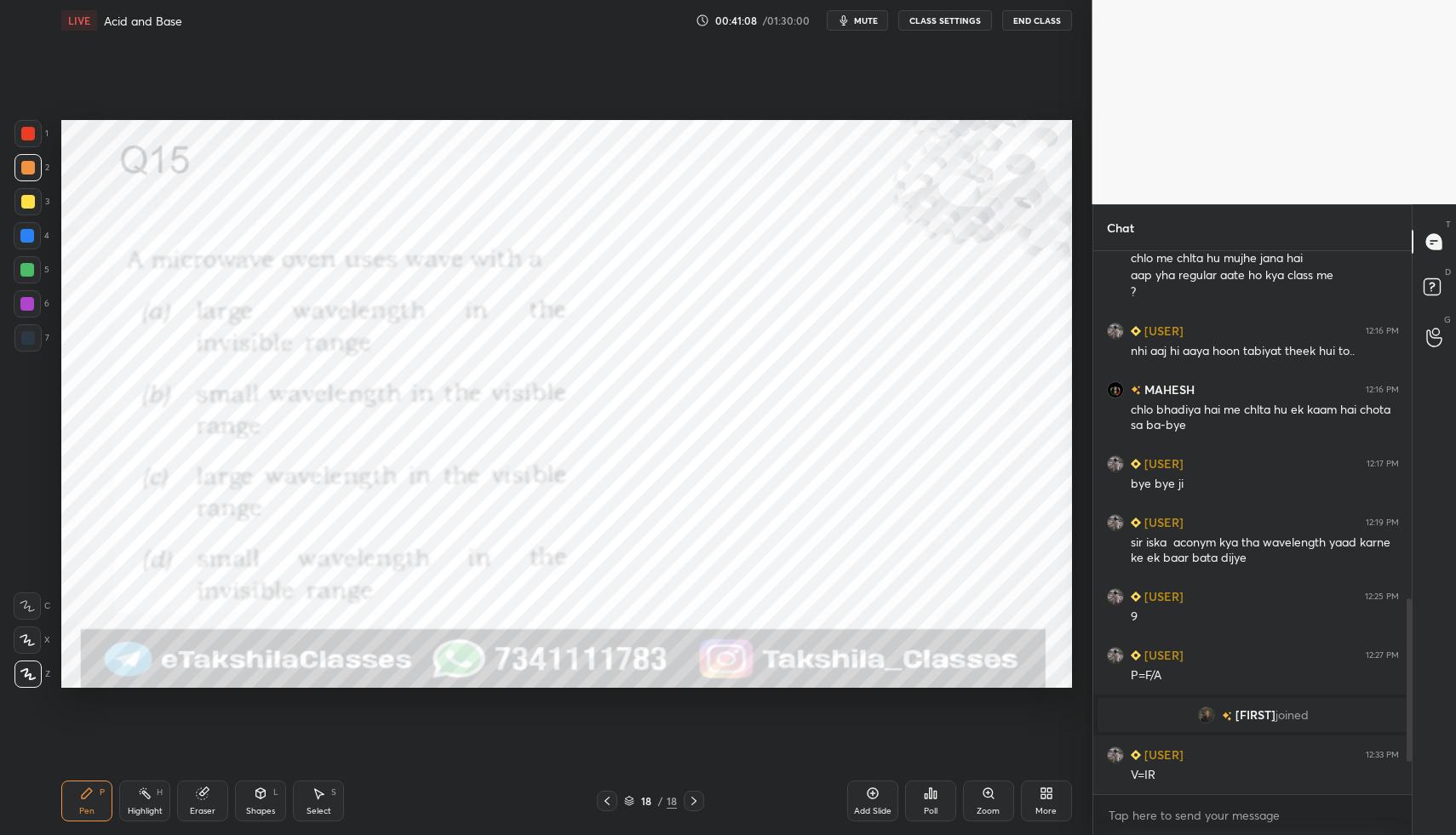 click on "mute" at bounding box center [866, 20] 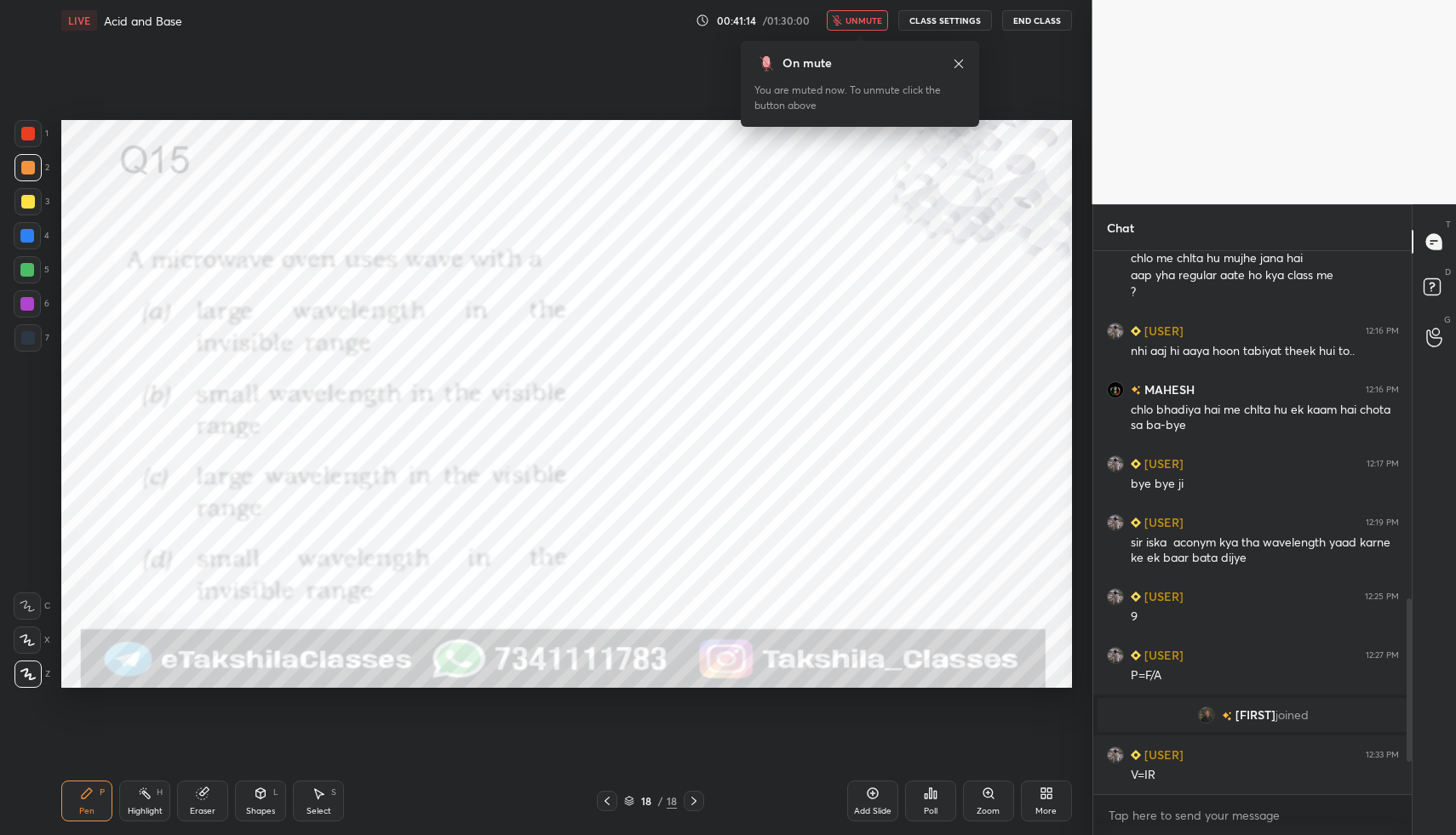 click 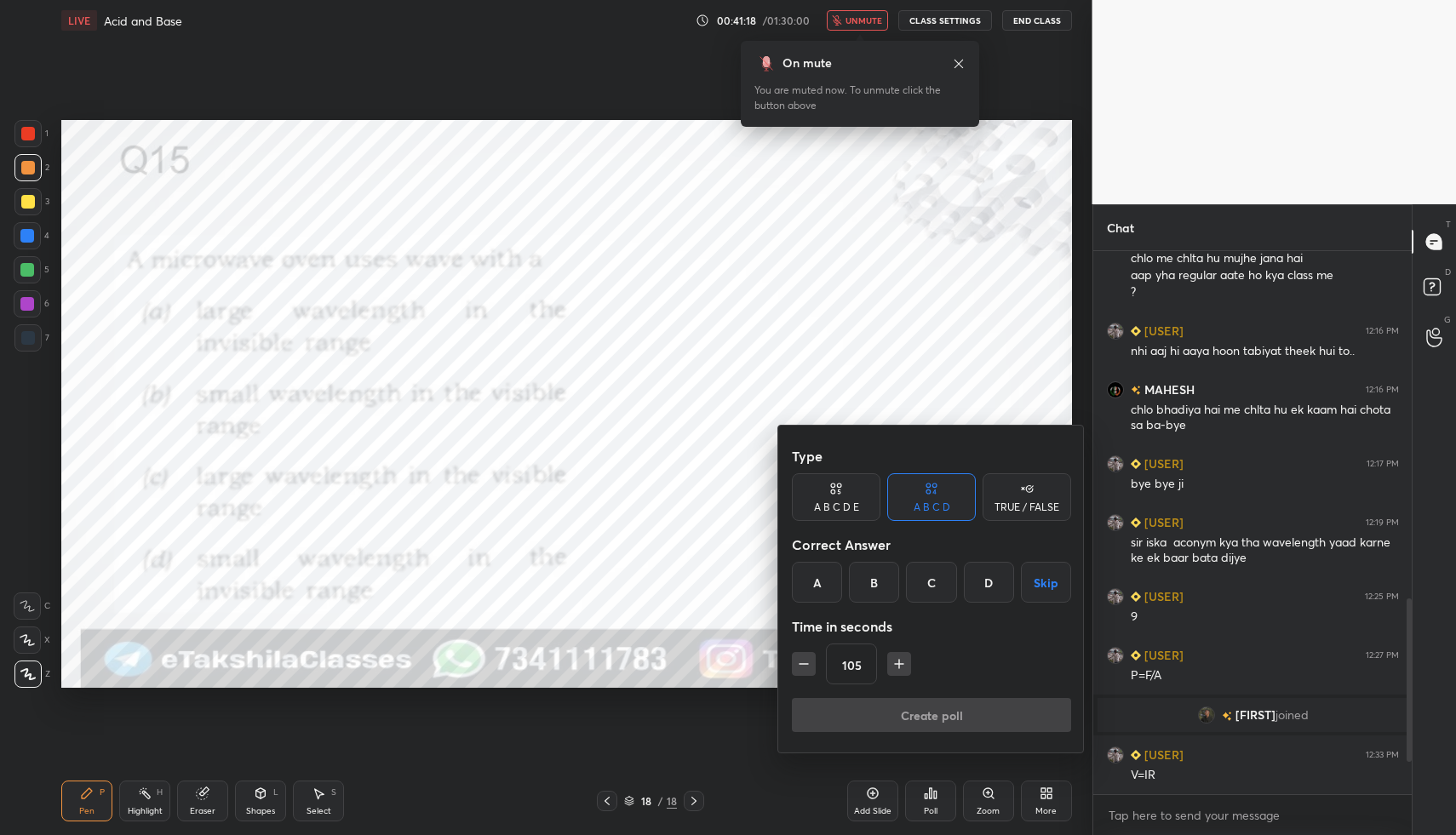 click on "A" at bounding box center [817, 582] 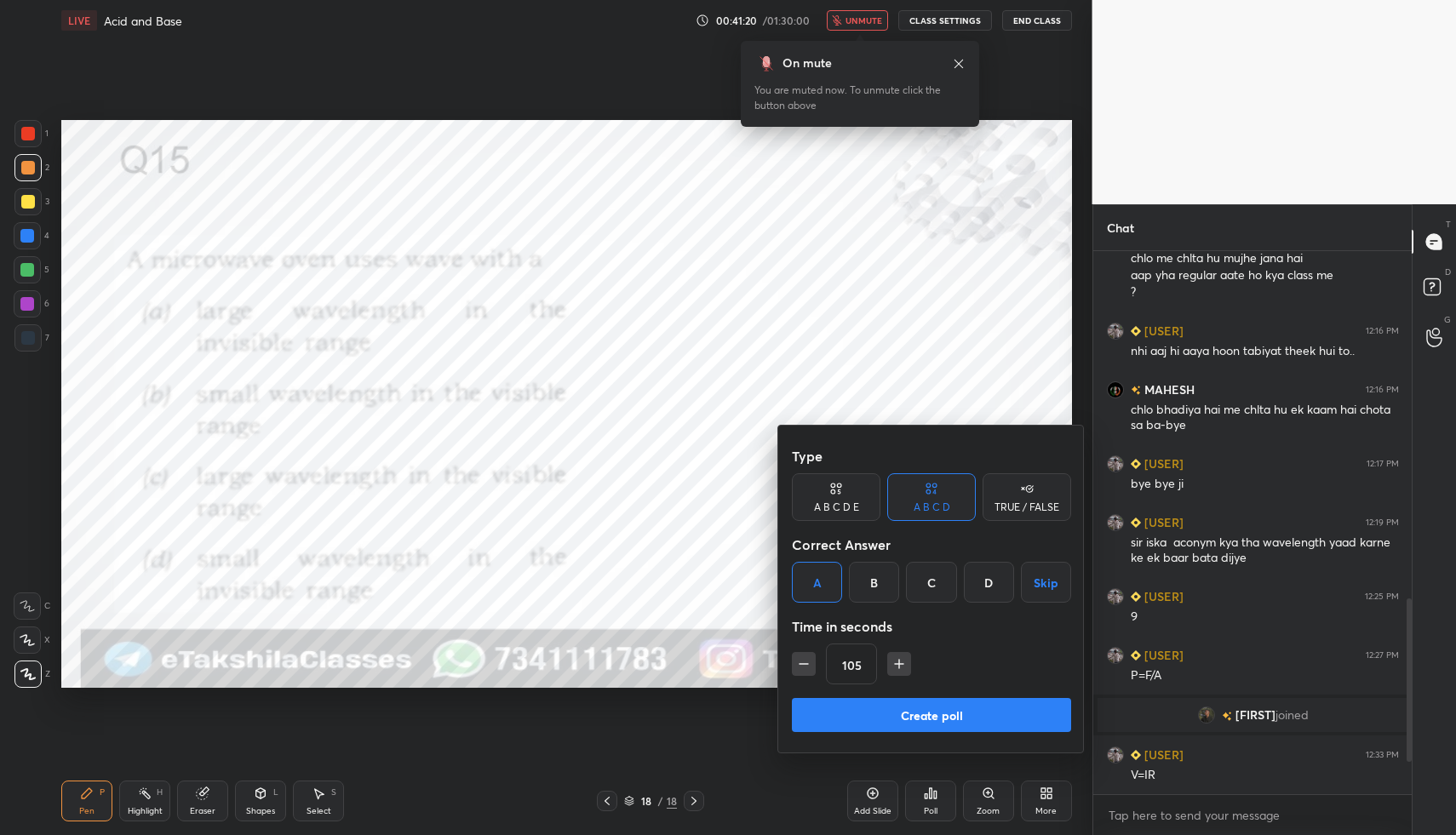 click on "Create poll" at bounding box center [931, 715] 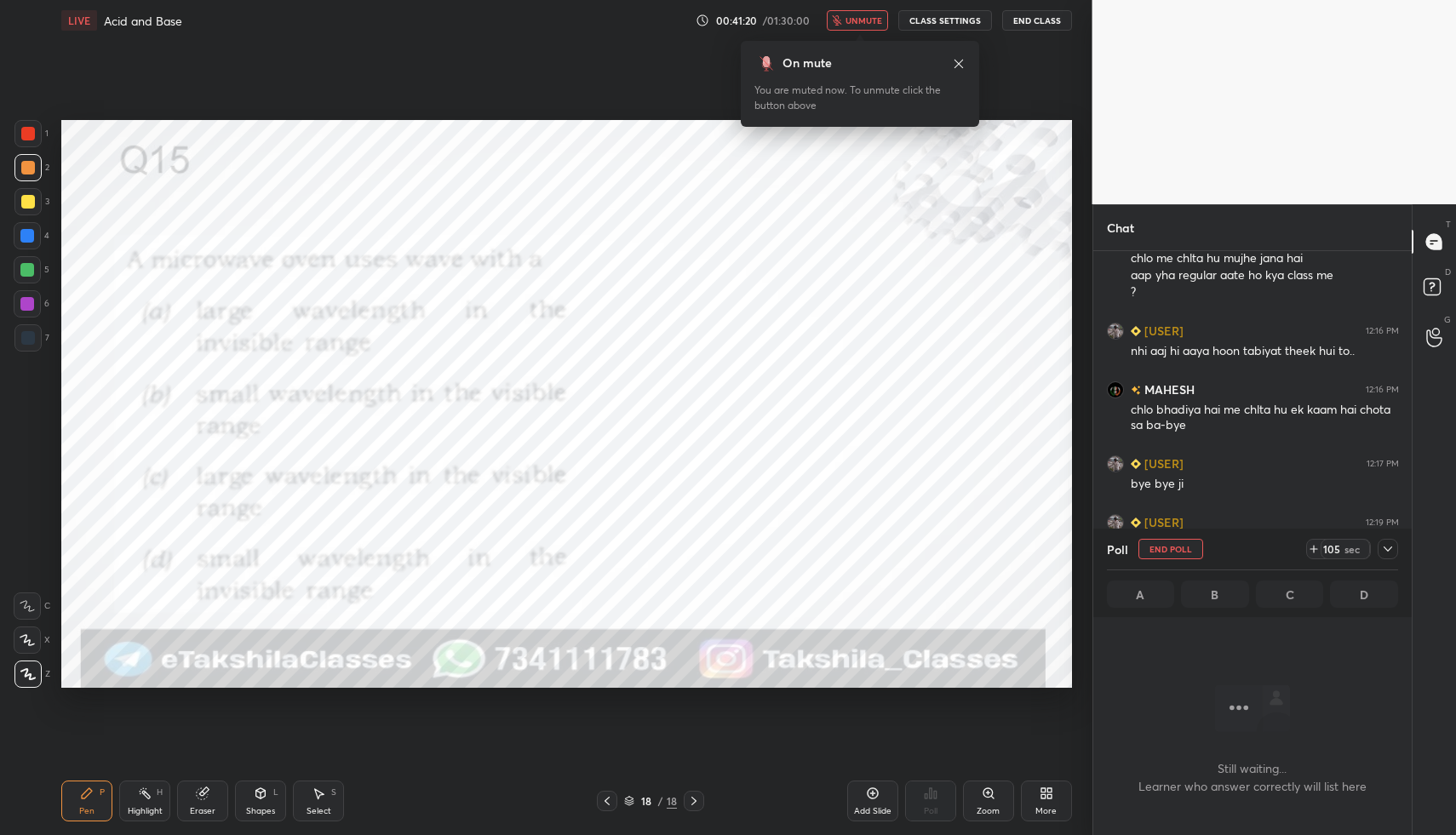 scroll, scrollTop: 454, scrollLeft: 313, axis: both 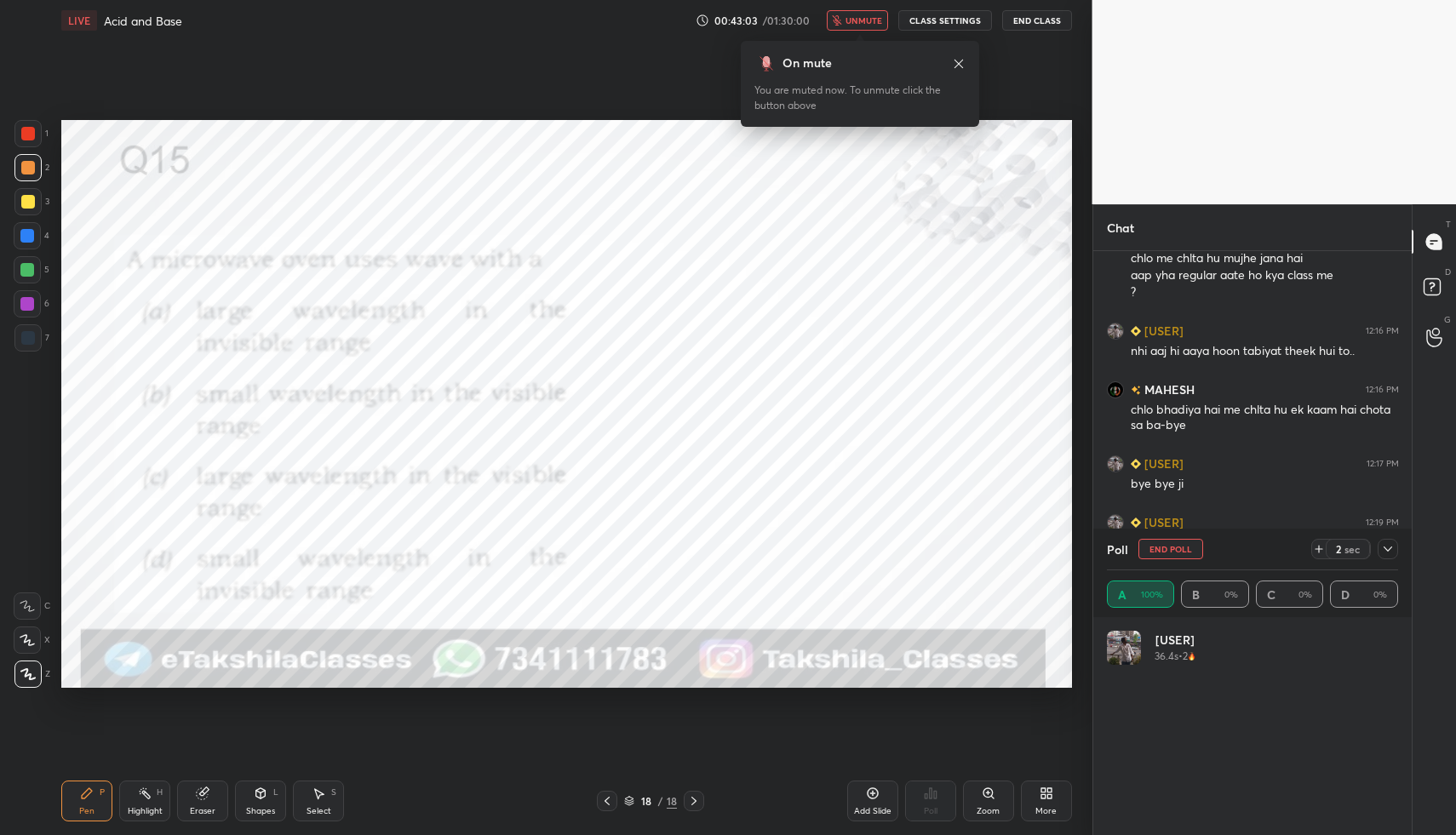 click 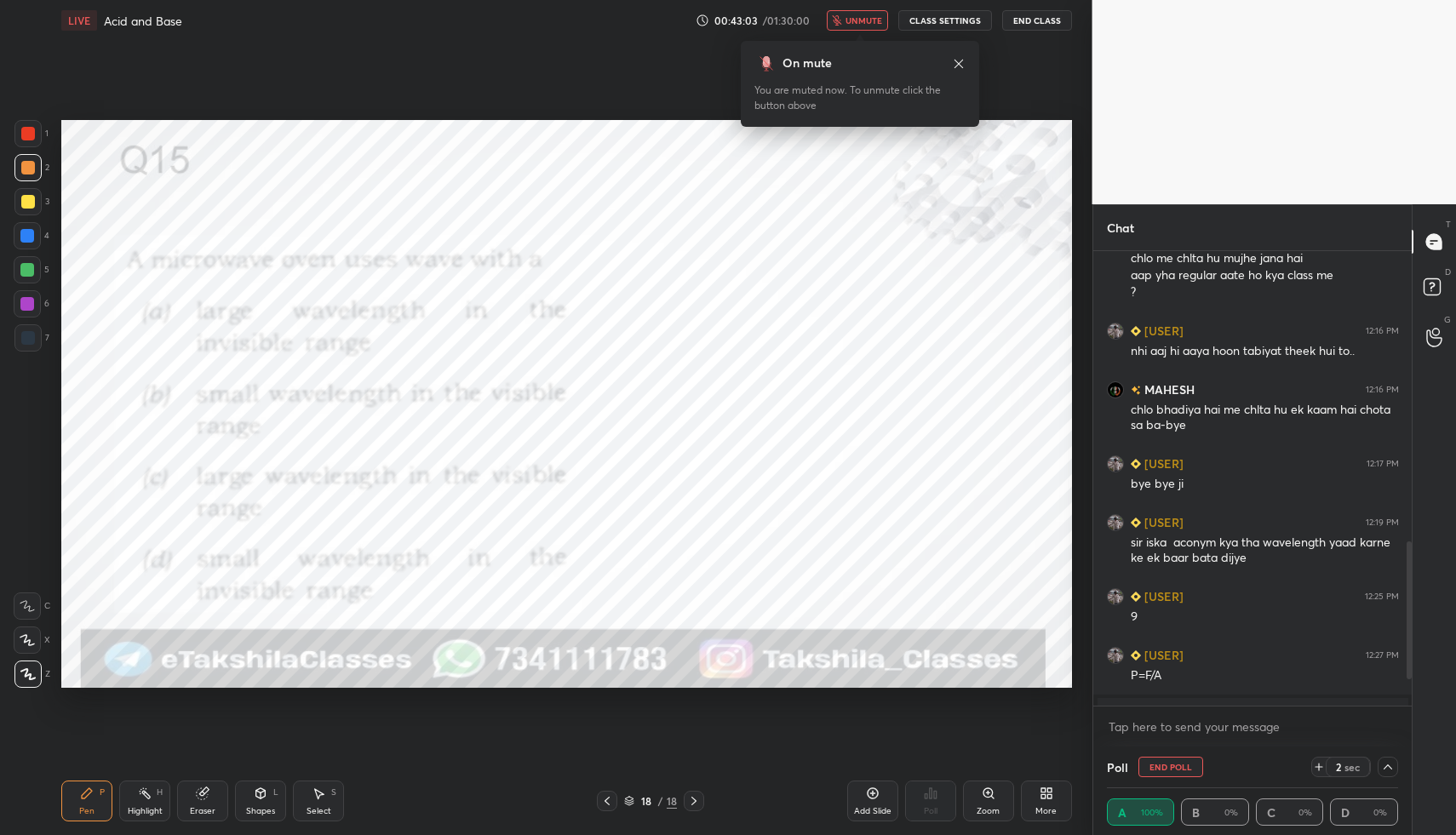 scroll, scrollTop: 0, scrollLeft: 0, axis: both 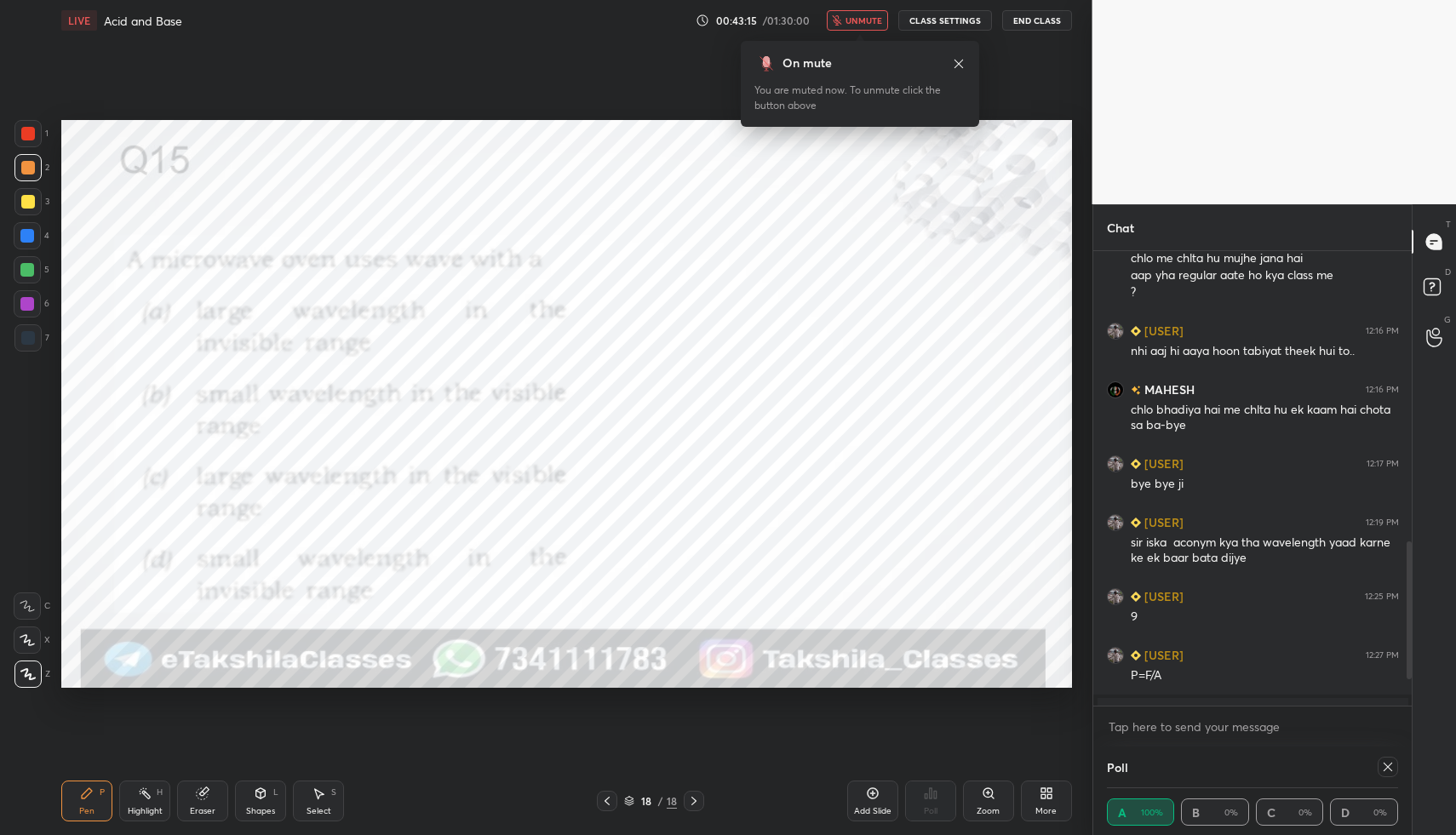 click 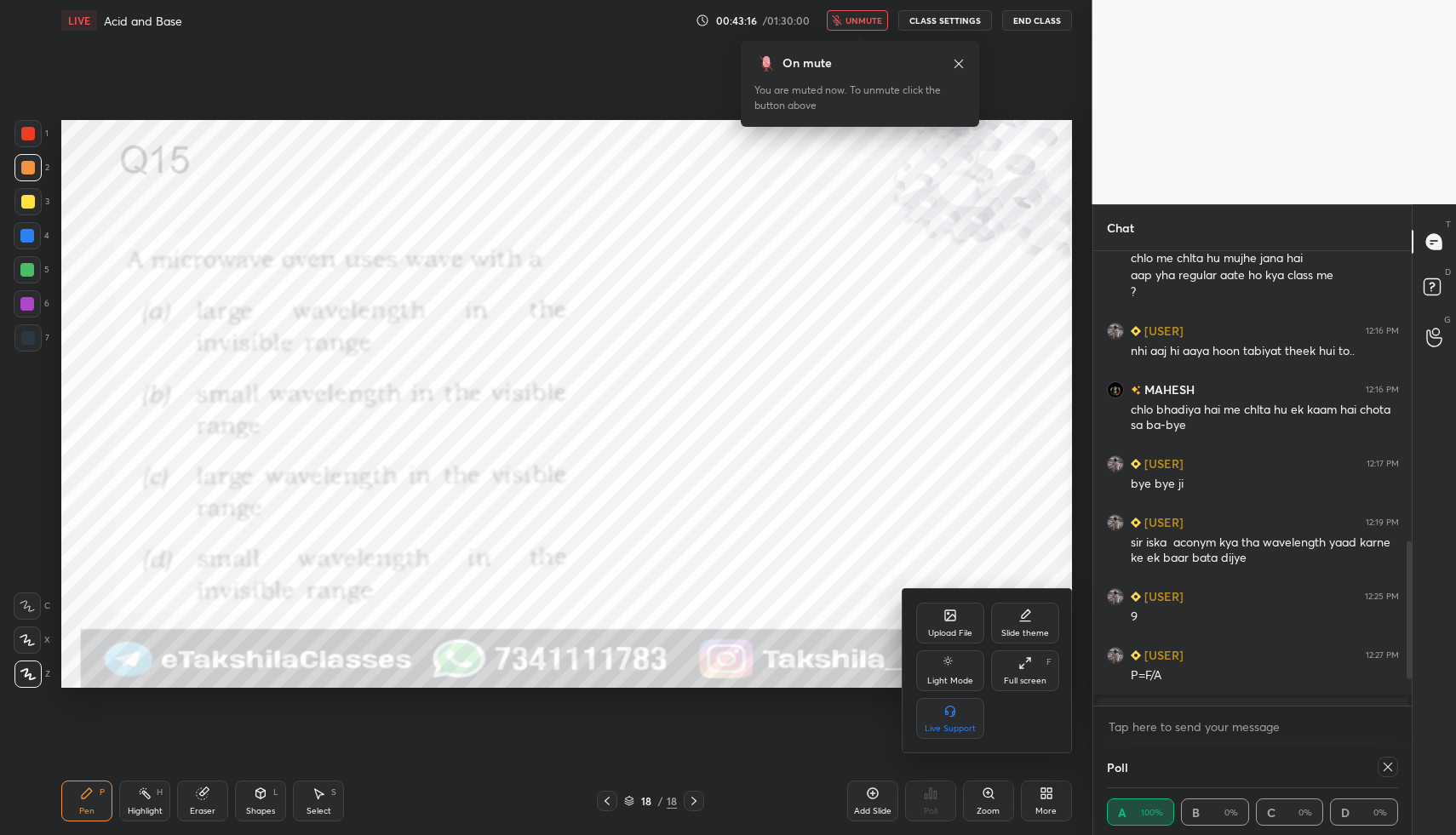 click on "Upload File" at bounding box center (950, 633) 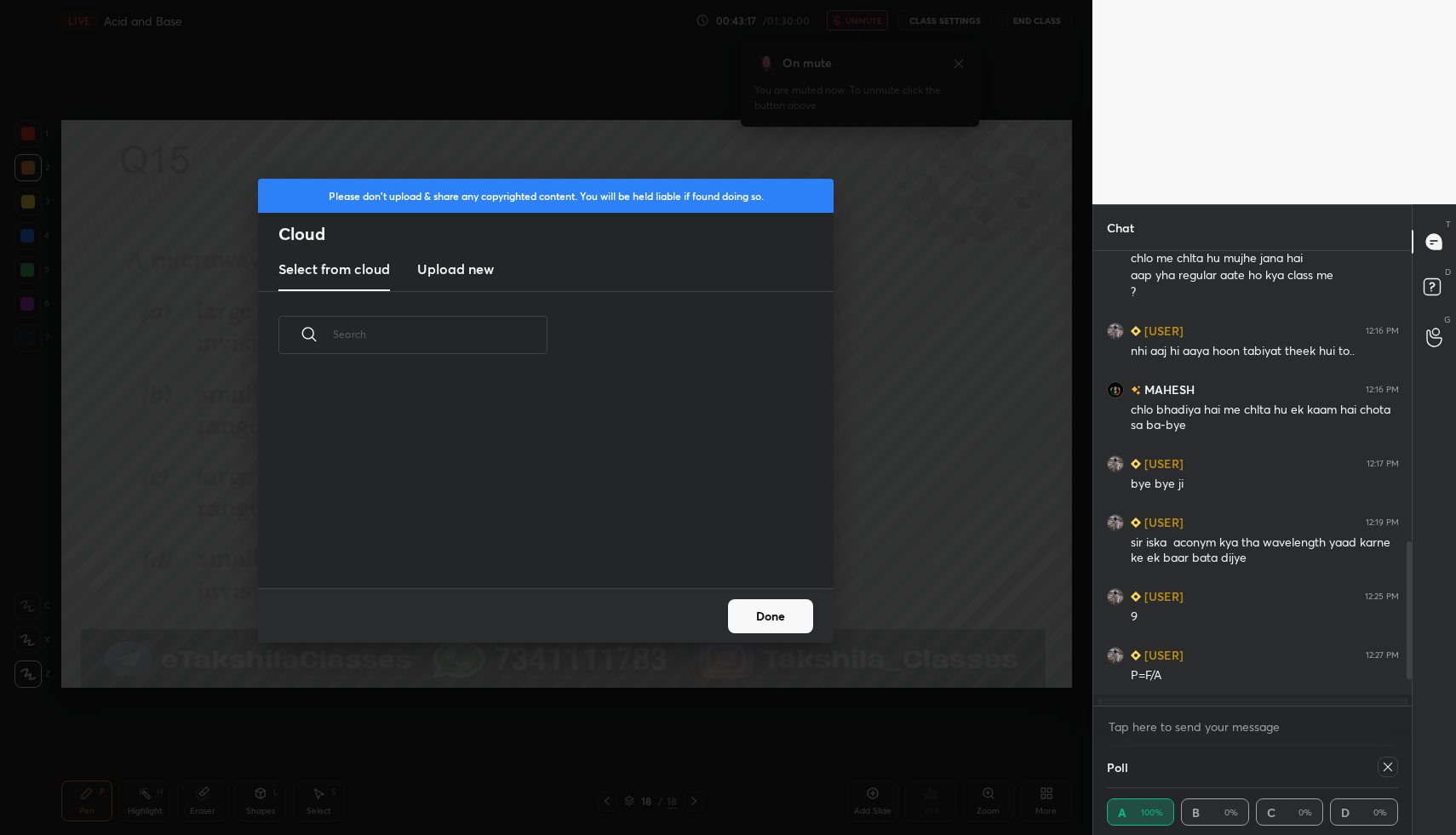 scroll, scrollTop: 6, scrollLeft: 9, axis: both 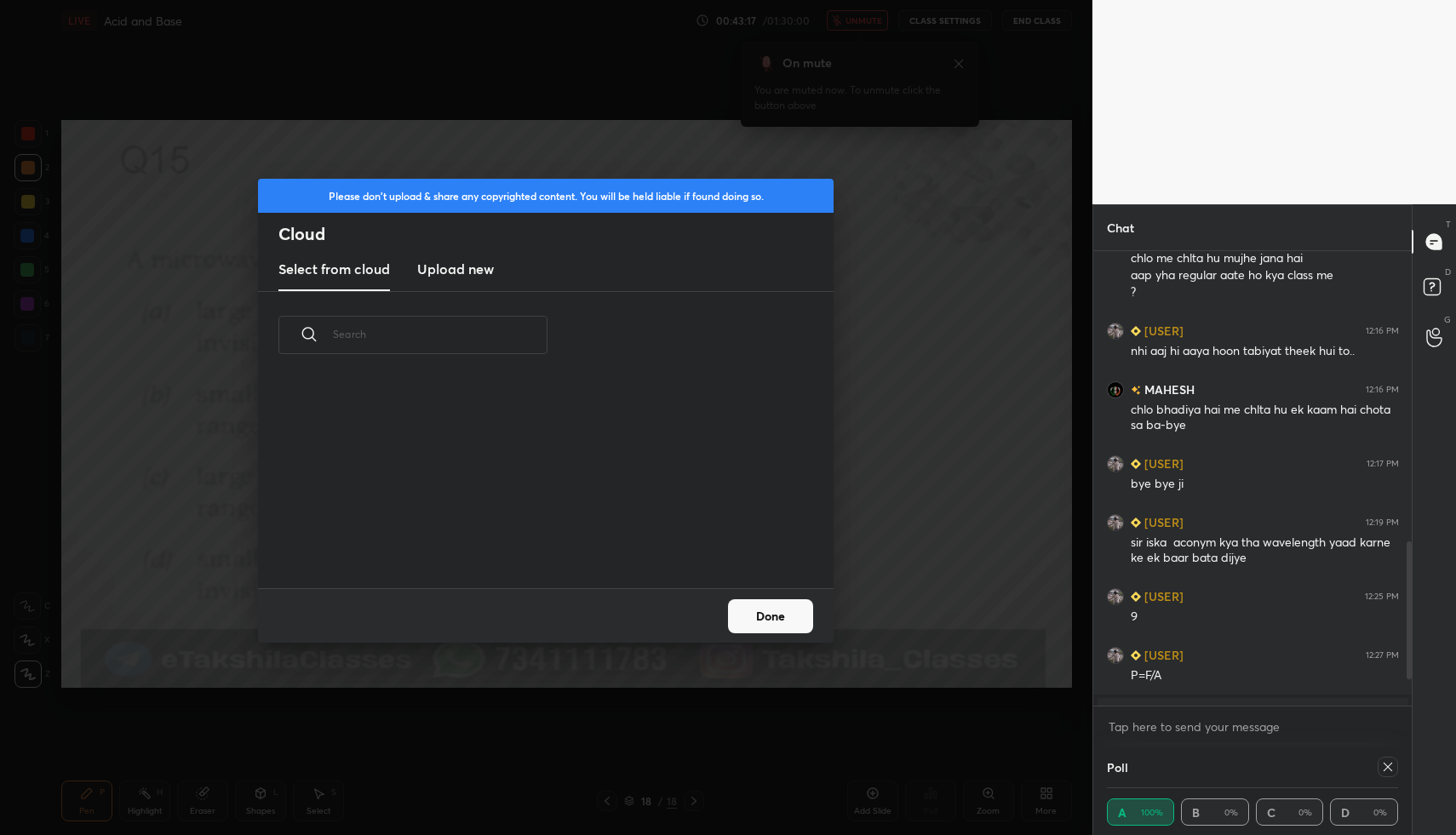 click on "Upload new" at bounding box center [456, 269] 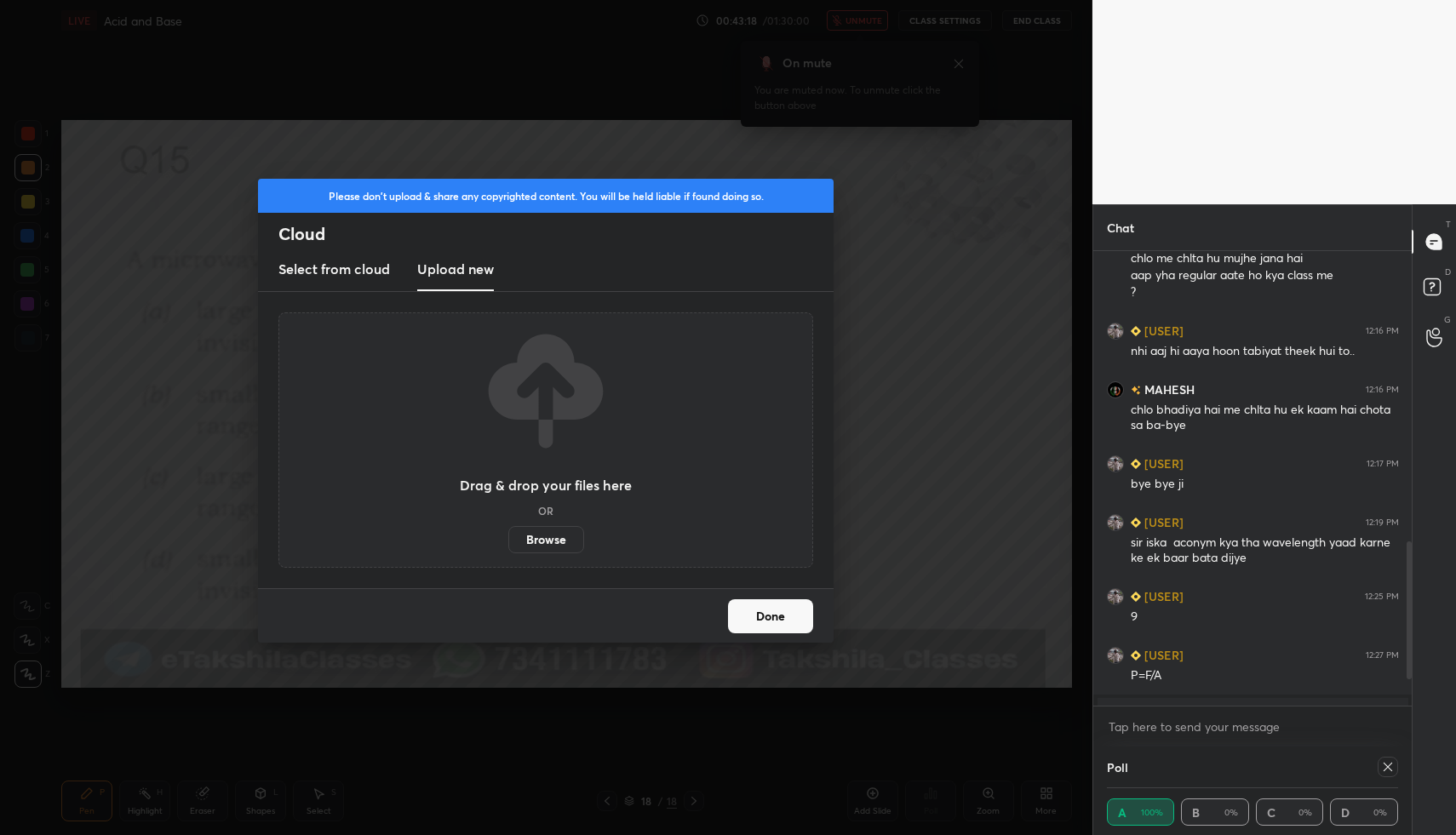 click on "Browse" at bounding box center (546, 540) 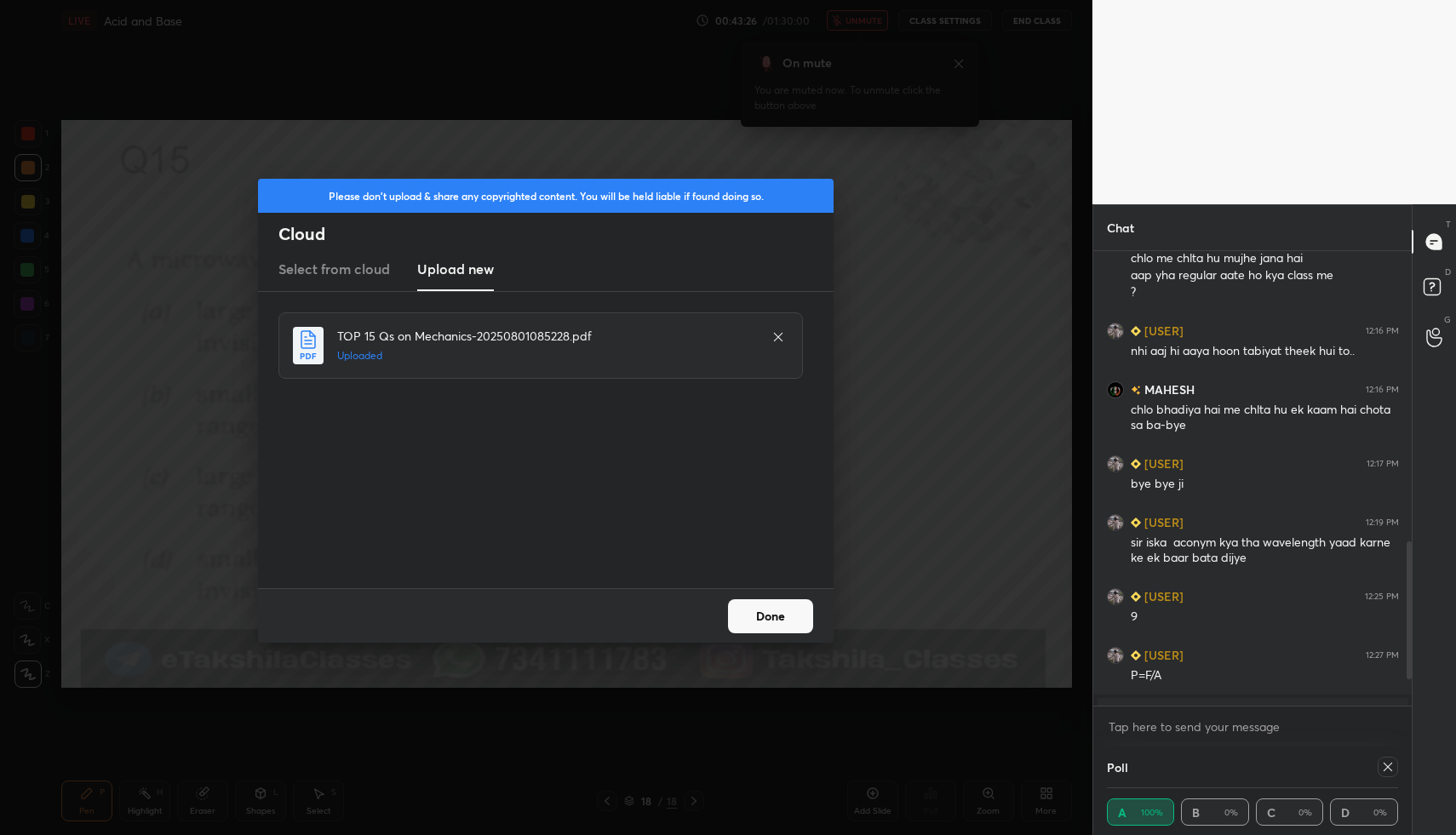 click on "Done" at bounding box center [771, 616] 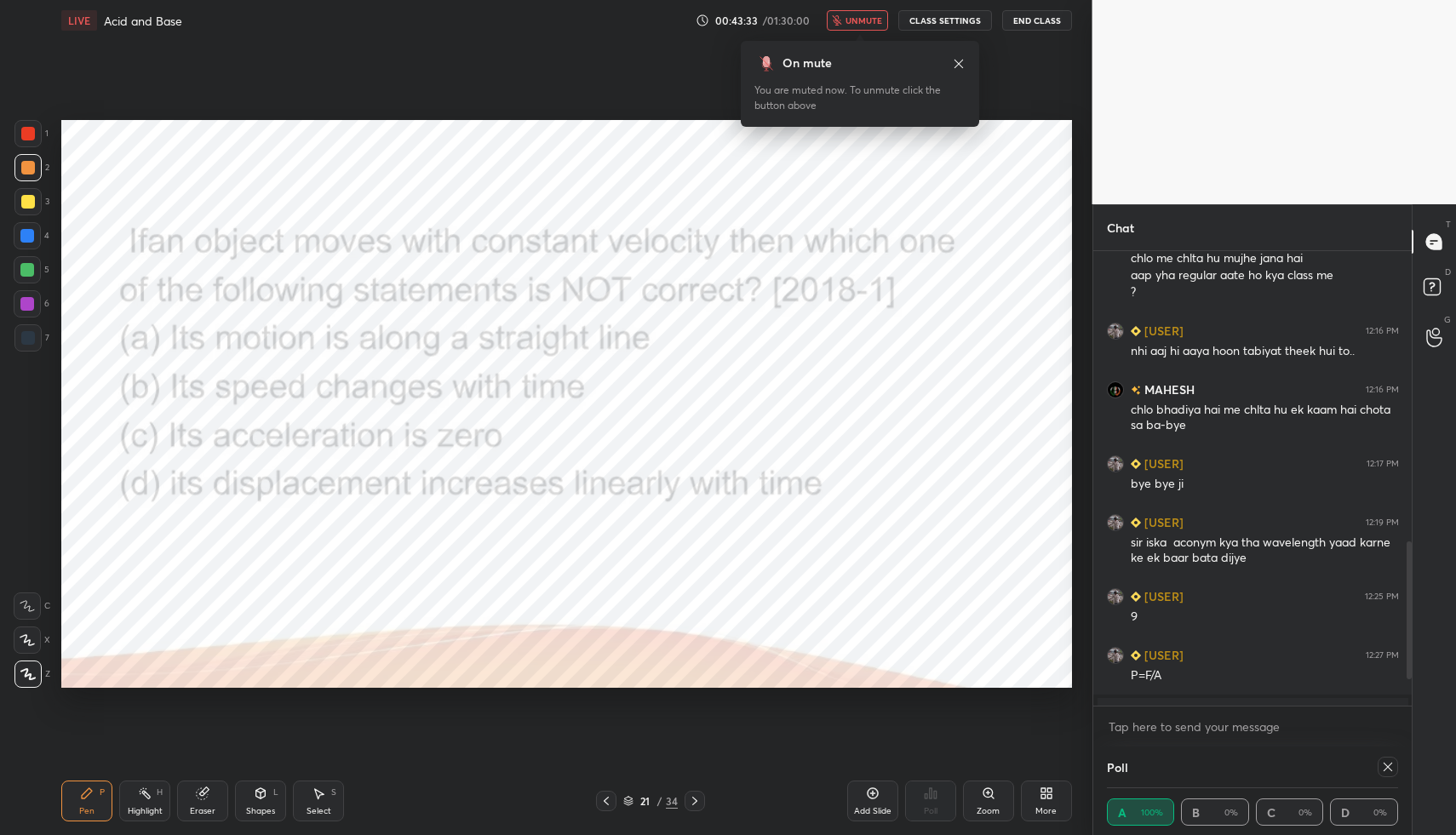 click 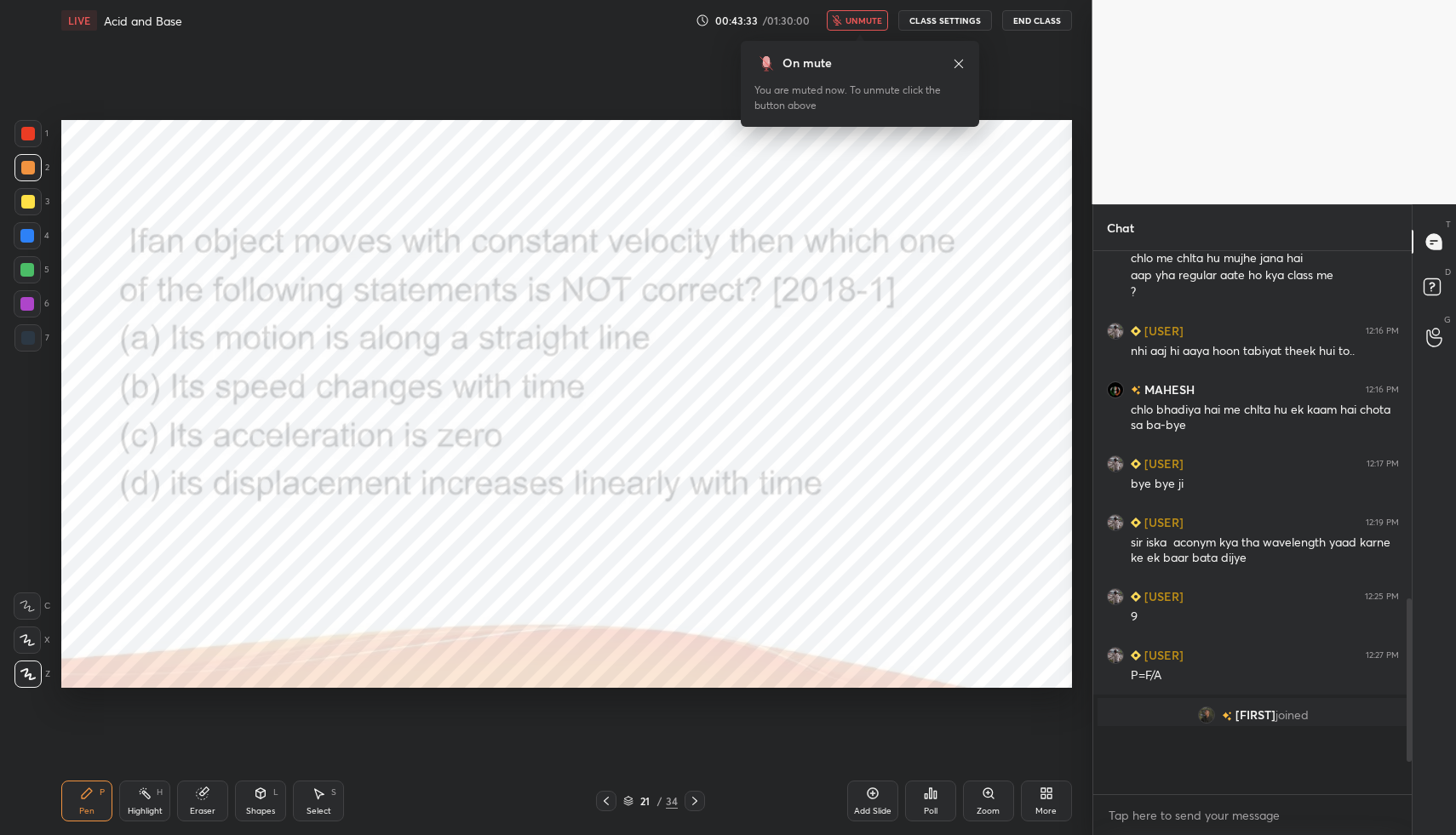 scroll, scrollTop: 5, scrollLeft: 6, axis: both 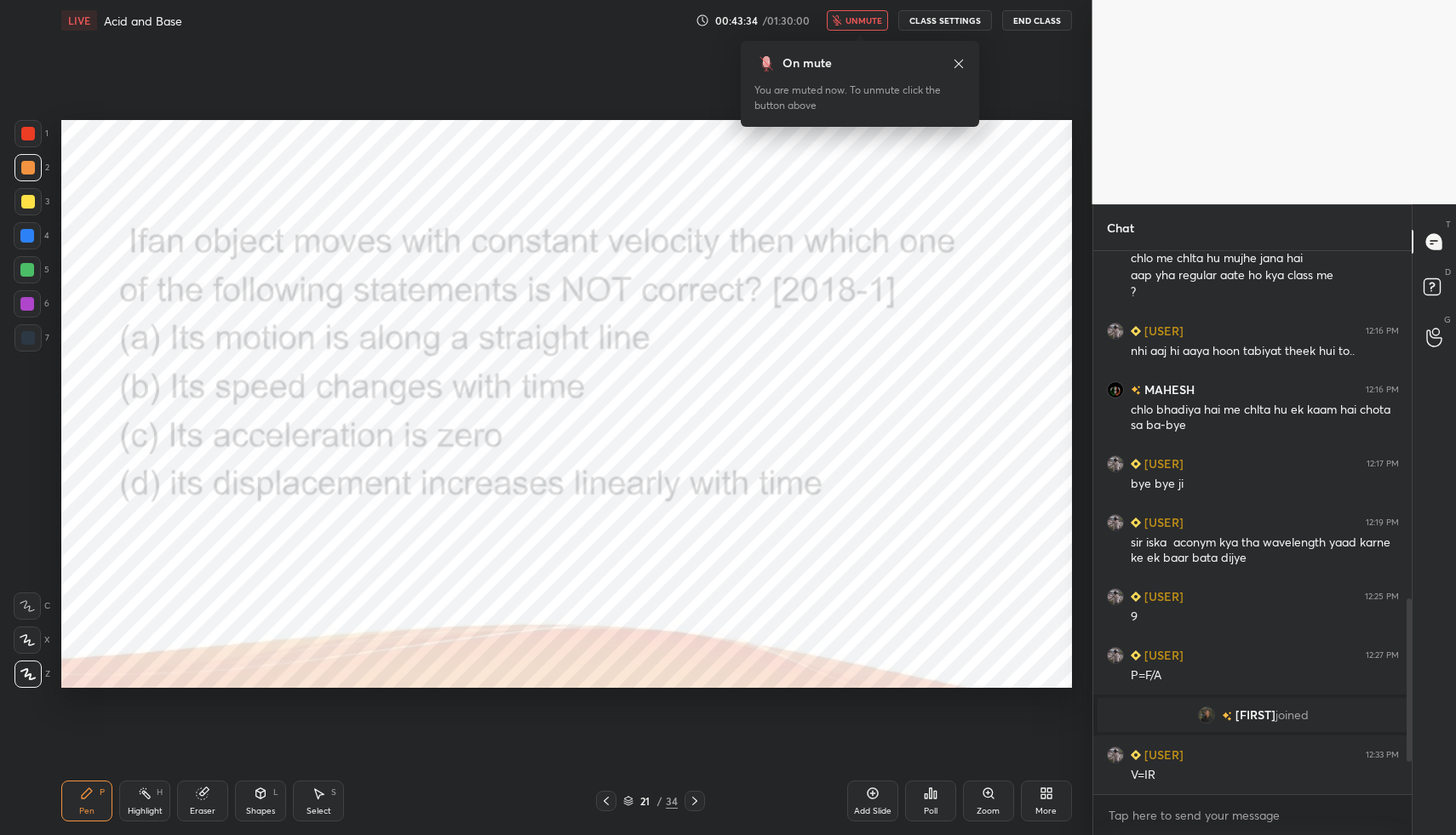 click 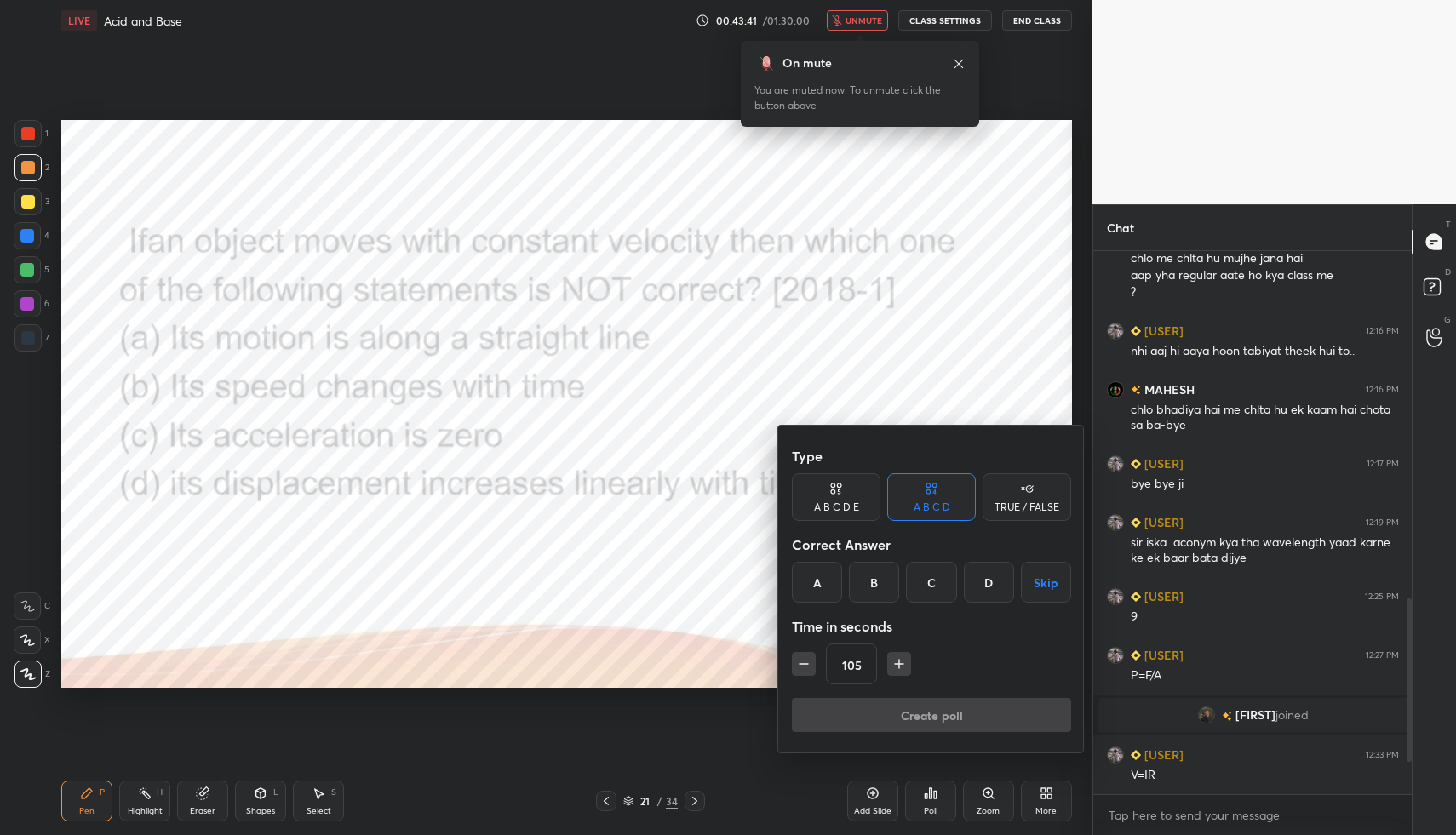 click on "B" at bounding box center (874, 582) 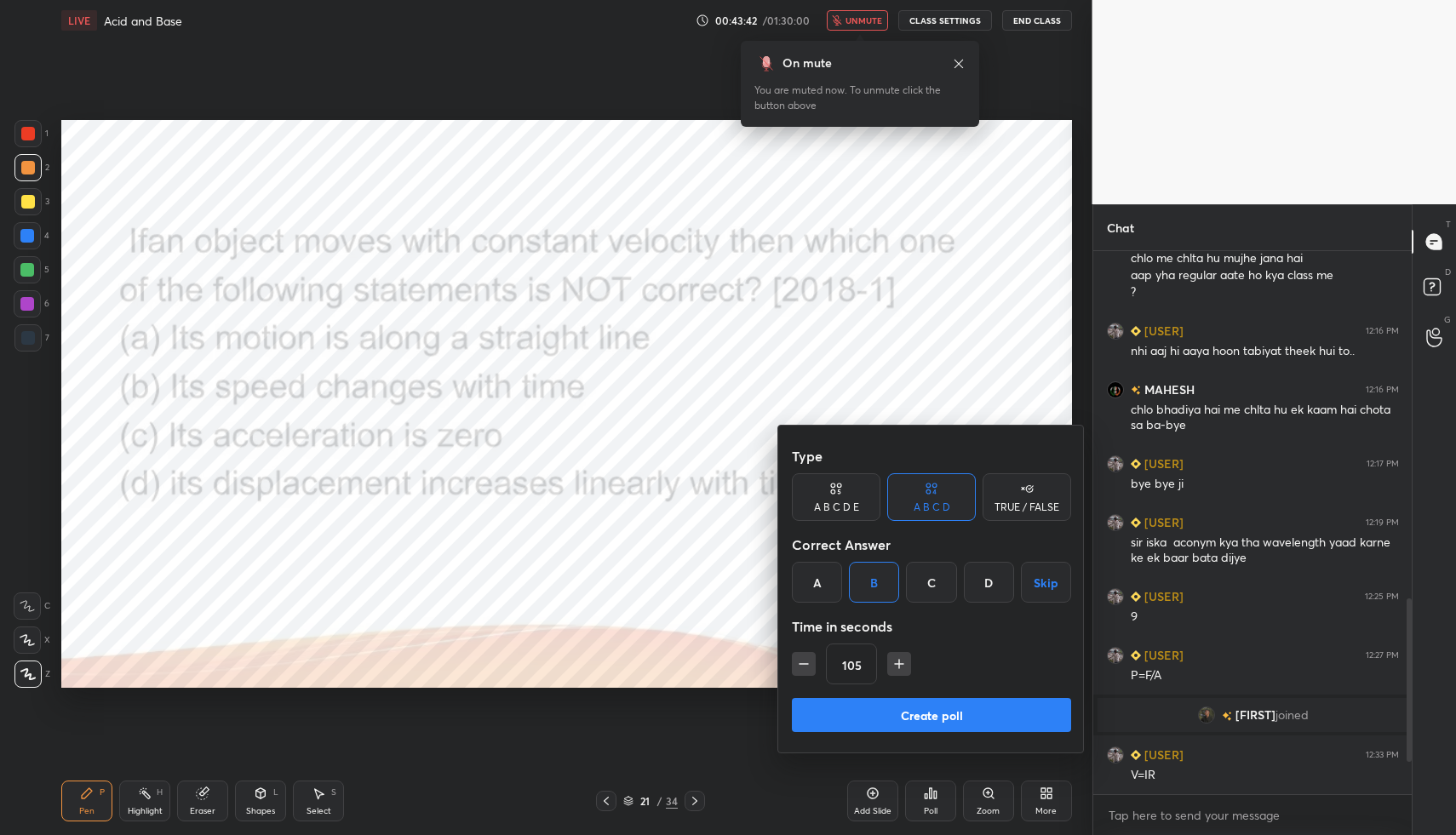 click on "Create poll" at bounding box center (931, 715) 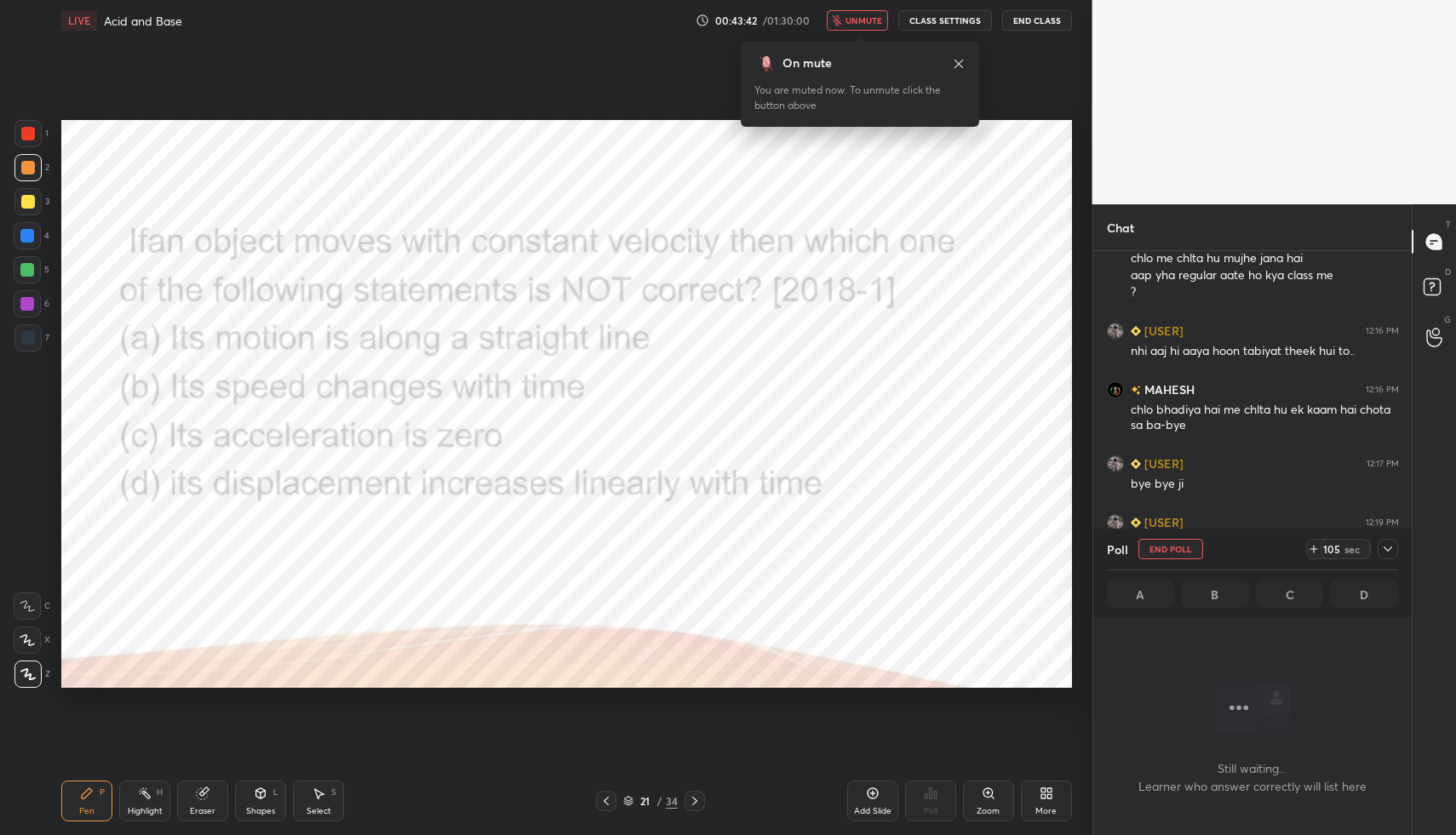 scroll, scrollTop: 454, scrollLeft: 313, axis: both 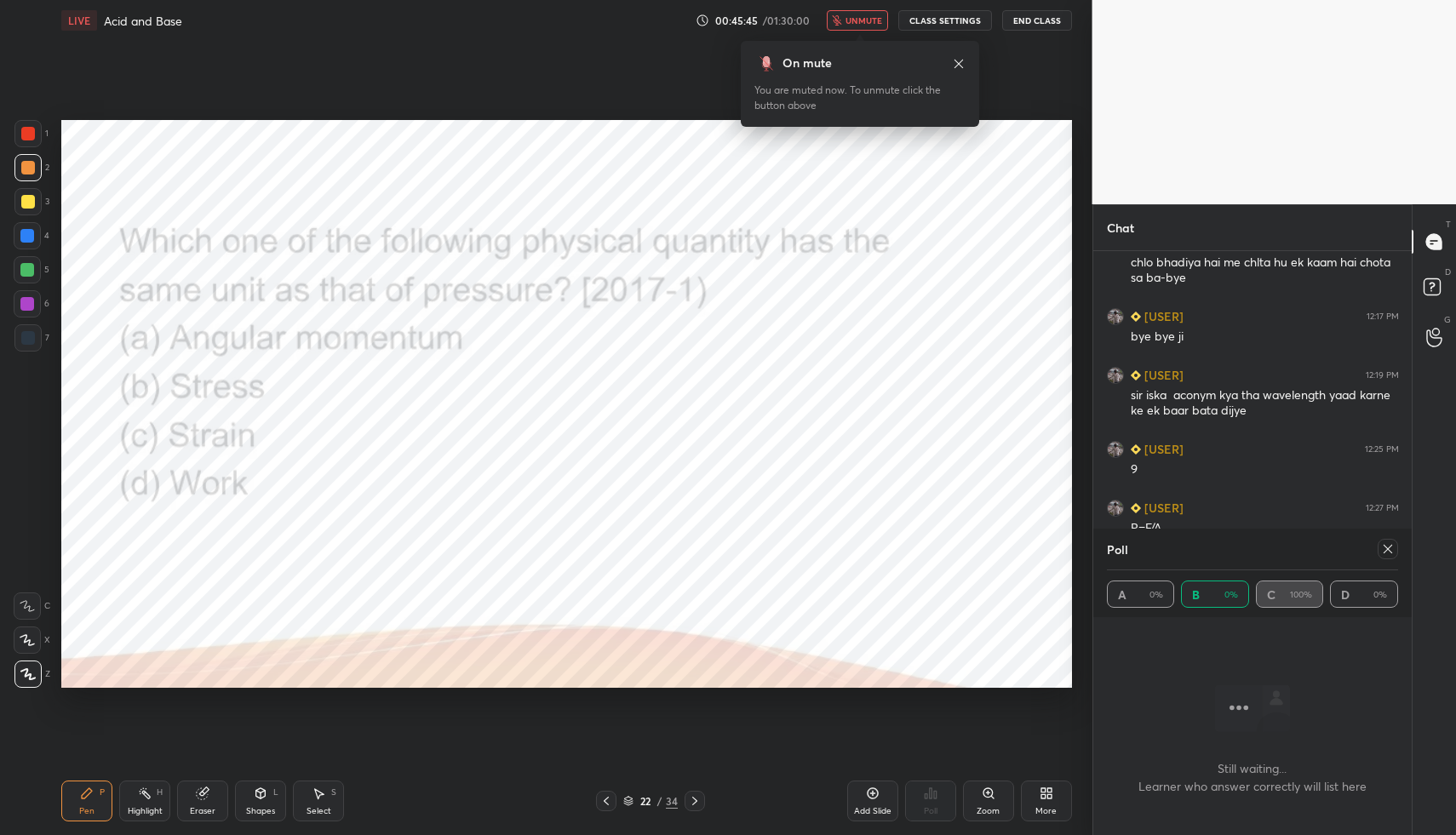 click 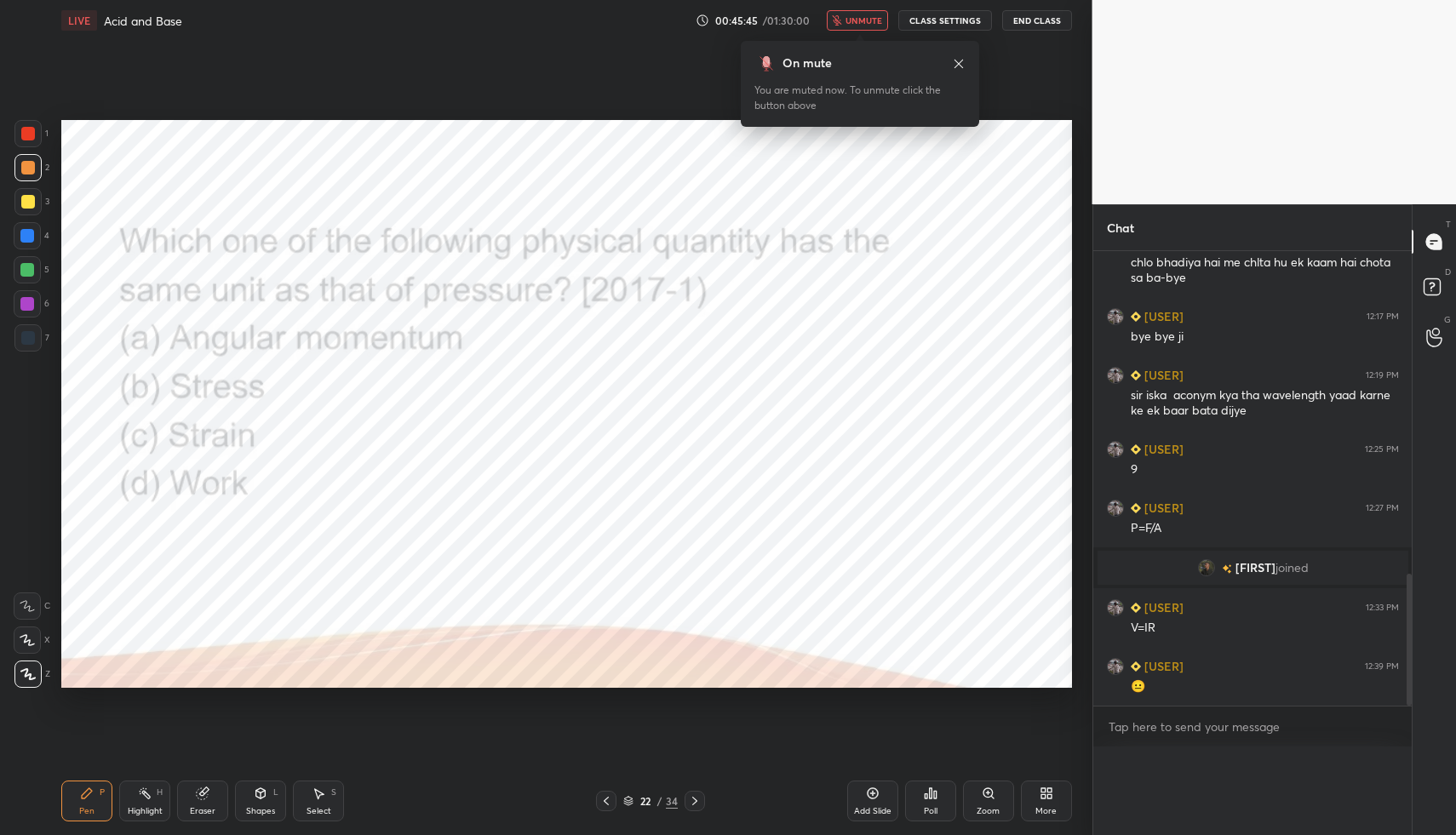 scroll, scrollTop: 5, scrollLeft: 6, axis: both 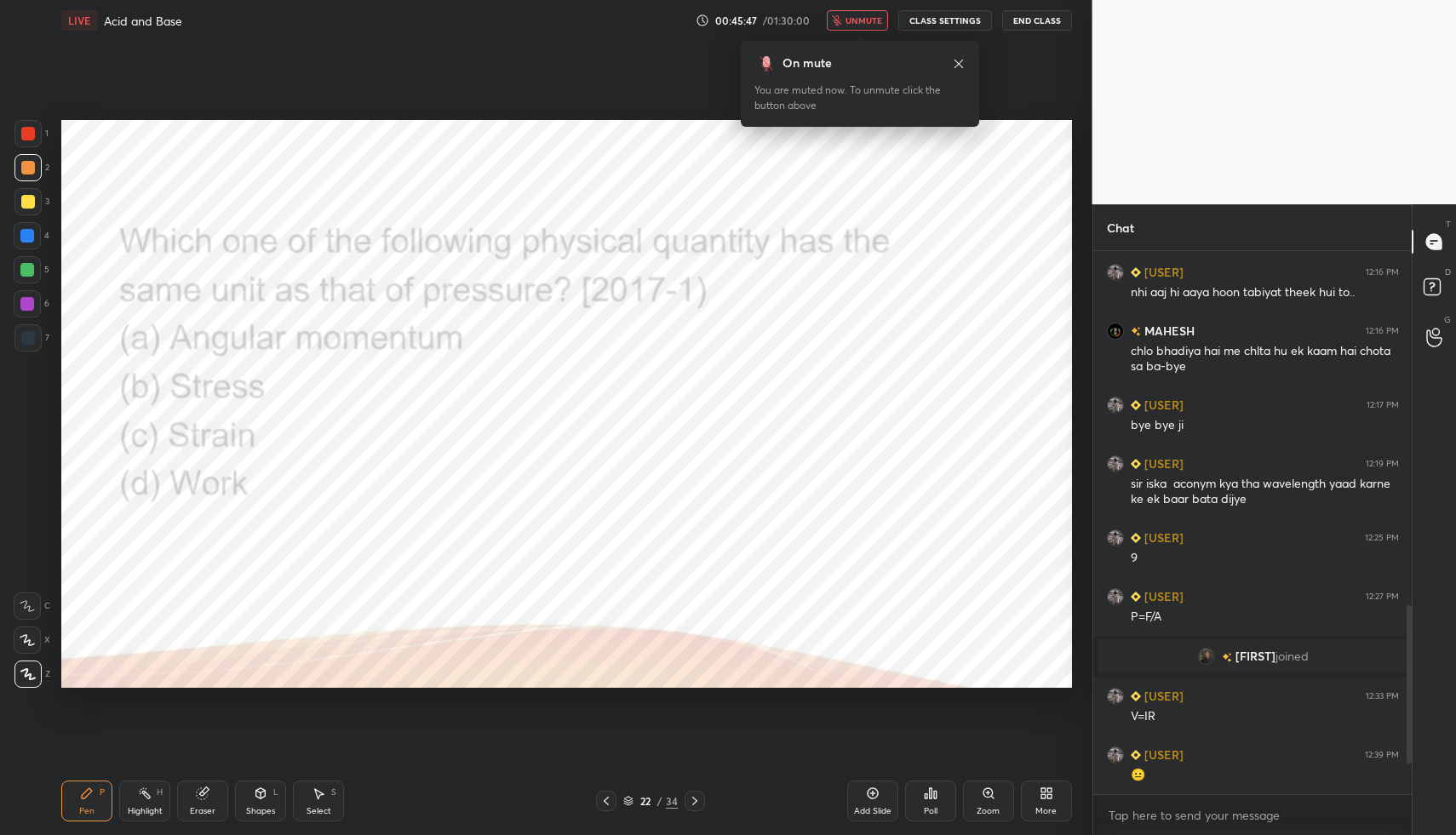 click 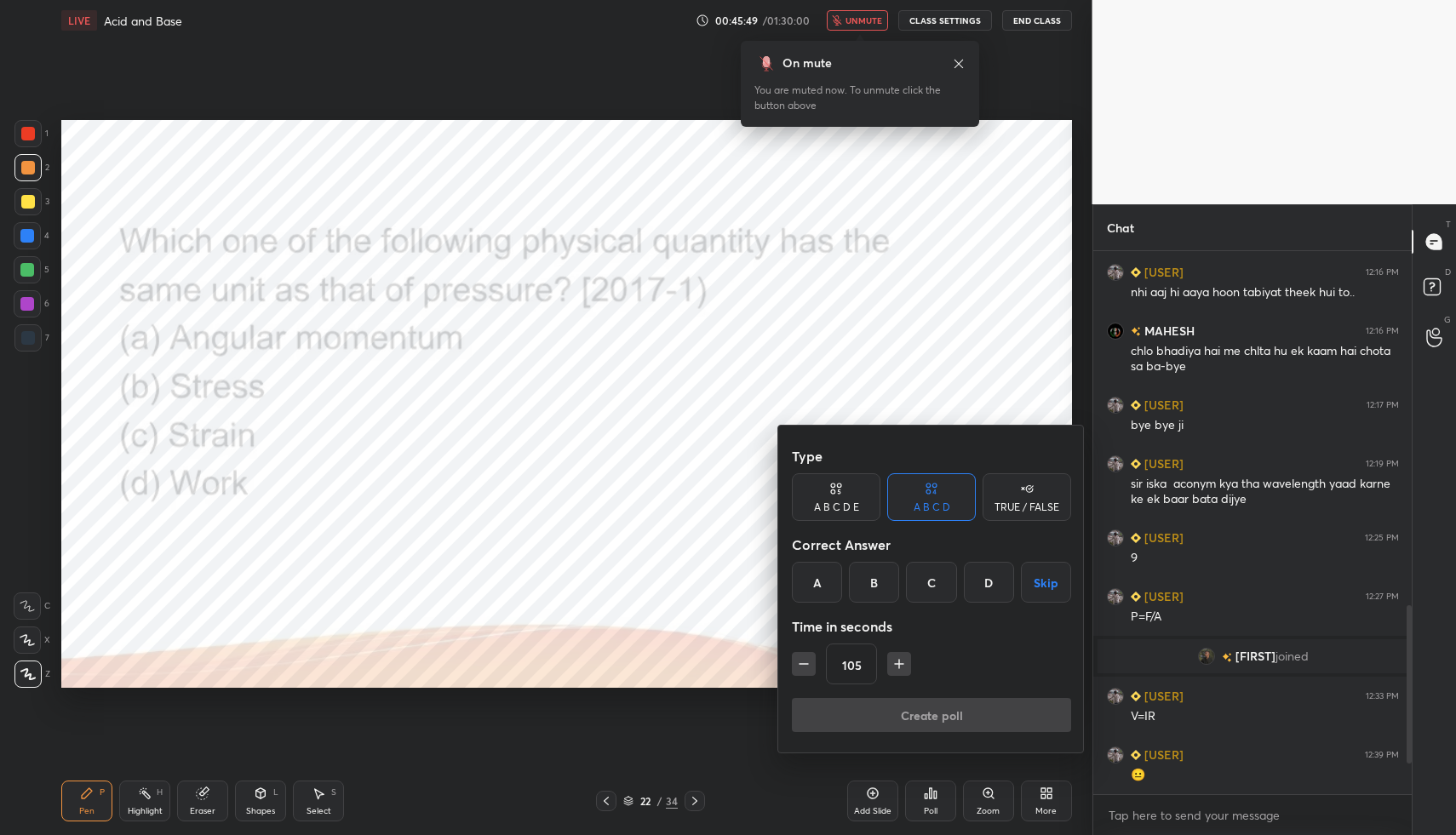 click on "B" at bounding box center [874, 582] 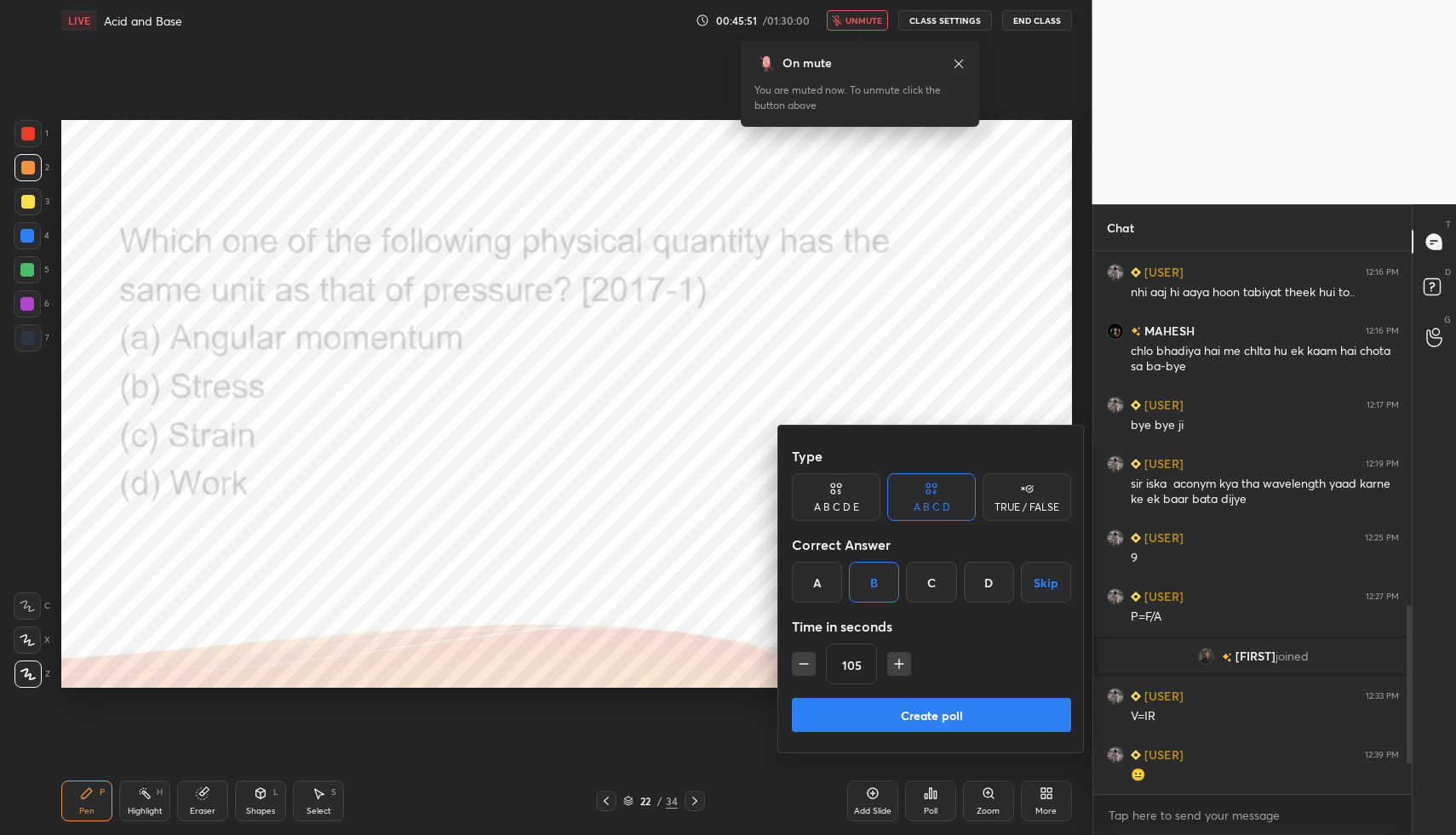 click on "Create poll" at bounding box center [931, 715] 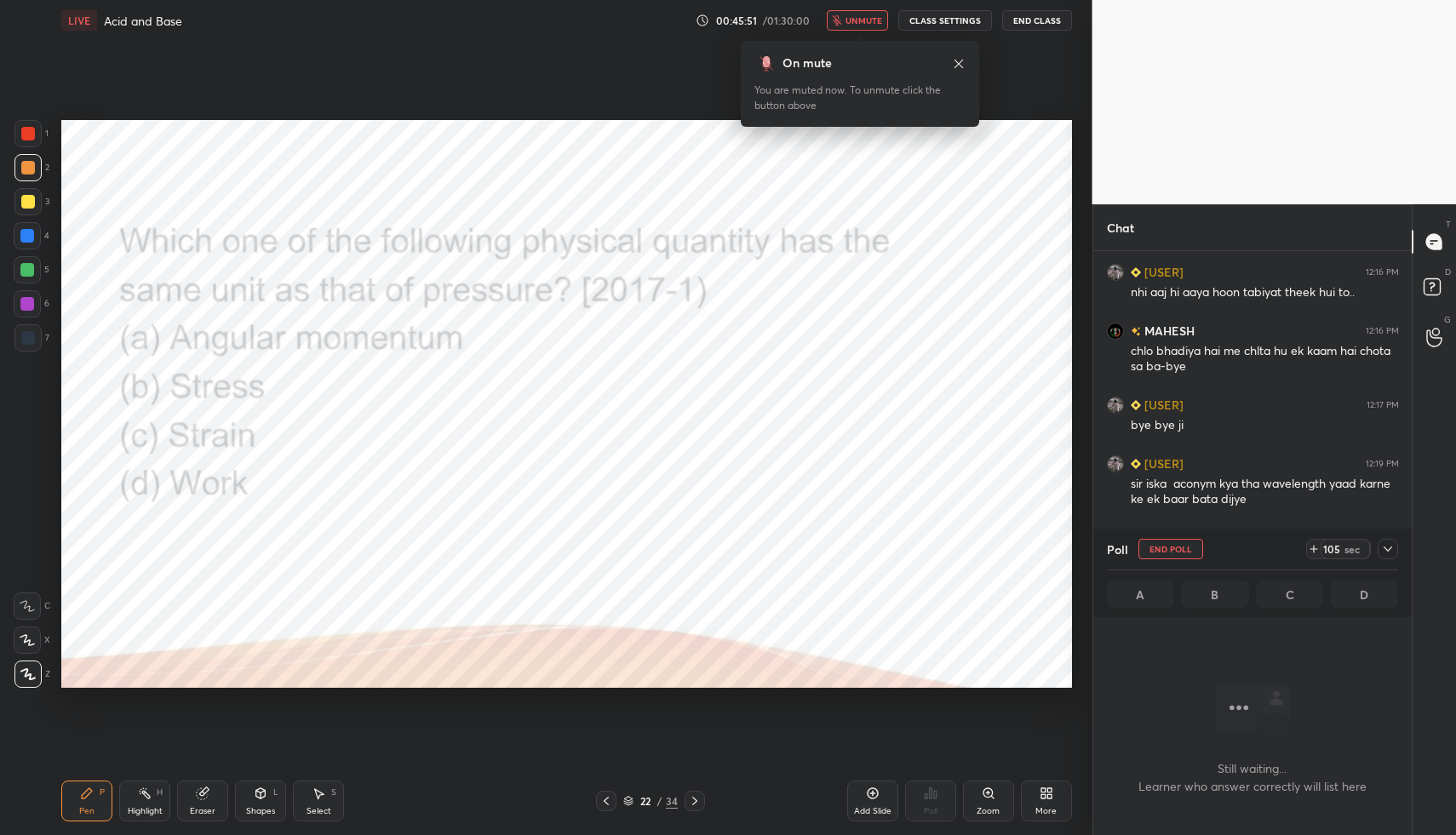 scroll, scrollTop: 454, scrollLeft: 313, axis: both 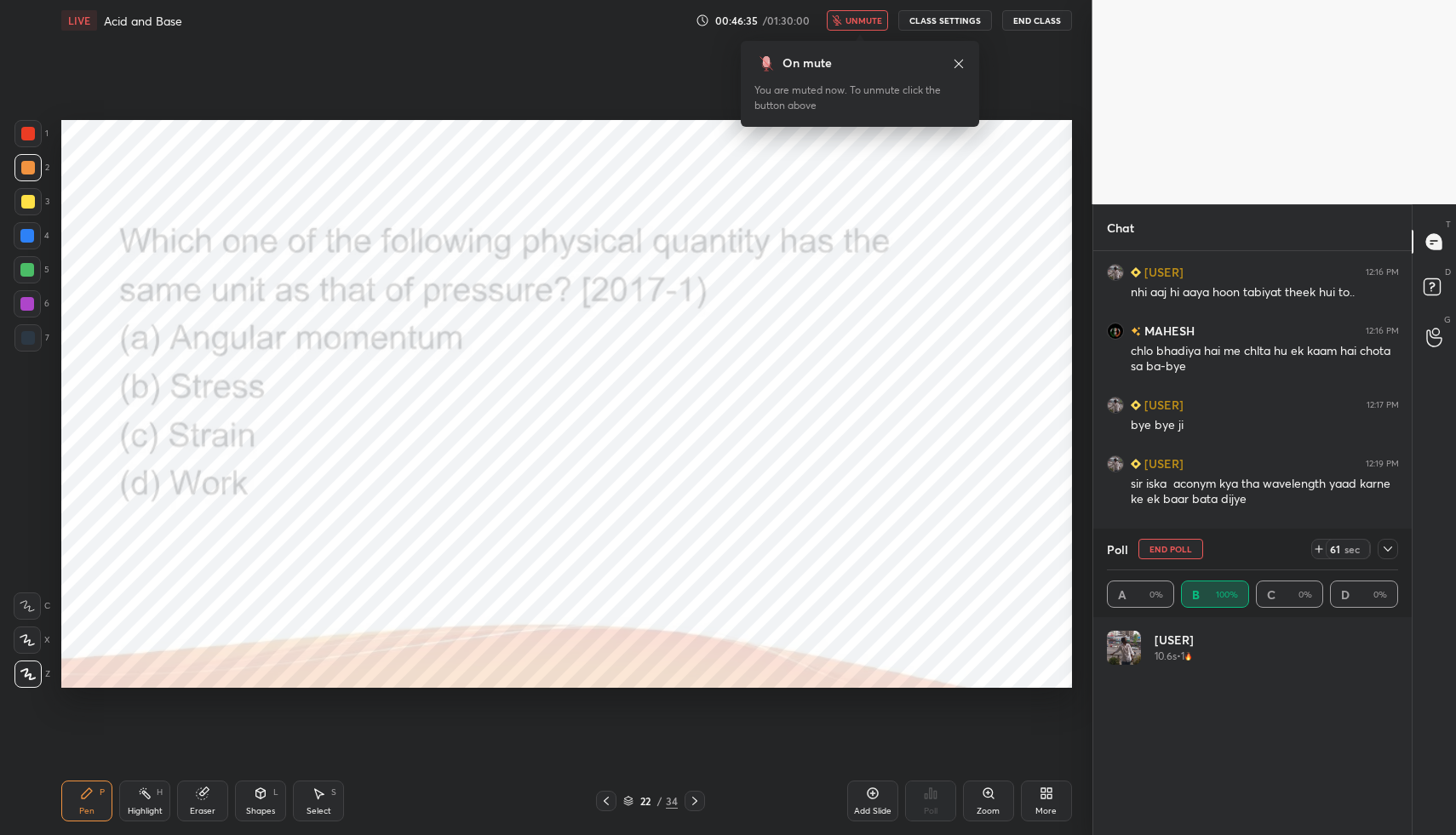 click on "End Poll" at bounding box center [1171, 549] 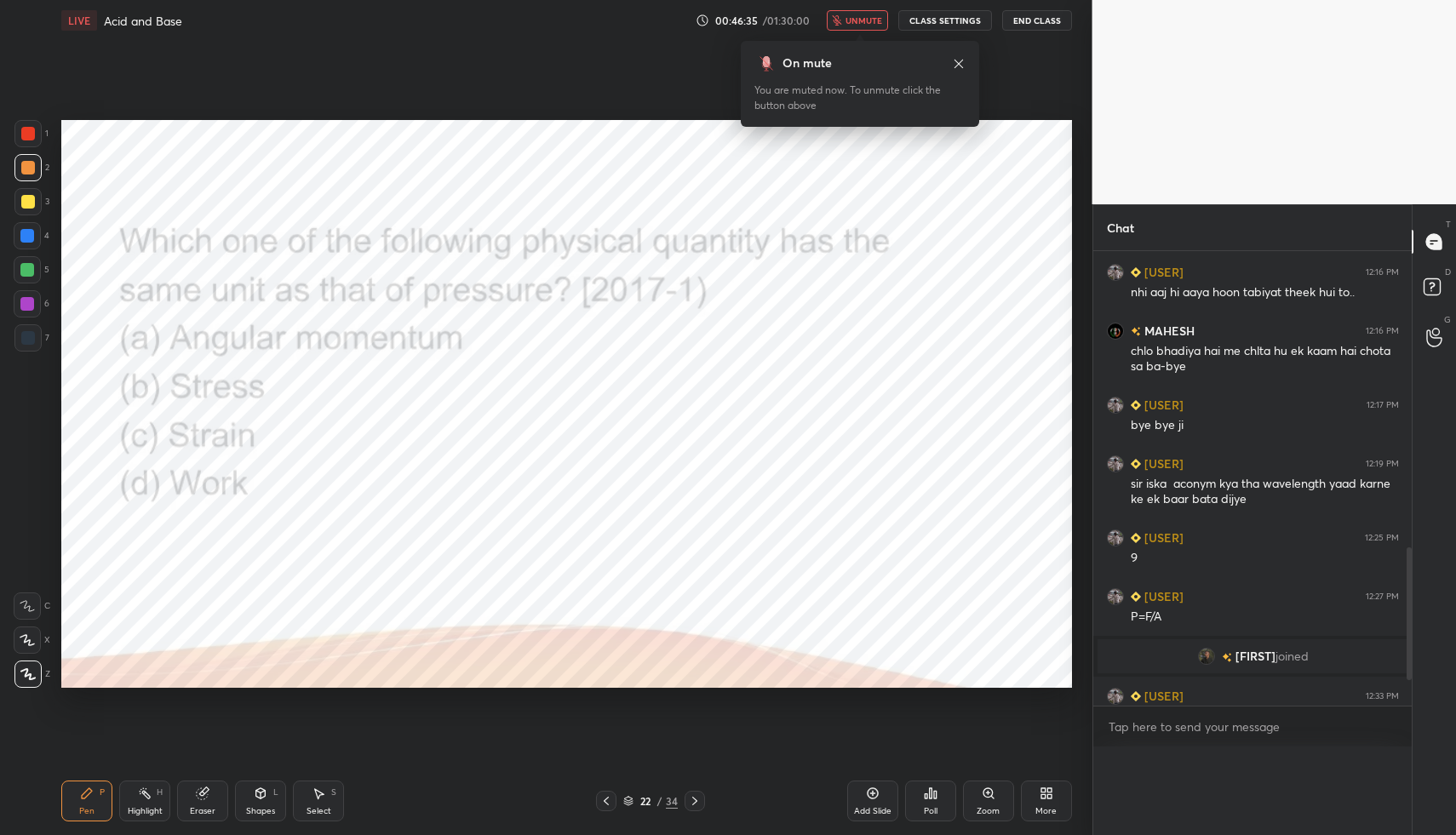 scroll, scrollTop: 0, scrollLeft: 0, axis: both 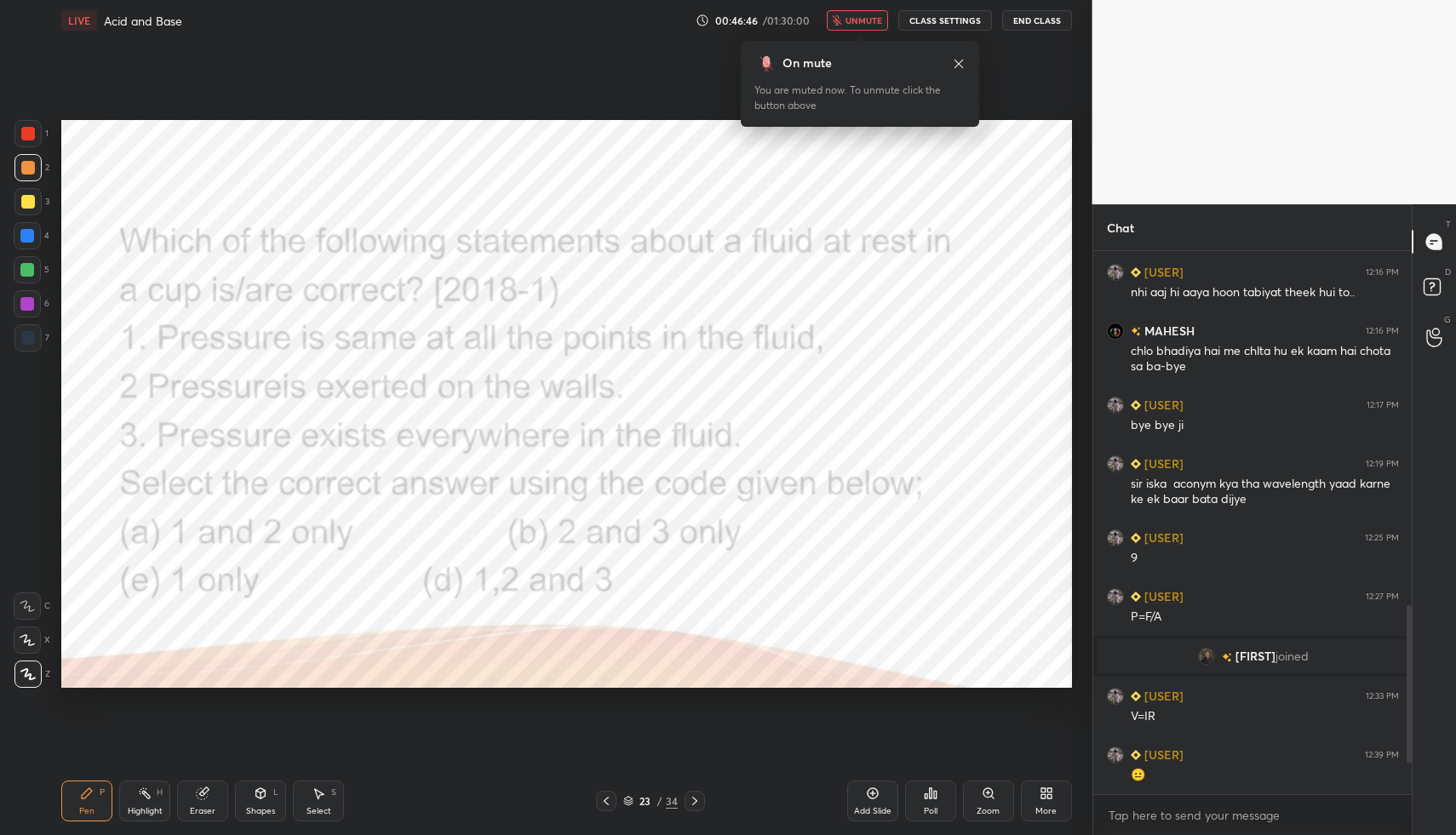 click on "Poll" at bounding box center [931, 801] 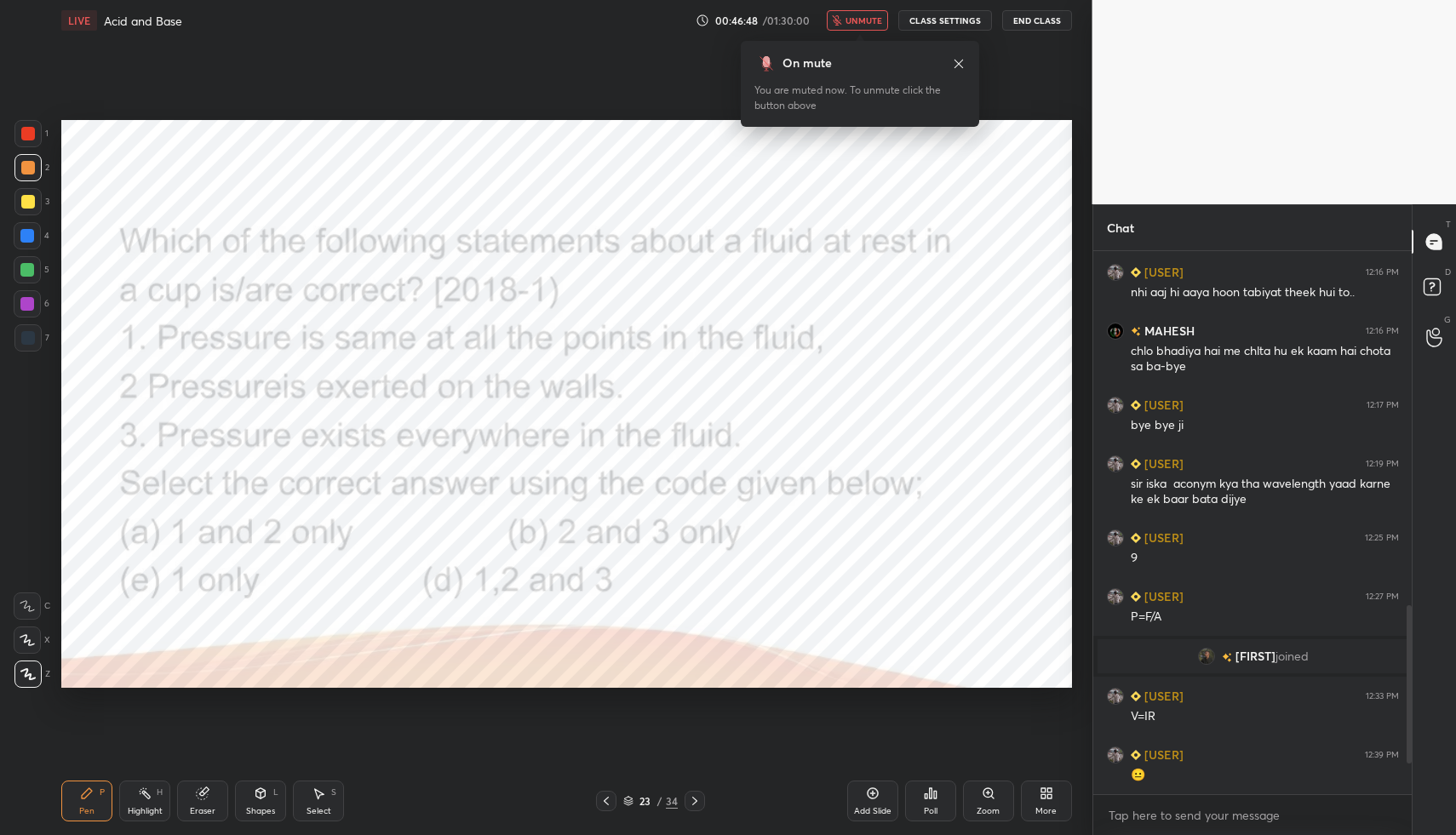 click on "Poll" at bounding box center (931, 801) 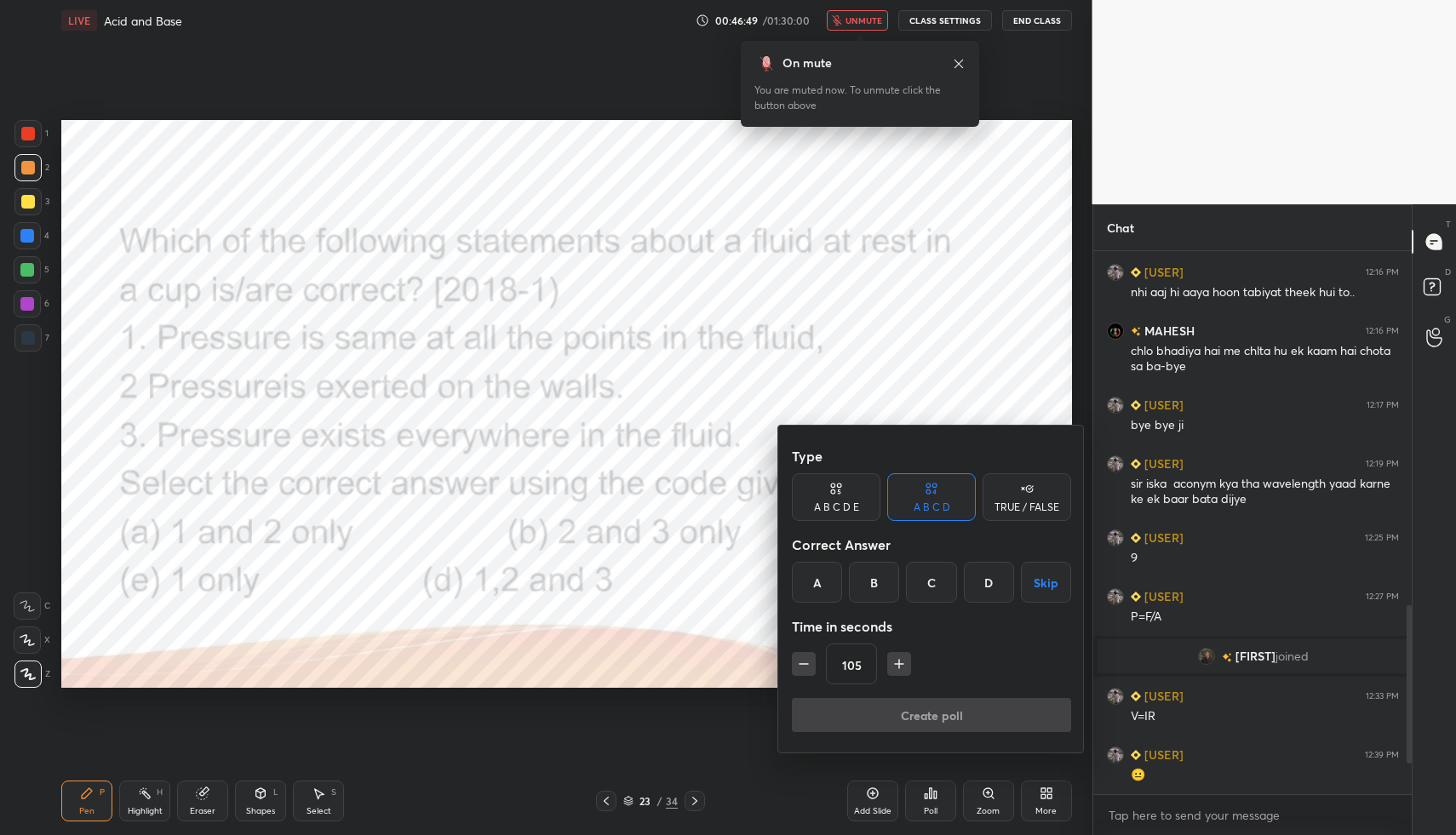 click on "D" at bounding box center (989, 582) 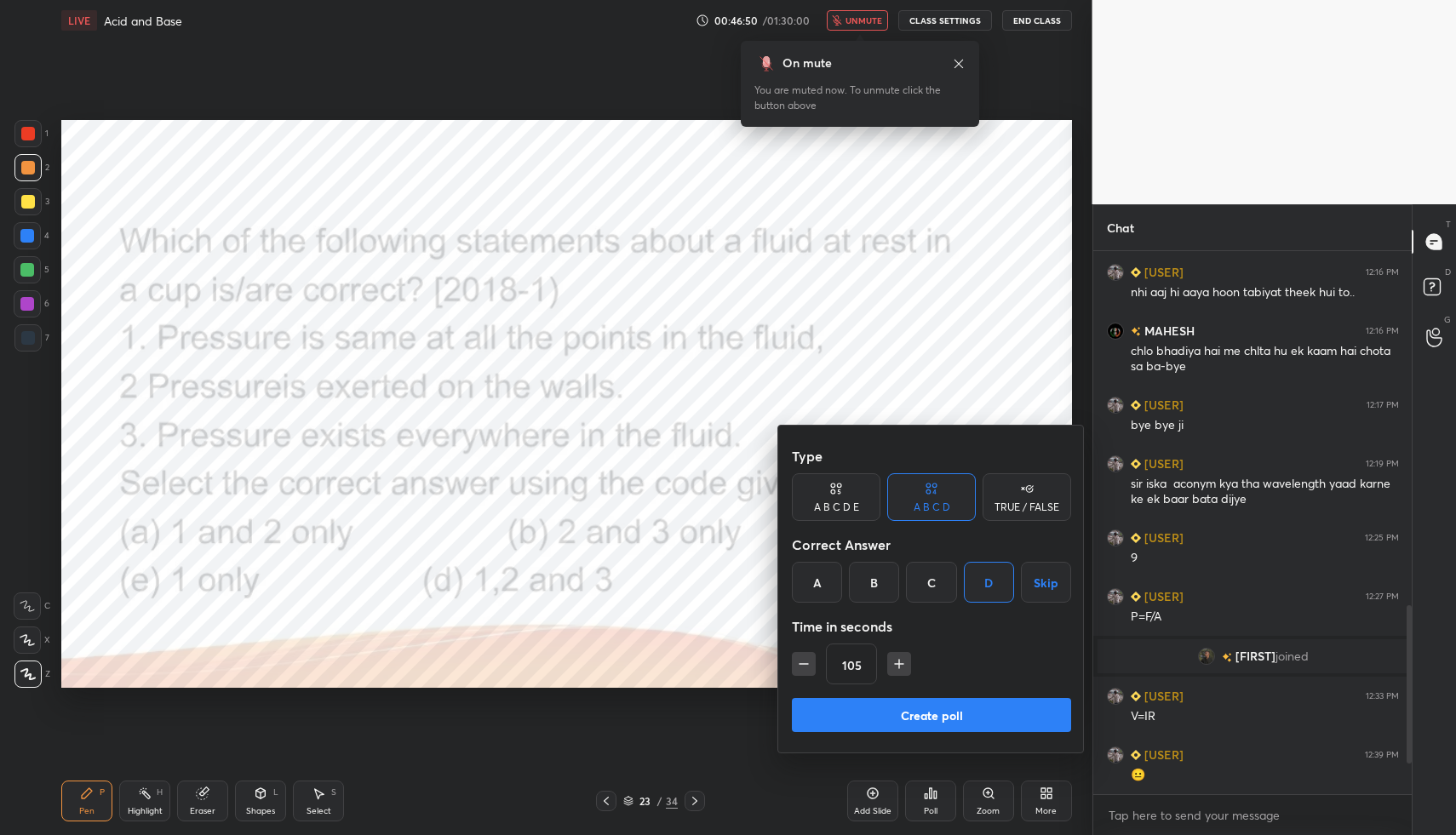 click on "Create poll" at bounding box center [931, 715] 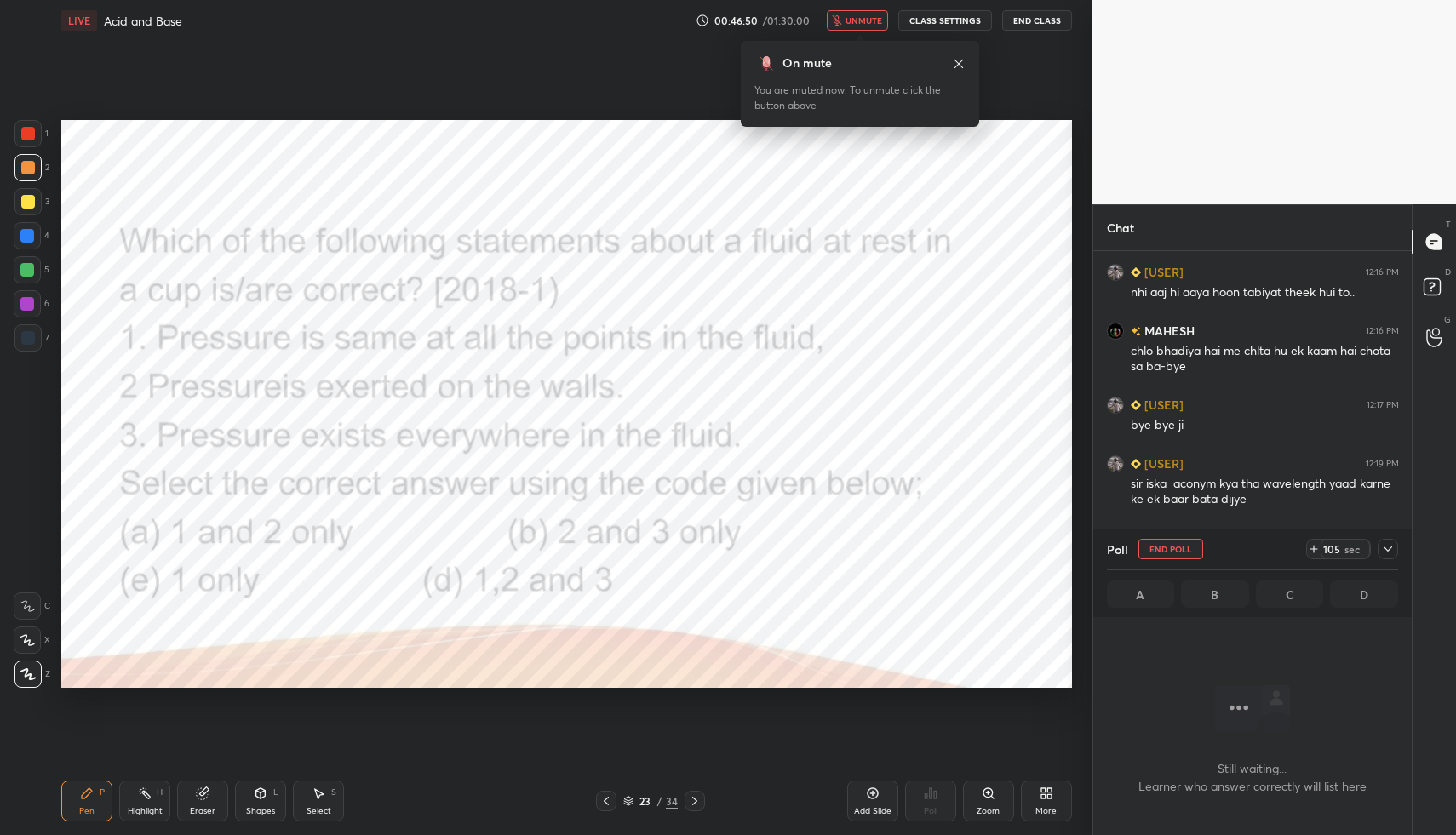 scroll, scrollTop: 454, scrollLeft: 313, axis: both 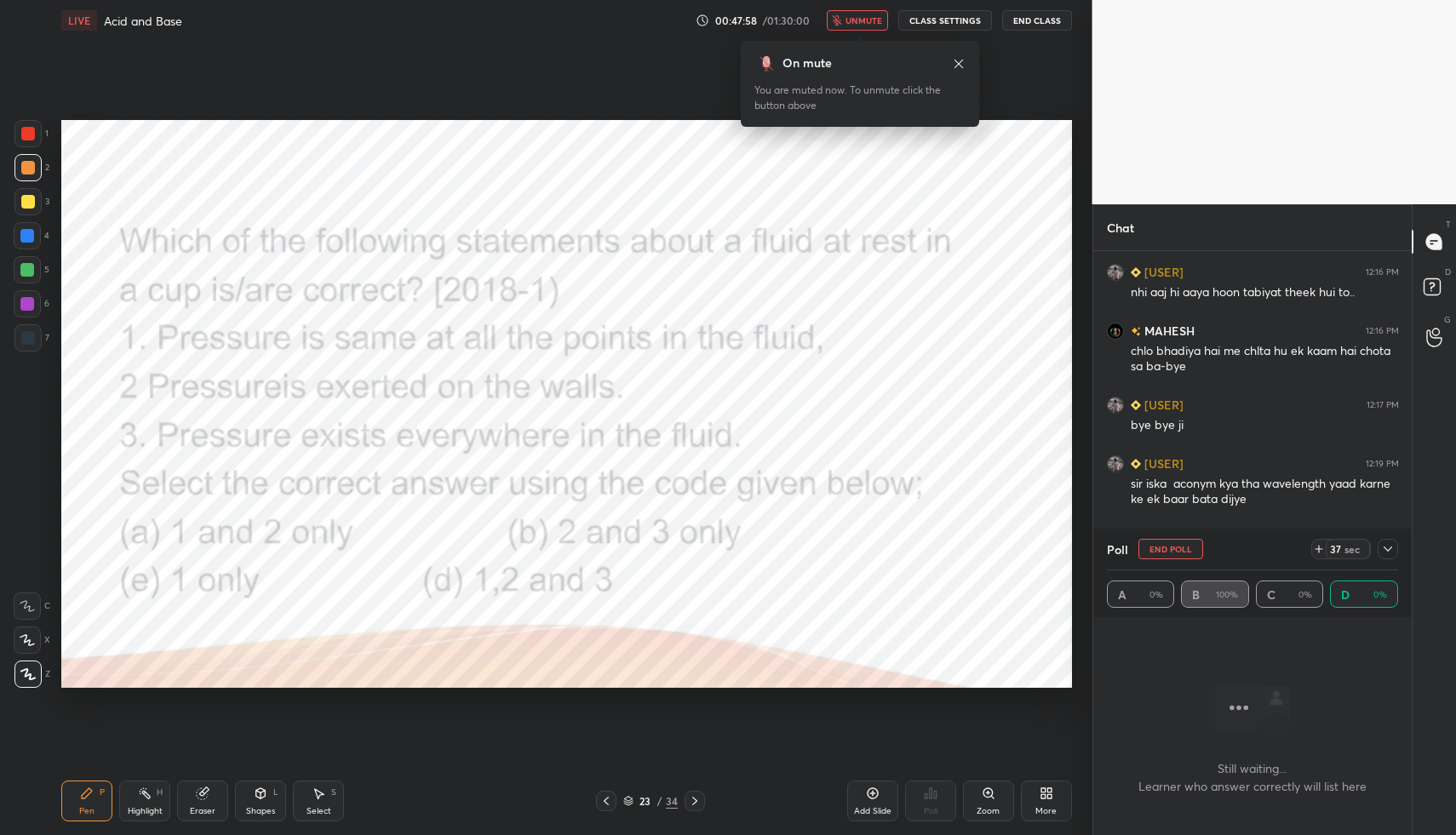 click 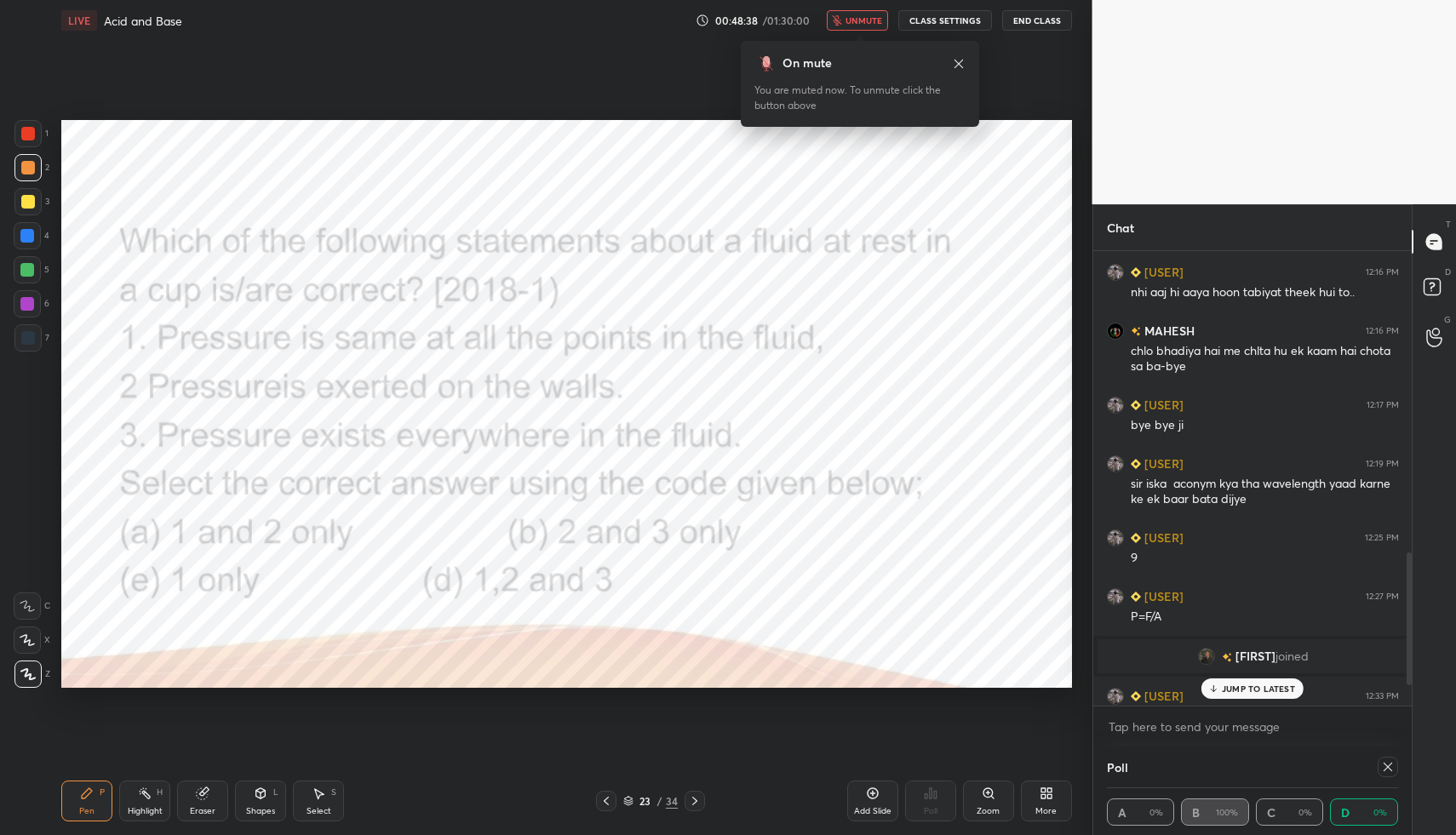 scroll, scrollTop: 1107, scrollLeft: 0, axis: vertical 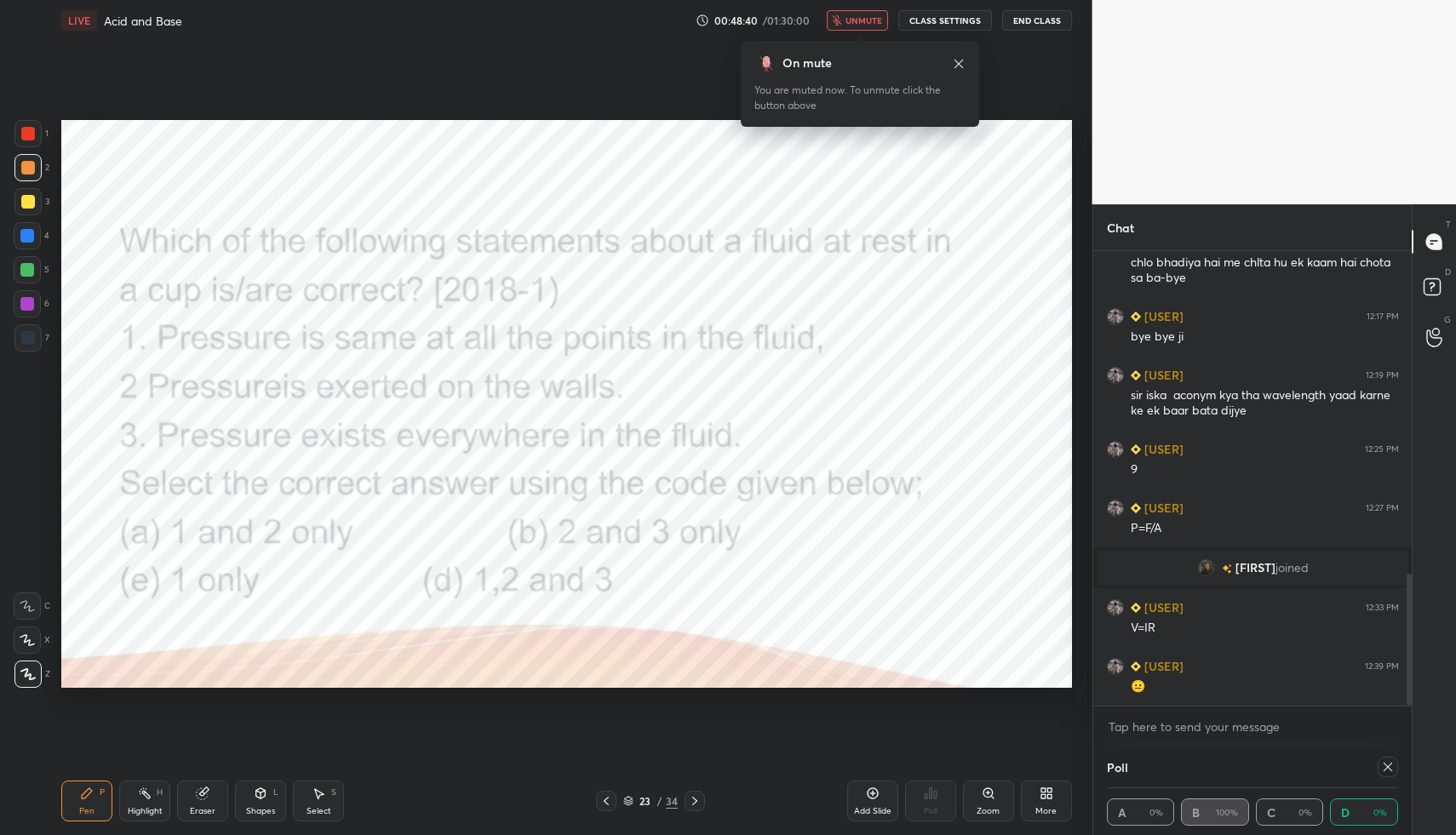 click at bounding box center (695, 801) 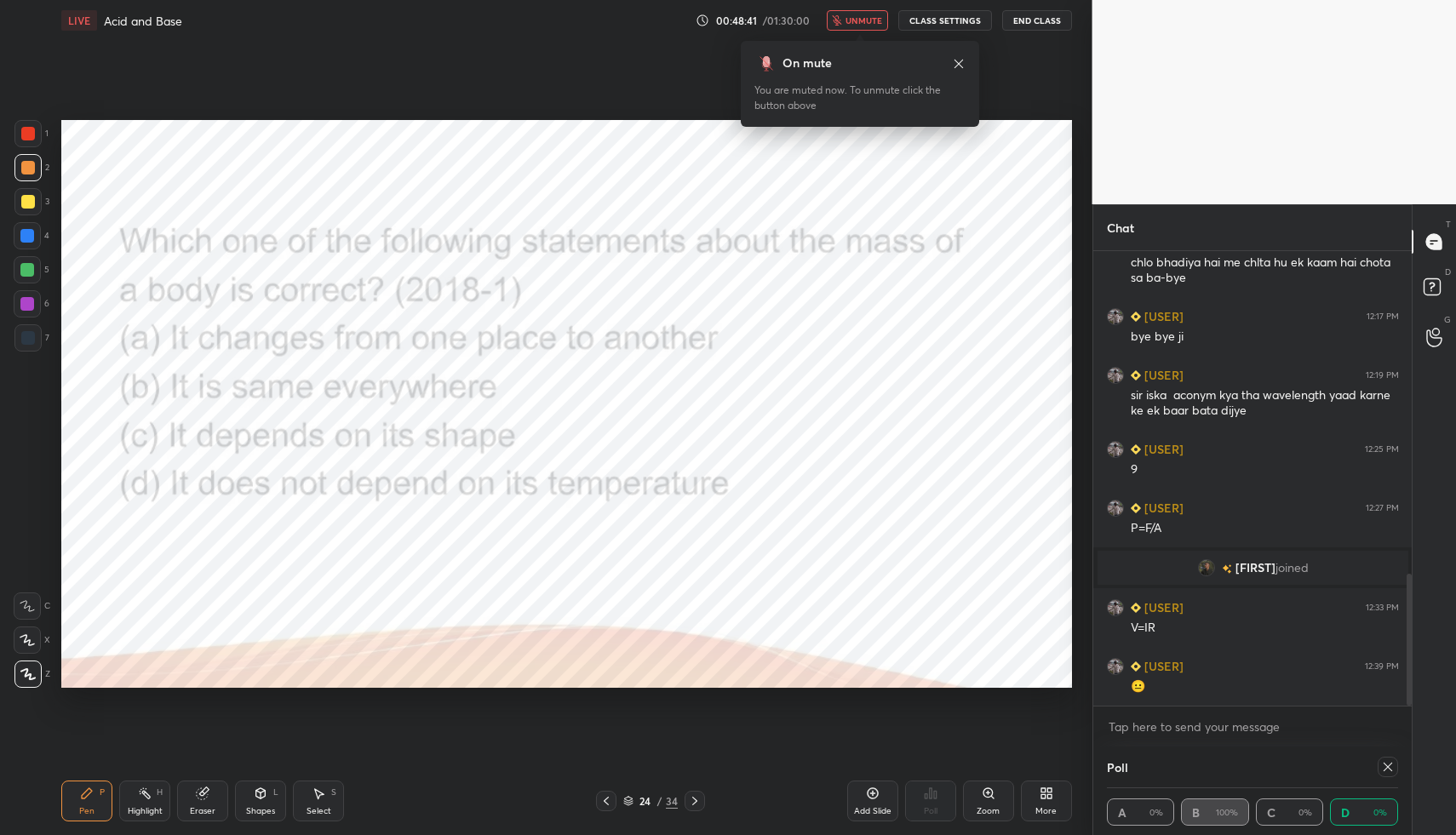 click 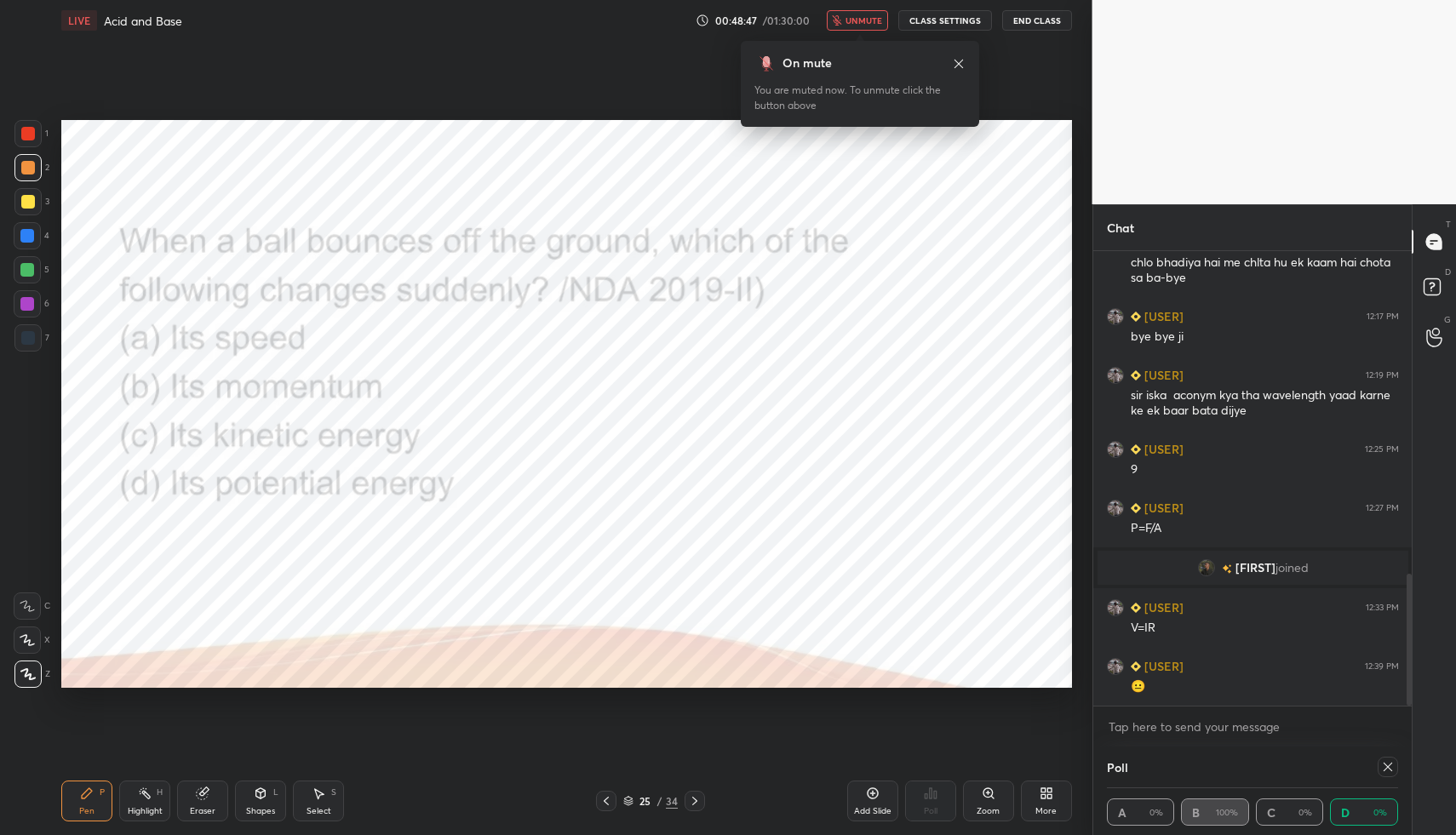 click at bounding box center (1388, 767) 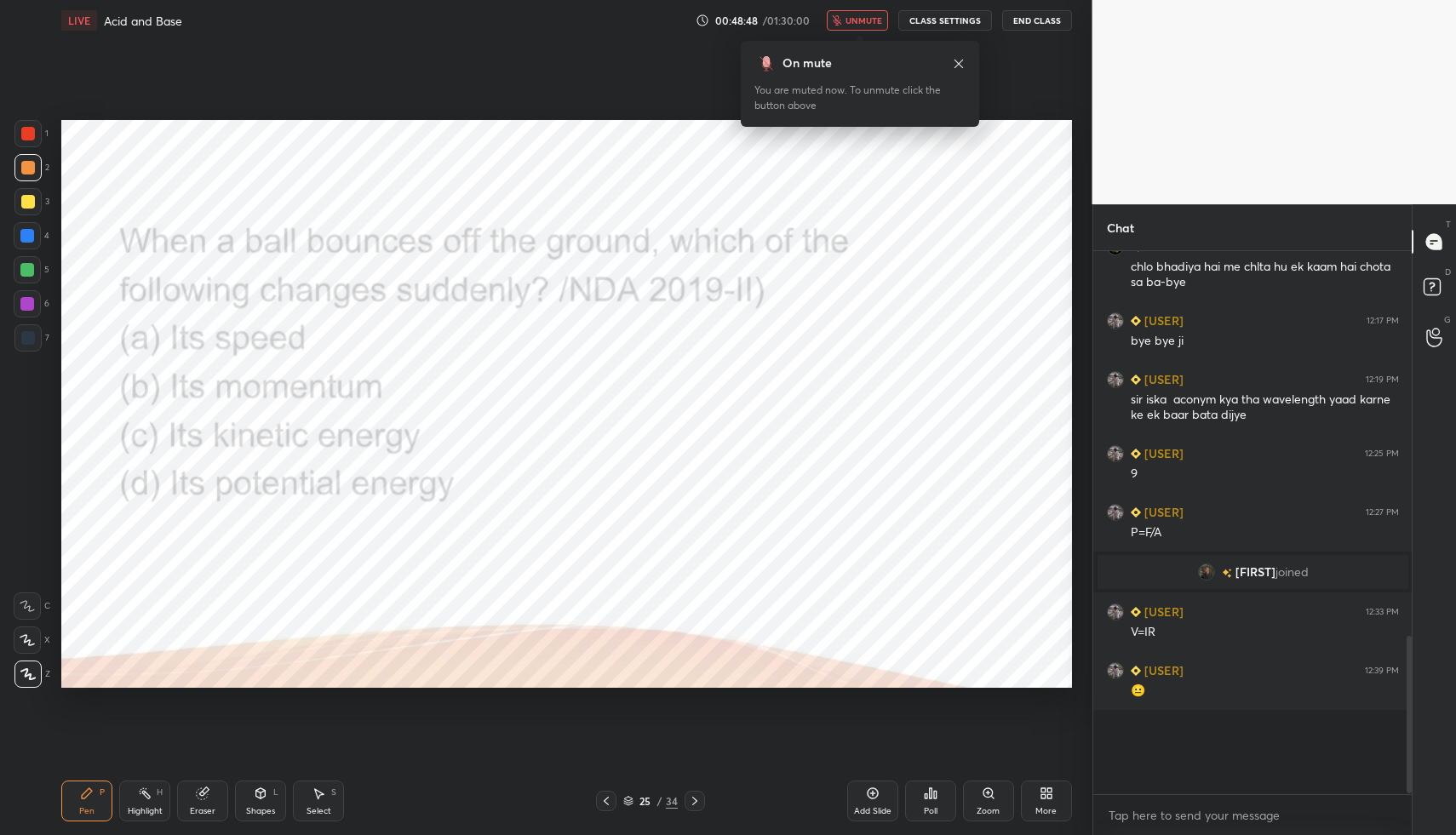 scroll, scrollTop: 6, scrollLeft: 6, axis: both 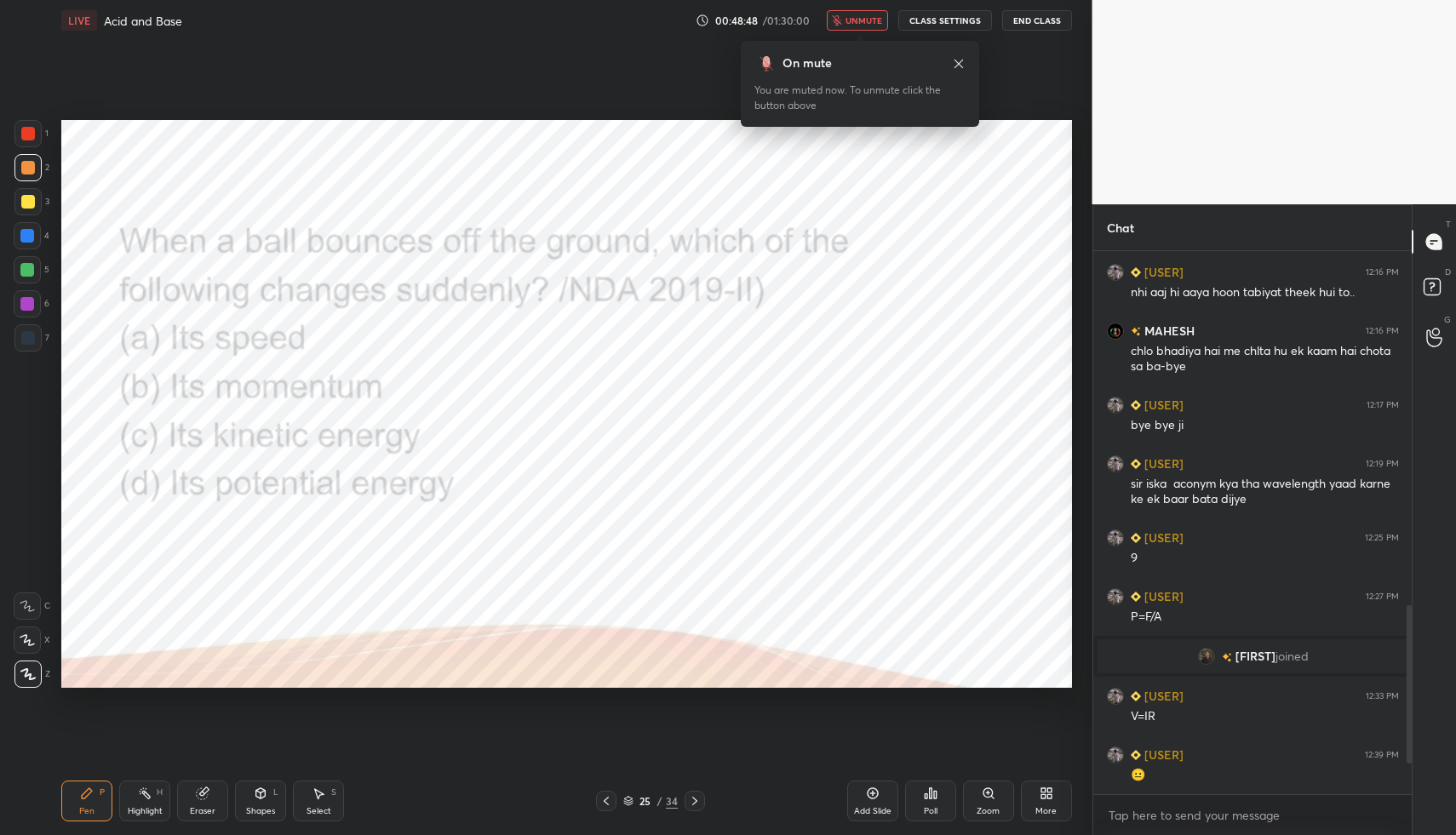 click on "Poll" at bounding box center [931, 801] 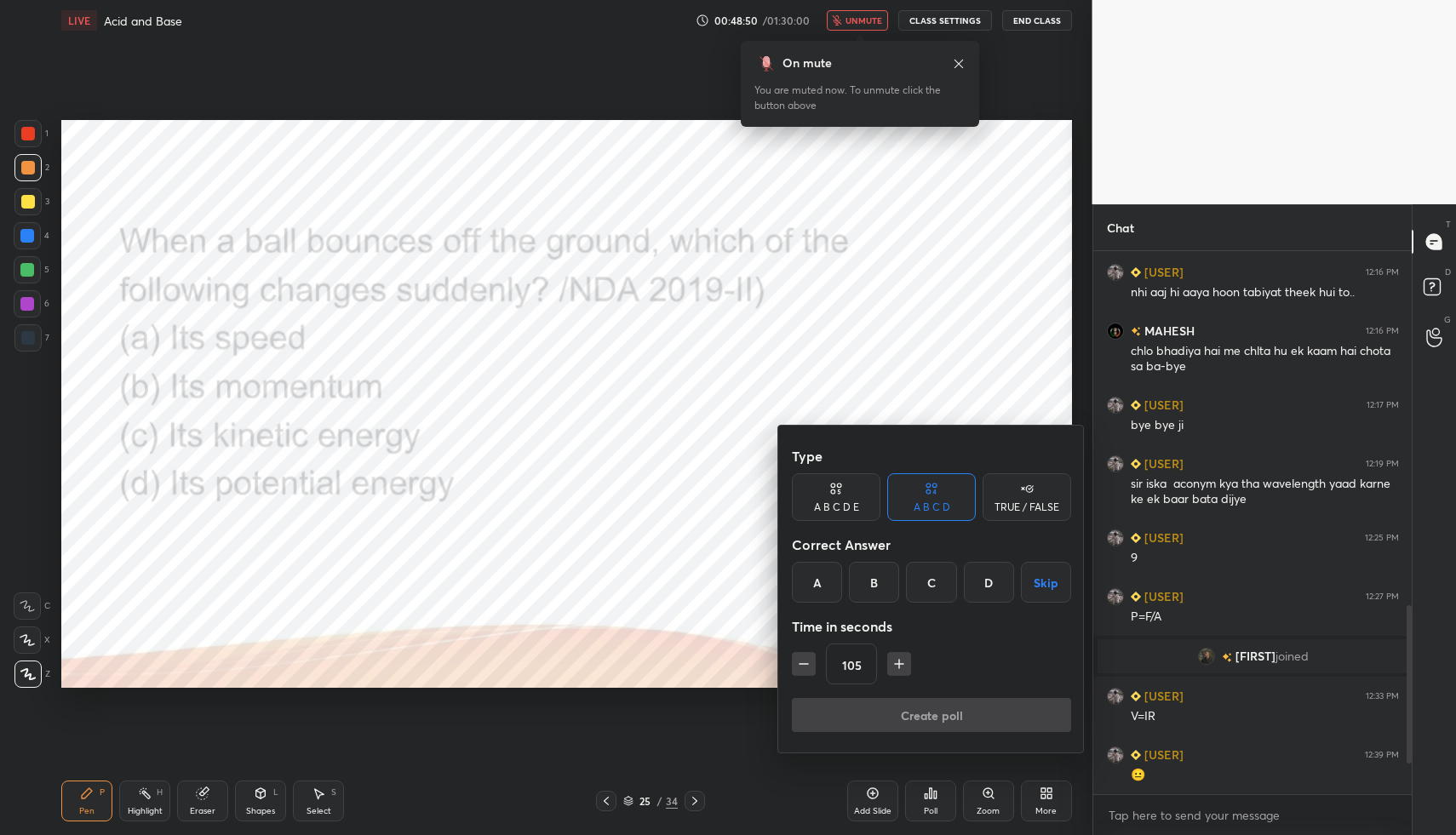 click on "B" at bounding box center [874, 582] 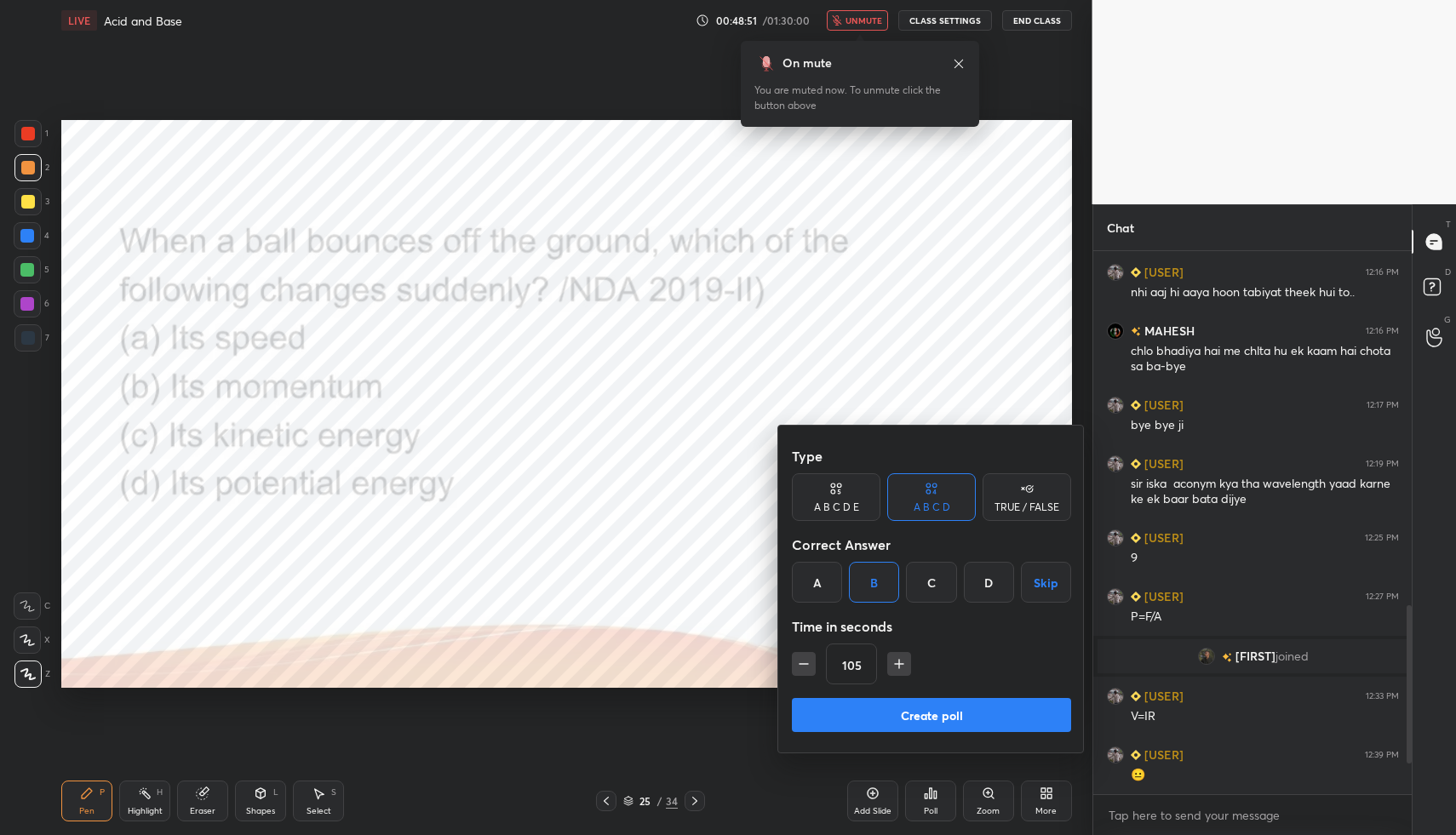 click on "Create poll" at bounding box center [931, 715] 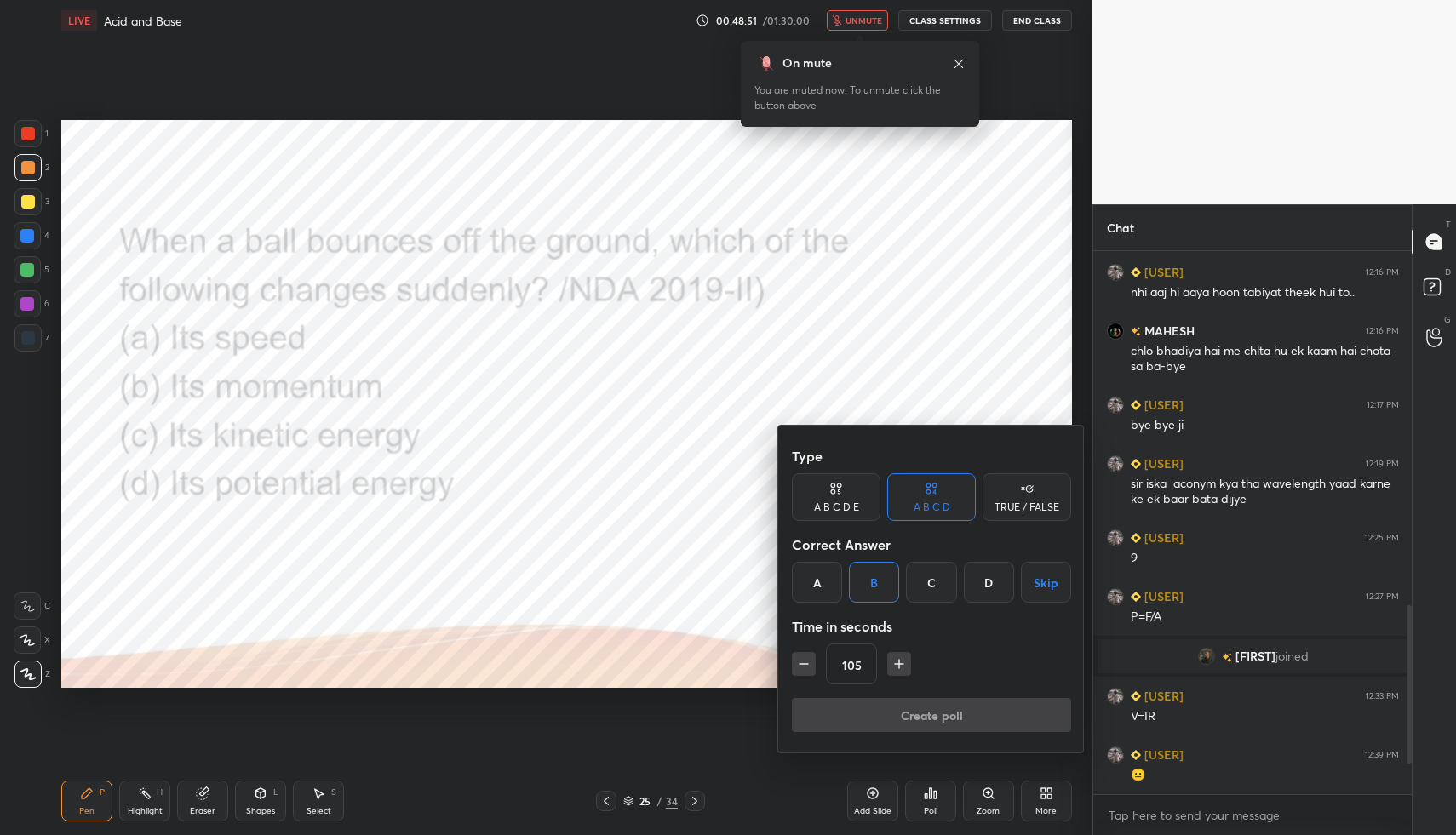 scroll, scrollTop: 501, scrollLeft: 313, axis: both 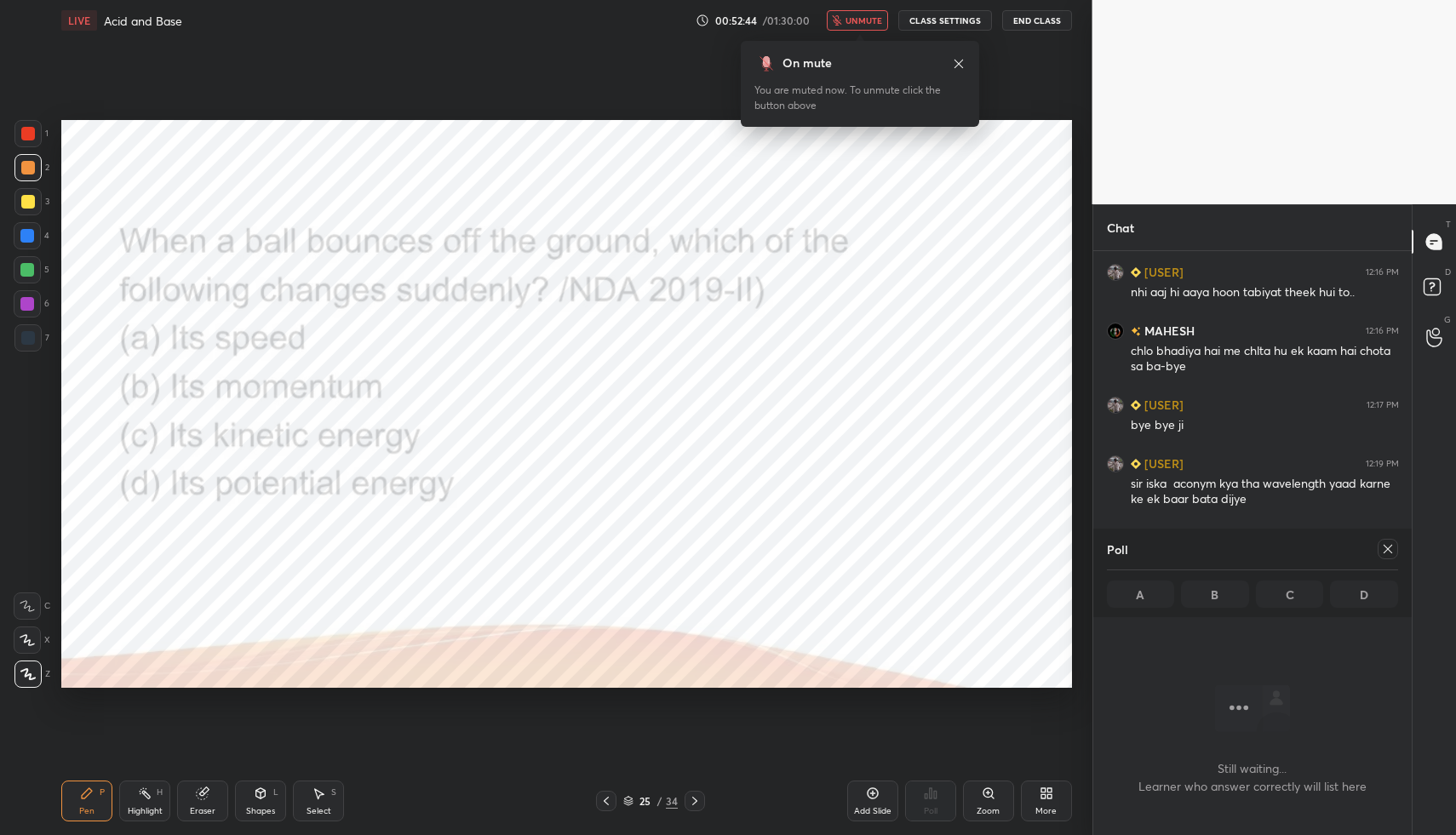click at bounding box center [1384, 549] 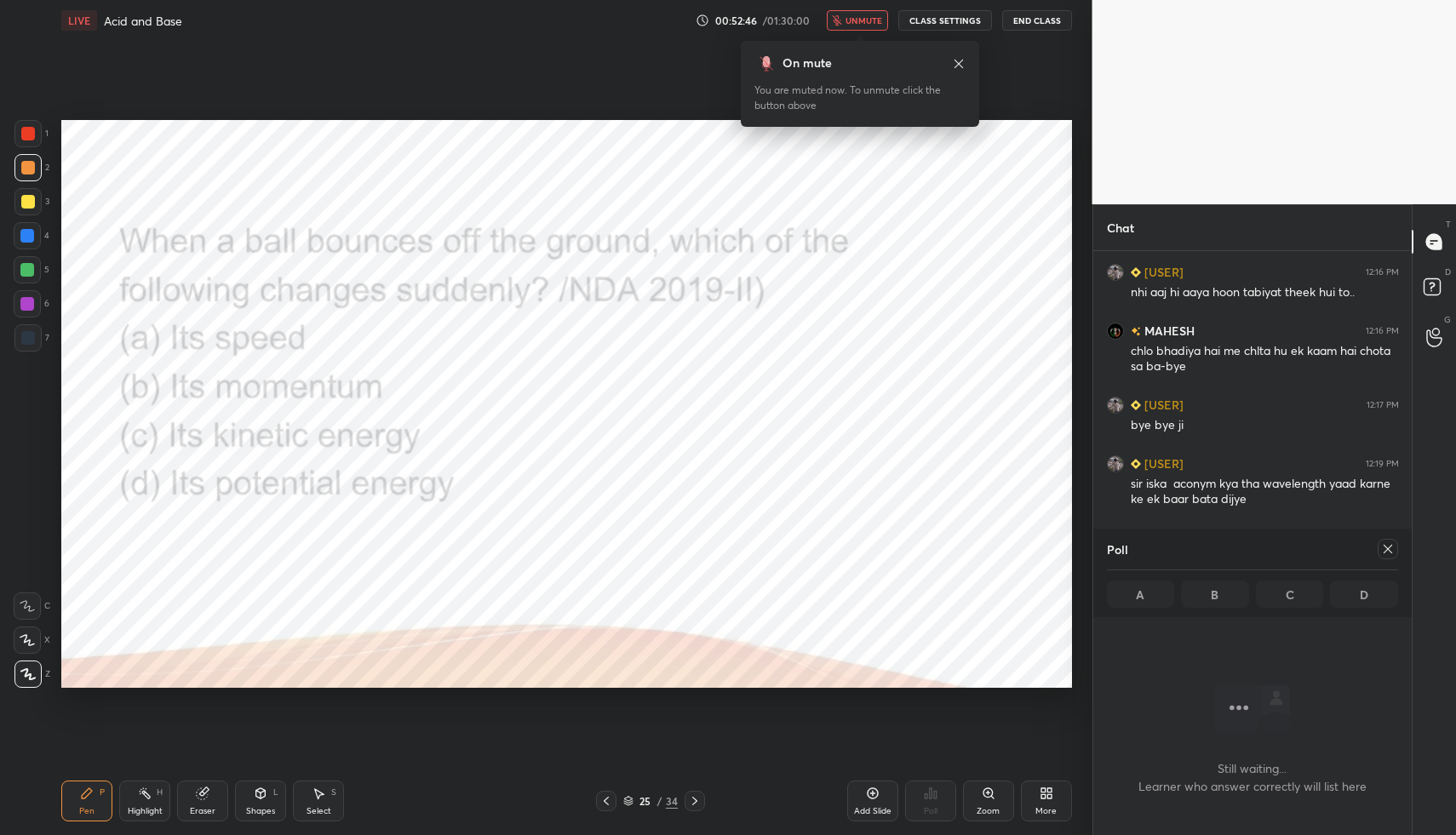 click 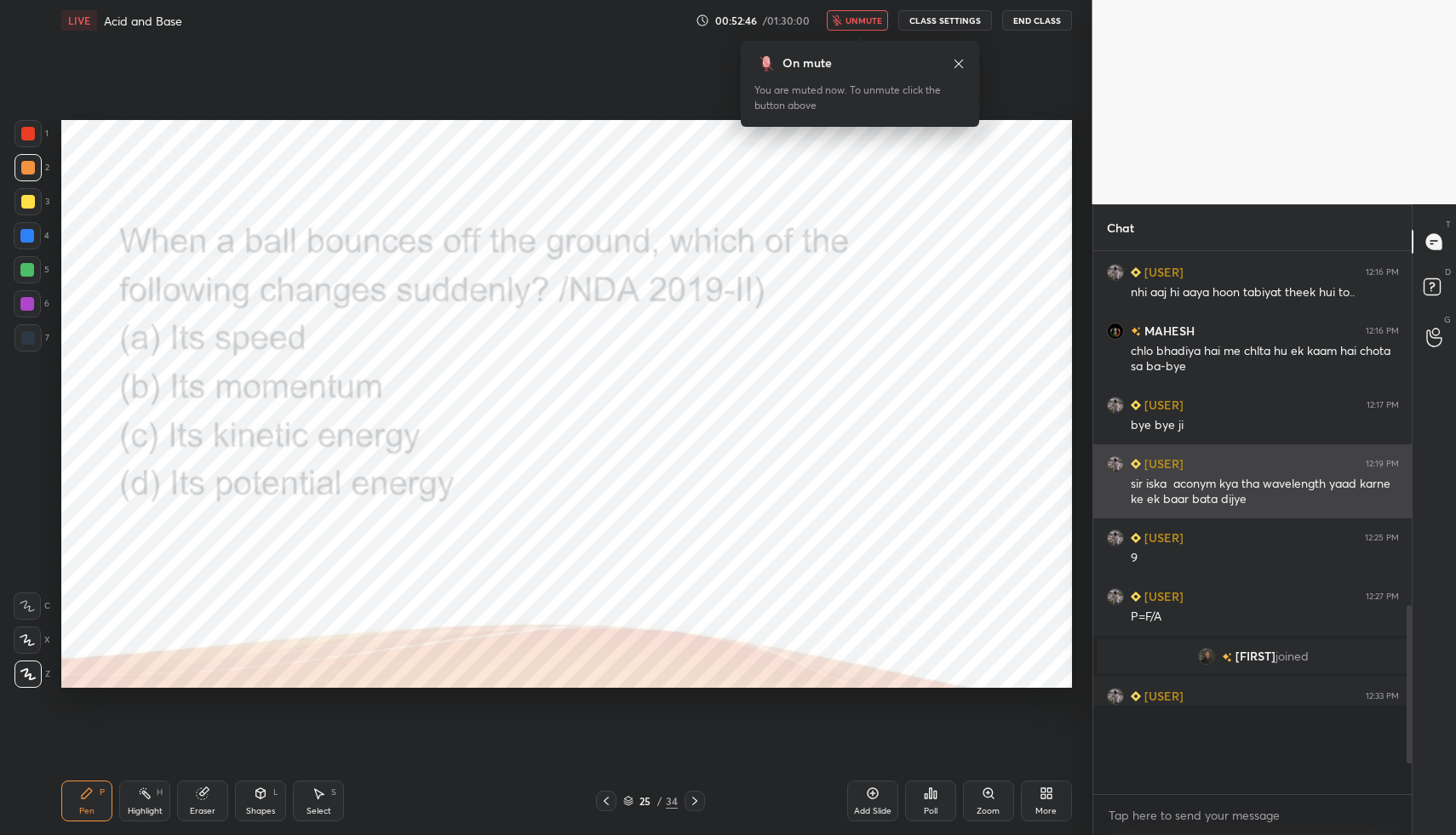 scroll, scrollTop: 6, scrollLeft: 6, axis: both 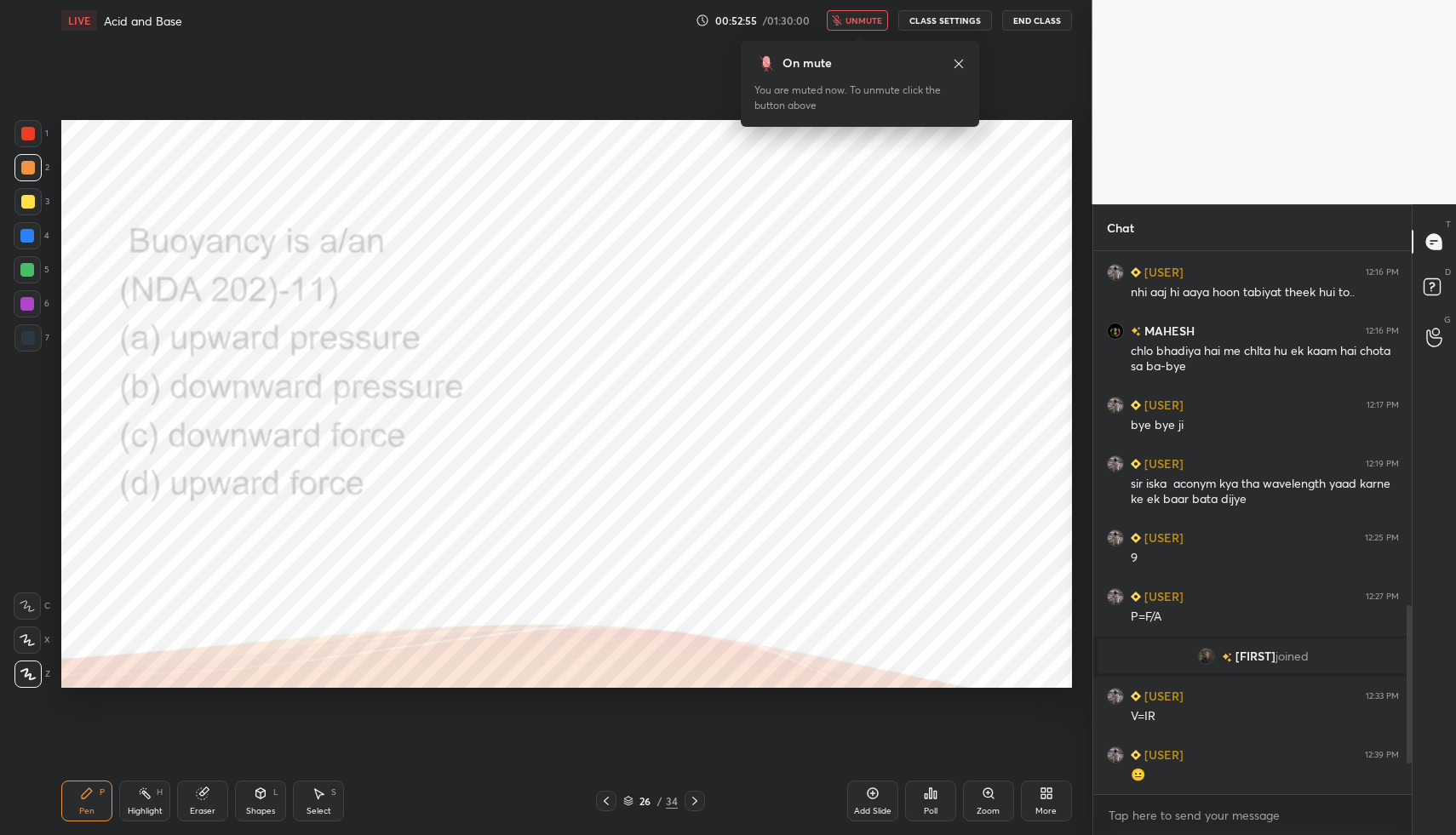 click 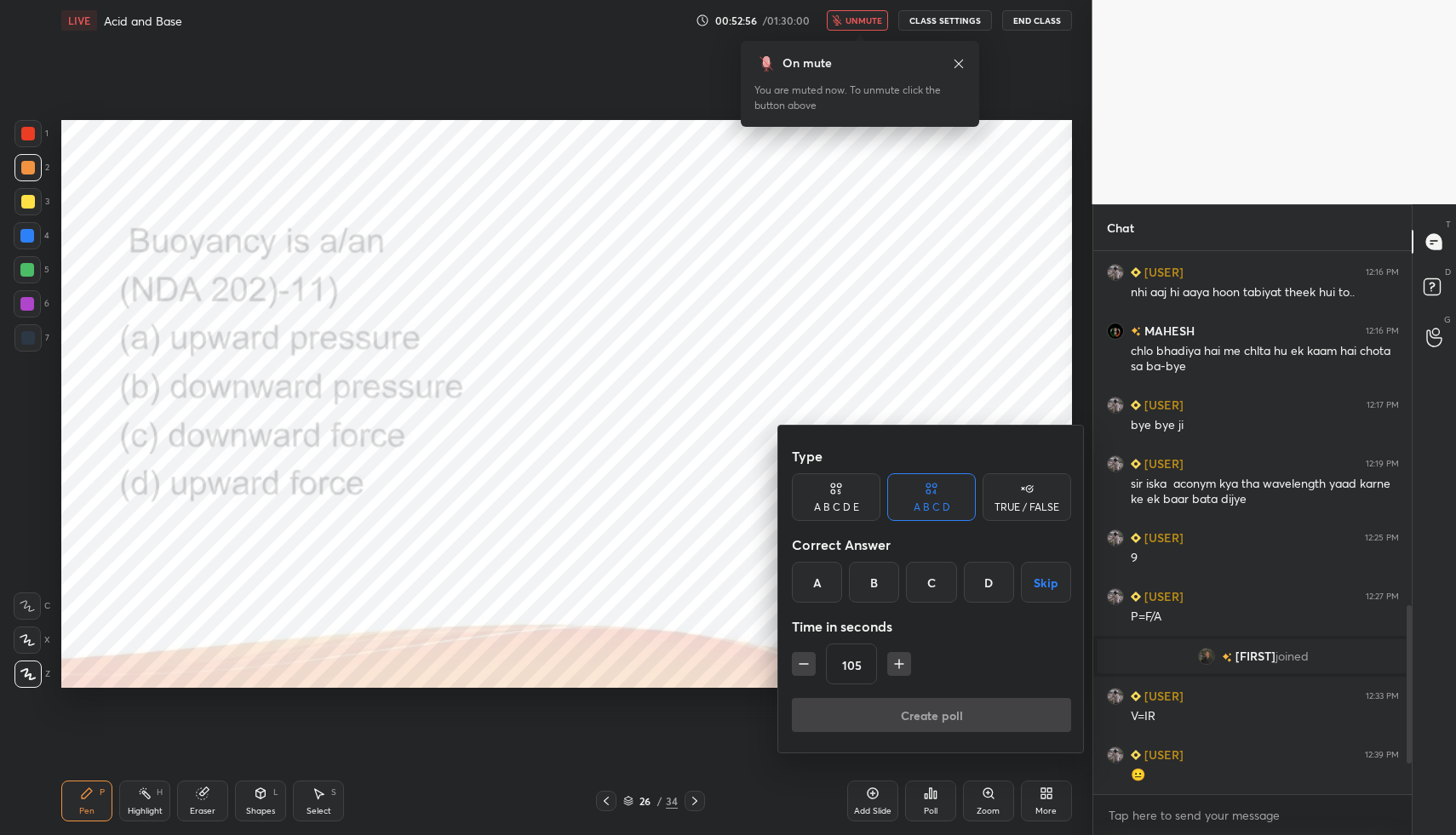 click on "D" at bounding box center [989, 582] 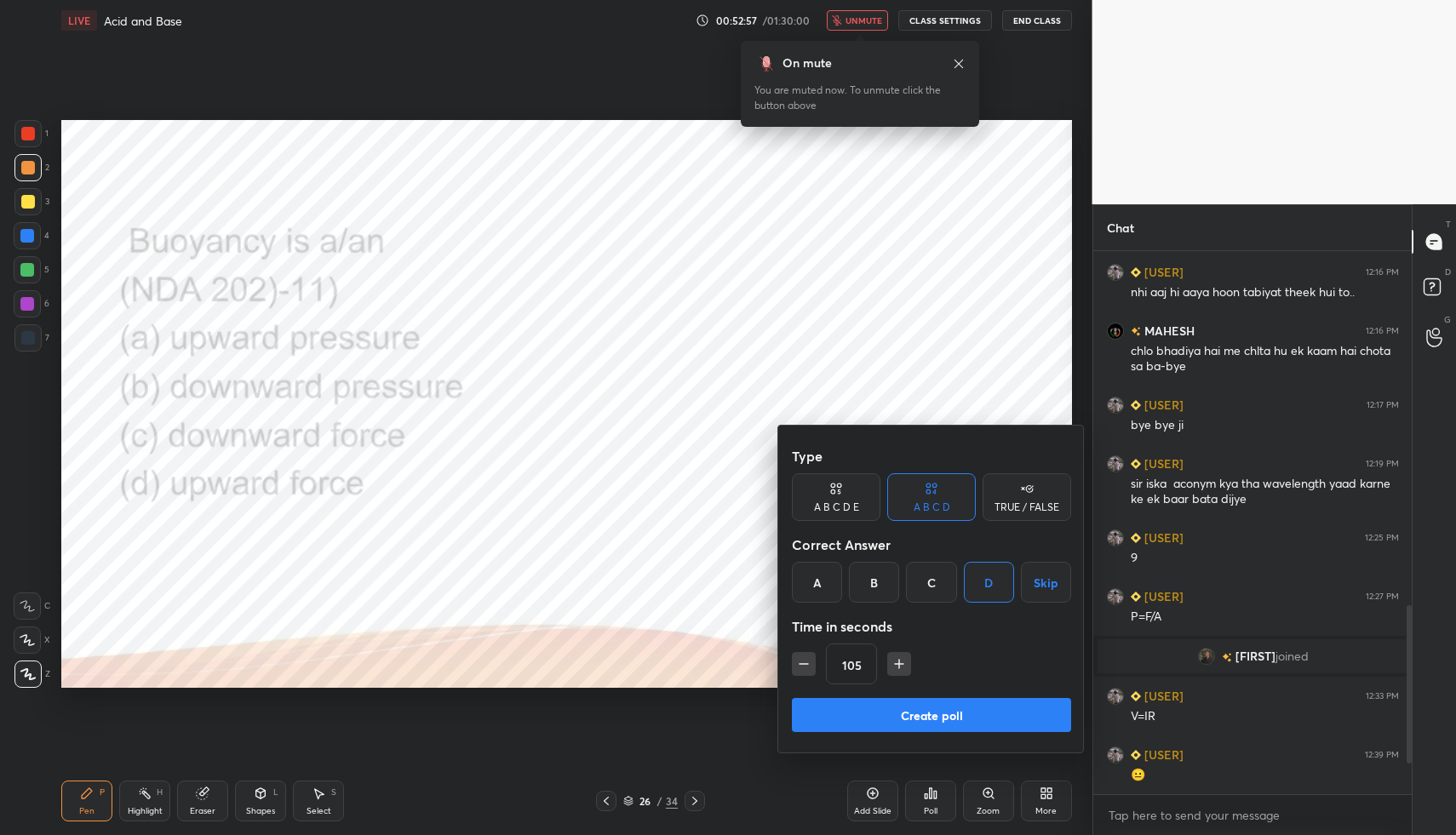 click on "Create poll" at bounding box center (931, 715) 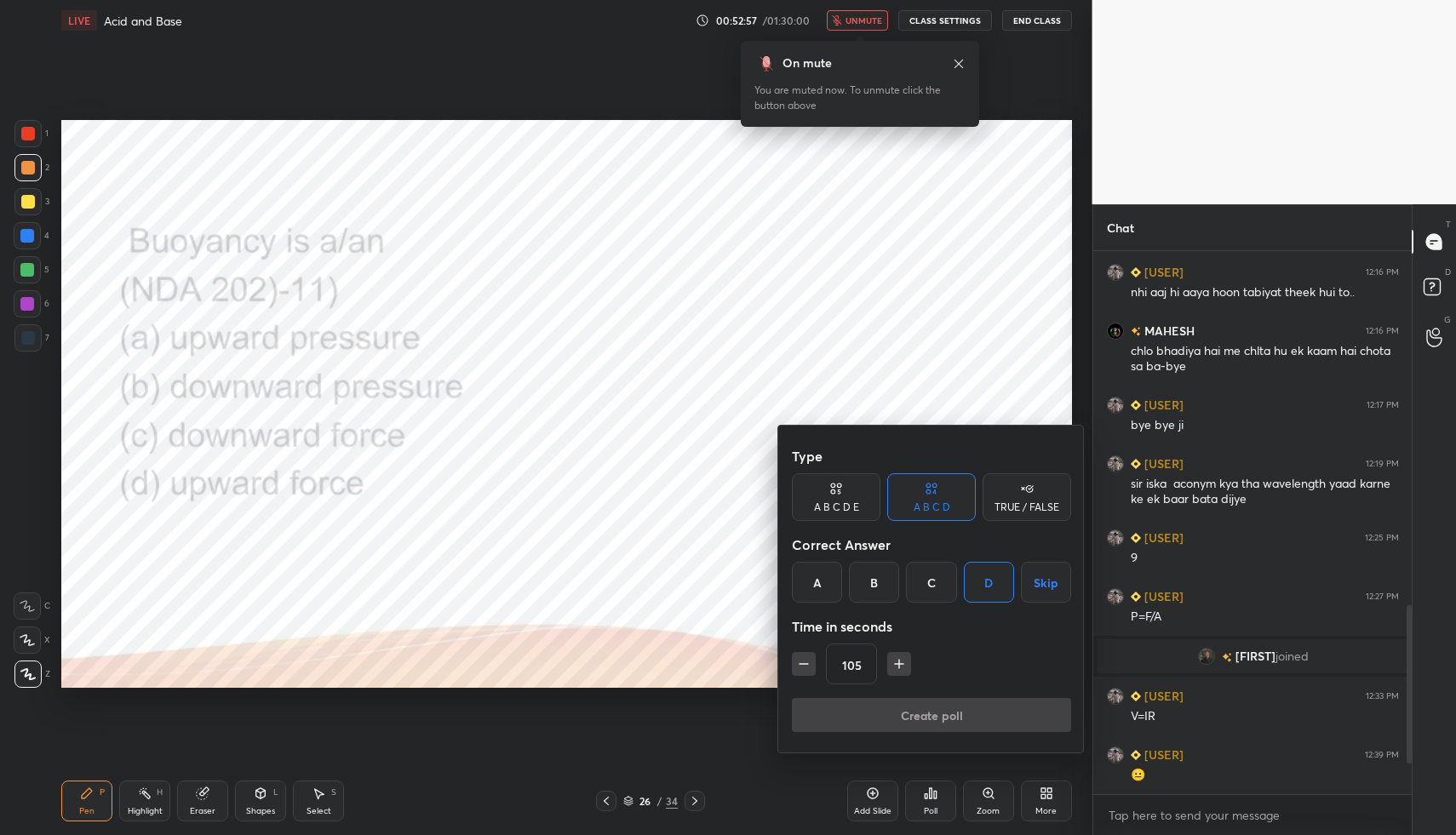 scroll, scrollTop: 501, scrollLeft: 313, axis: both 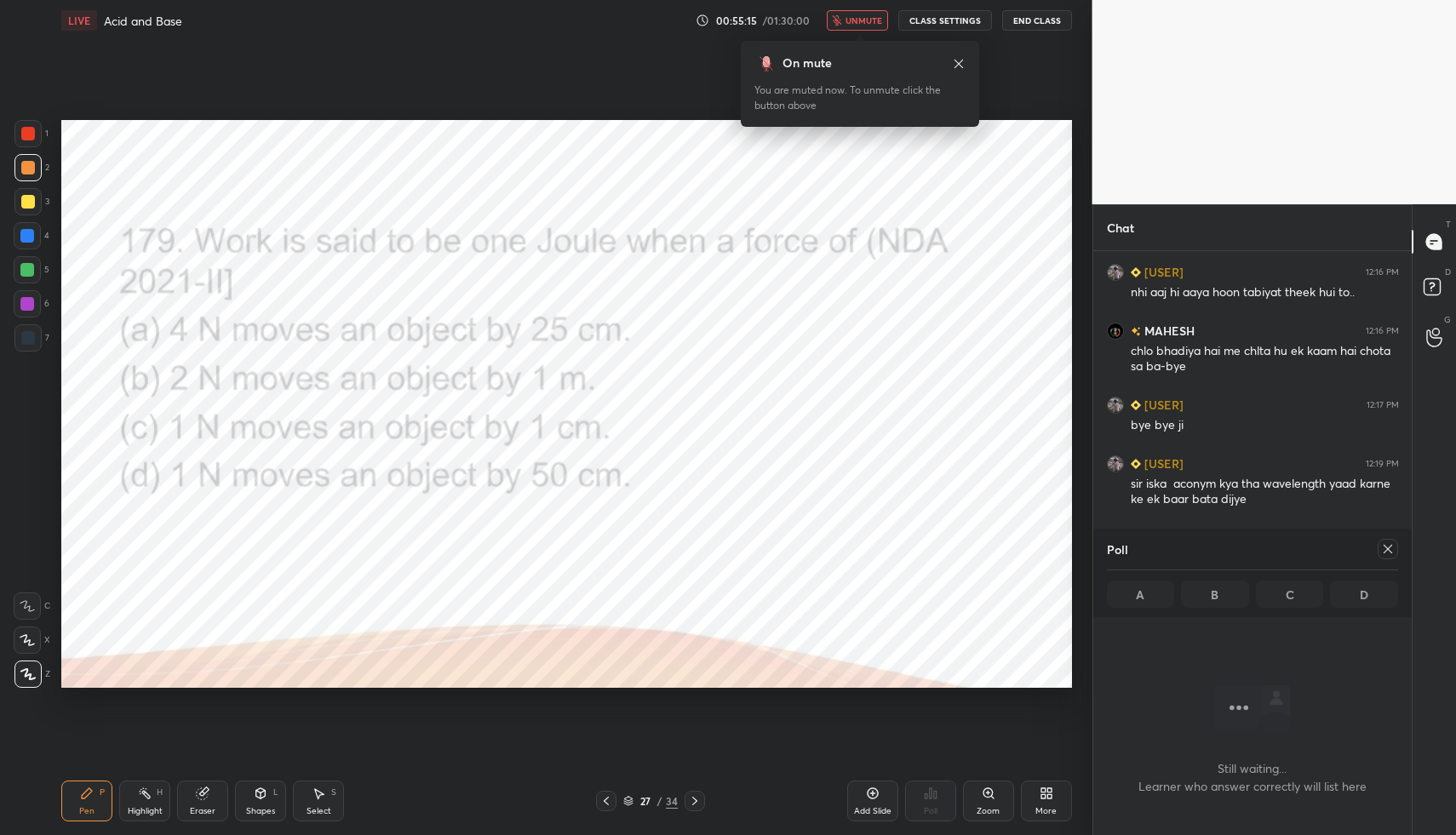 click at bounding box center (1388, 549) 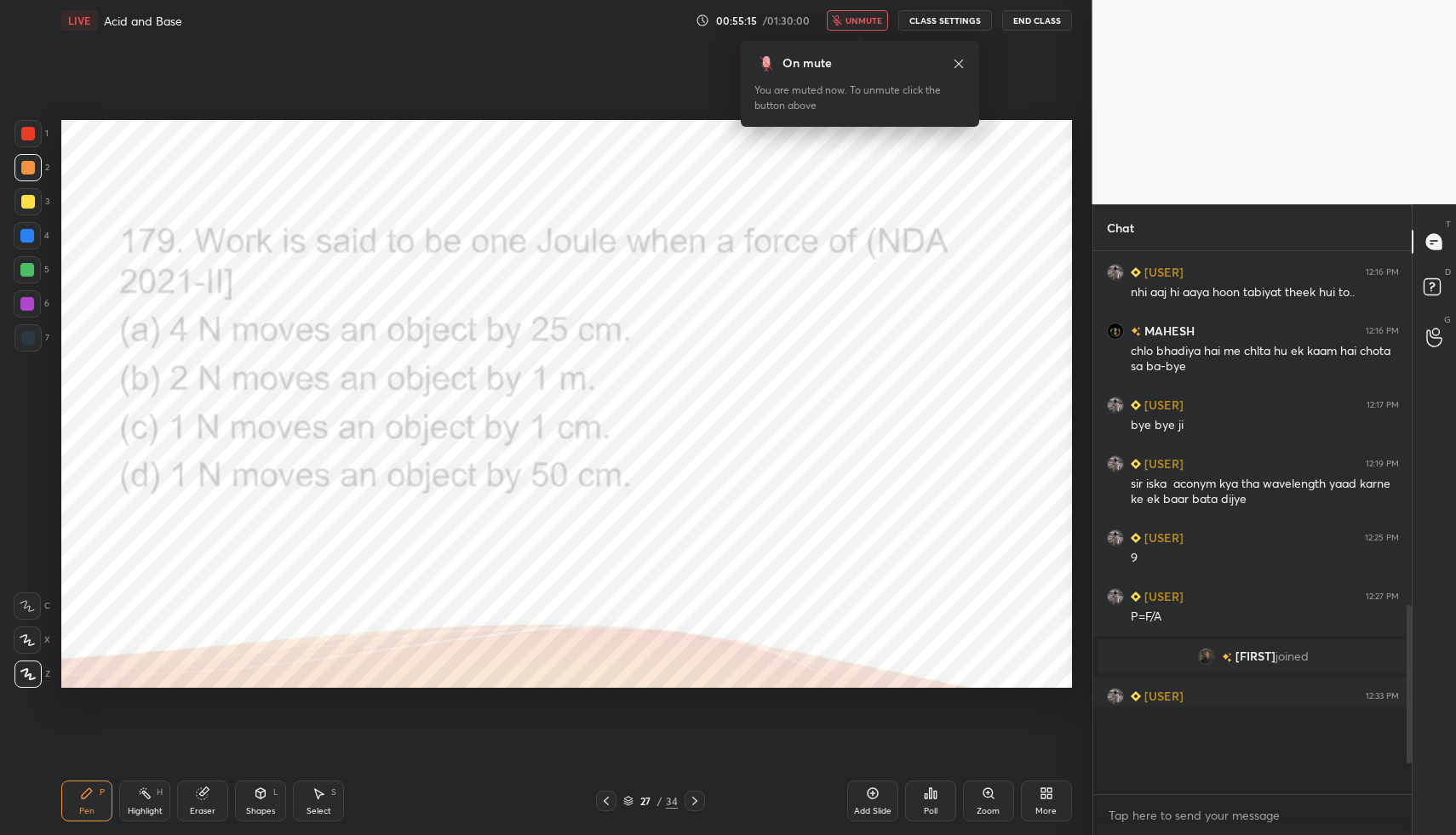 scroll, scrollTop: 6, scrollLeft: 6, axis: both 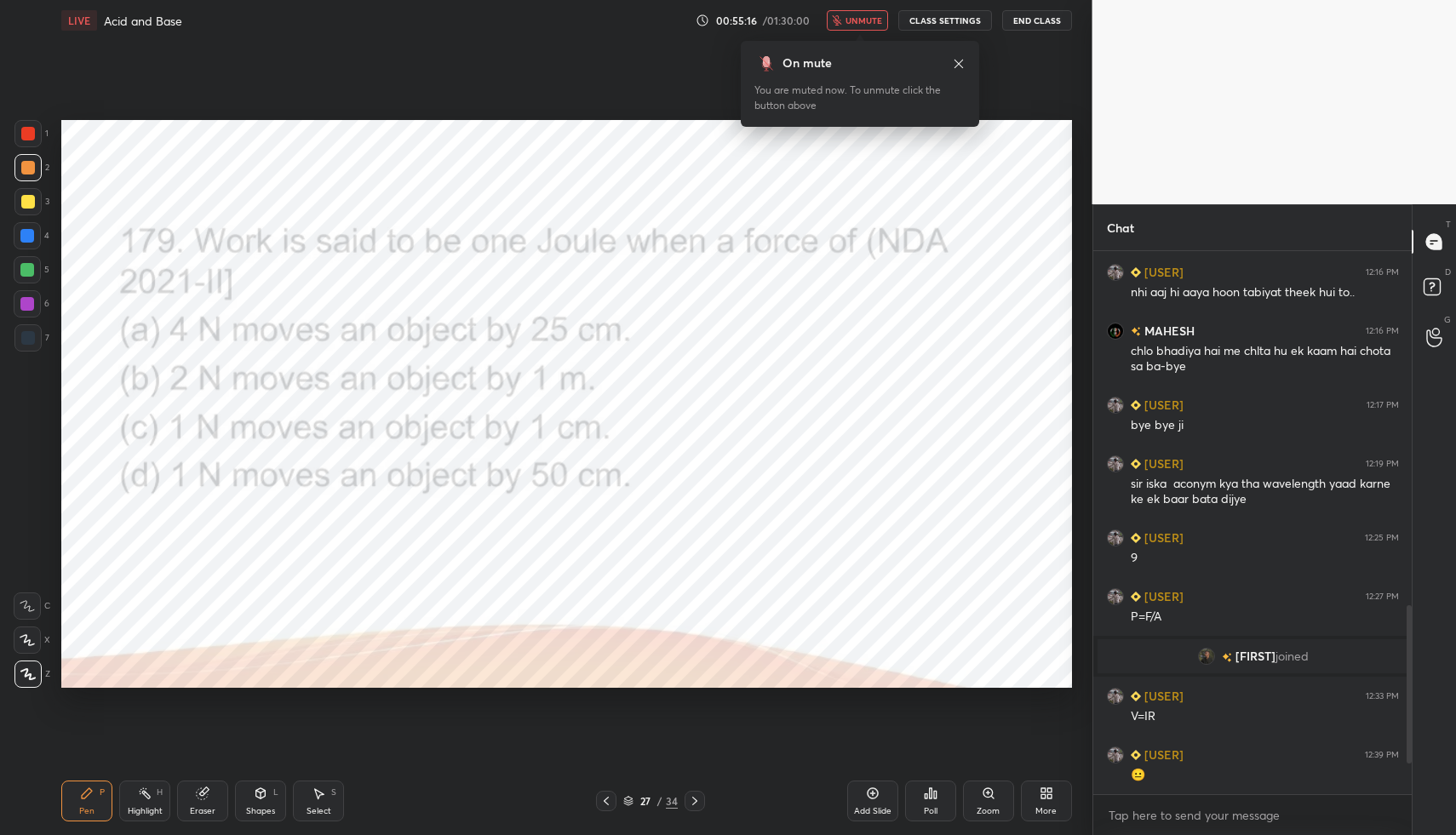 click on "Poll" at bounding box center (931, 801) 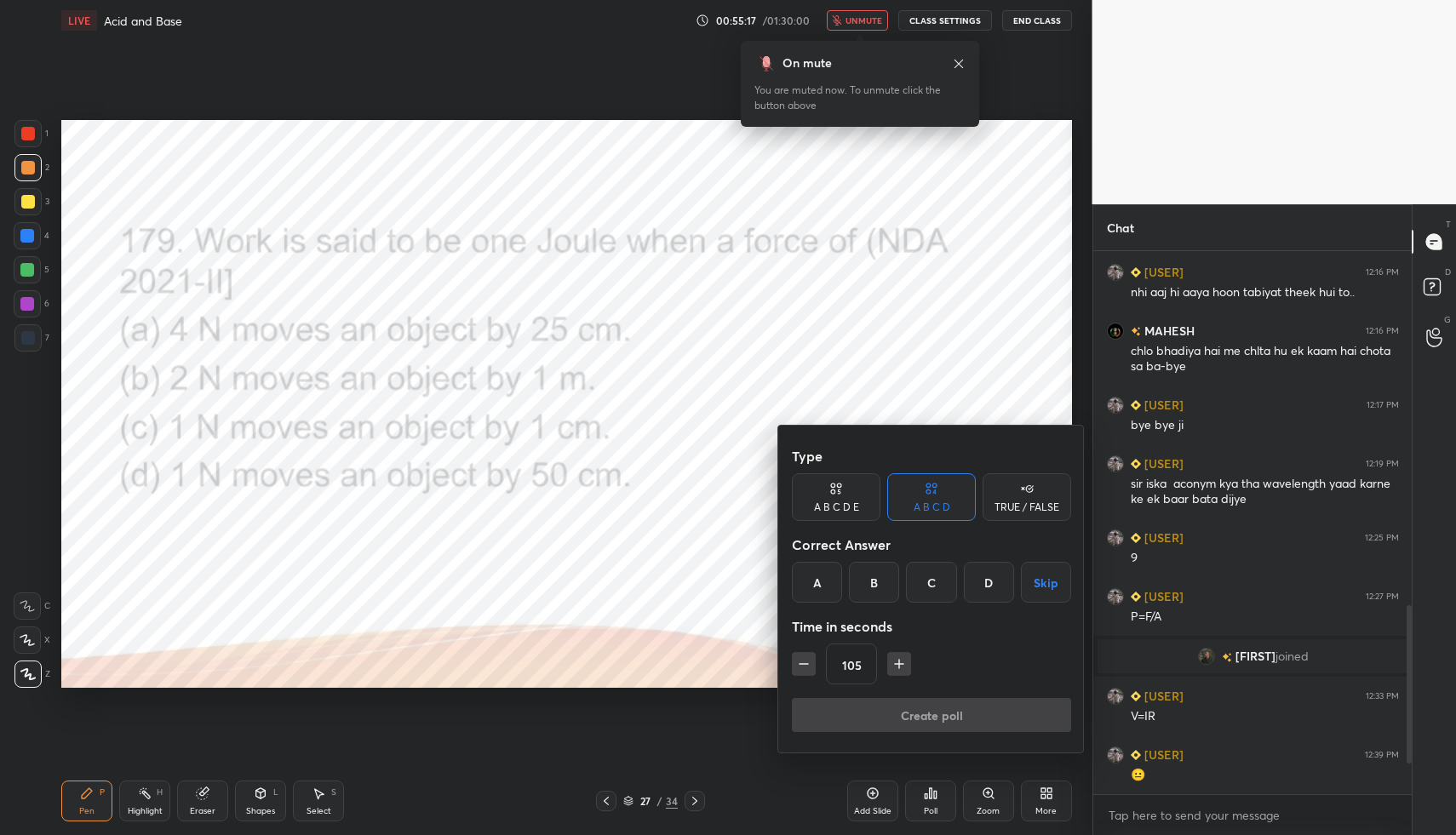 click on "A" at bounding box center [817, 582] 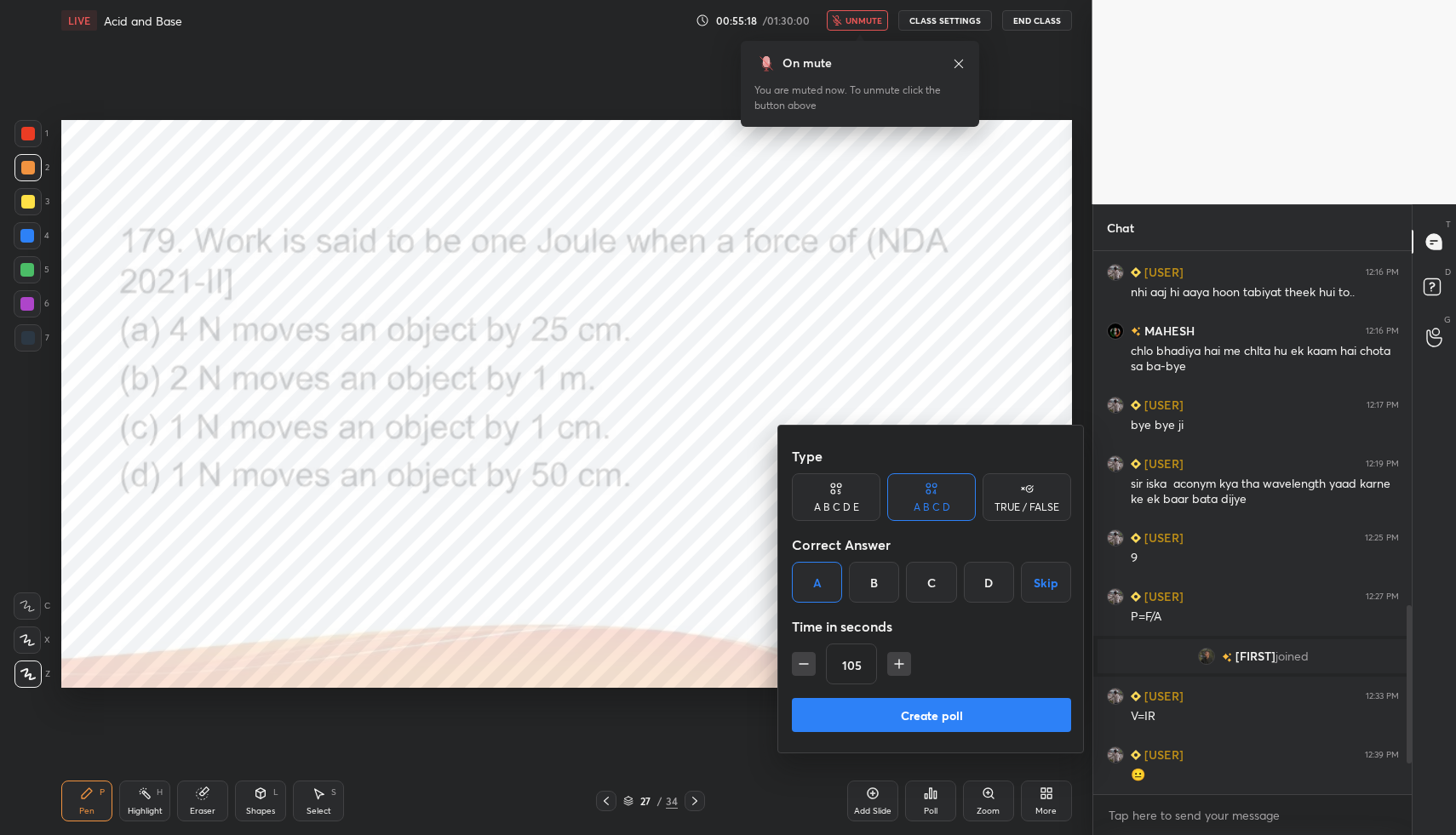 click on "Create poll" at bounding box center [931, 715] 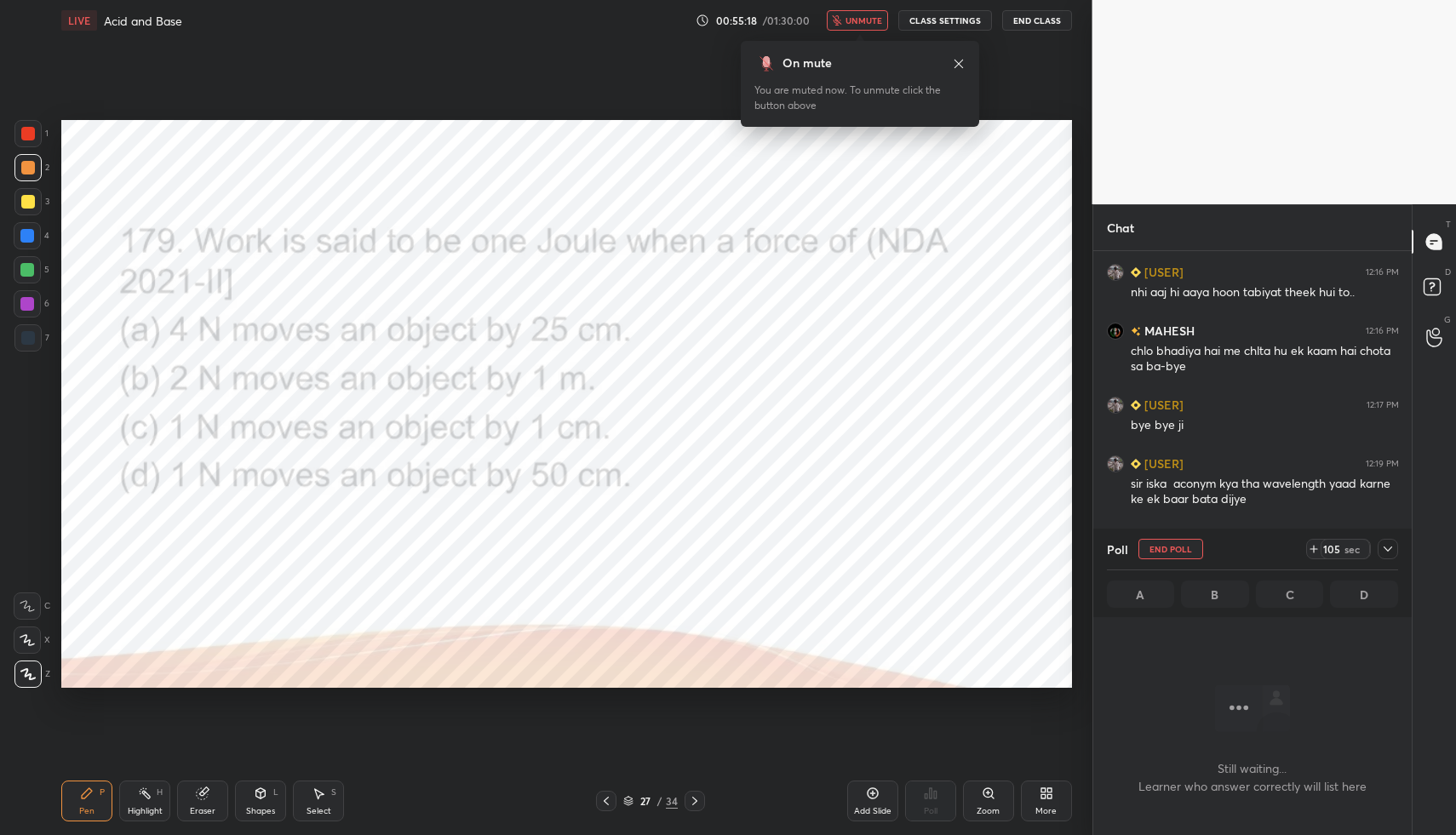 scroll, scrollTop: 501, scrollLeft: 313, axis: both 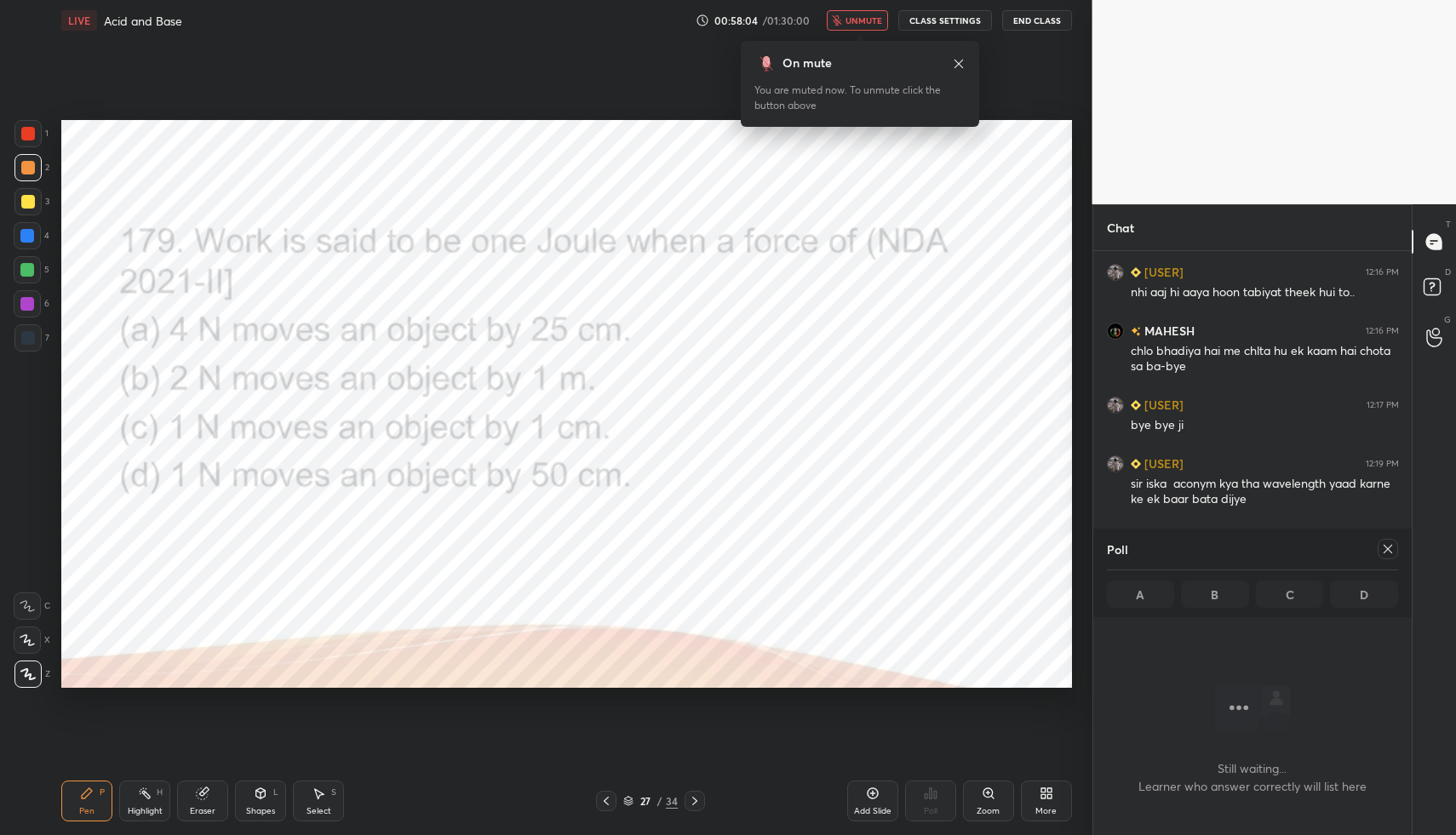 click 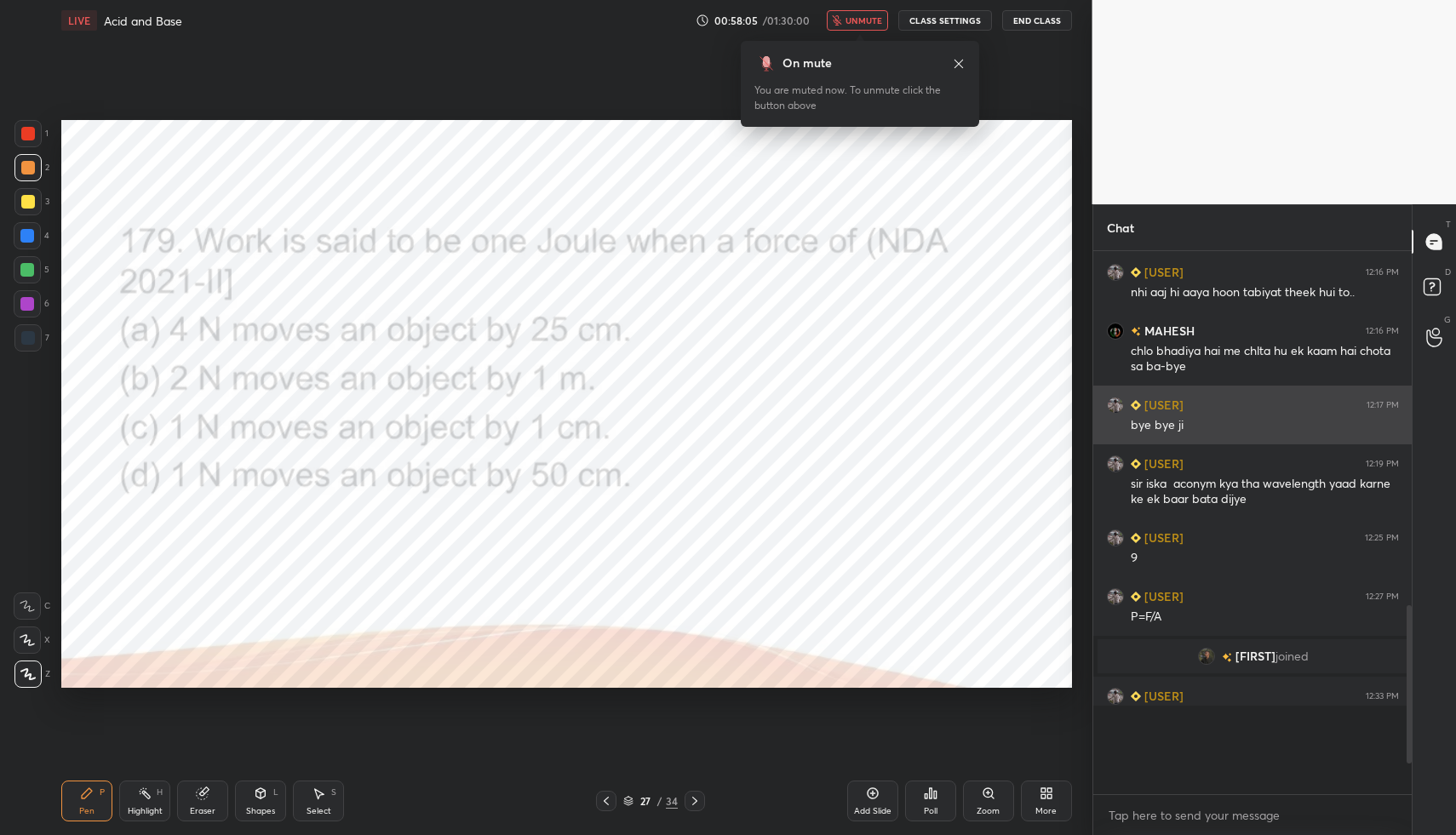 scroll, scrollTop: 6, scrollLeft: 6, axis: both 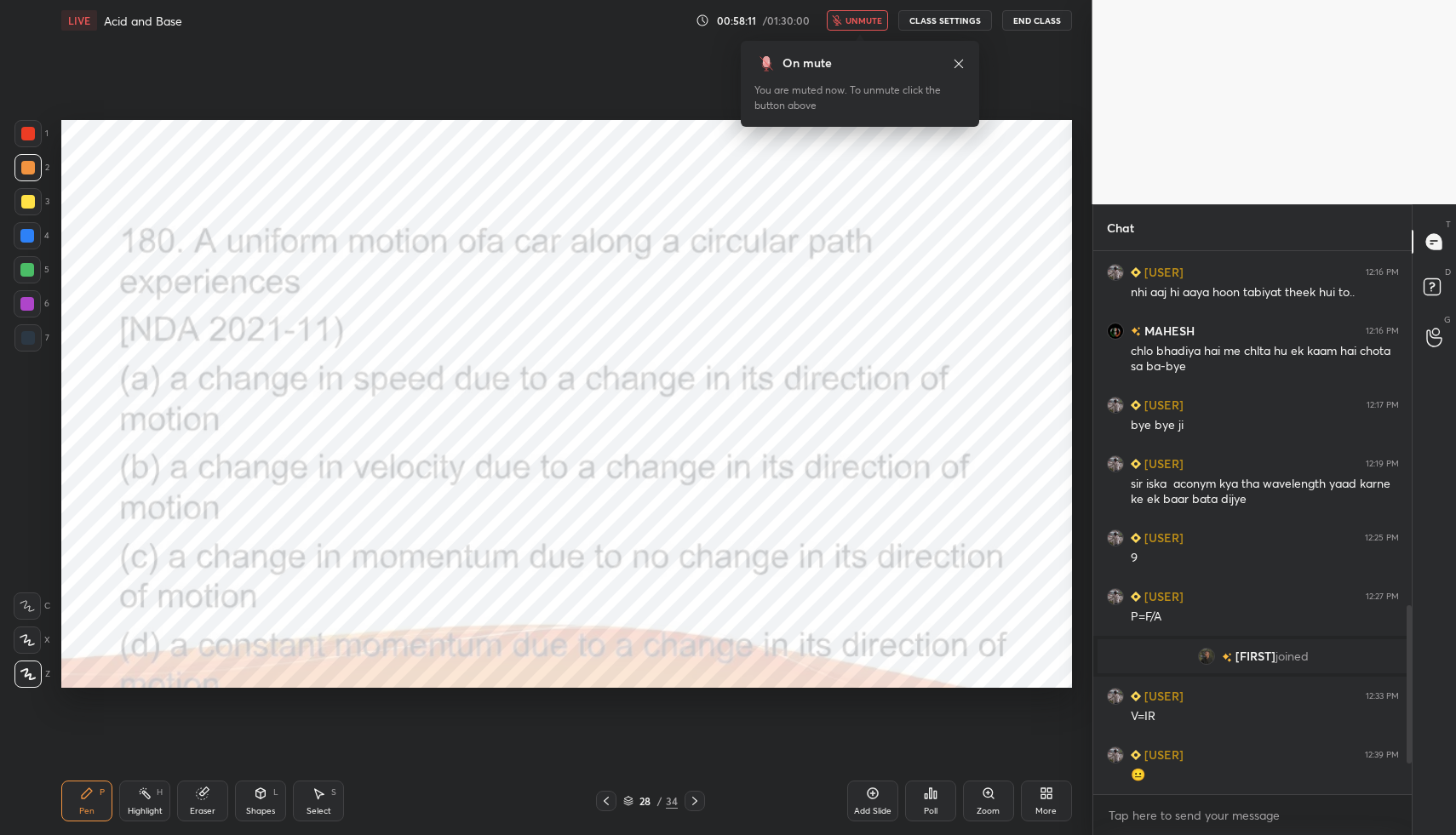 click on "Poll" at bounding box center [931, 801] 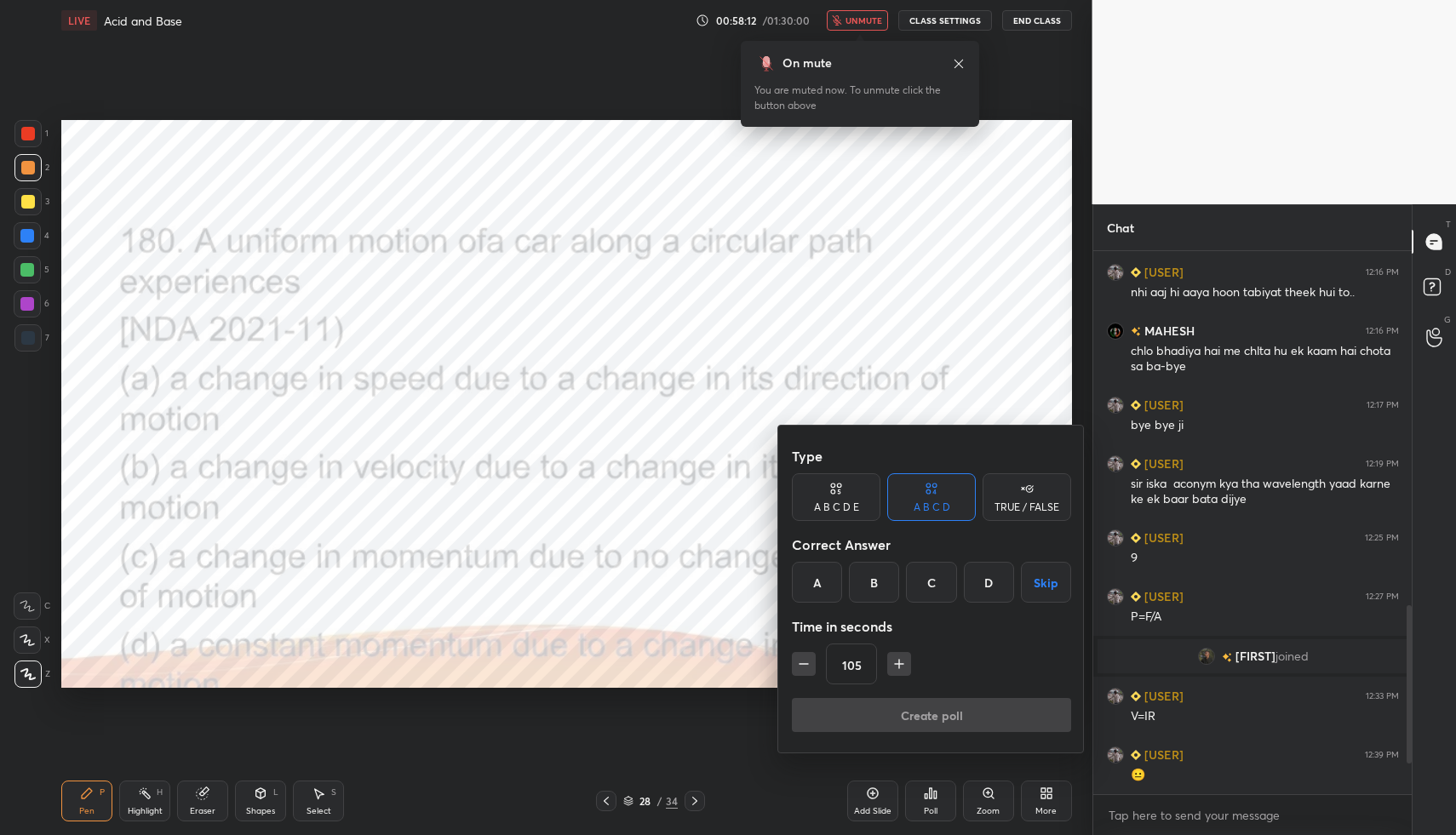 click on "B" at bounding box center [874, 582] 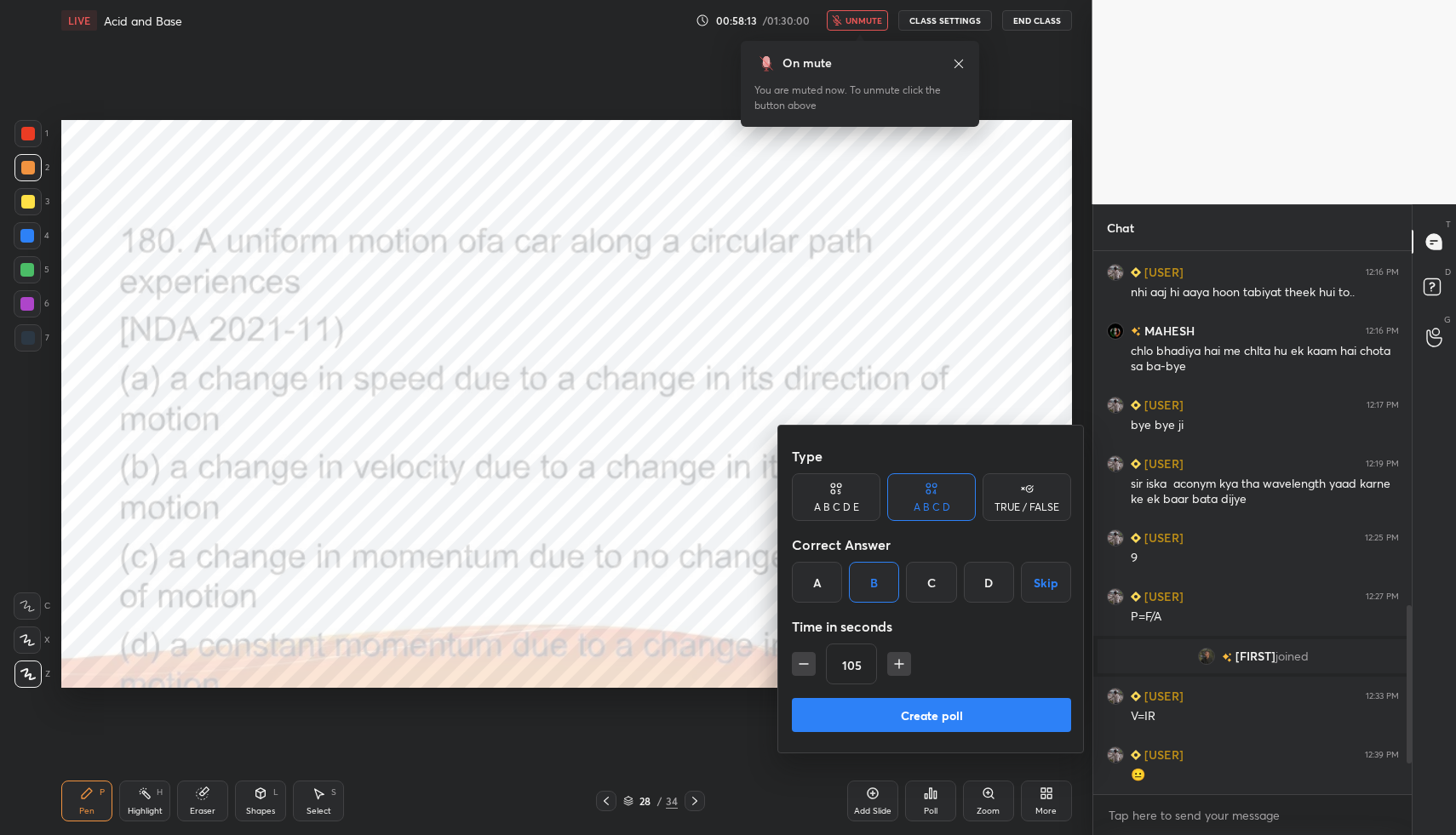 click on "Create poll" at bounding box center (931, 715) 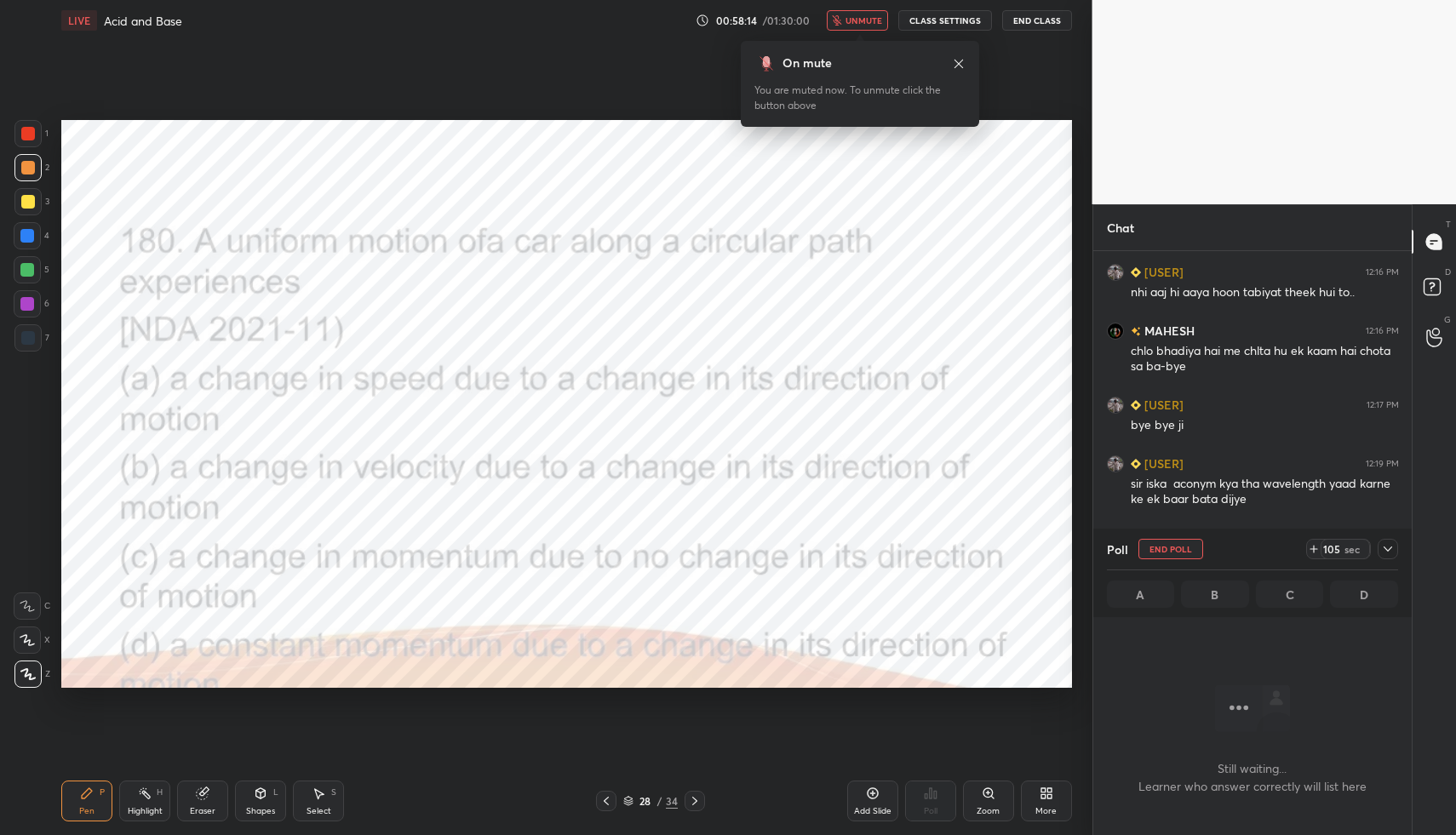 scroll, scrollTop: 454, scrollLeft: 313, axis: both 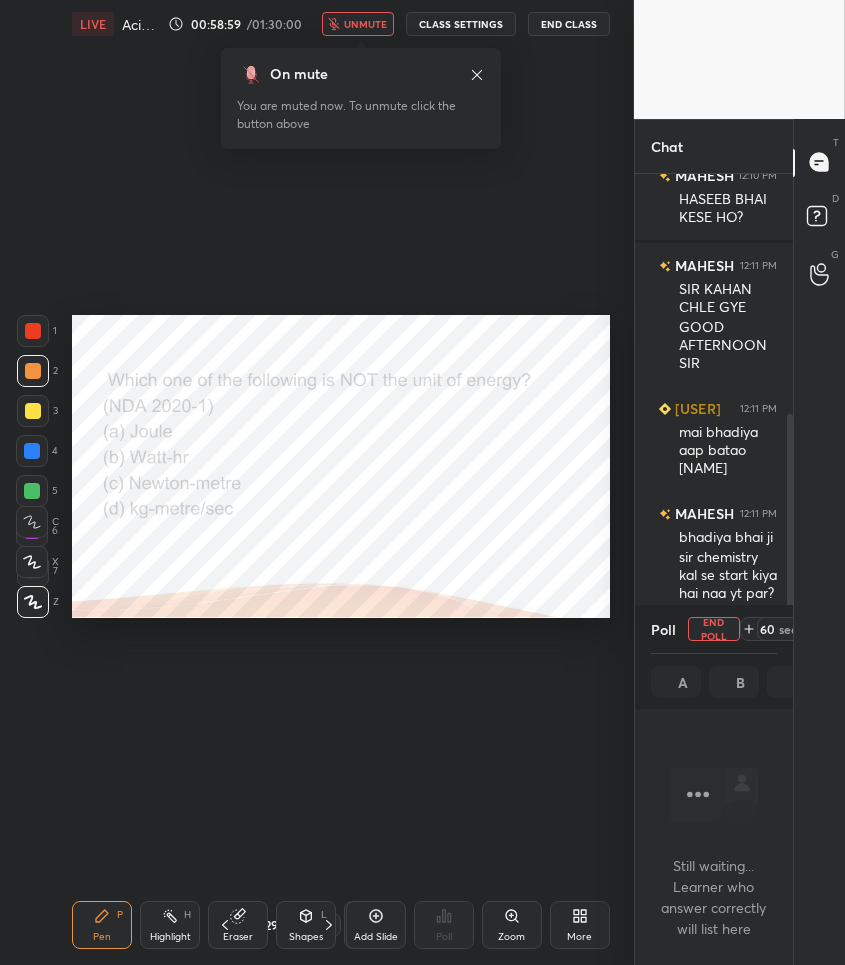 click on "End Poll" at bounding box center [714, 629] 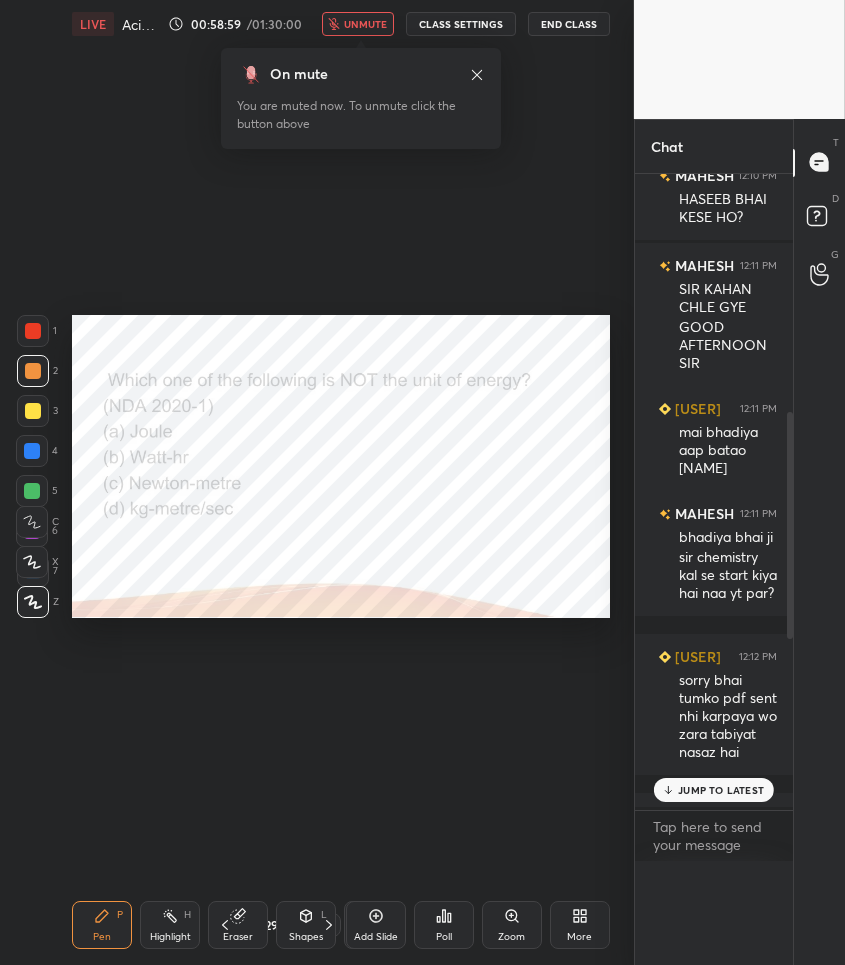 scroll, scrollTop: 624, scrollLeft: 152, axis: both 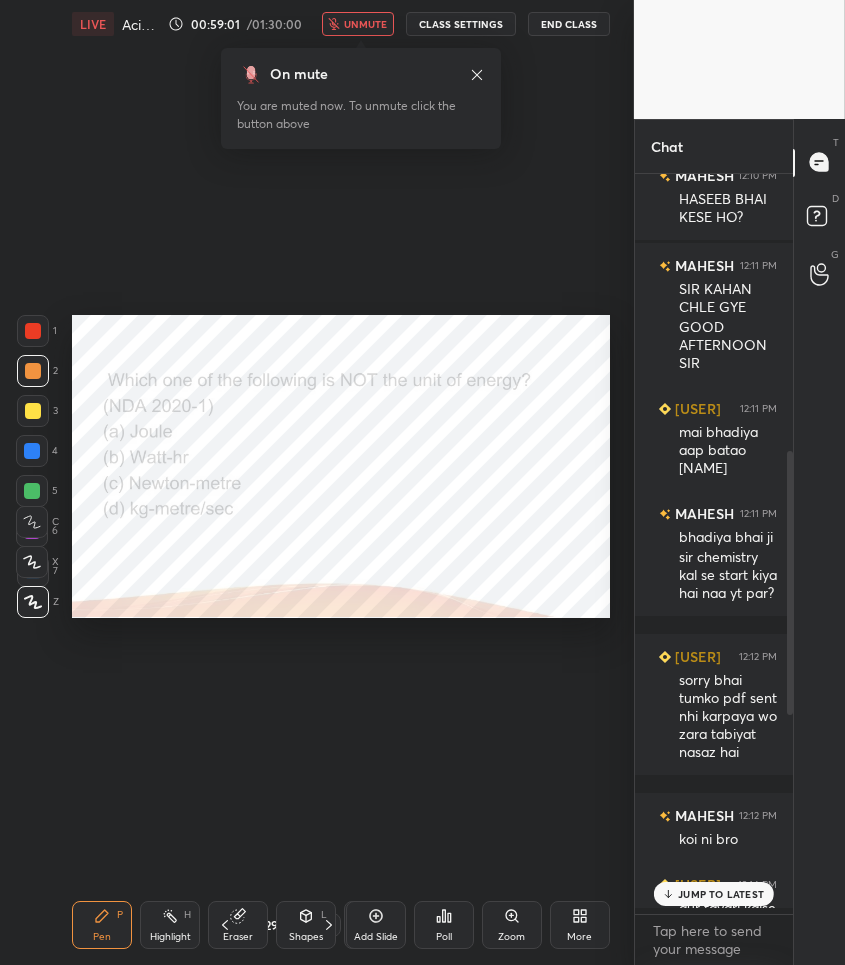 click 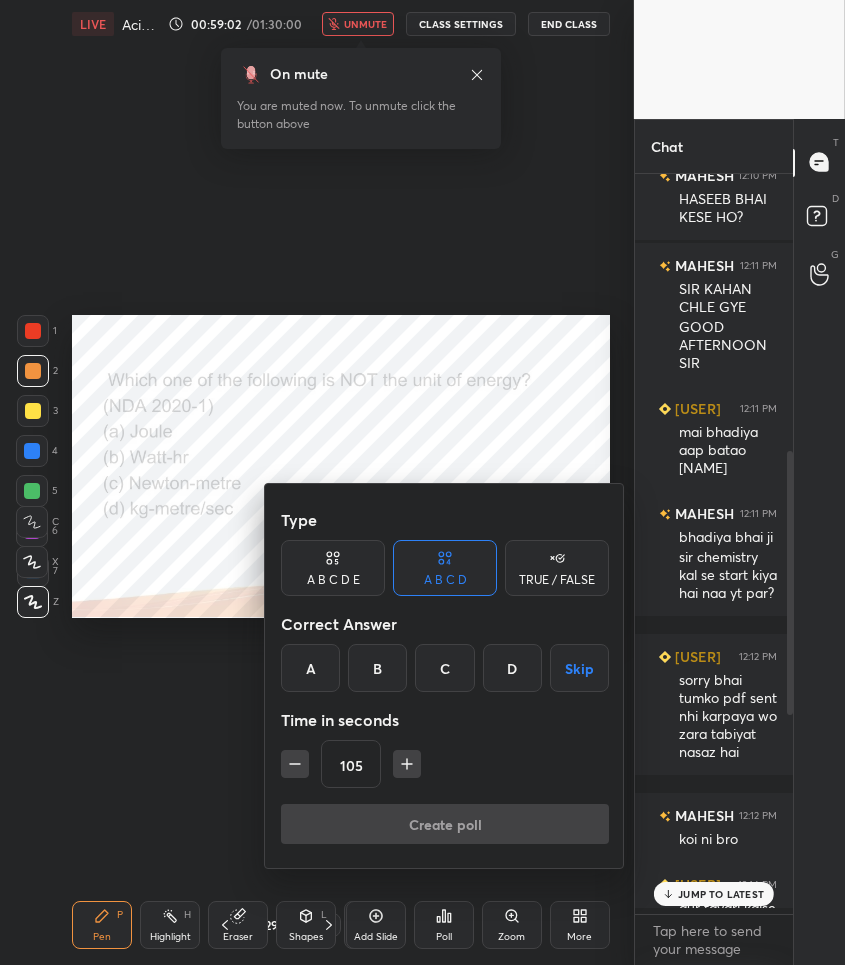click on "D" at bounding box center [512, 668] 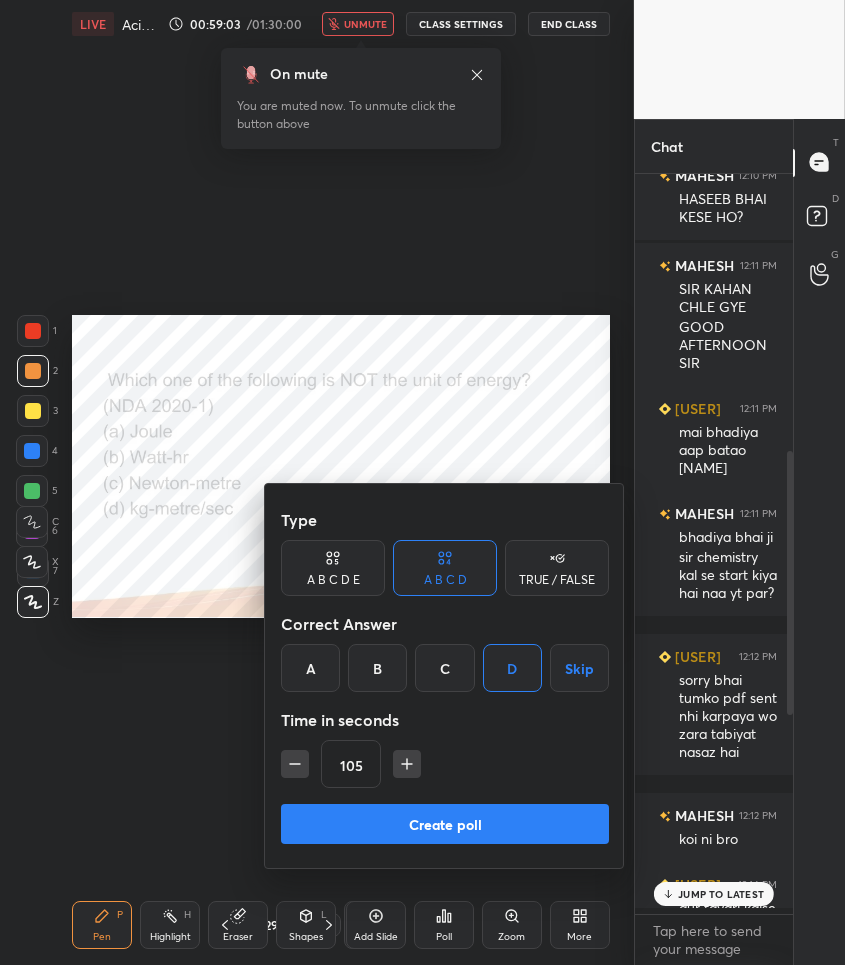 click on "Create poll" at bounding box center (445, 824) 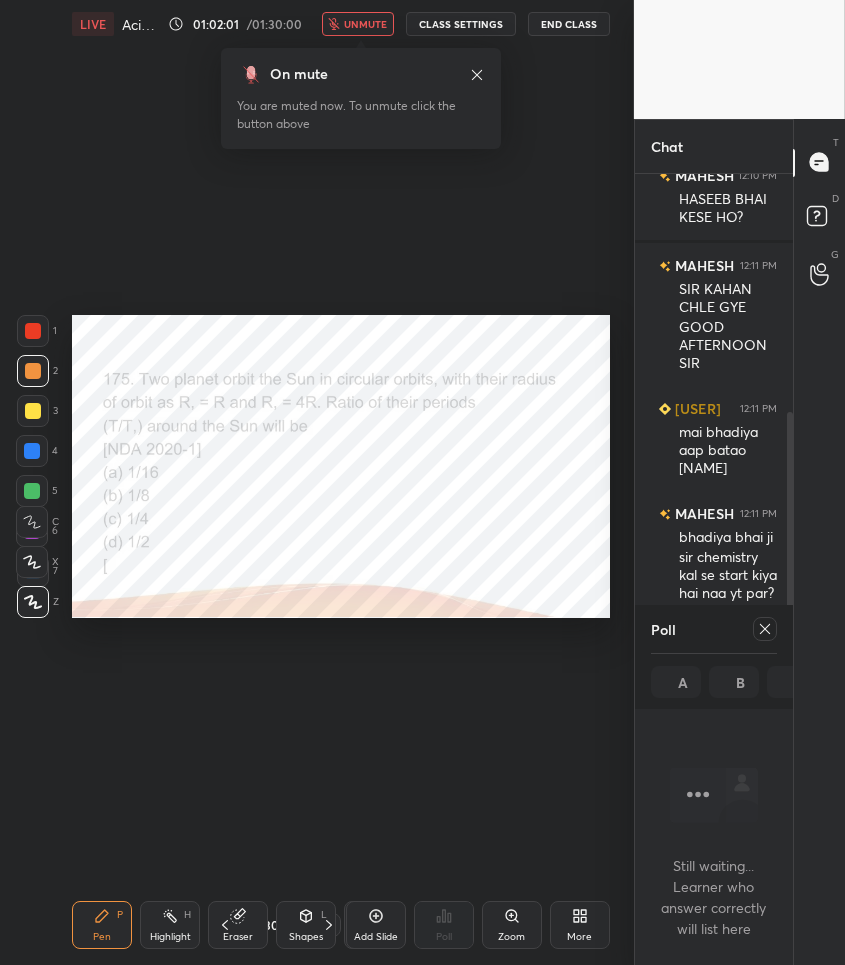 click on "unmute" at bounding box center [358, 24] 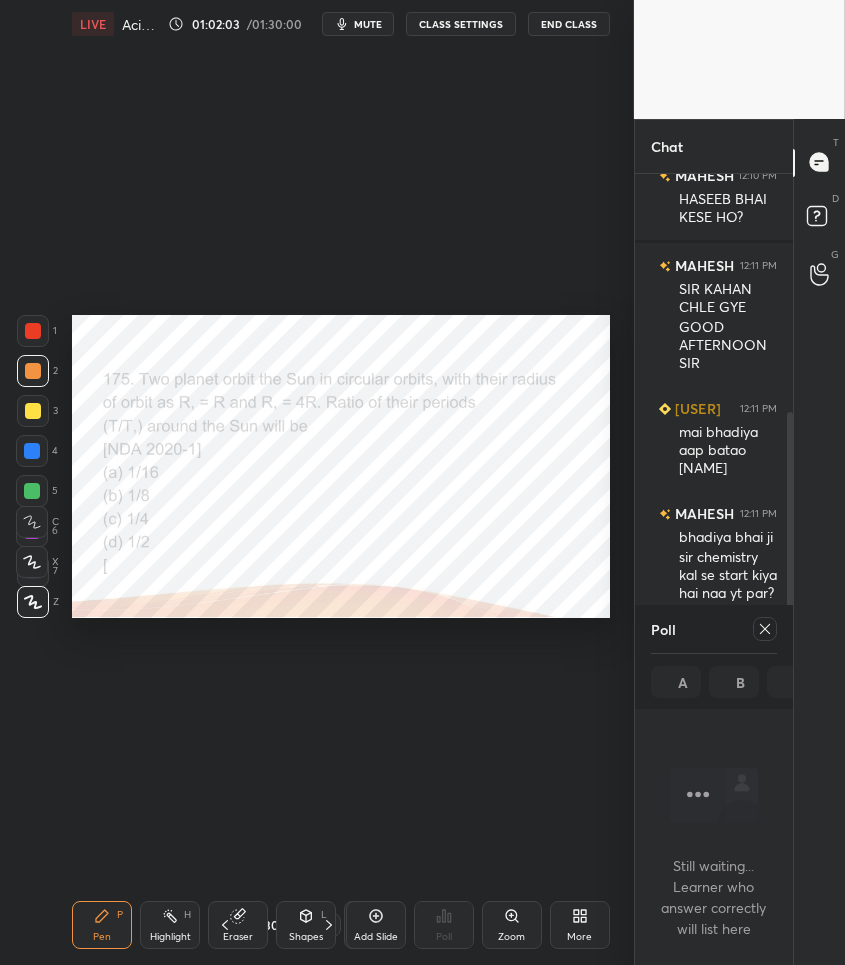 click 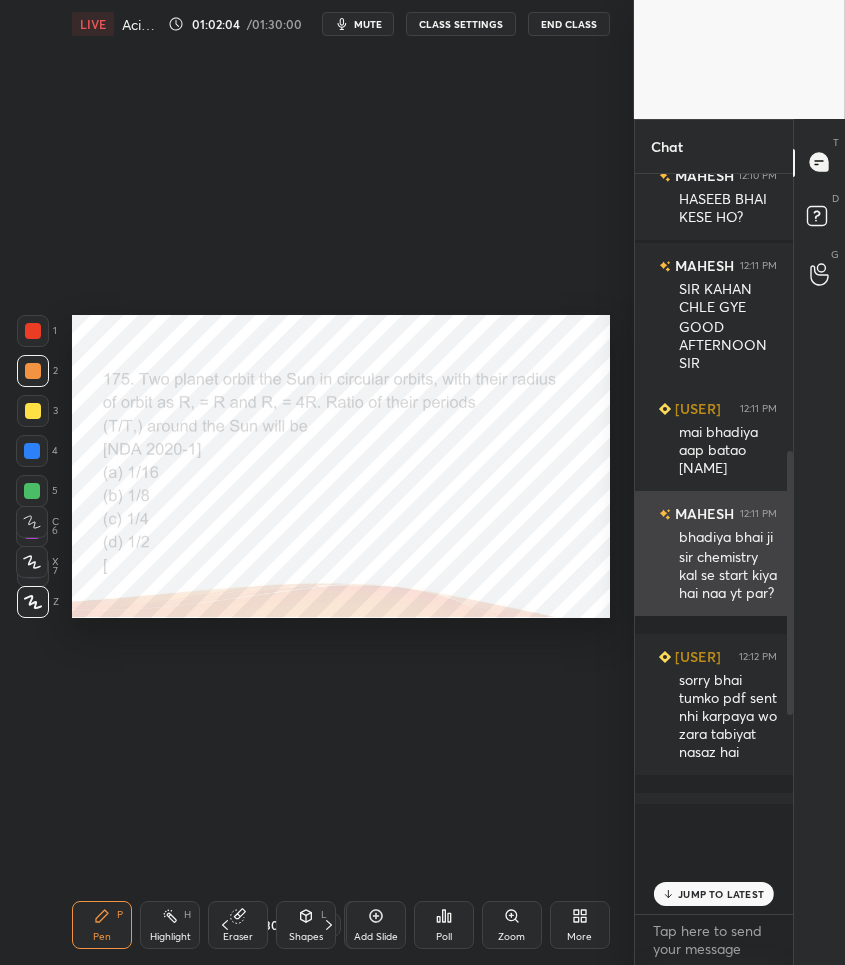 scroll, scrollTop: 6, scrollLeft: 6, axis: both 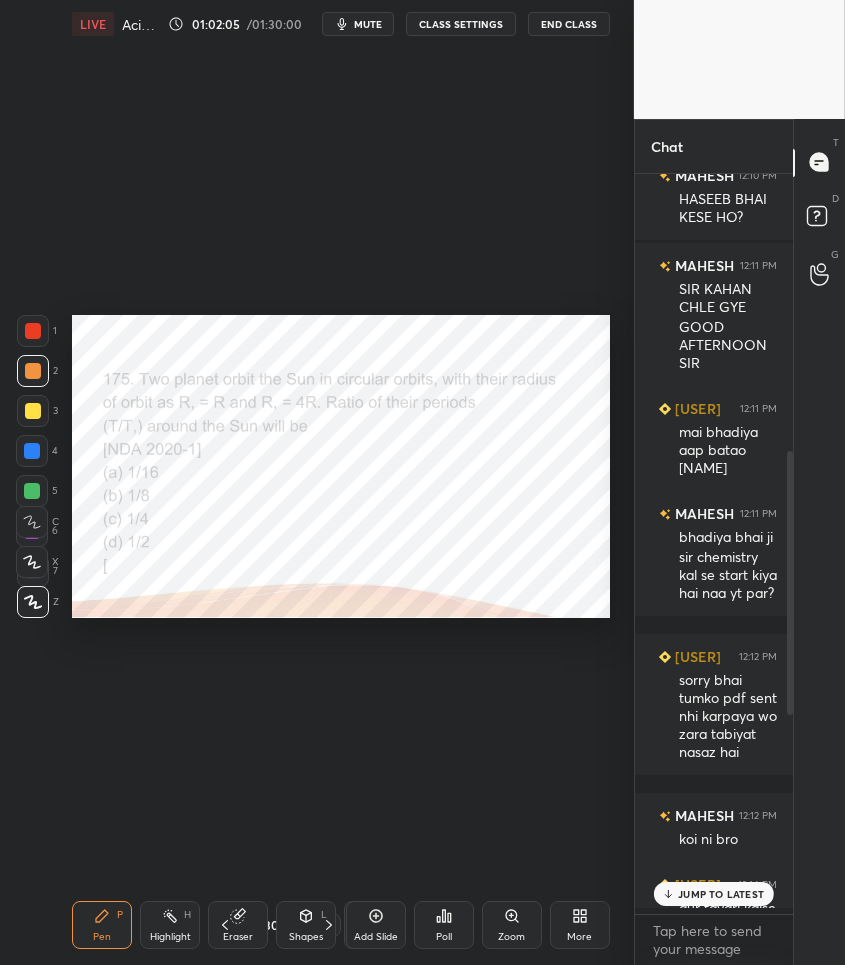 click on "End Class" at bounding box center (569, 24) 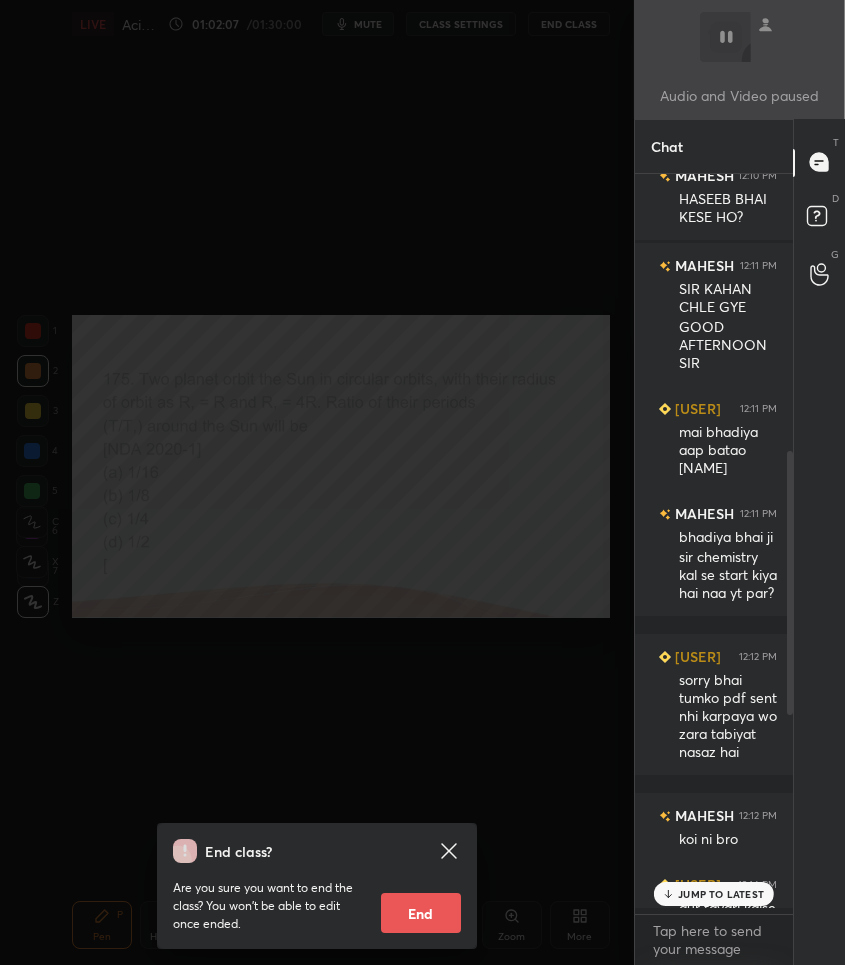 click on "End" at bounding box center [421, 913] 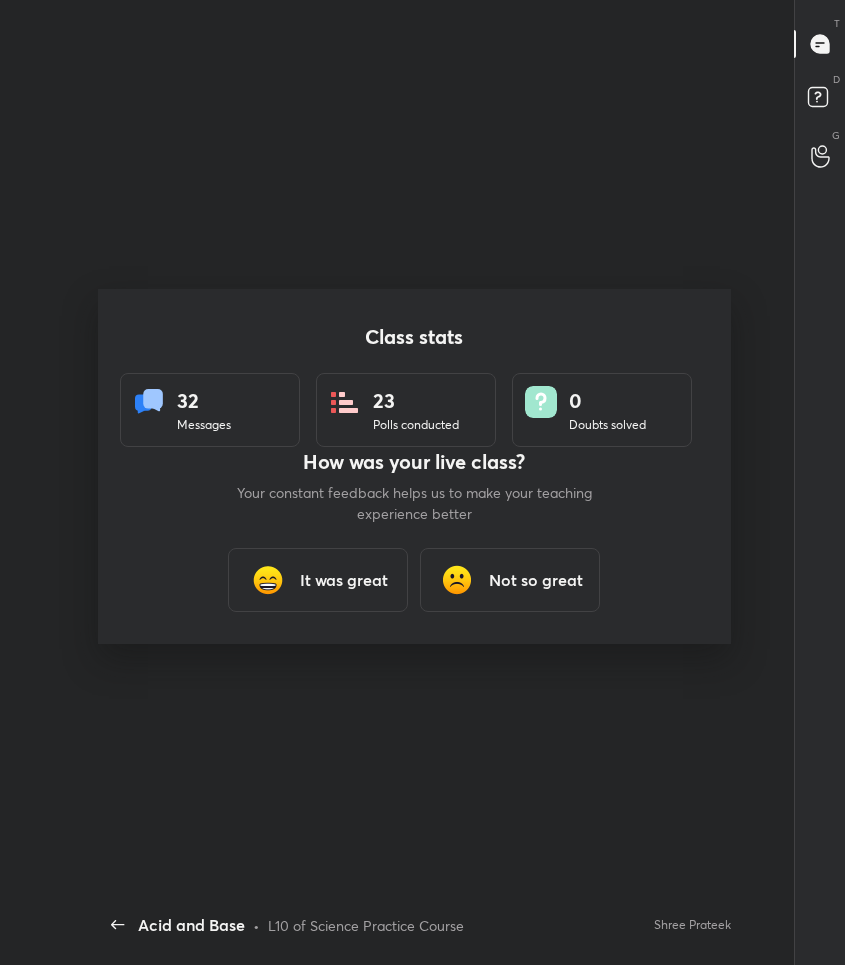 scroll, scrollTop: 0, scrollLeft: 0, axis: both 